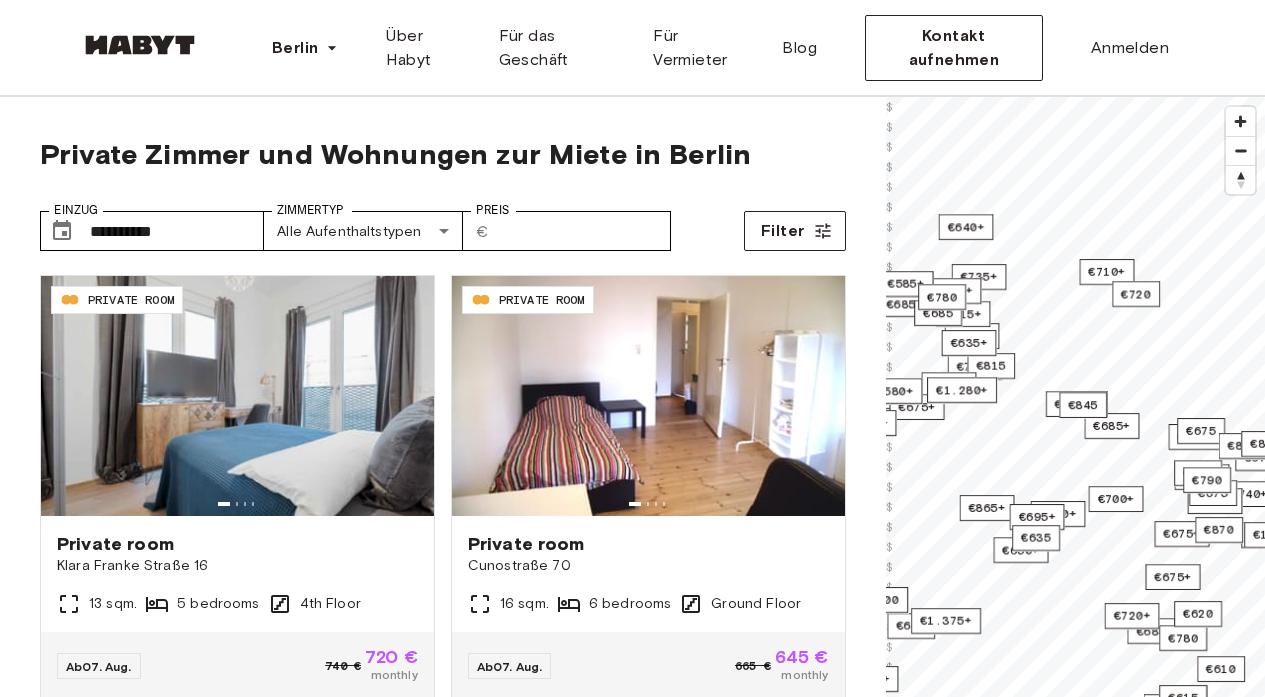 scroll, scrollTop: 0, scrollLeft: 0, axis: both 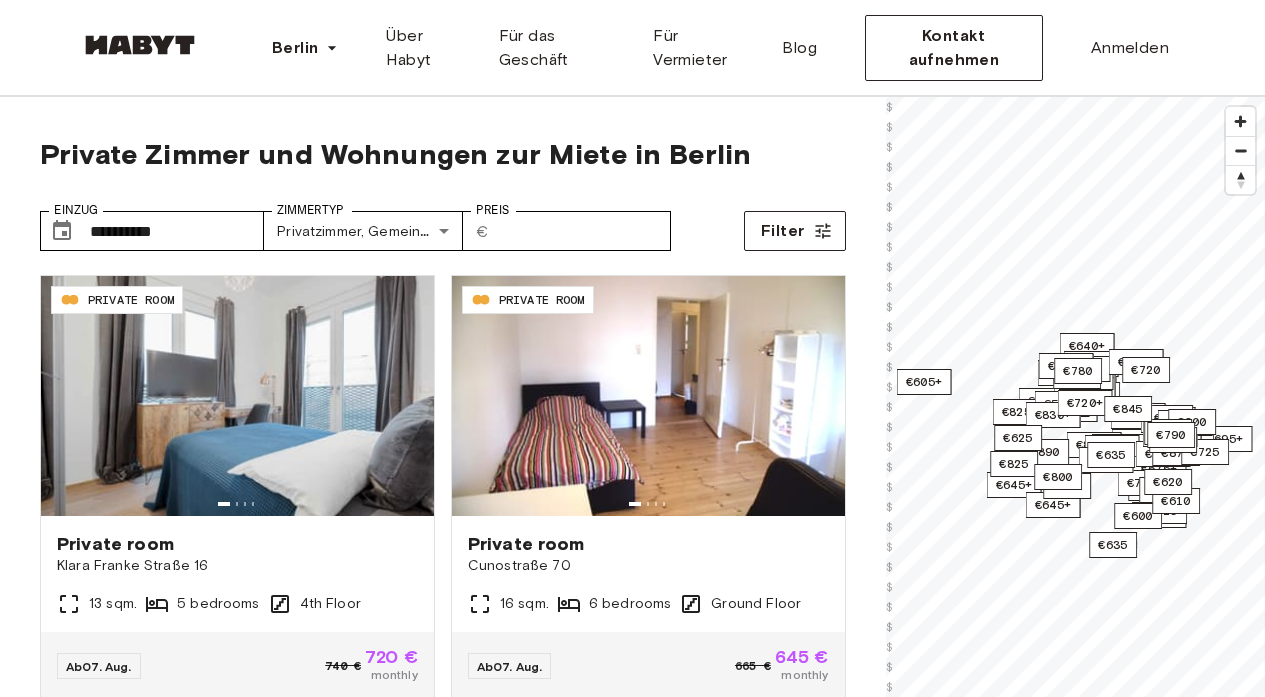 type on "**********" 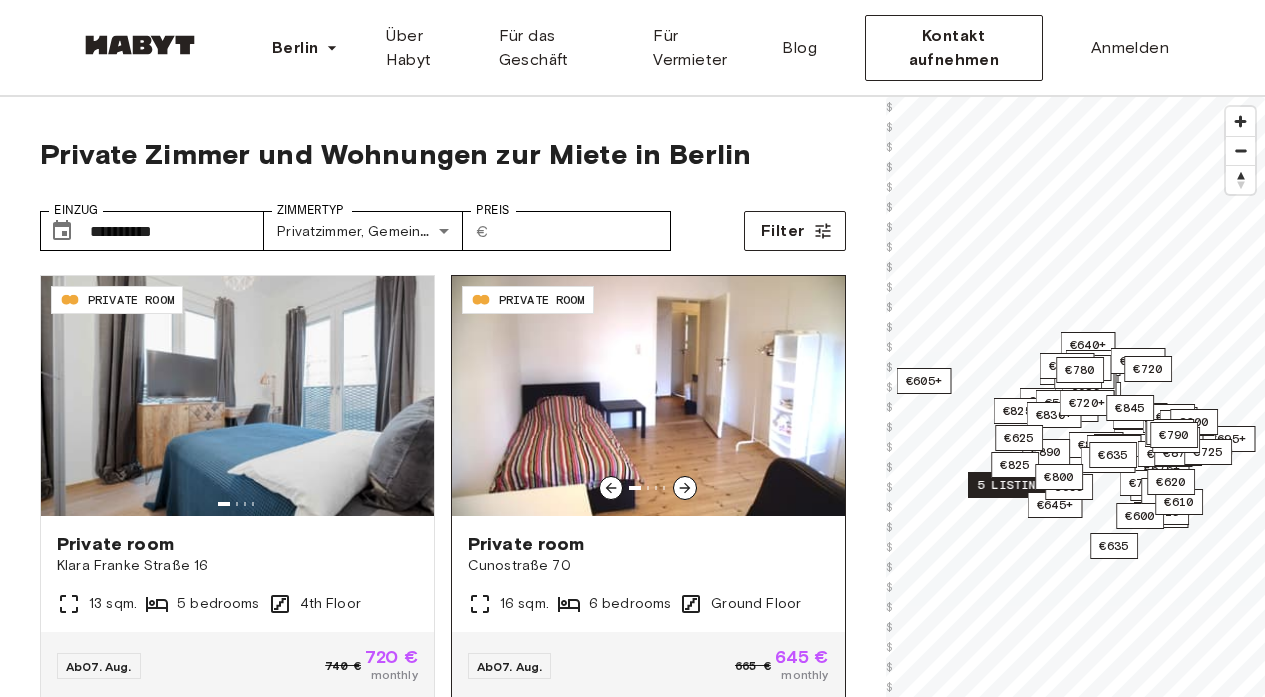 scroll, scrollTop: 3, scrollLeft: 0, axis: vertical 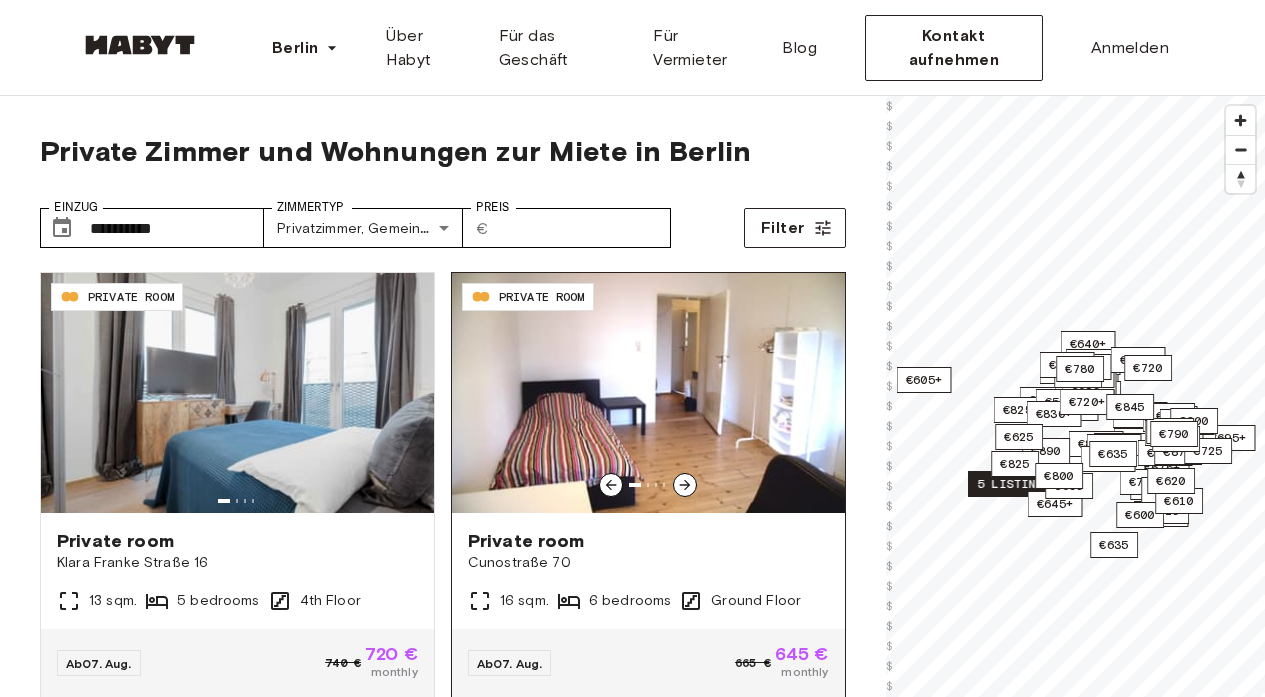 click 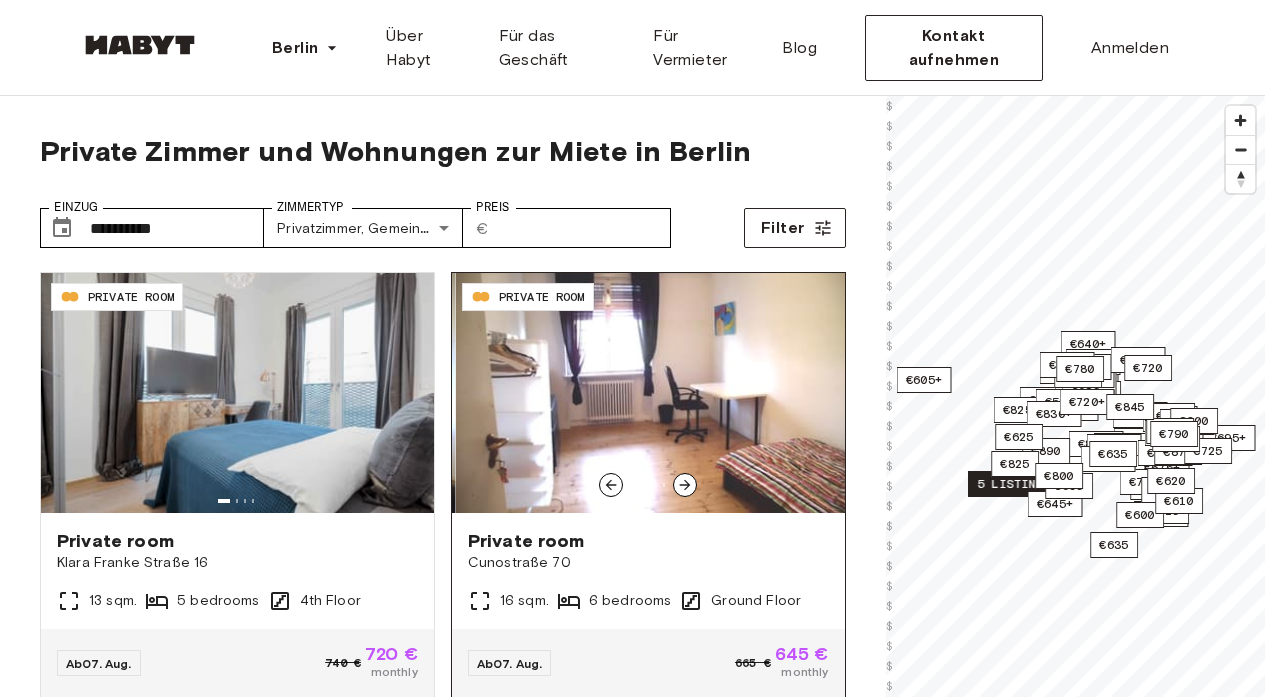 click 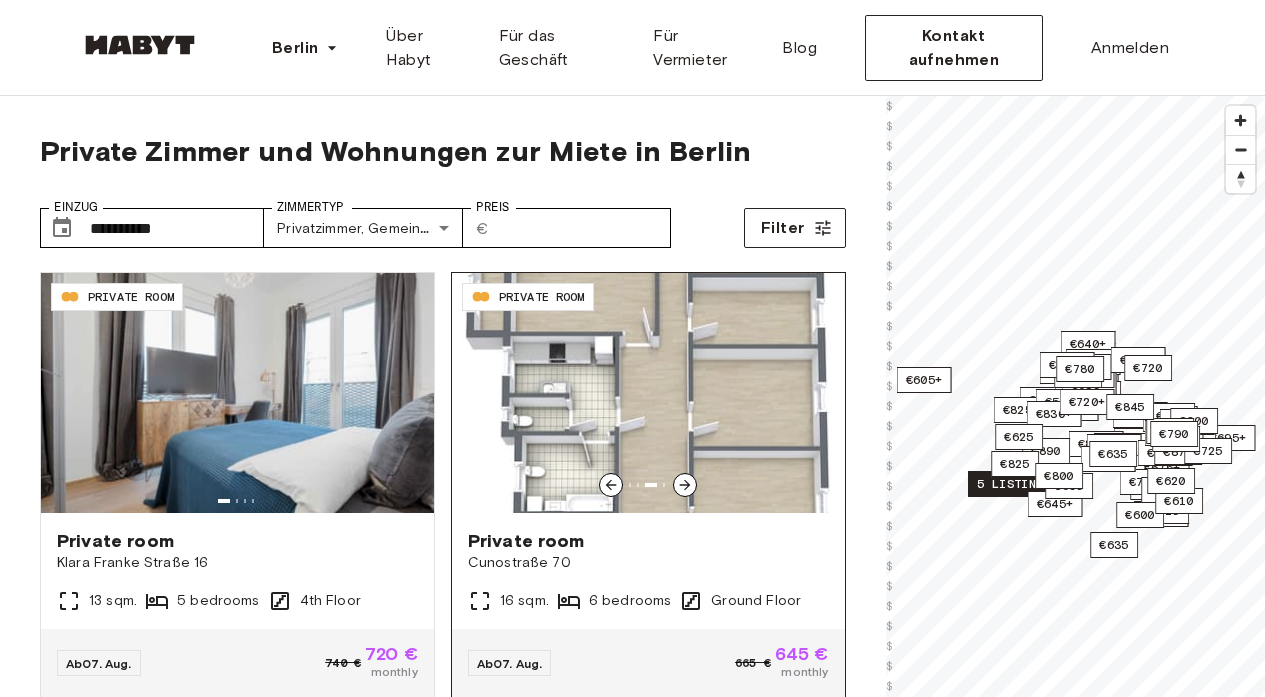 click 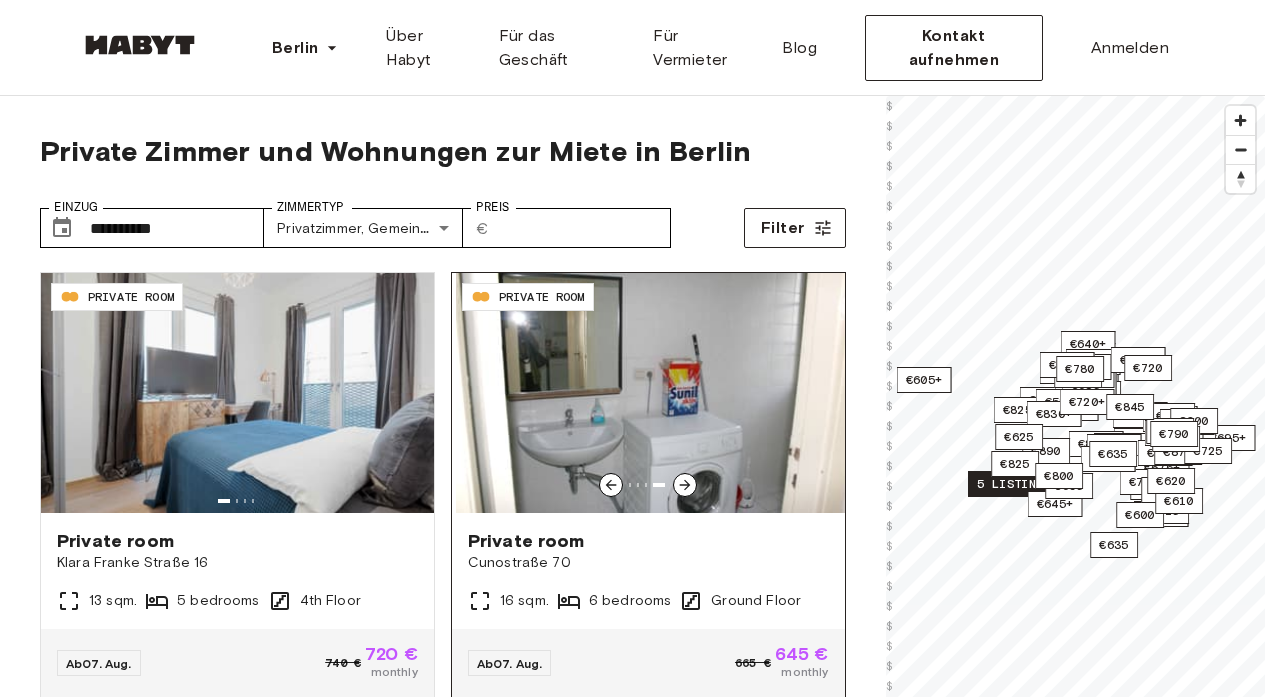 click 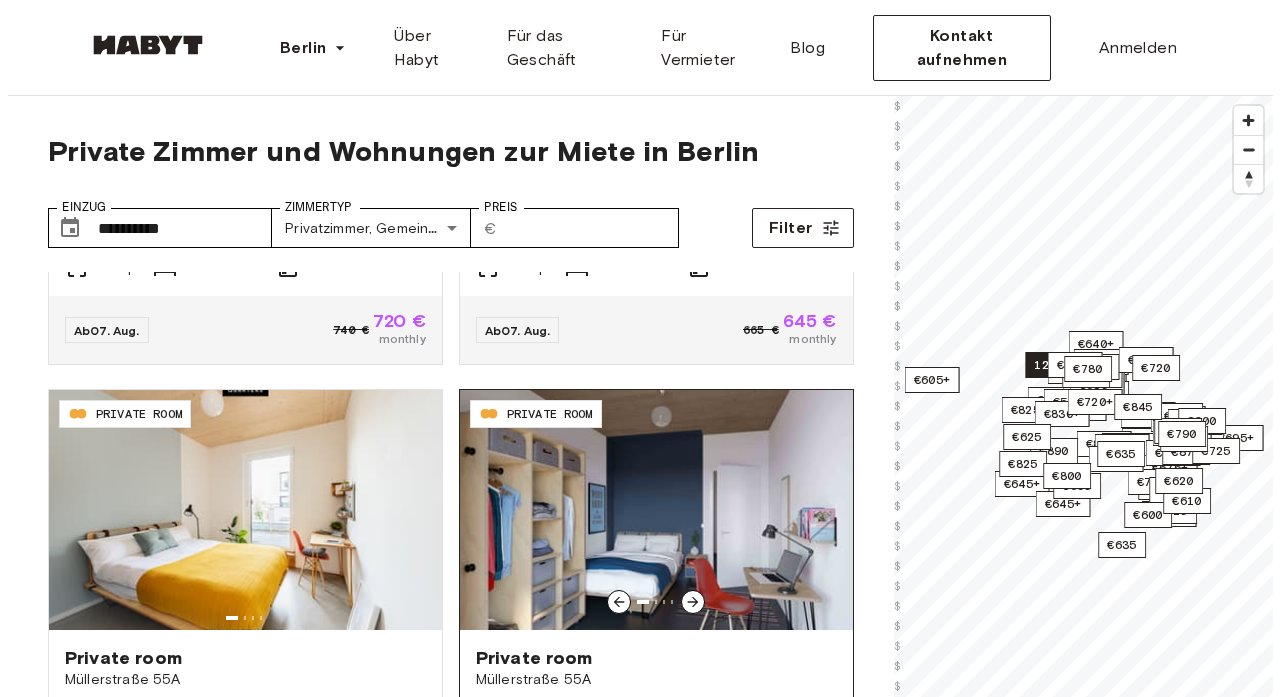 scroll, scrollTop: 322, scrollLeft: 0, axis: vertical 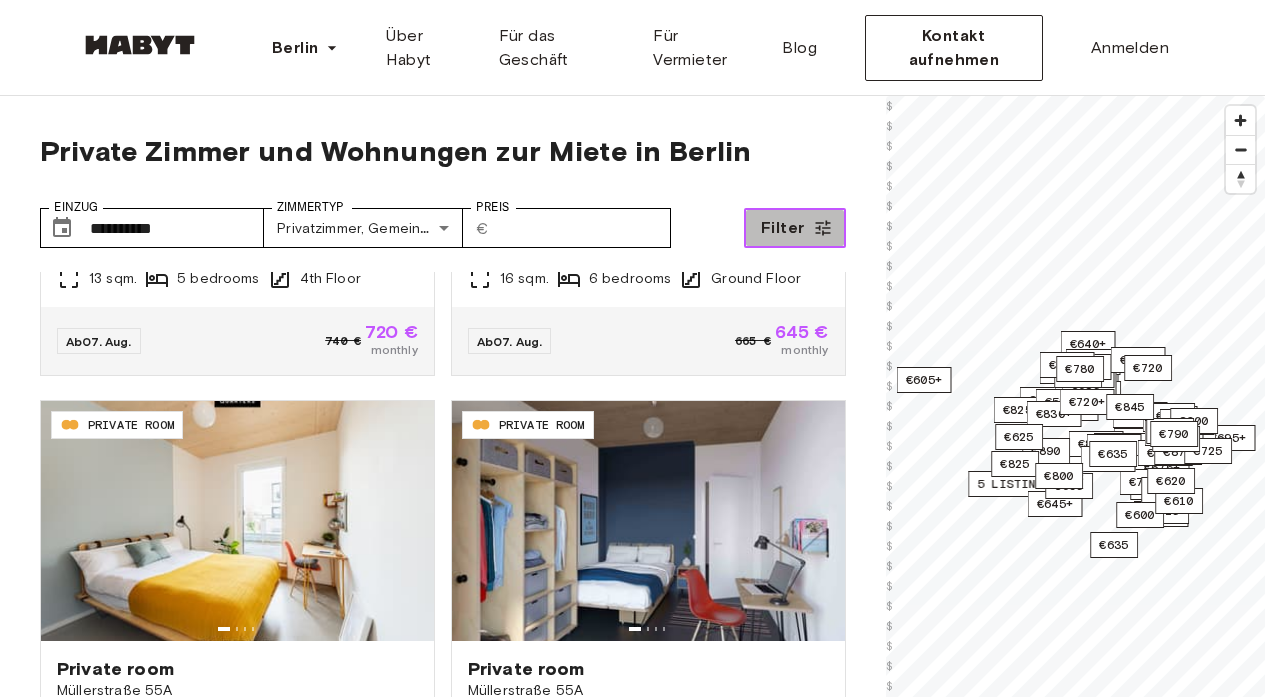 click on "Filter" at bounding box center [782, 228] 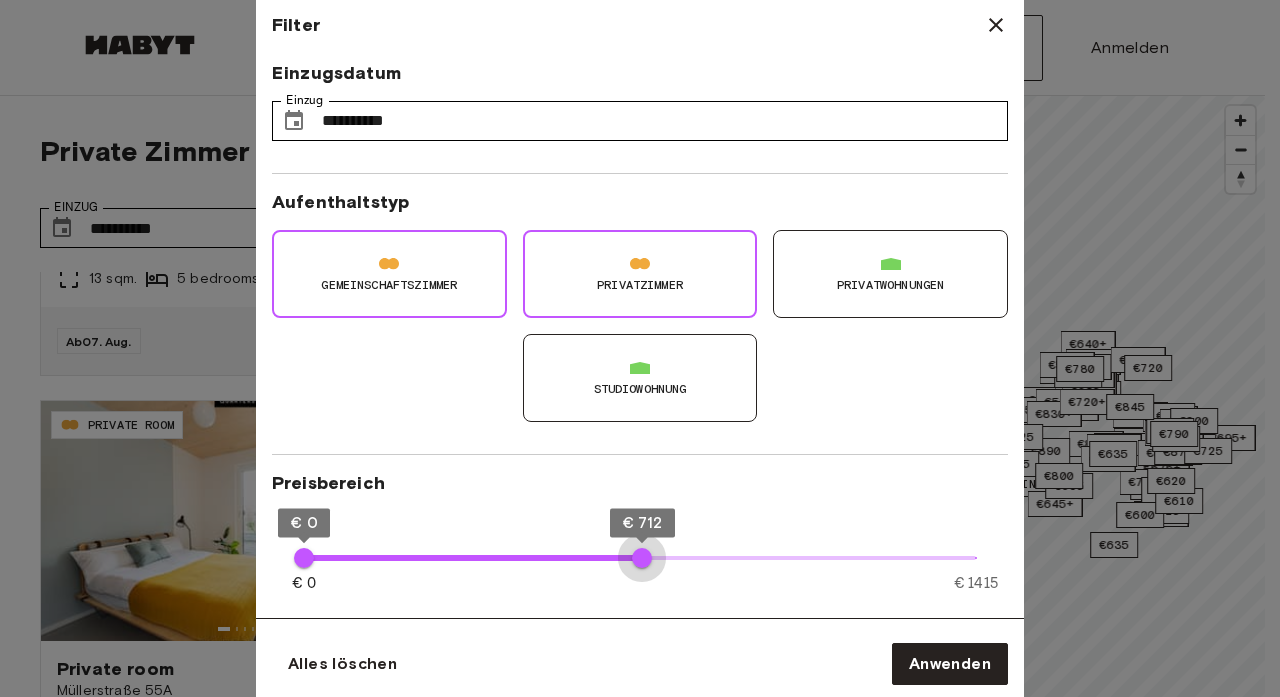 type on "***" 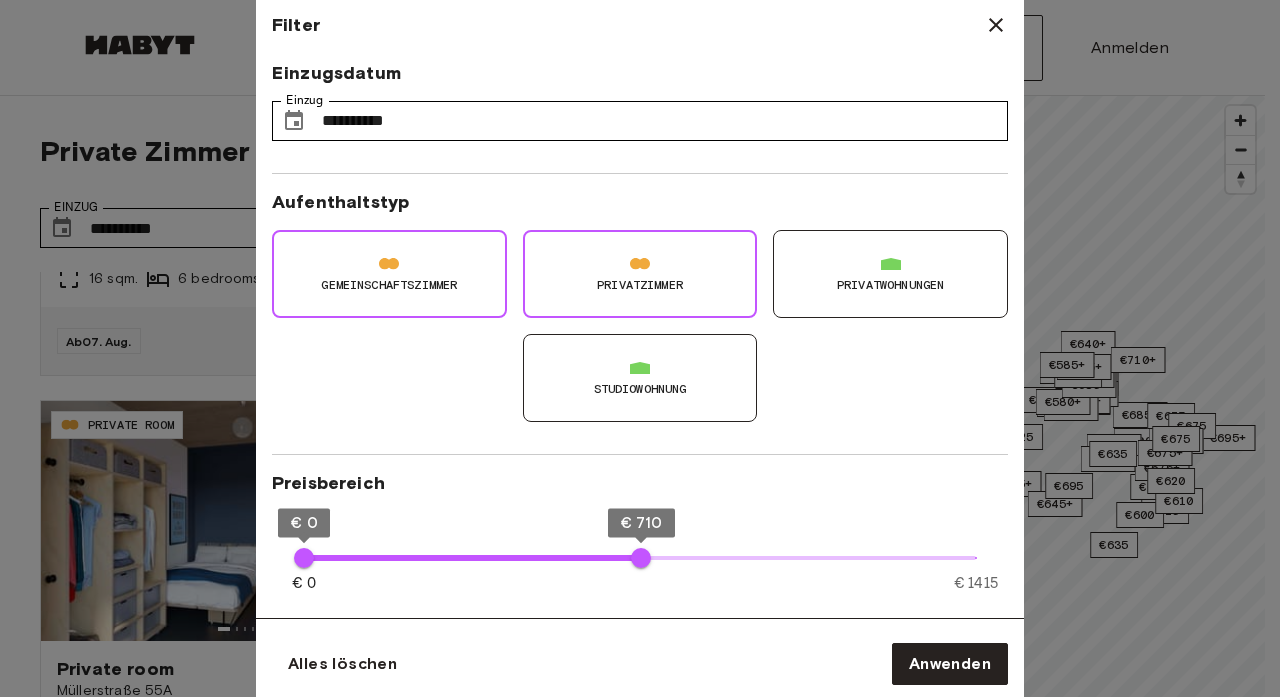 type on "***" 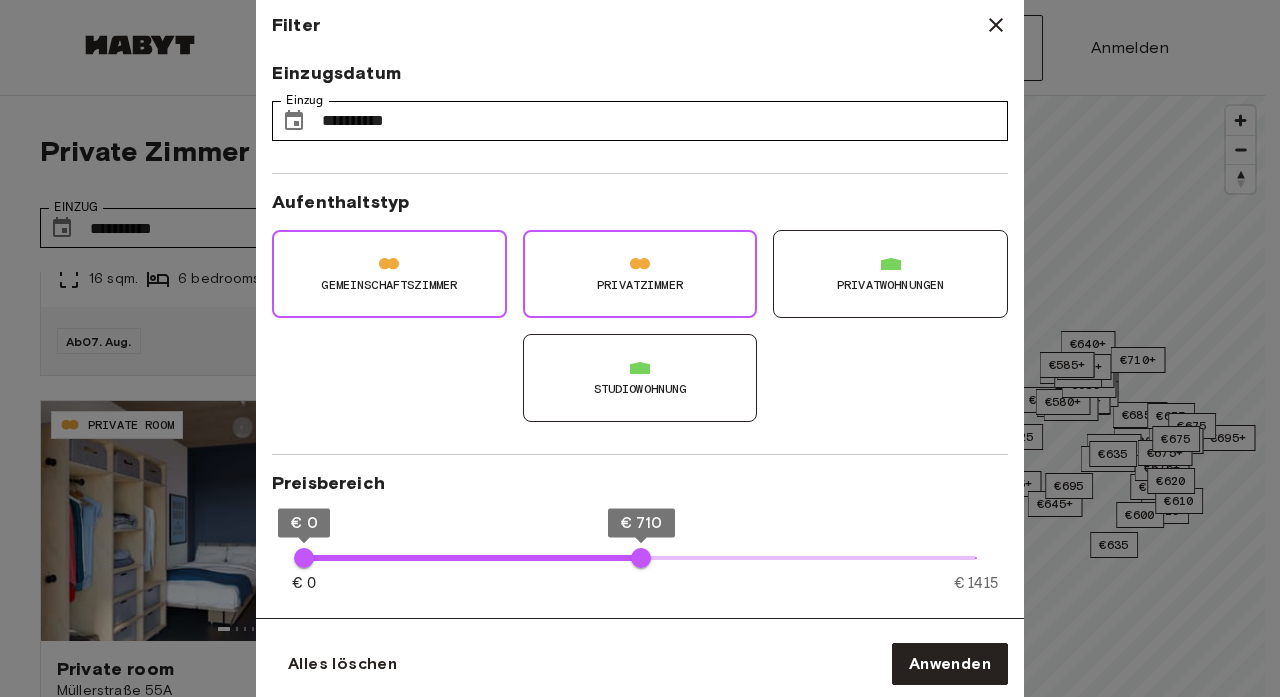 type on "**" 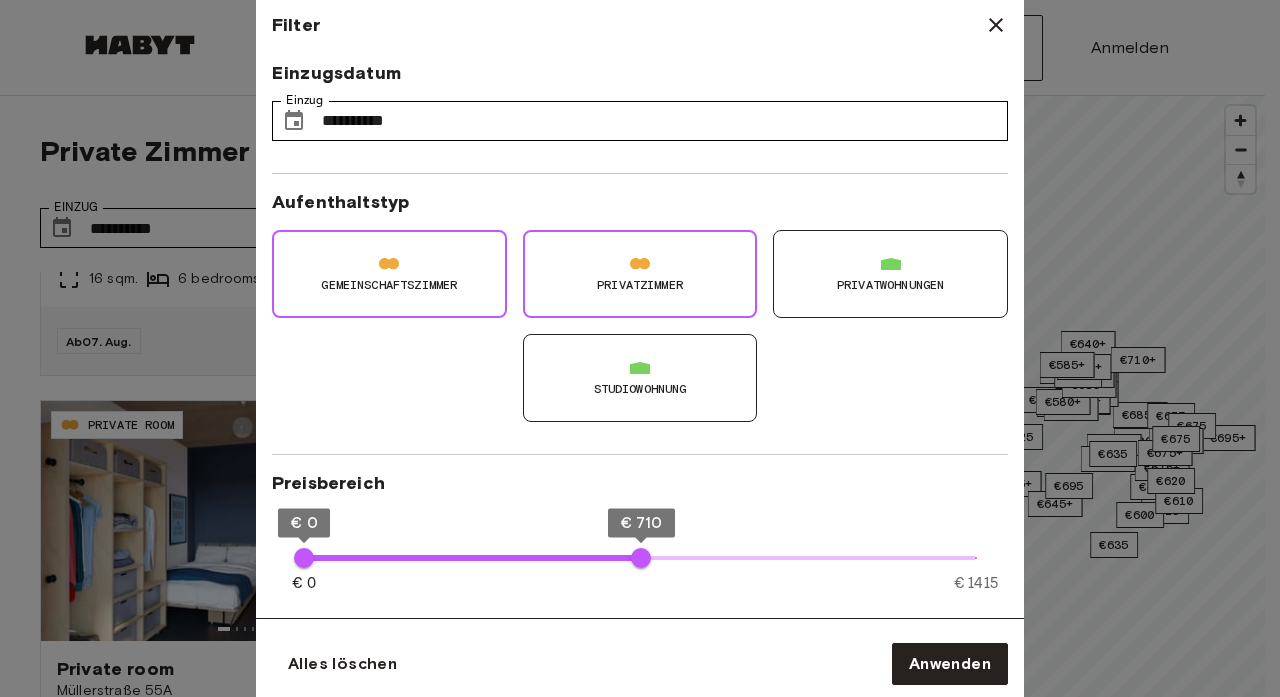 click on "Privatwohnungen" at bounding box center [890, 285] 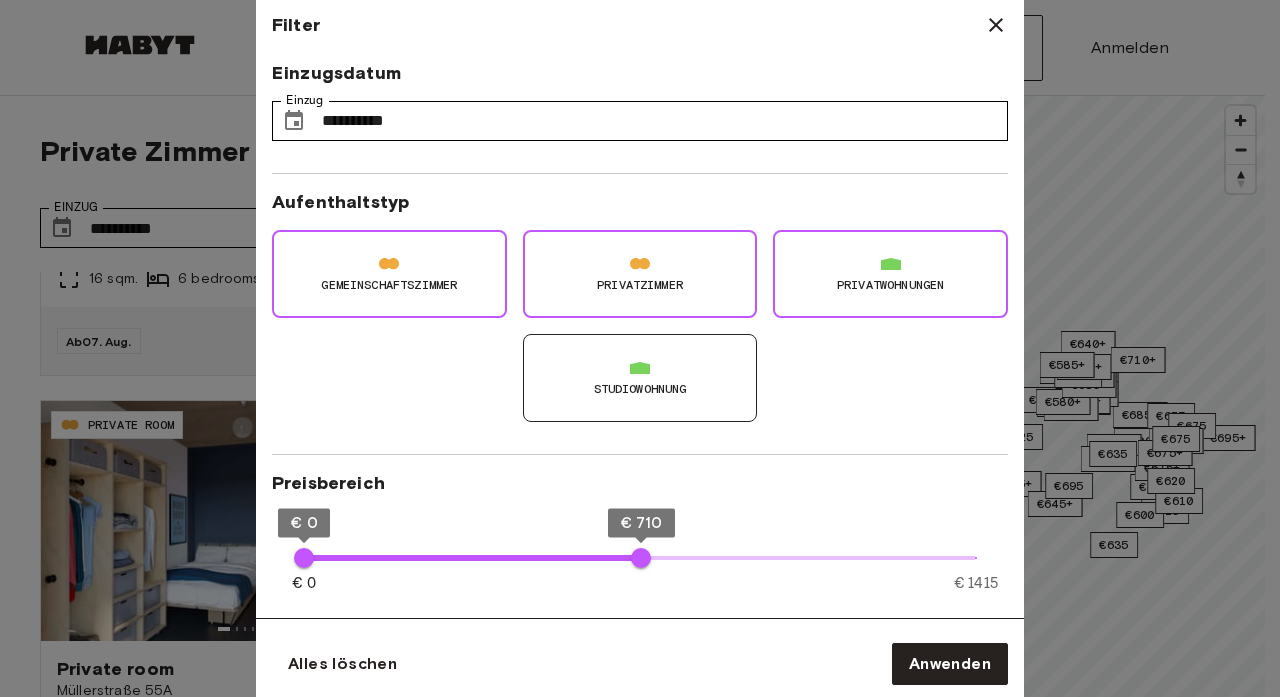 type on "**********" 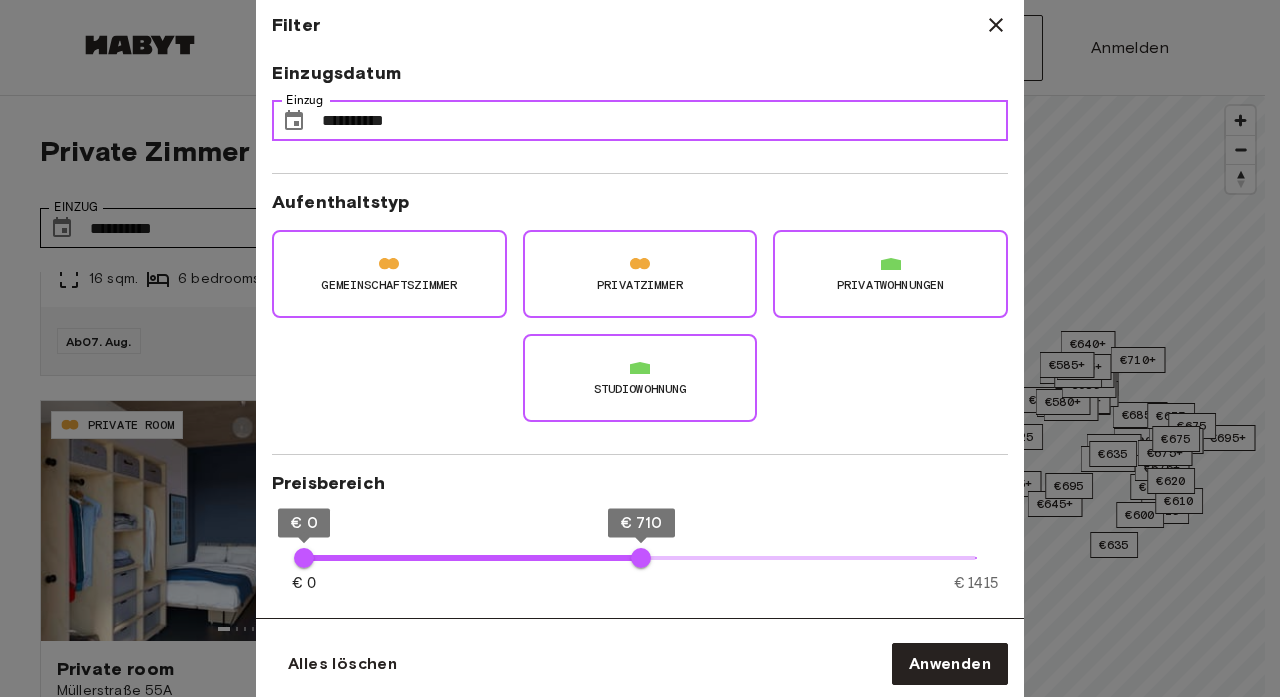 click on "**********" at bounding box center (665, 121) 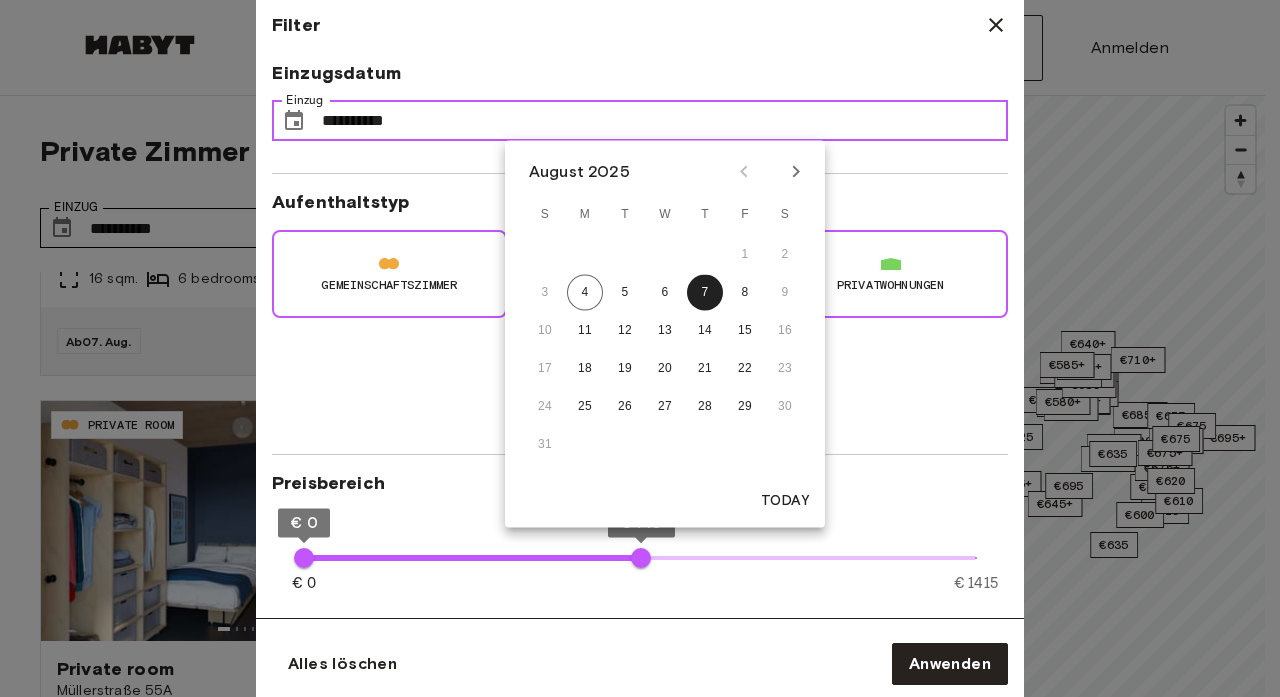 drag, startPoint x: 438, startPoint y: 138, endPoint x: 286, endPoint y: 129, distance: 152.26622 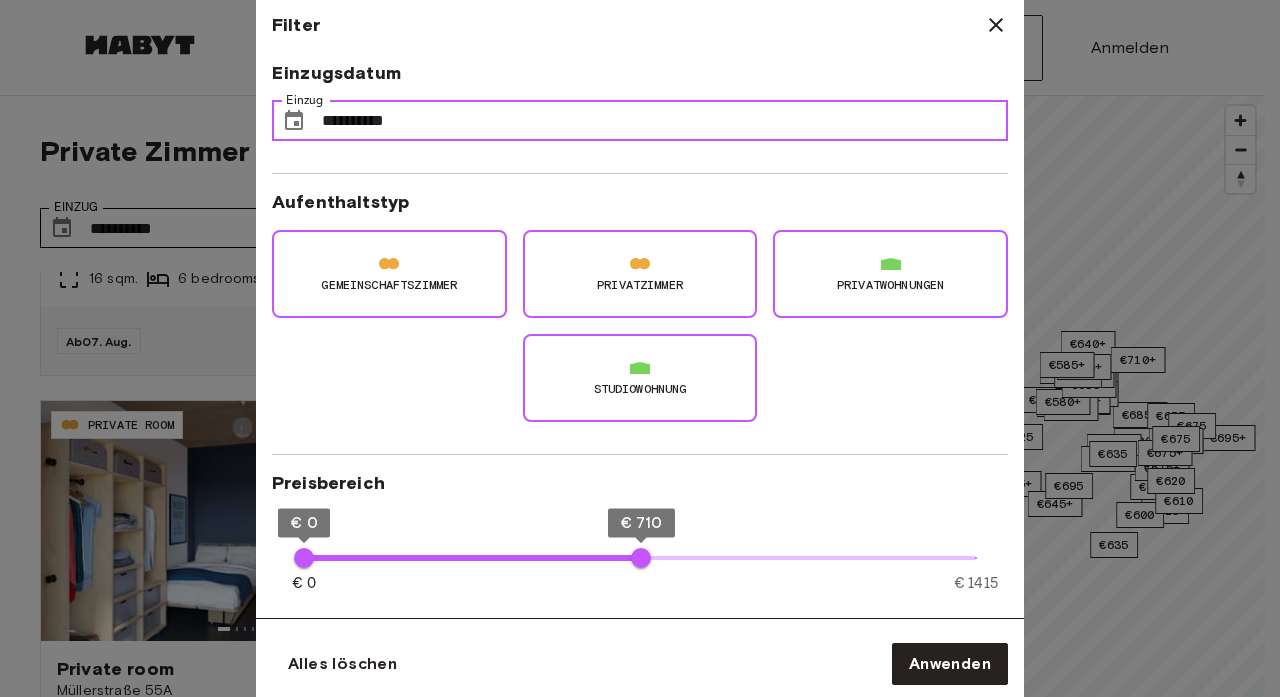 click on "**********" at bounding box center [665, 121] 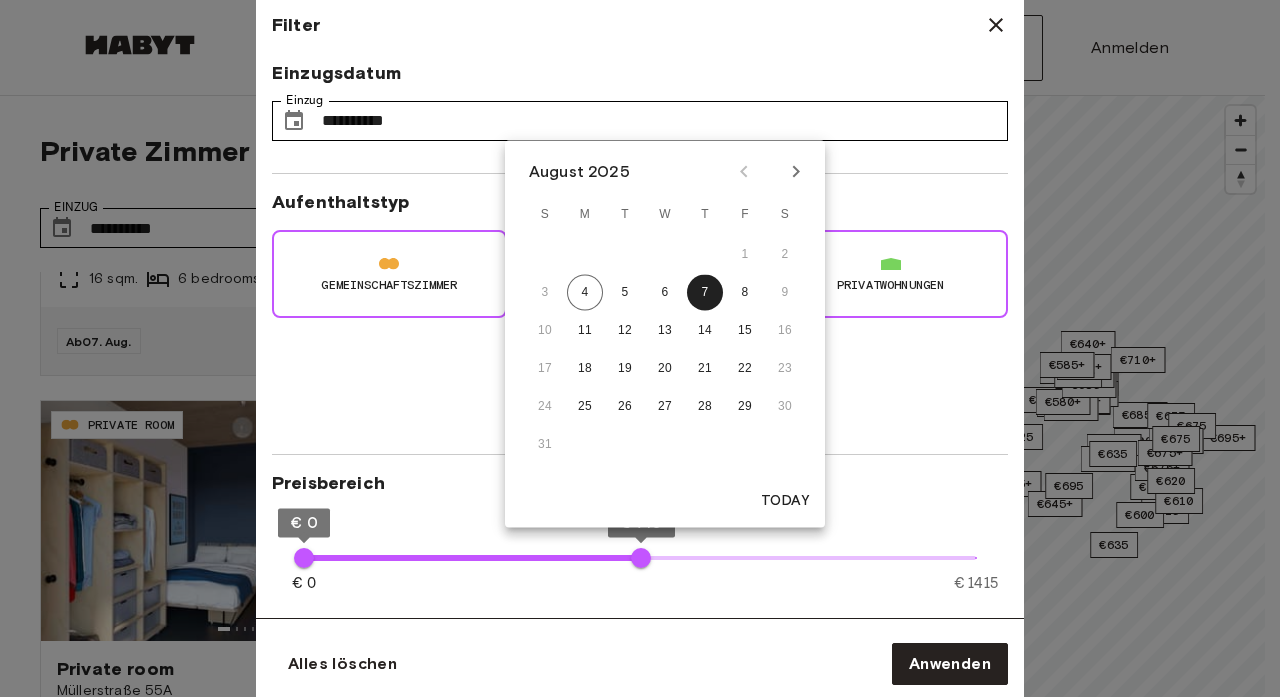 click 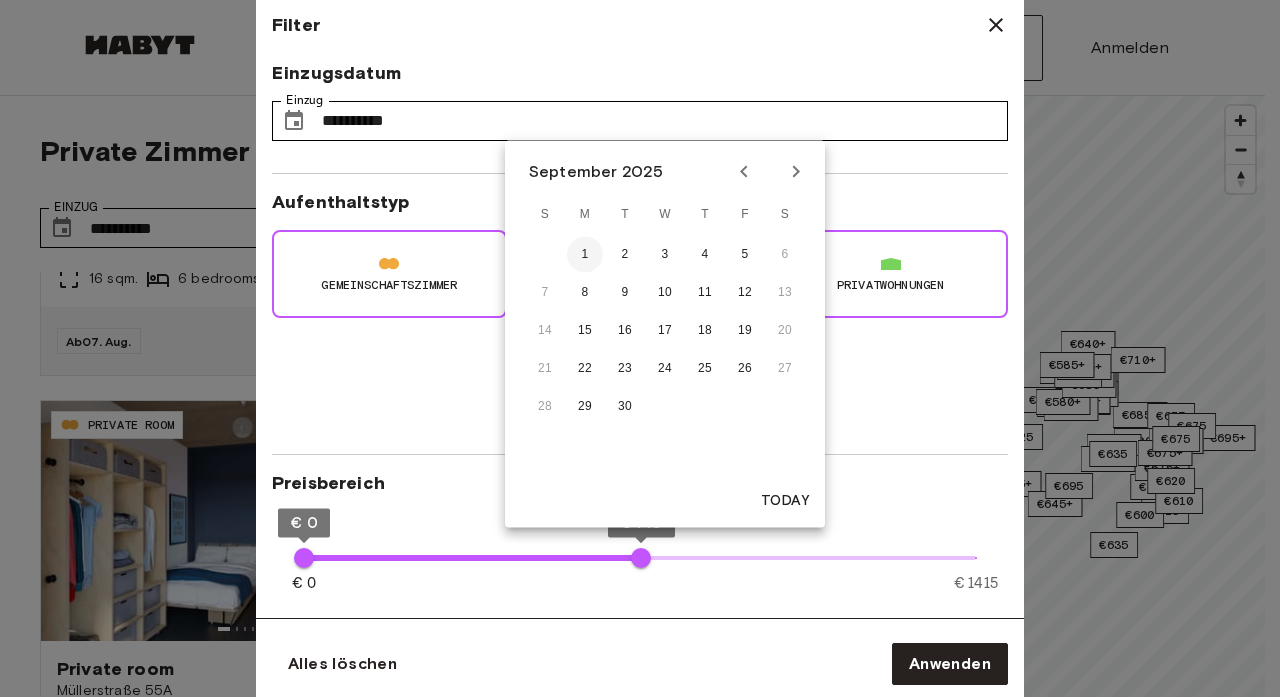 click on "1" at bounding box center (585, 255) 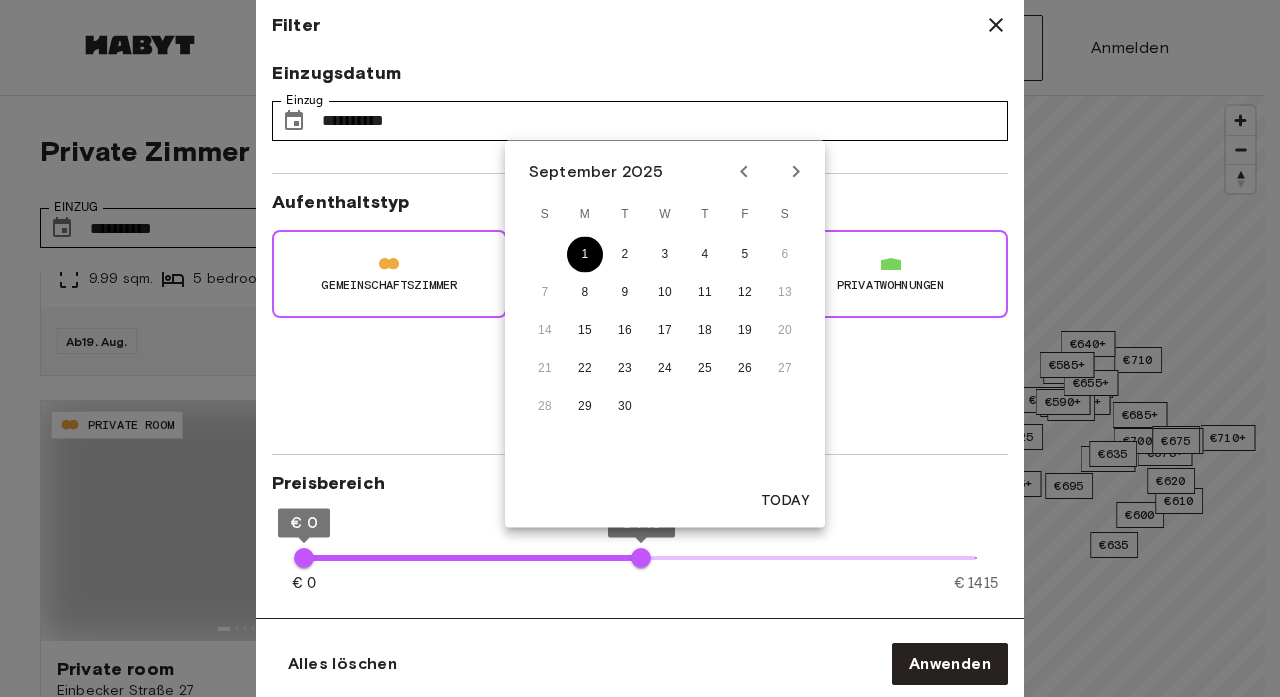 type on "**" 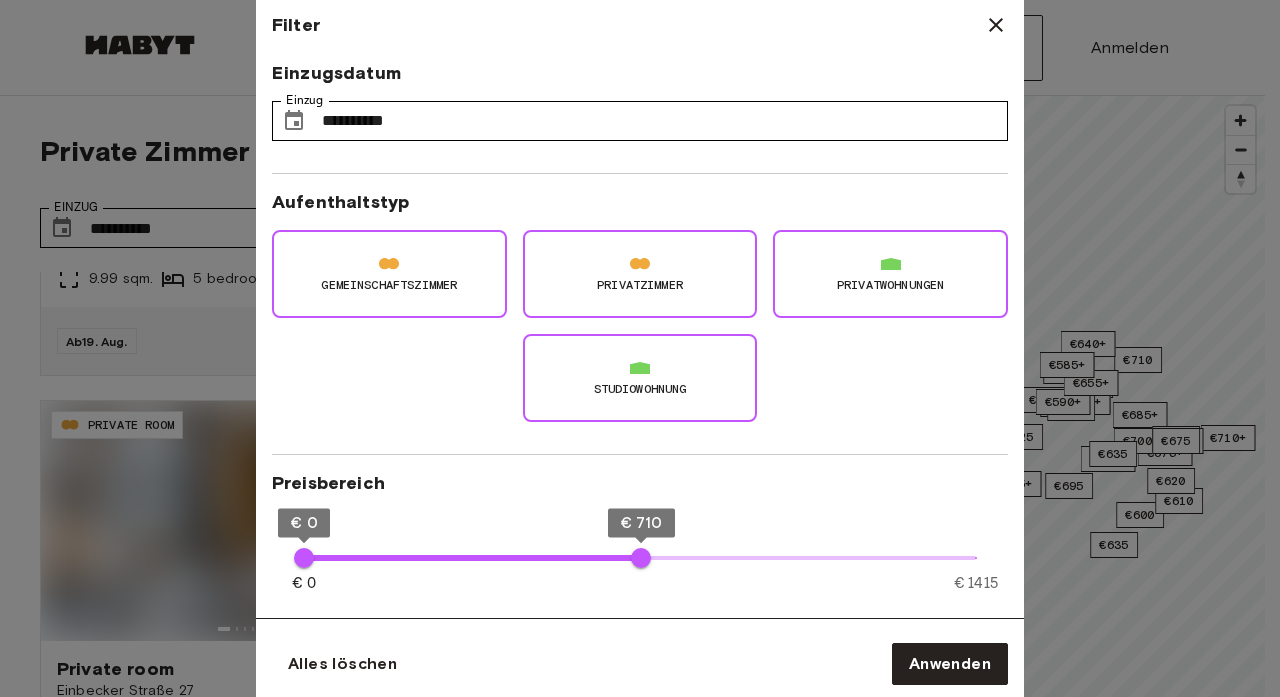 type on "**********" 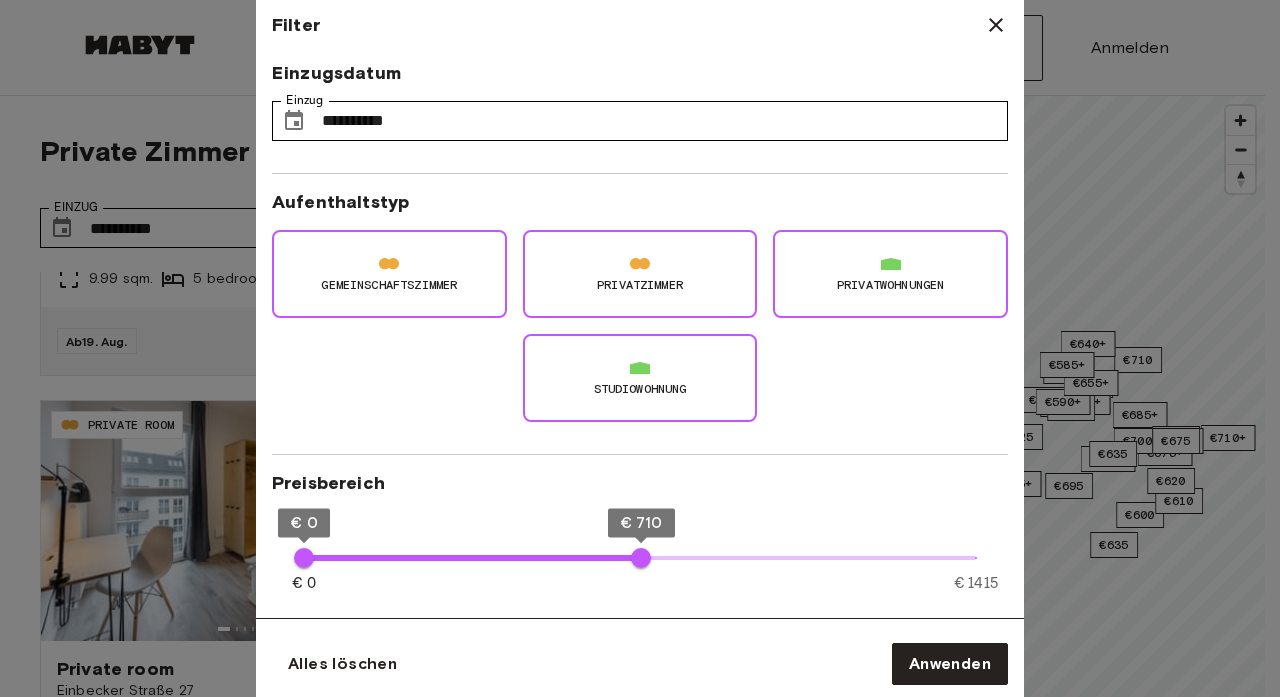 click on "Gemeinschaftszimmer Privatzimmer Privatwohnungen Studiowohnung" at bounding box center (632, 318) 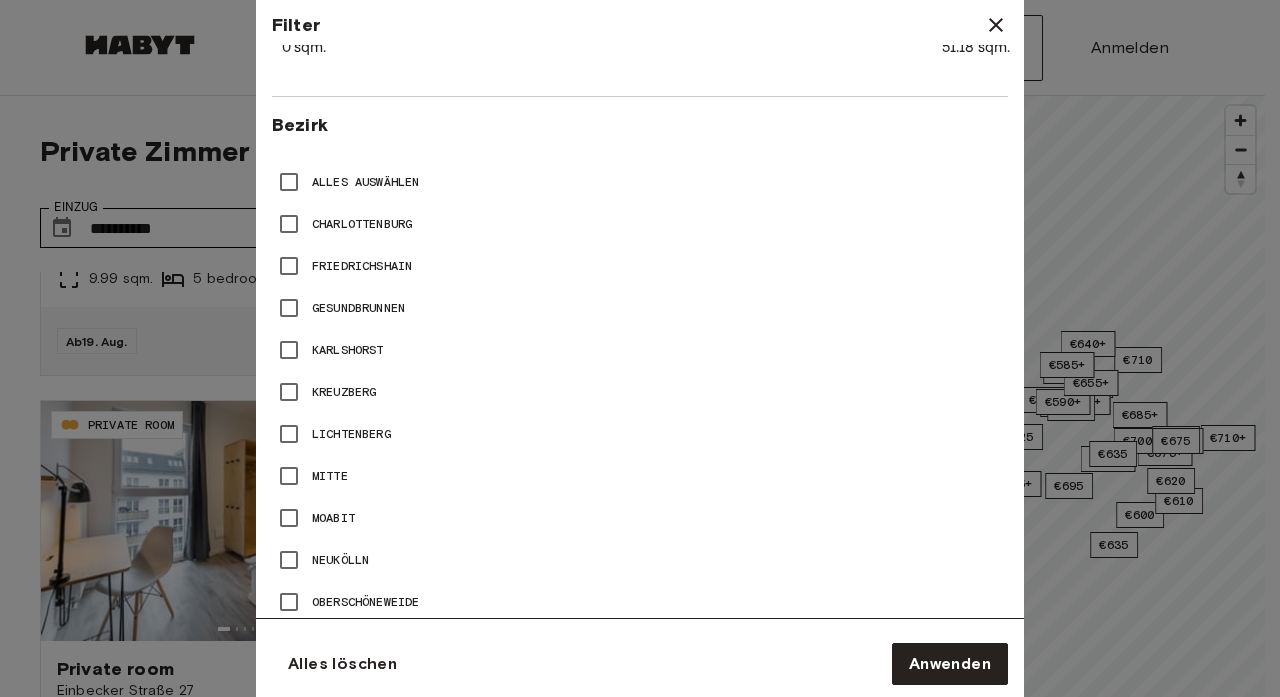 scroll, scrollTop: 842, scrollLeft: 0, axis: vertical 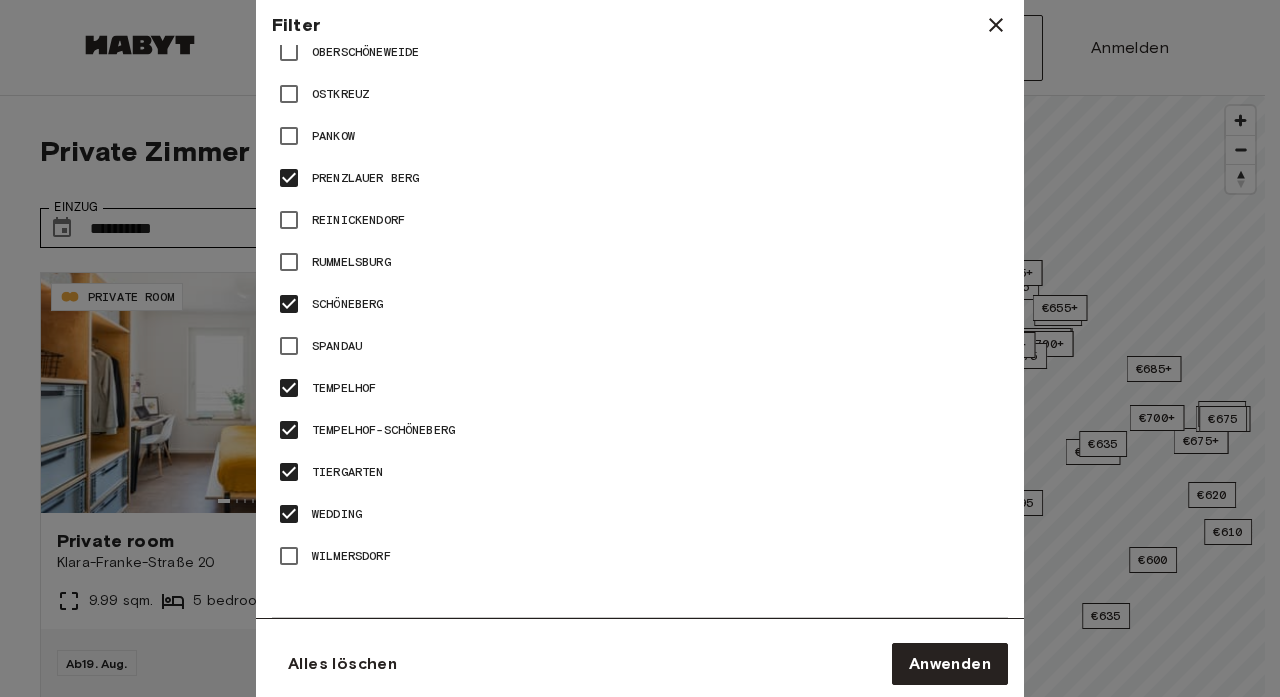 type on "**" 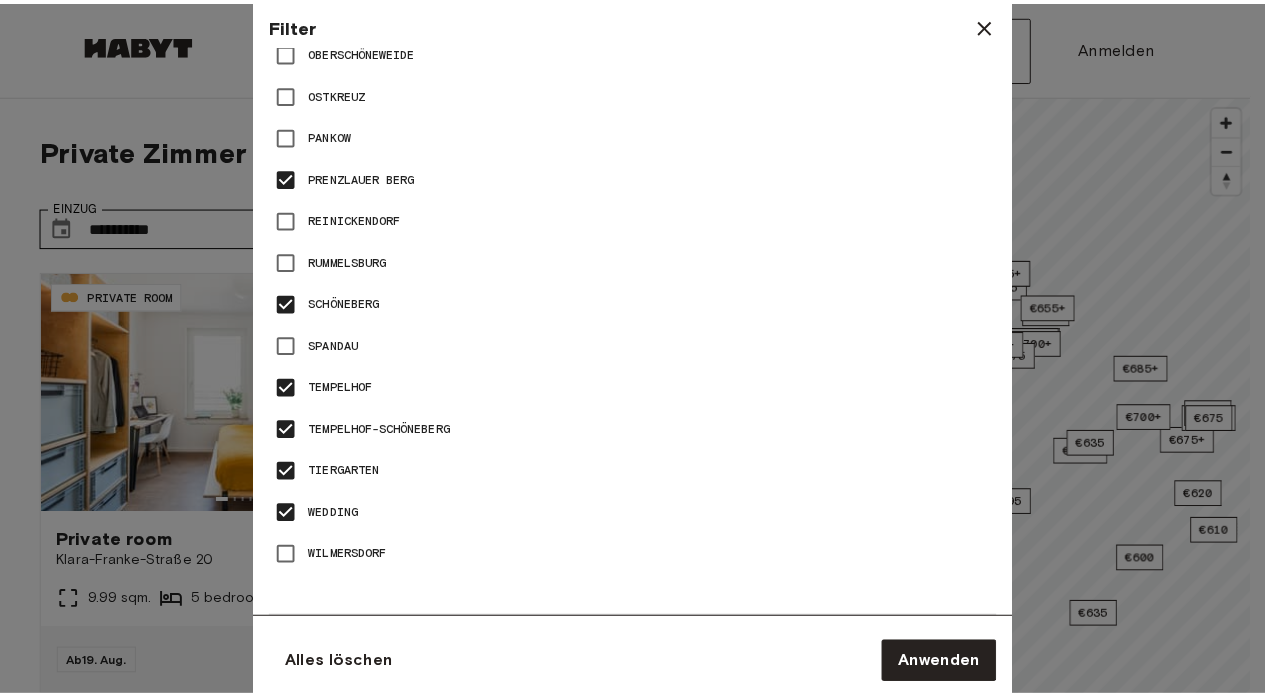 scroll, scrollTop: 1393, scrollLeft: 0, axis: vertical 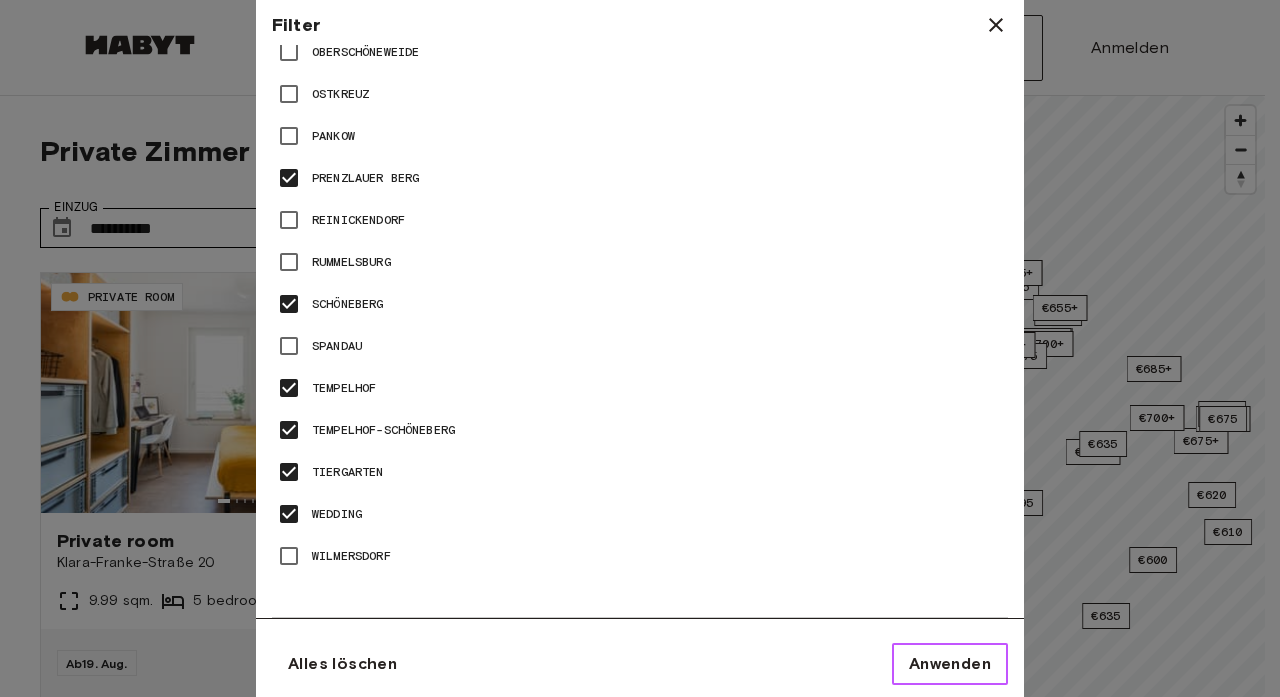 click on "Anwenden" at bounding box center [950, 664] 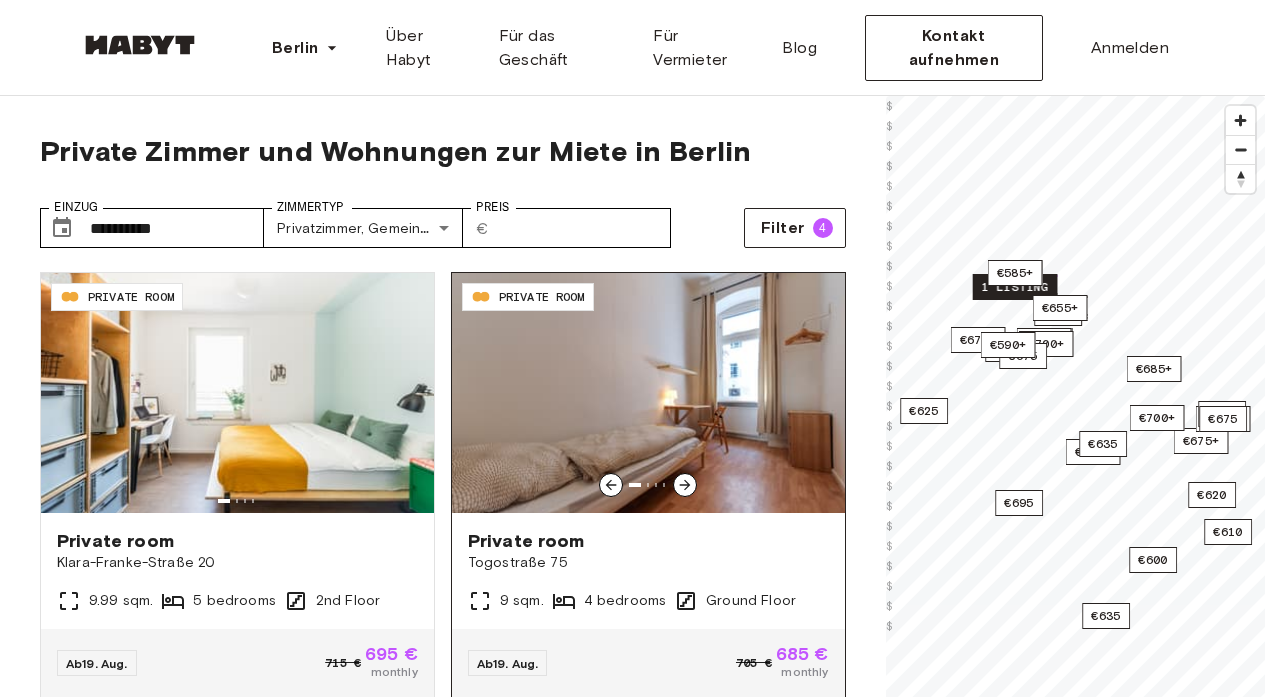 click 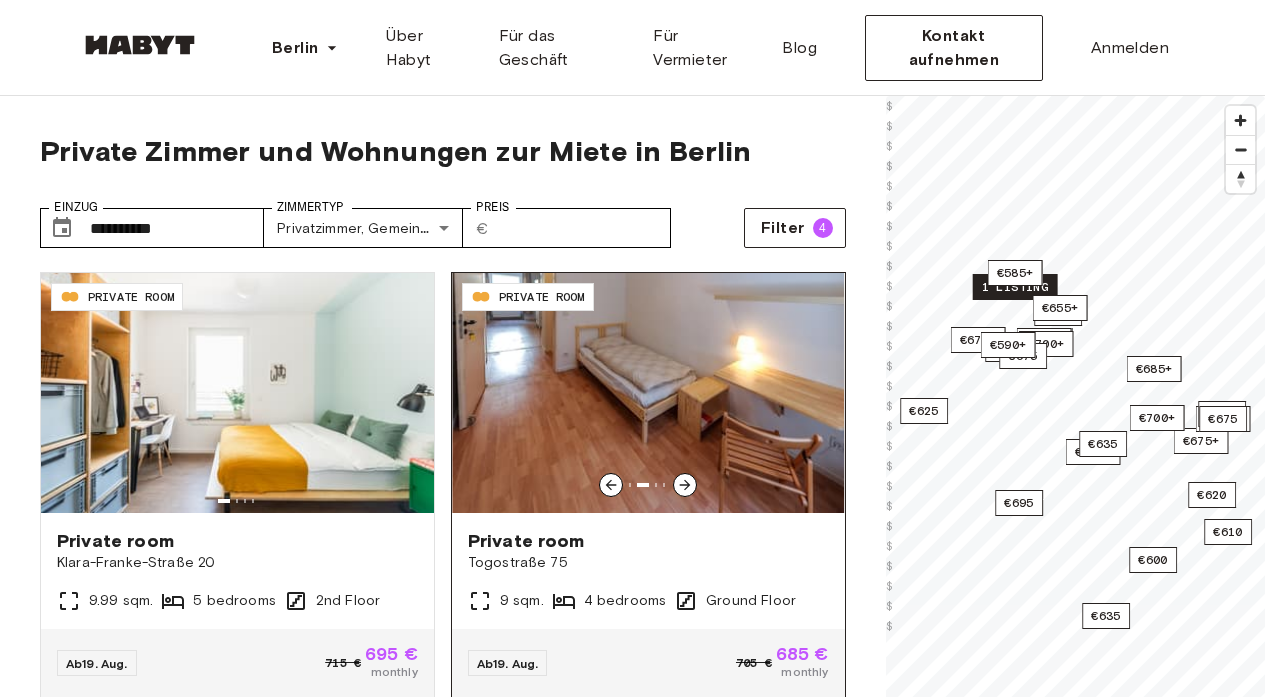 click 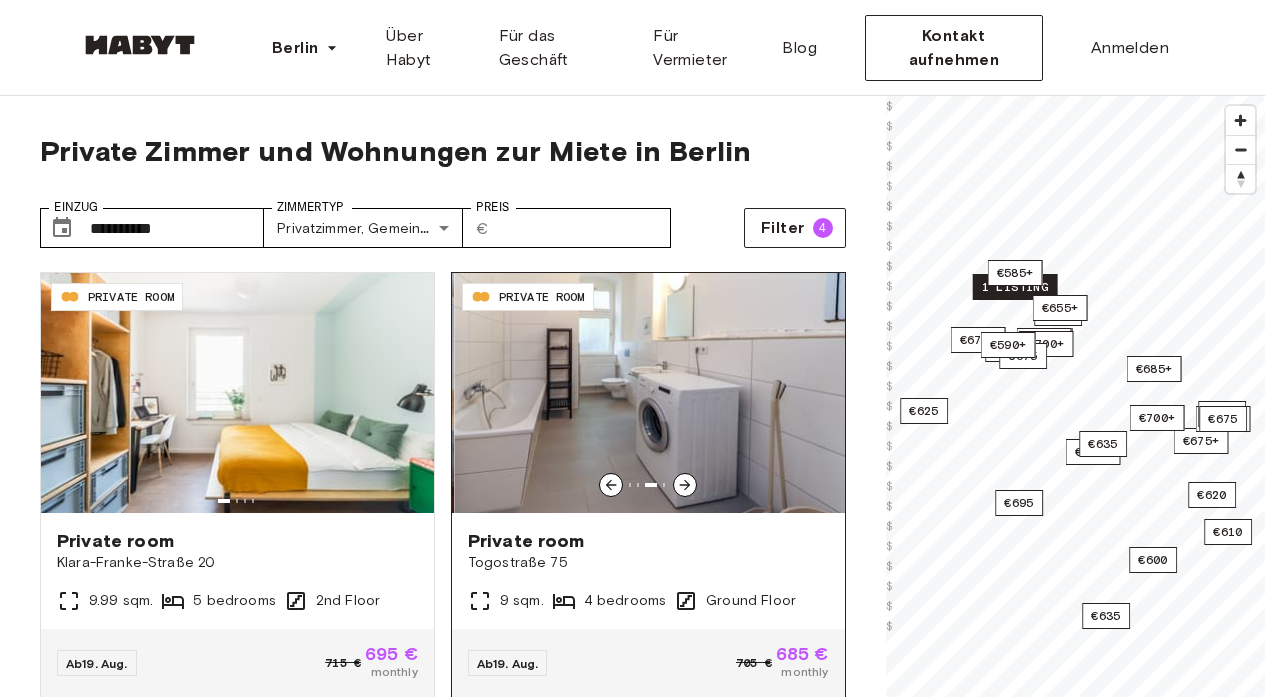 click 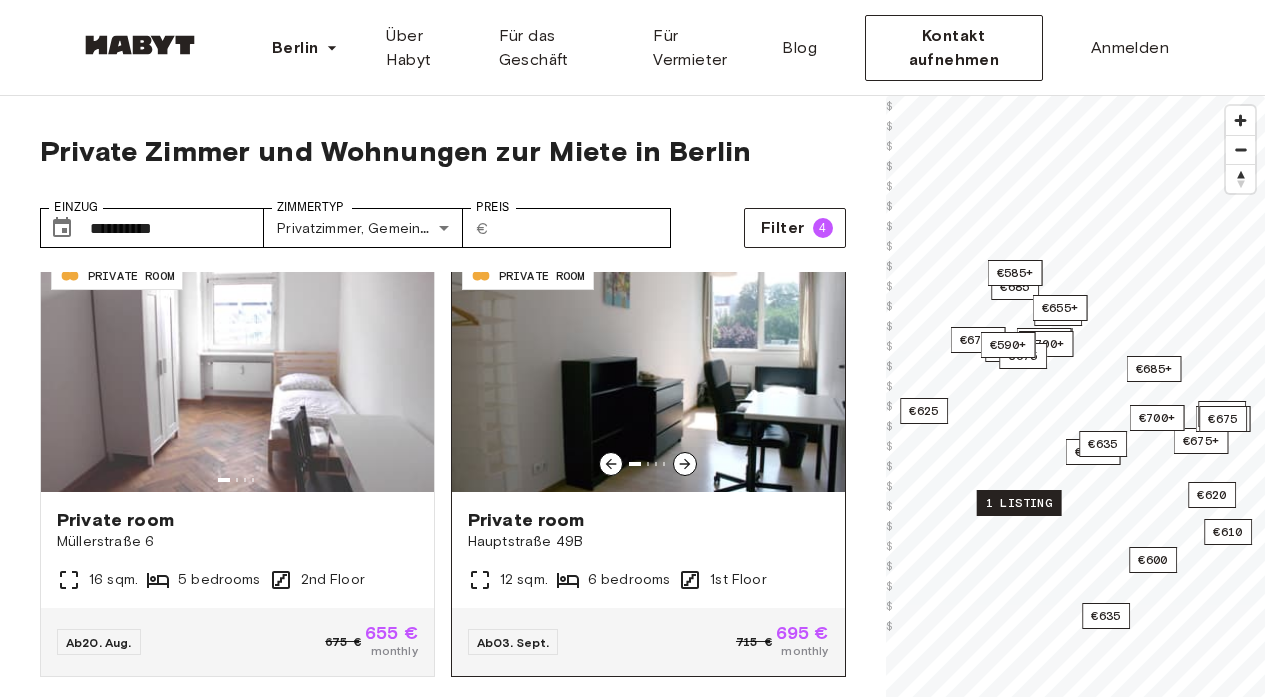 scroll, scrollTop: 470, scrollLeft: 0, axis: vertical 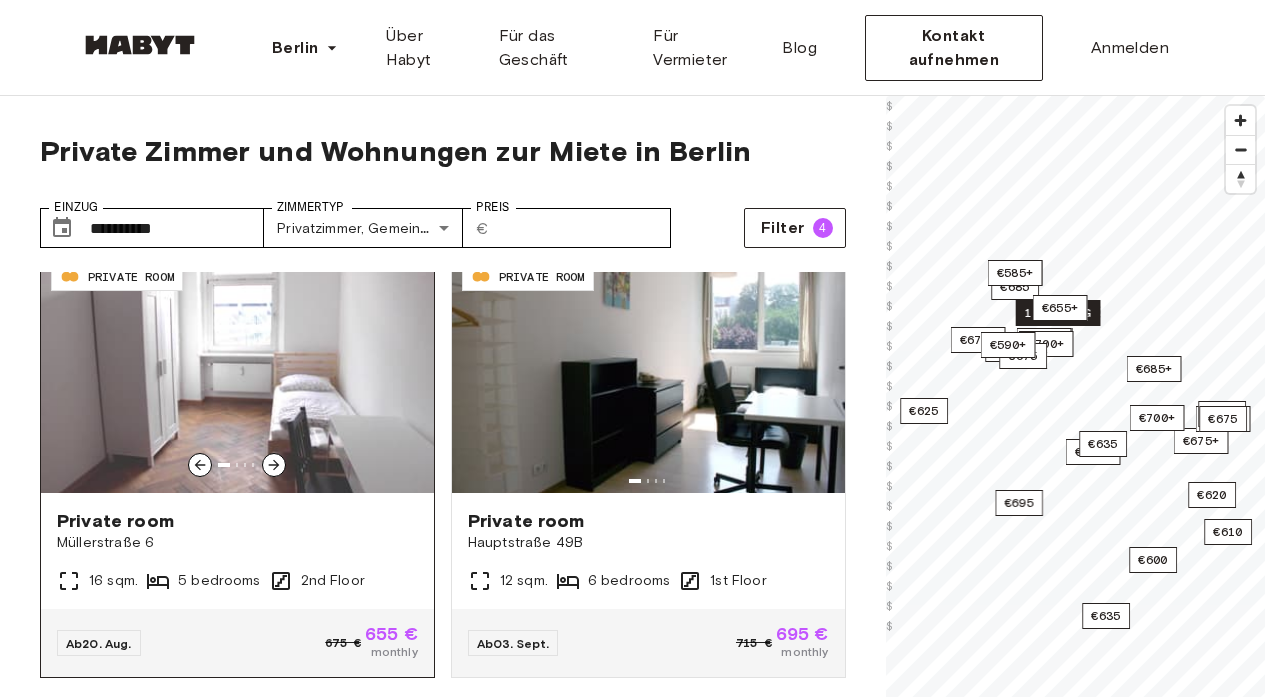 click 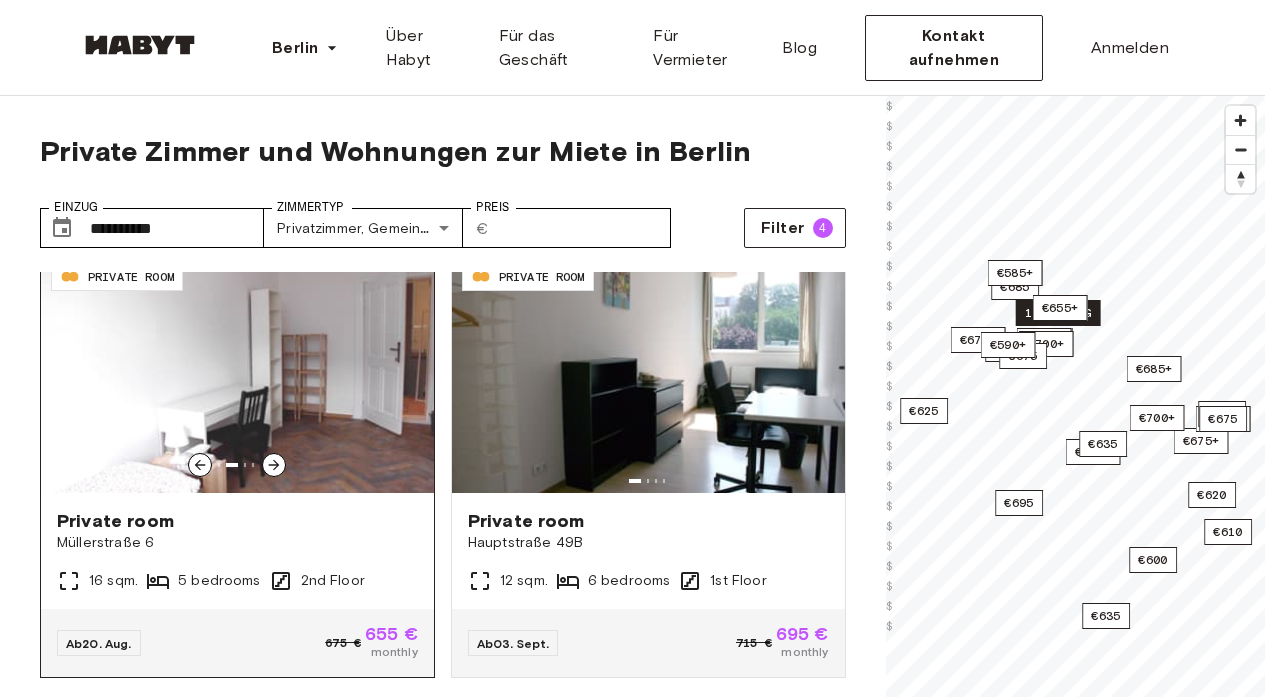 click 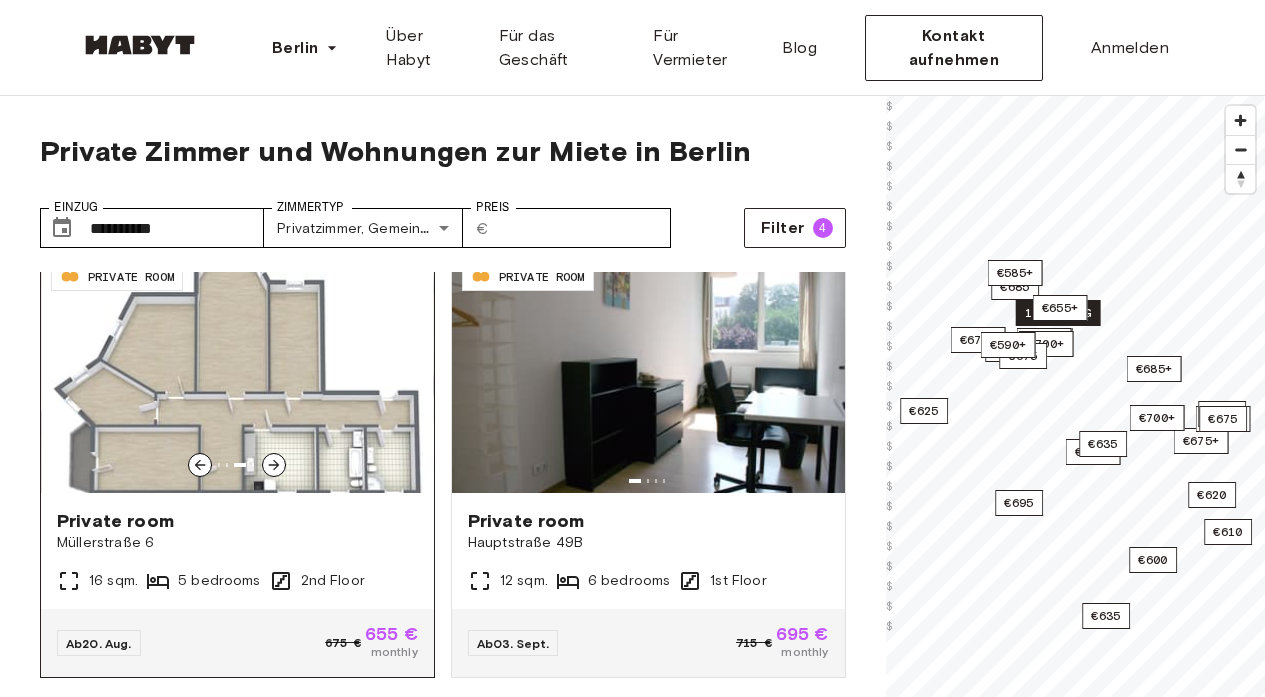 click 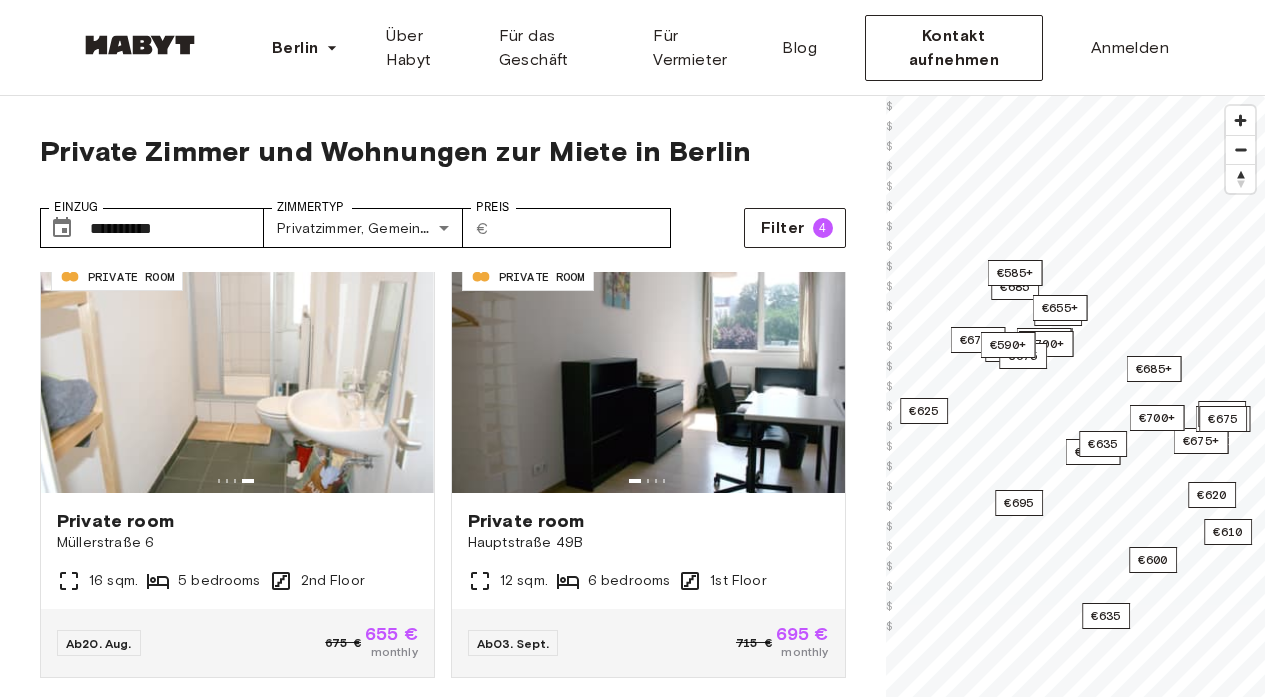 scroll, scrollTop: 333, scrollLeft: 0, axis: vertical 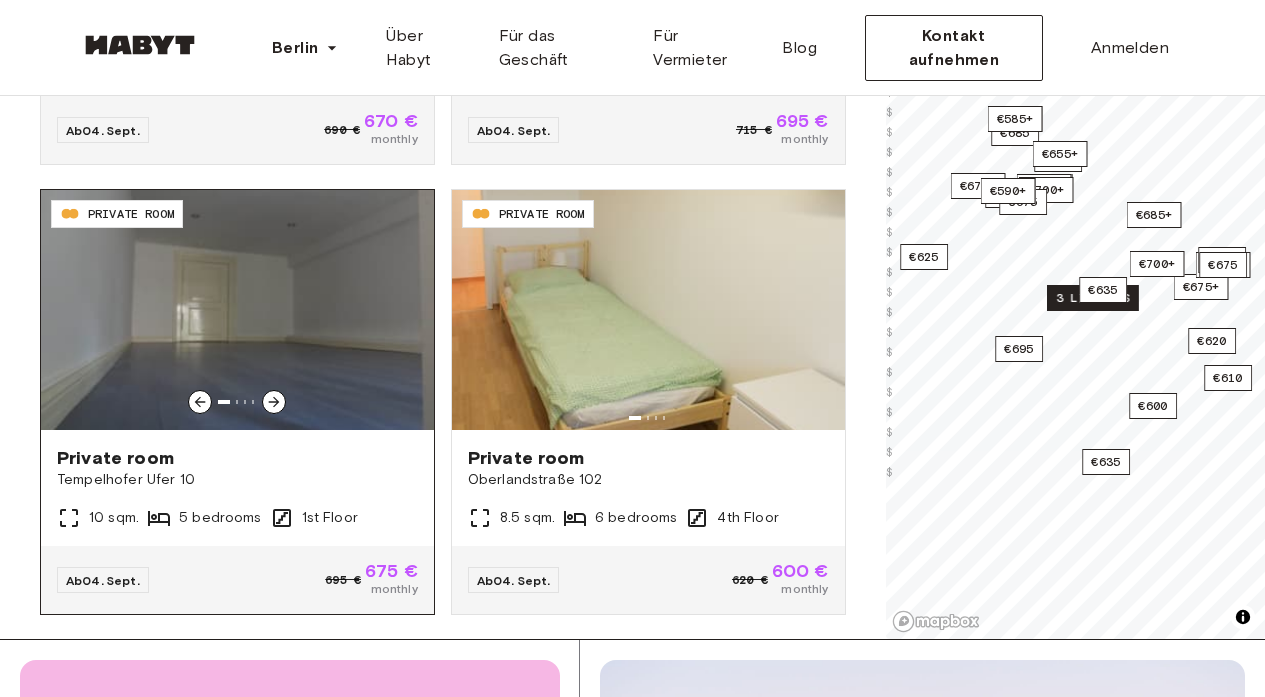 click 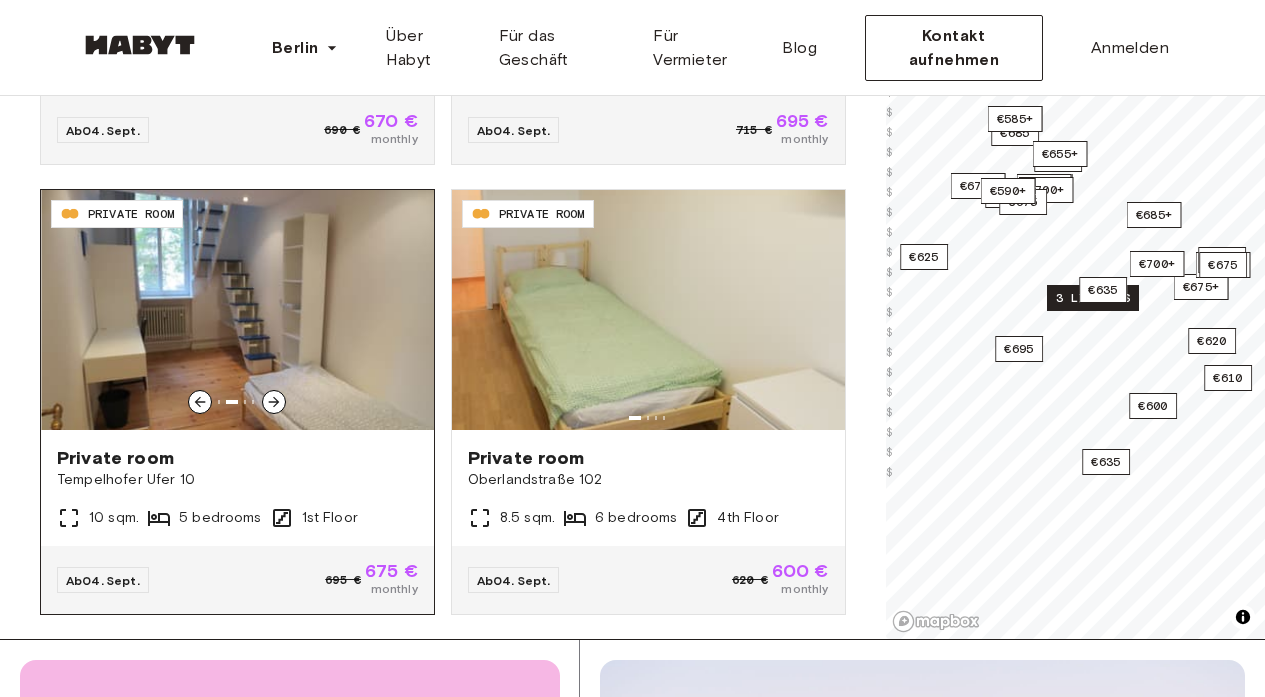 click 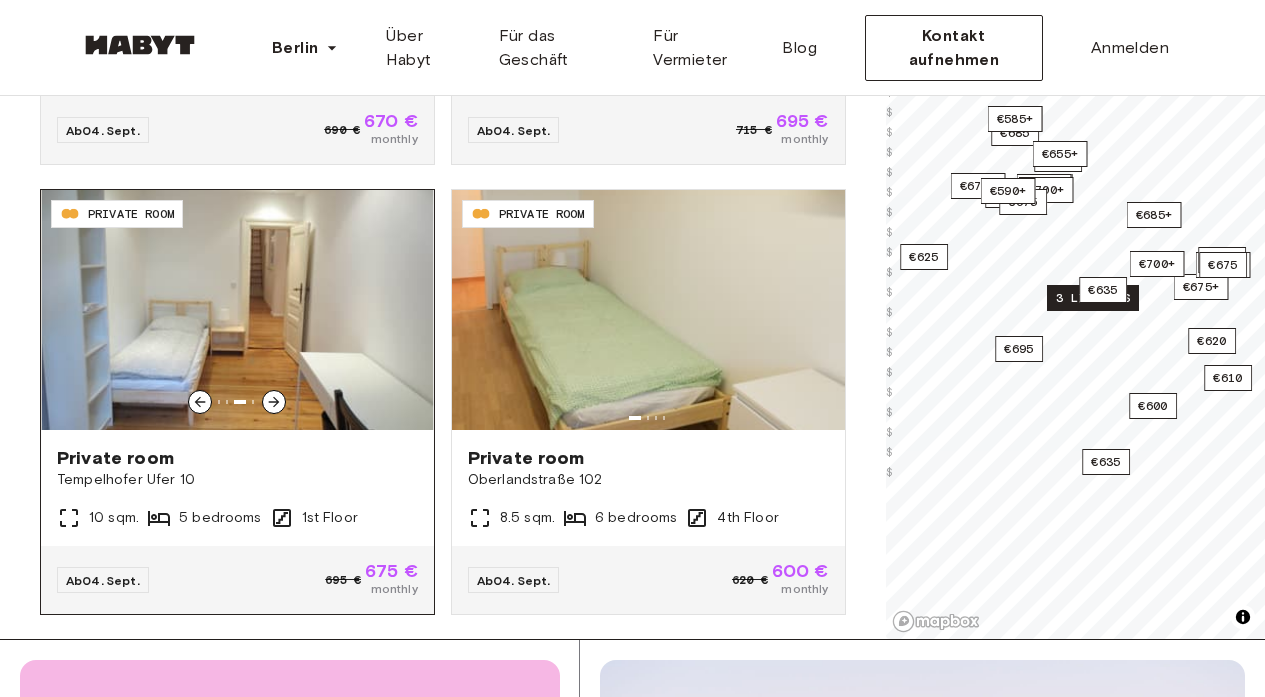 click 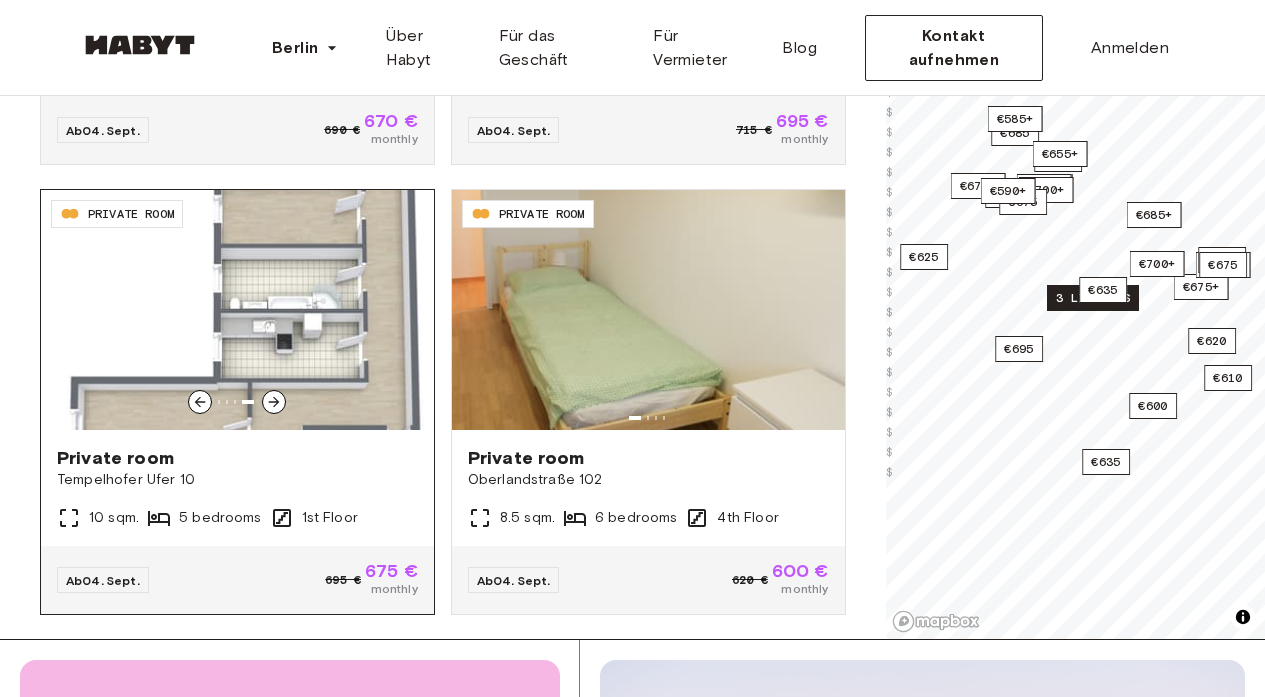 click 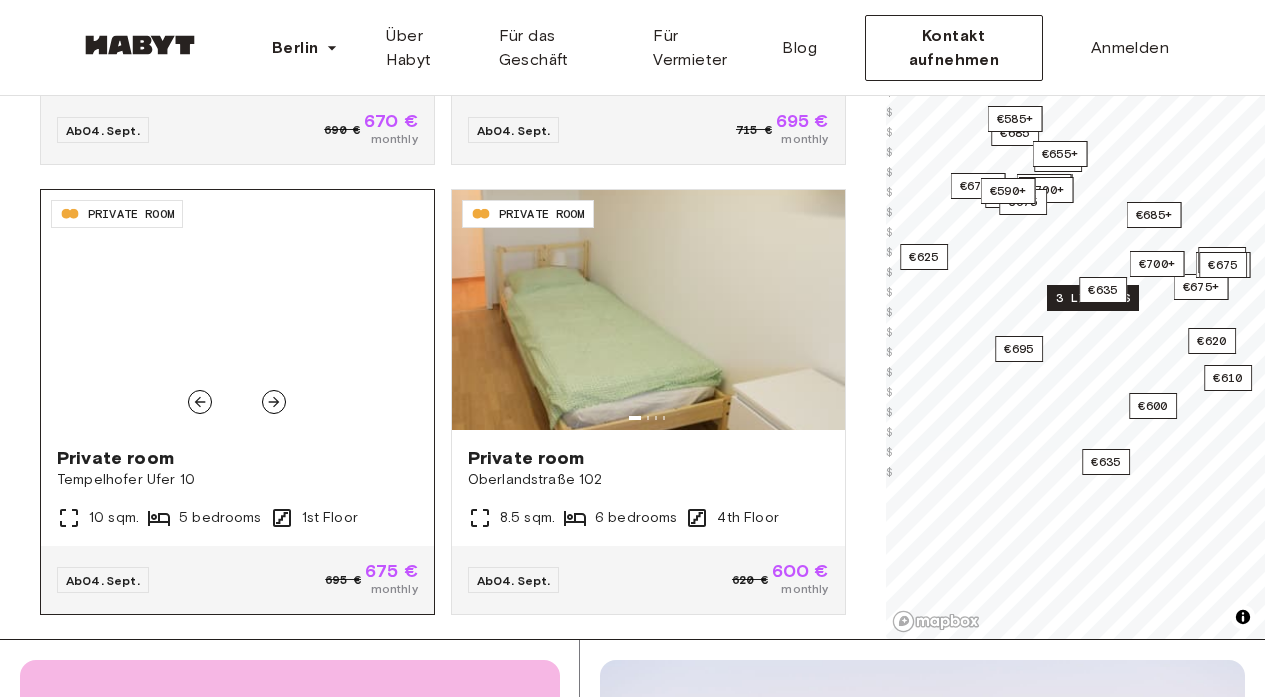 click at bounding box center (237, 310) 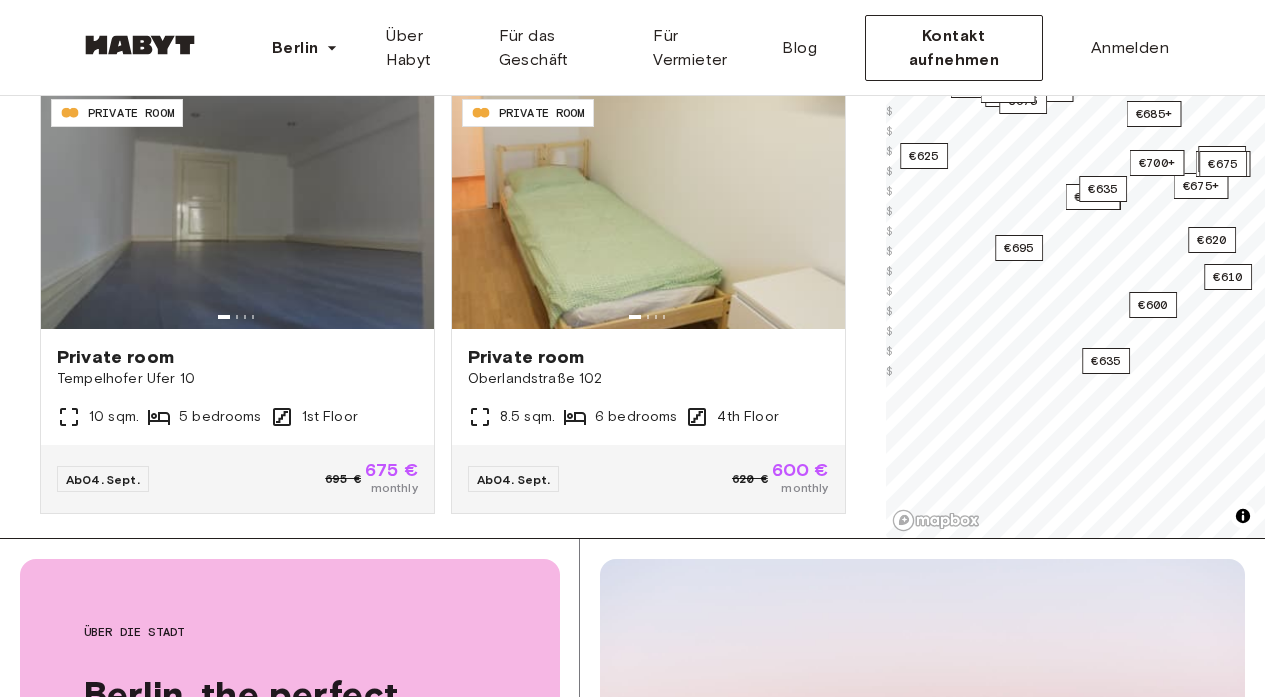 scroll, scrollTop: 0, scrollLeft: 0, axis: both 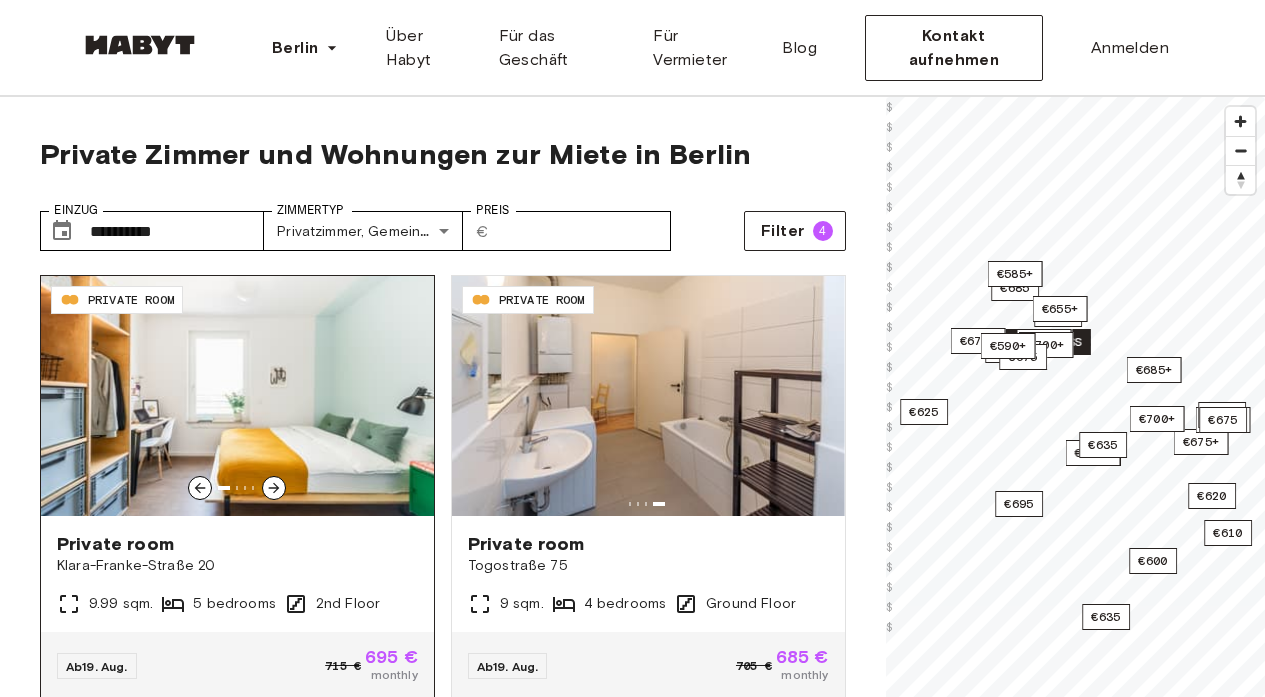 click 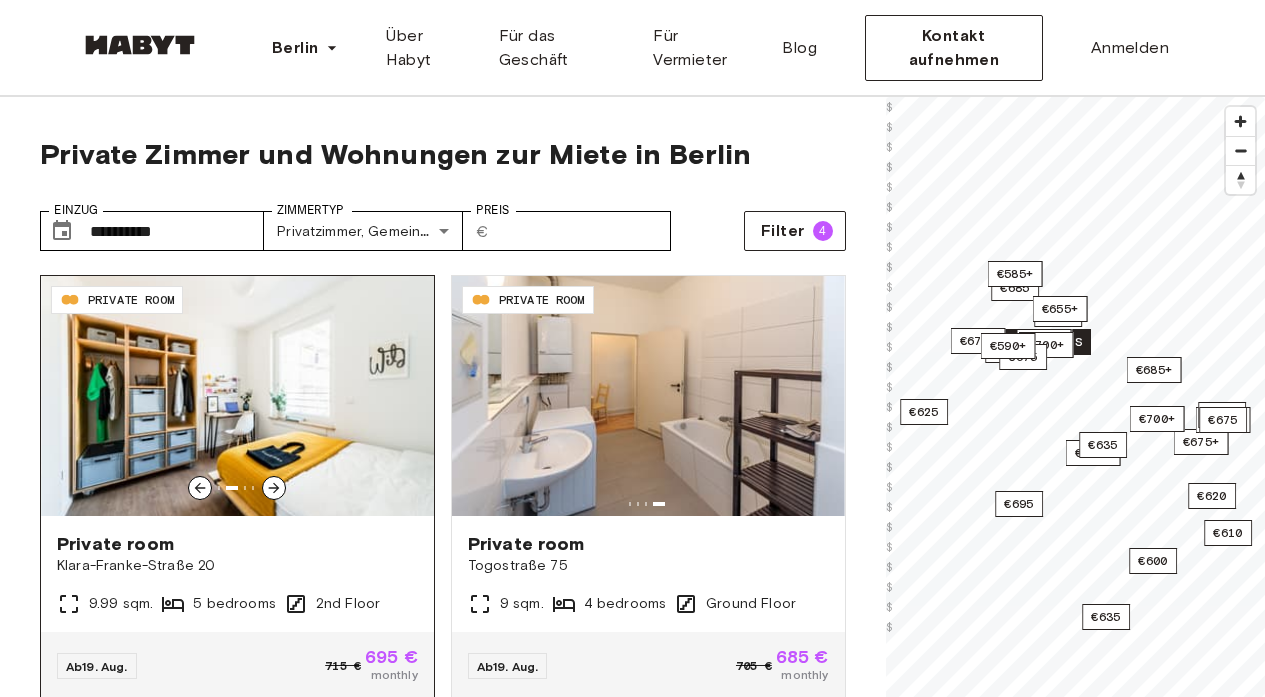 click 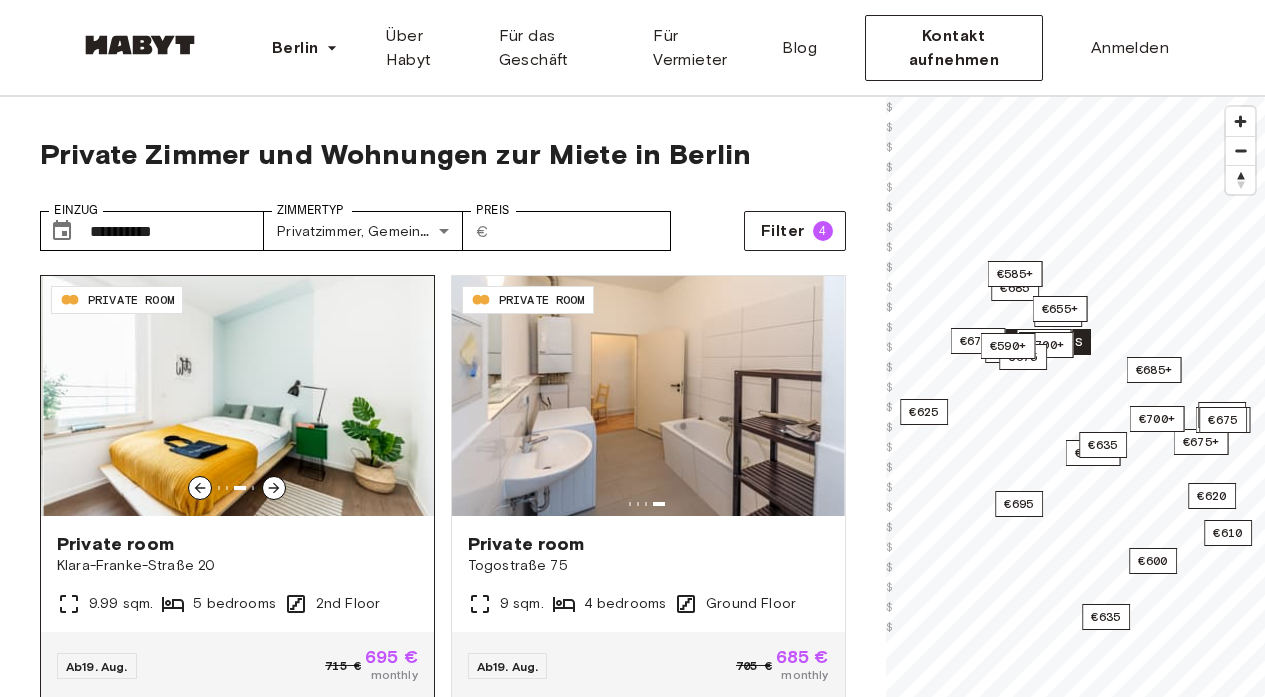 click 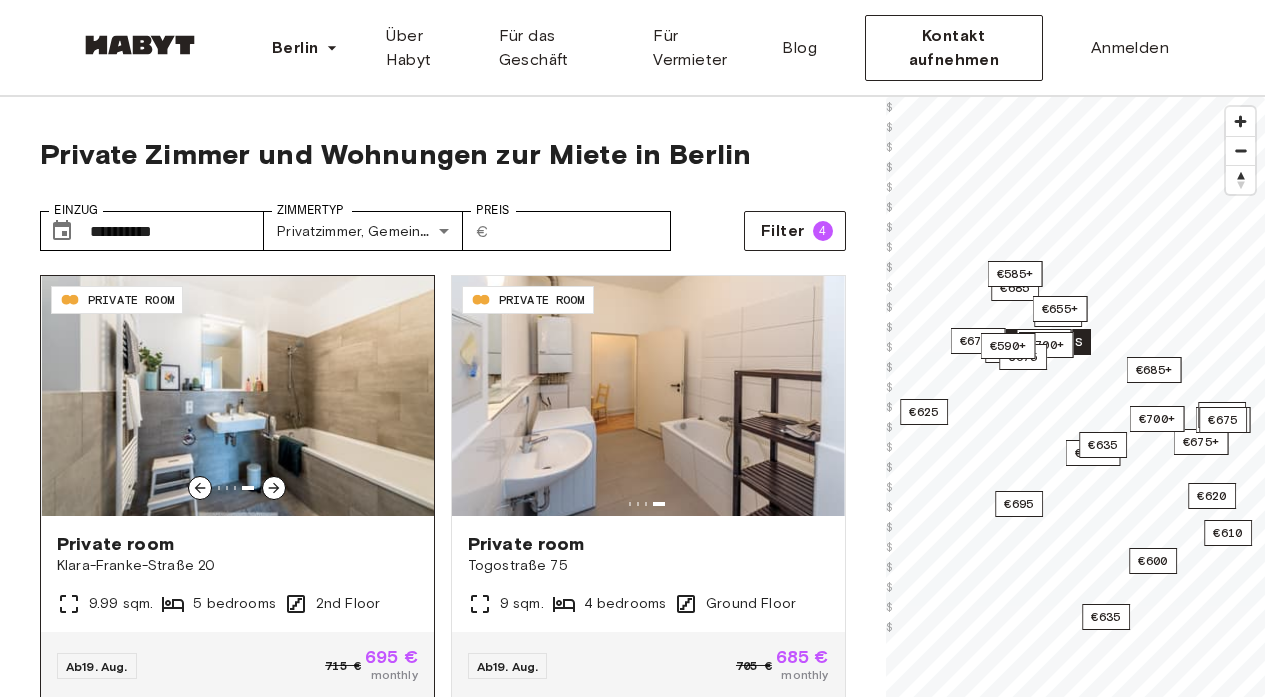 click 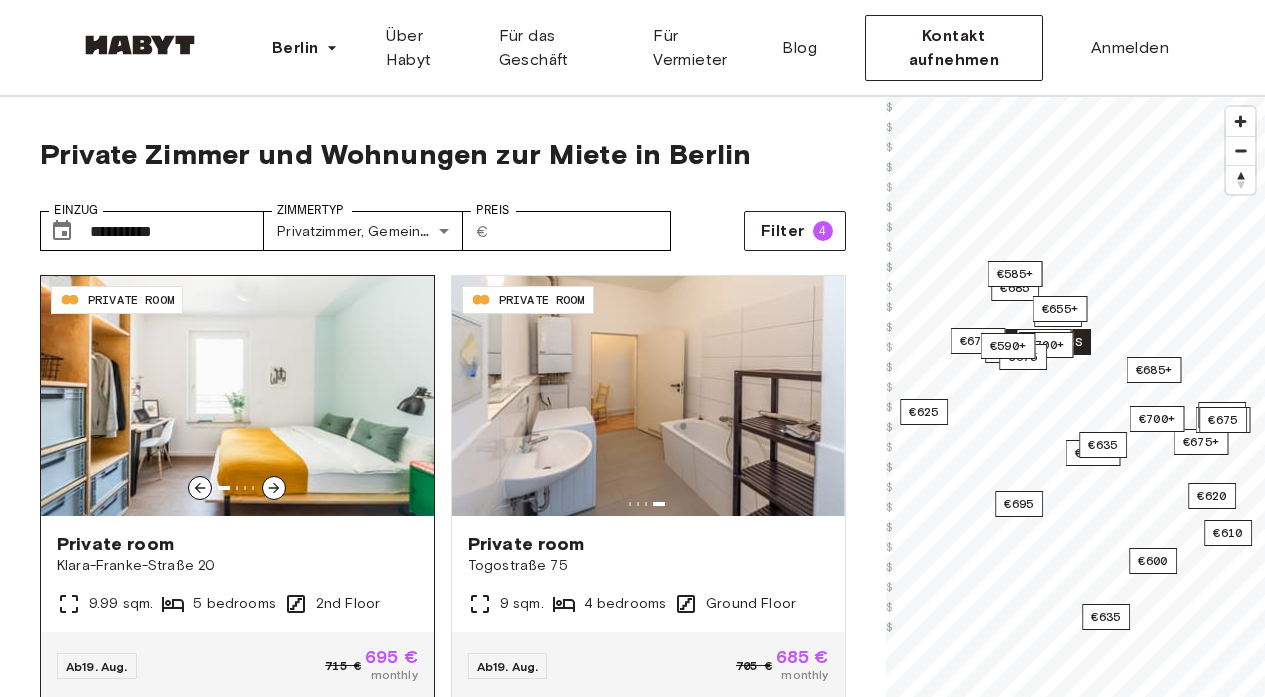 click 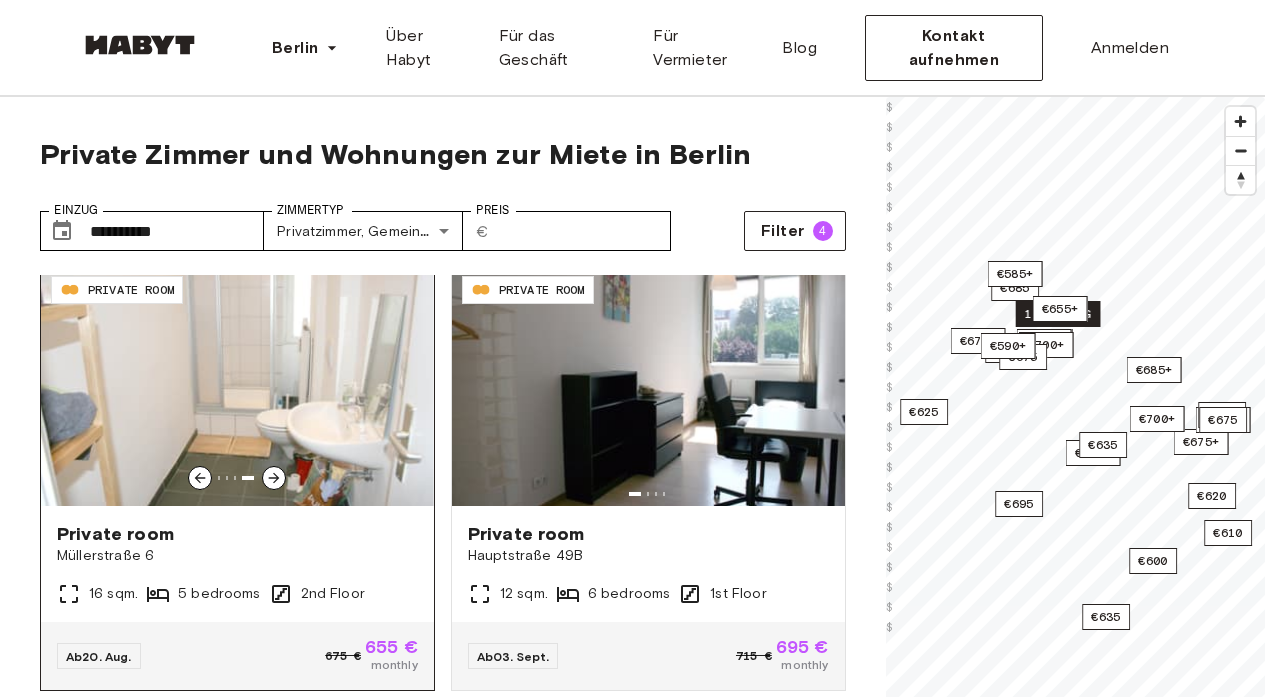 scroll, scrollTop: 503, scrollLeft: 0, axis: vertical 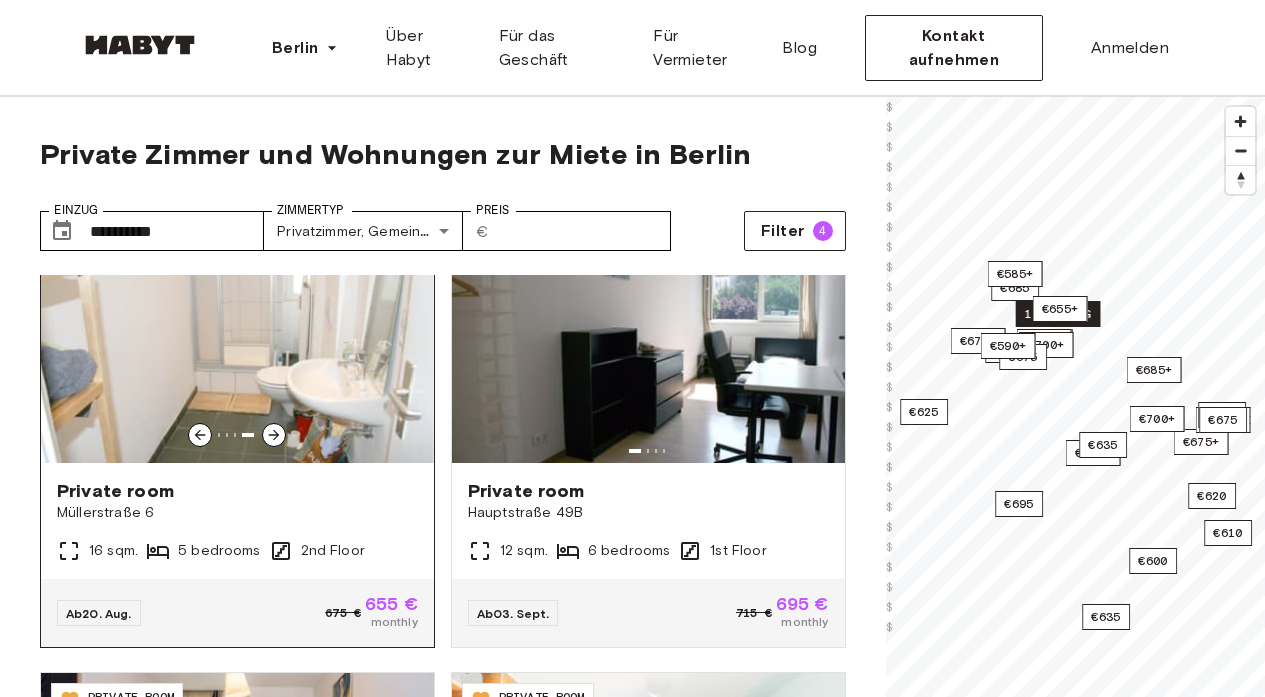 click 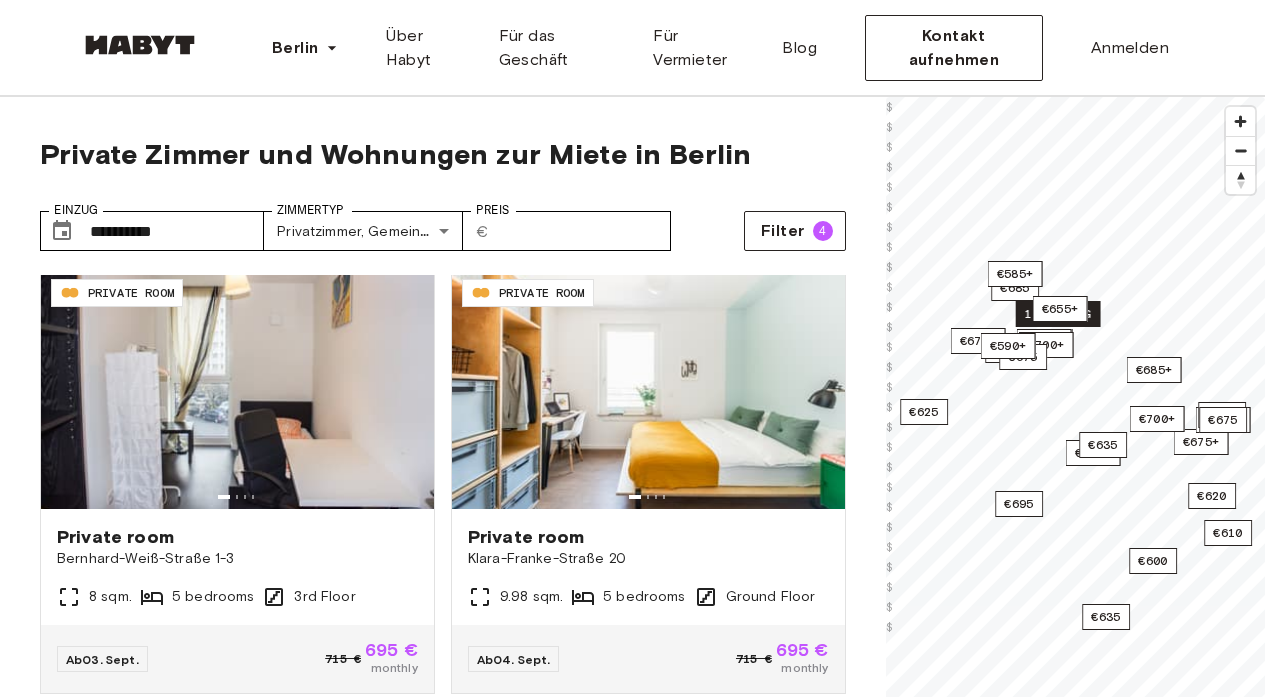 scroll, scrollTop: 911, scrollLeft: 0, axis: vertical 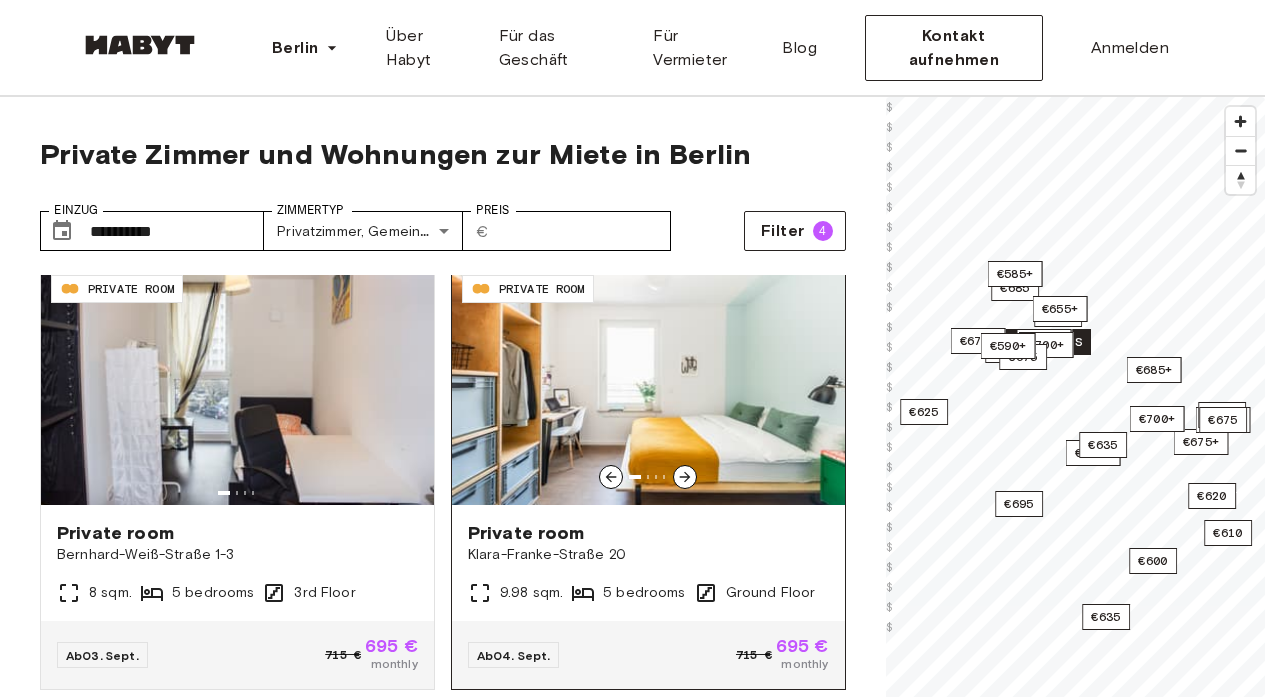 click 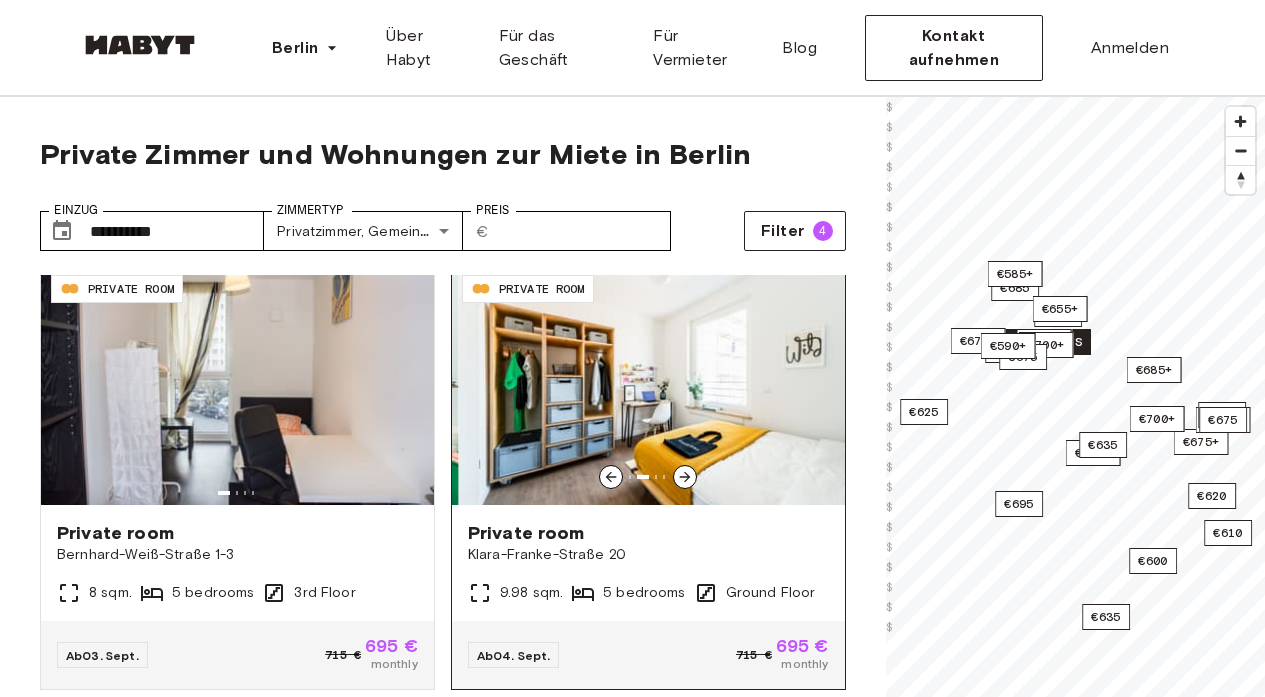 click 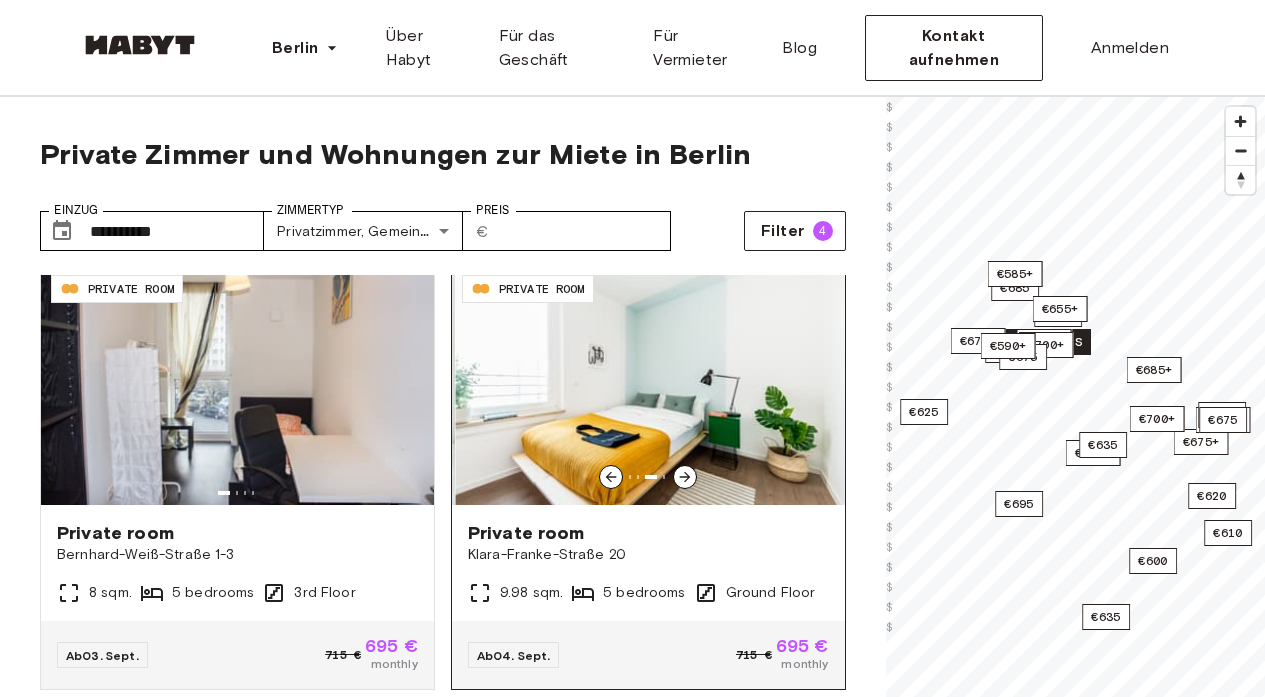 click 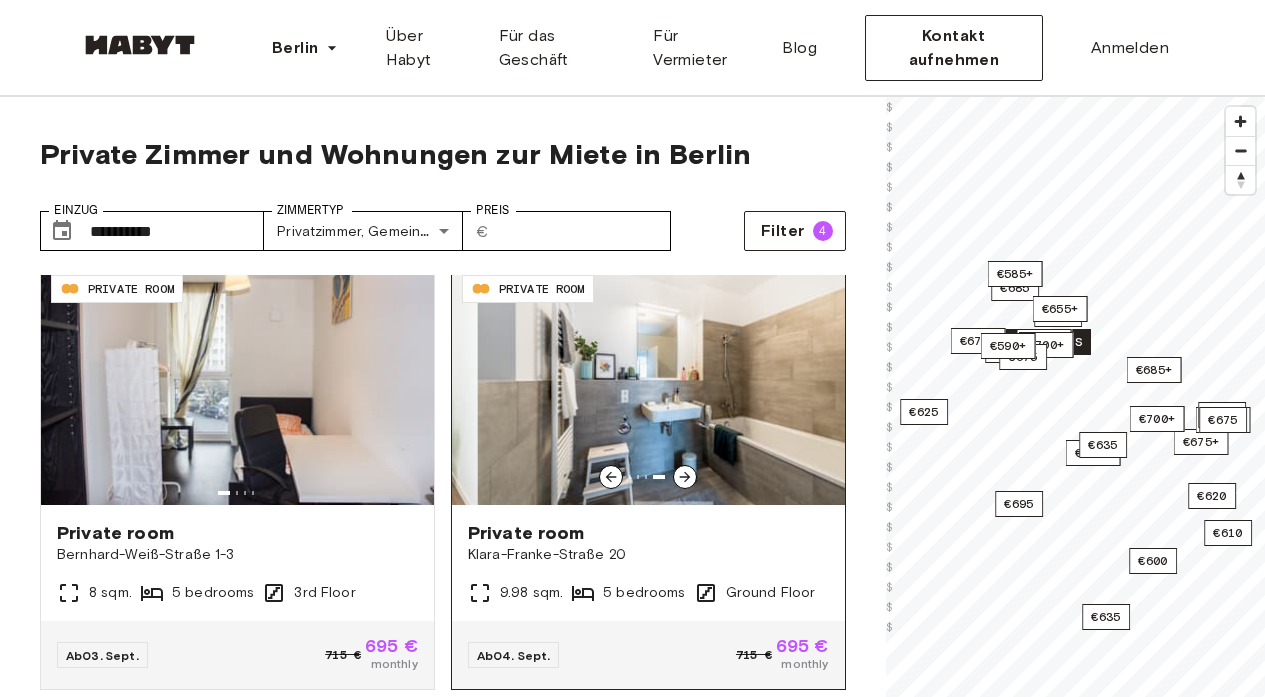 click at bounding box center (673, 385) 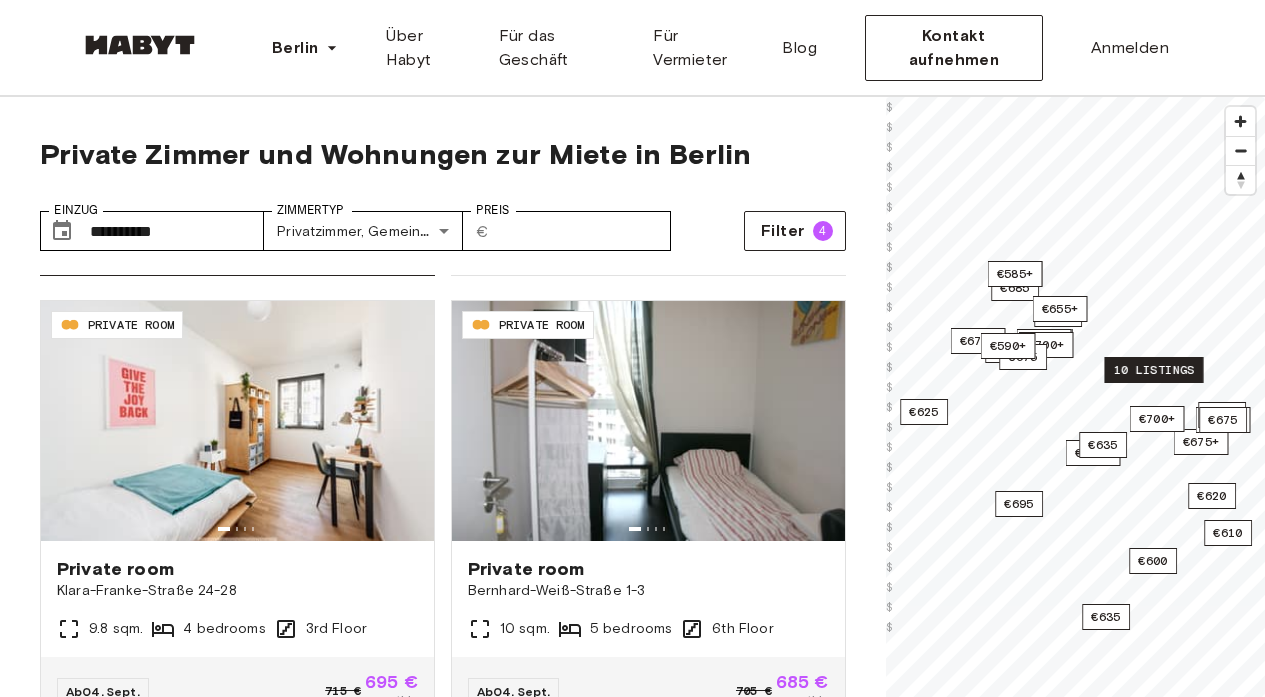 scroll, scrollTop: 1322, scrollLeft: 0, axis: vertical 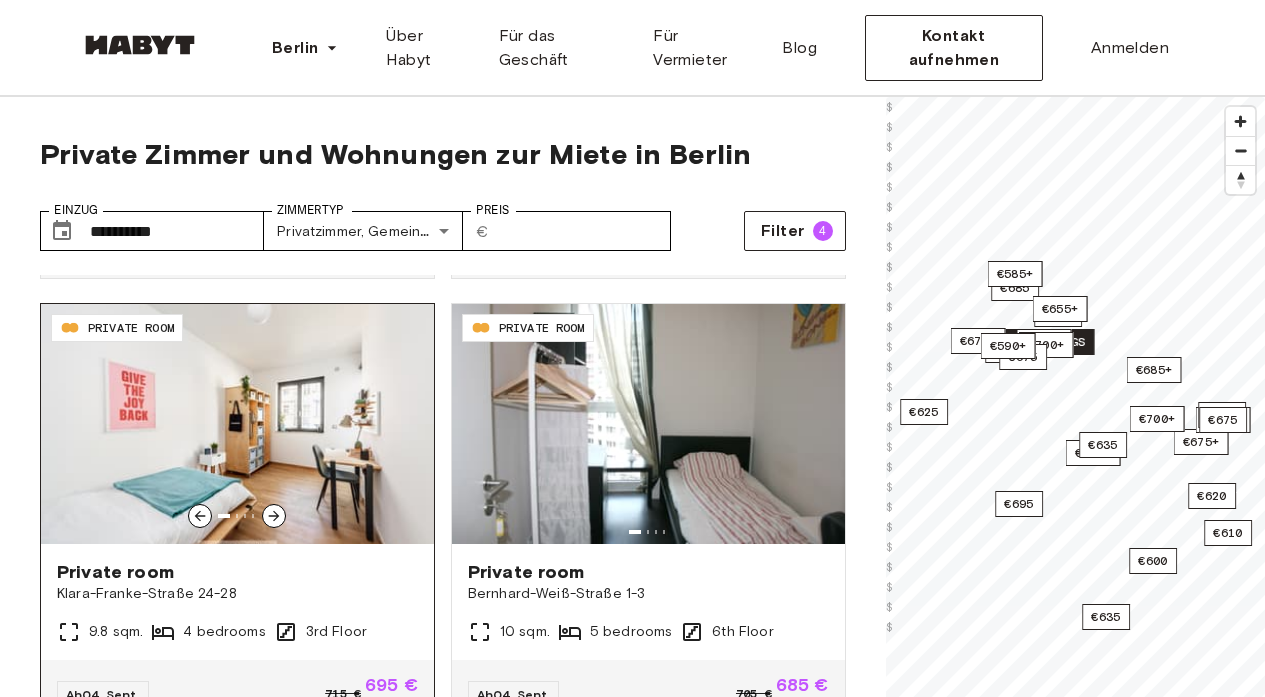 click 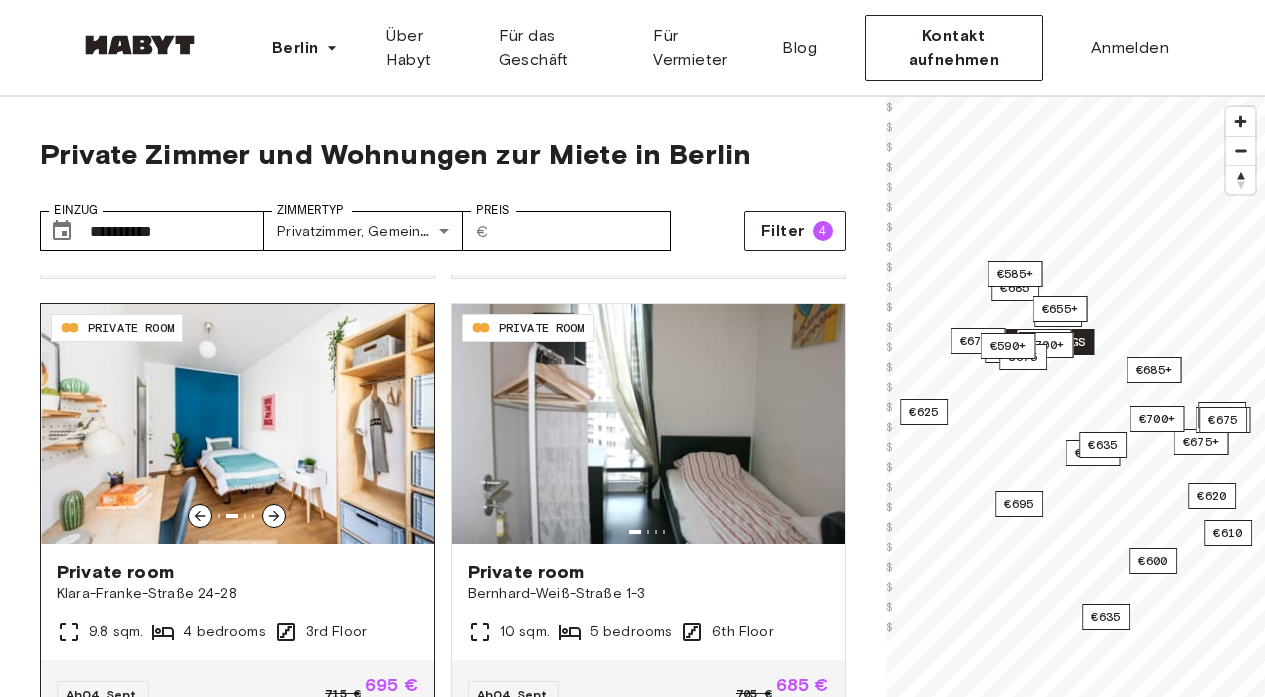click 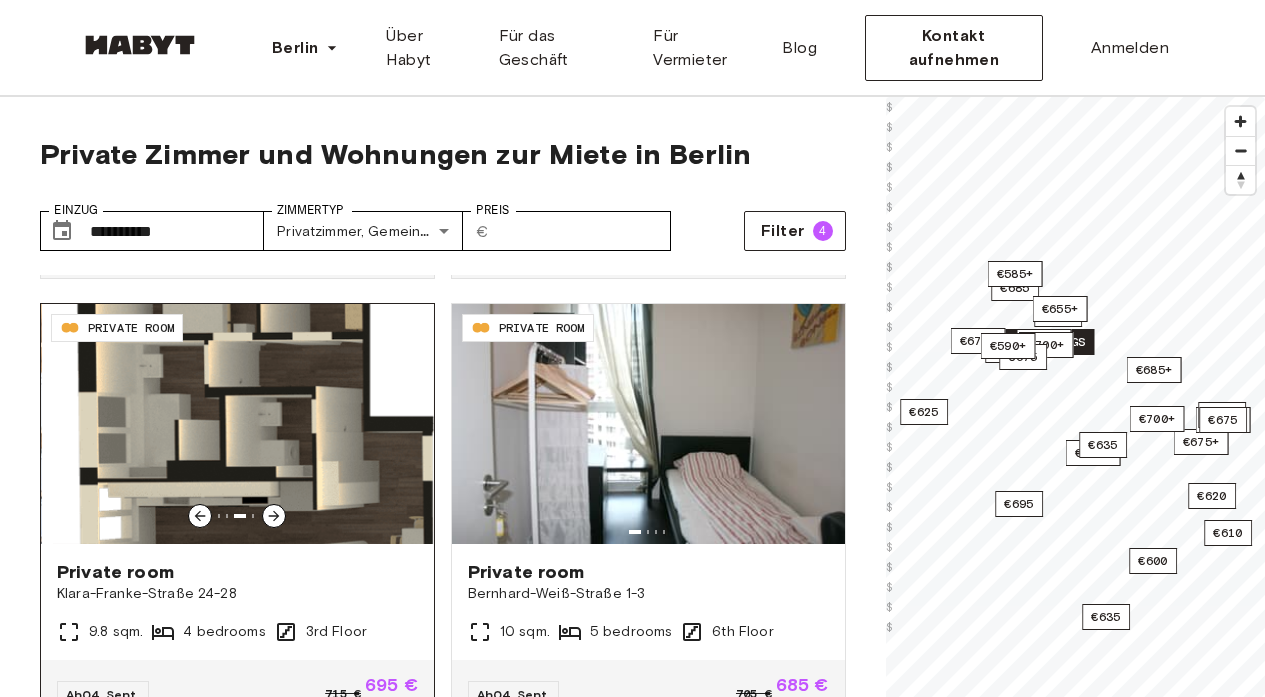 click 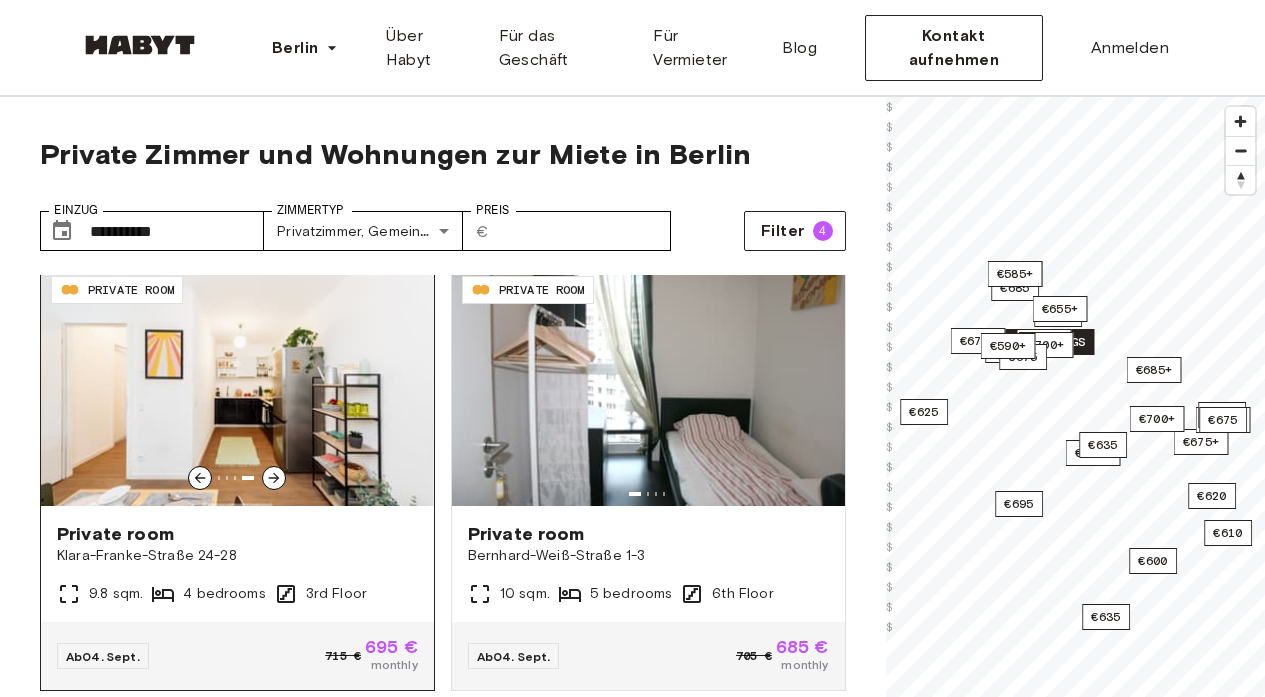 scroll, scrollTop: 1353, scrollLeft: 0, axis: vertical 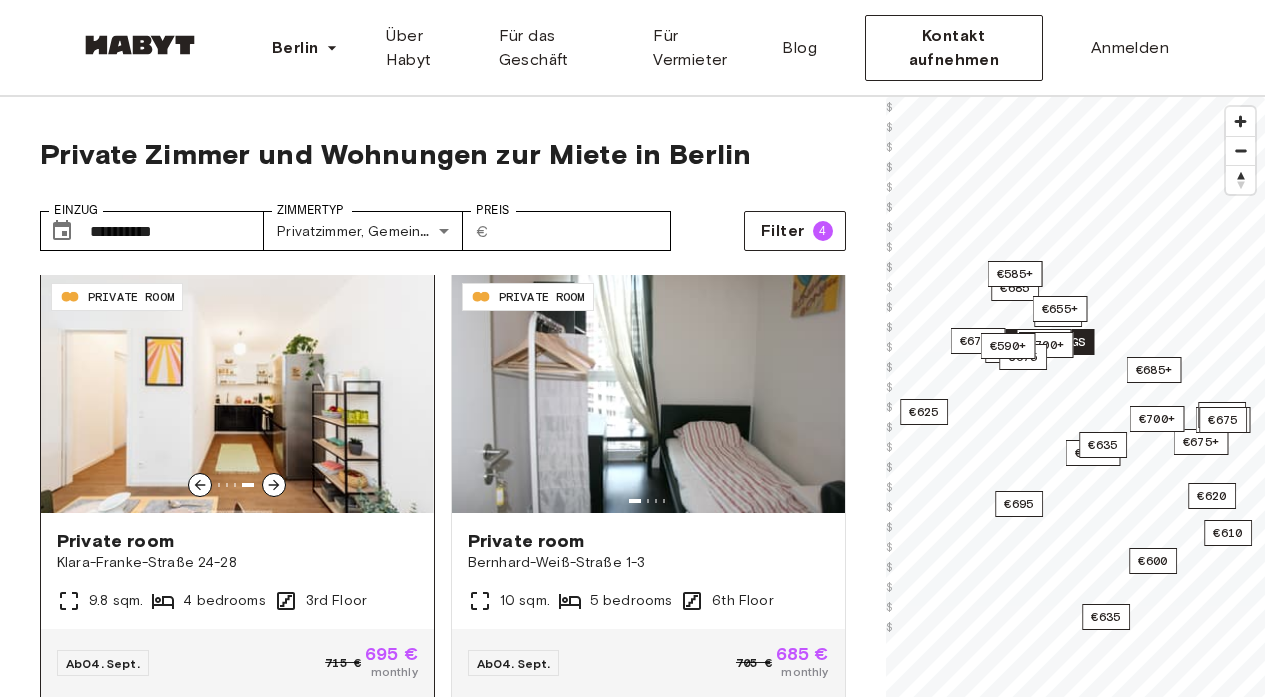 click at bounding box center (237, 393) 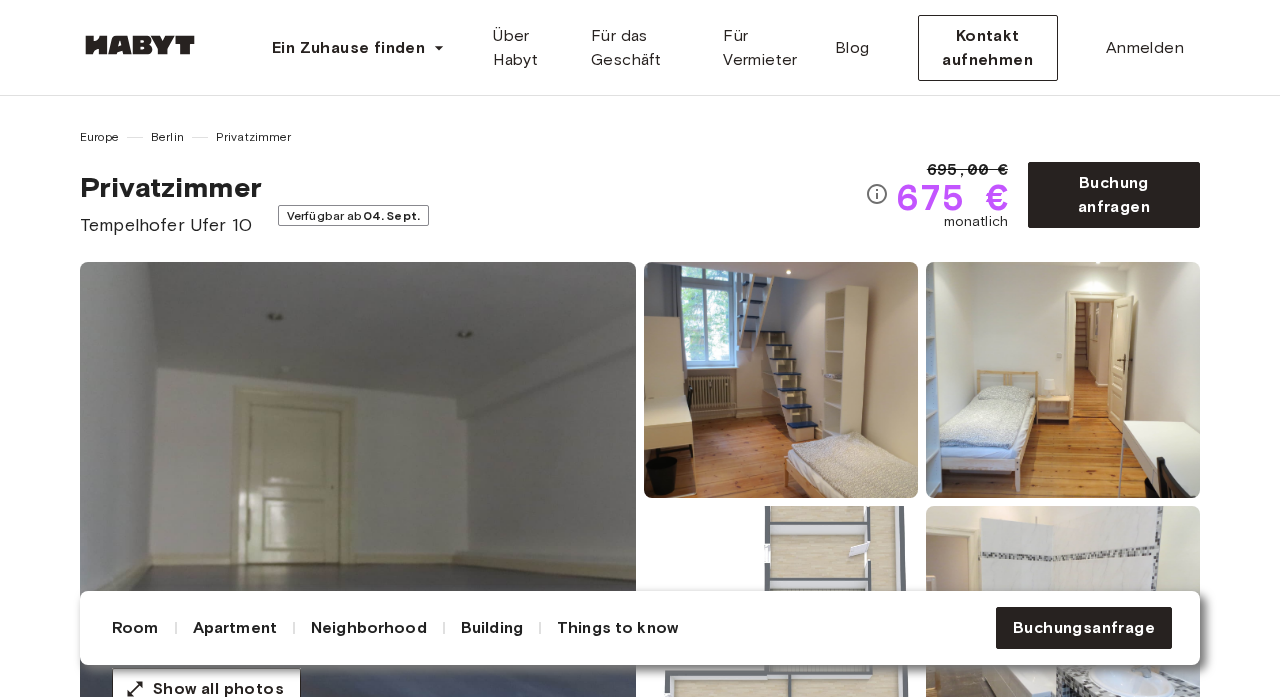 scroll, scrollTop: 0, scrollLeft: 0, axis: both 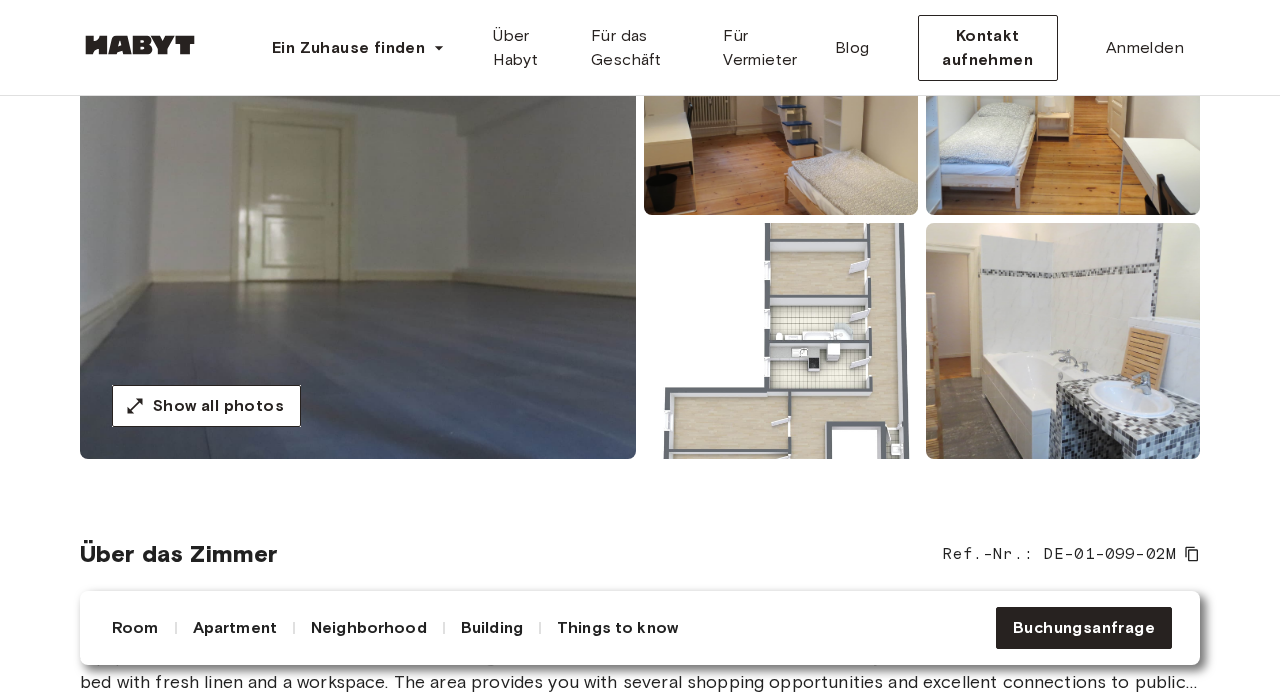 click at bounding box center (781, 341) 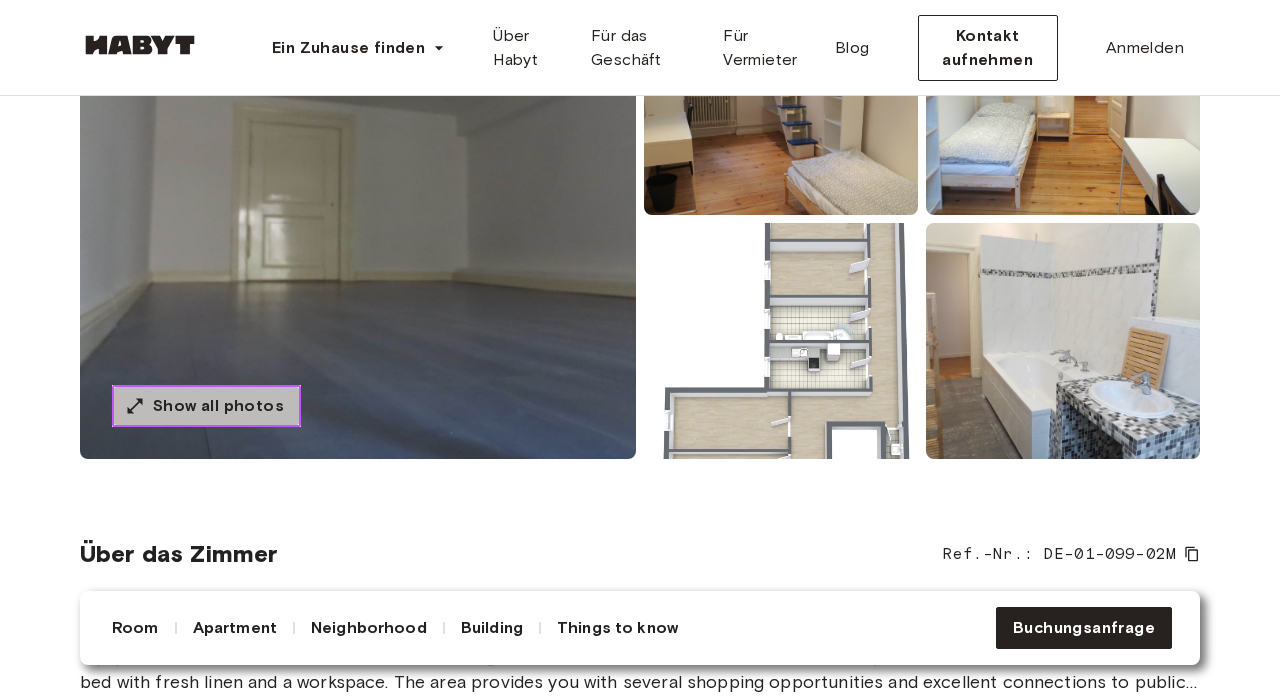 click on "Show all photos" at bounding box center [206, 406] 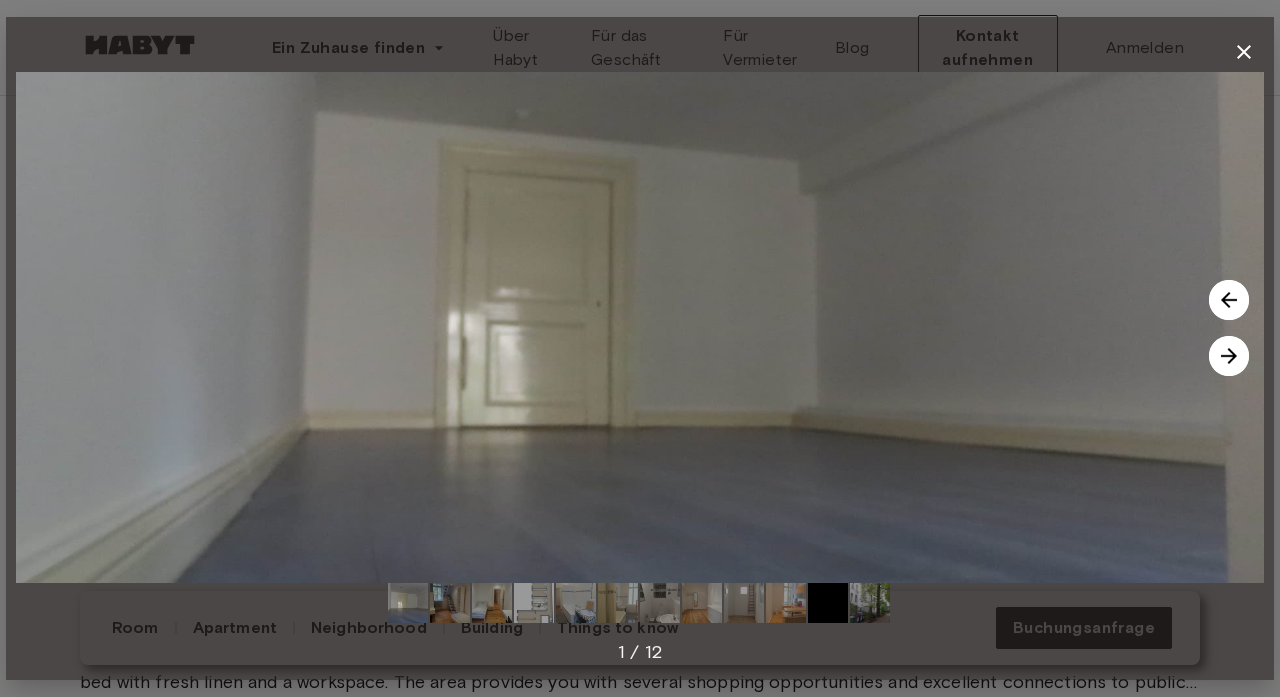 click at bounding box center [1229, 356] 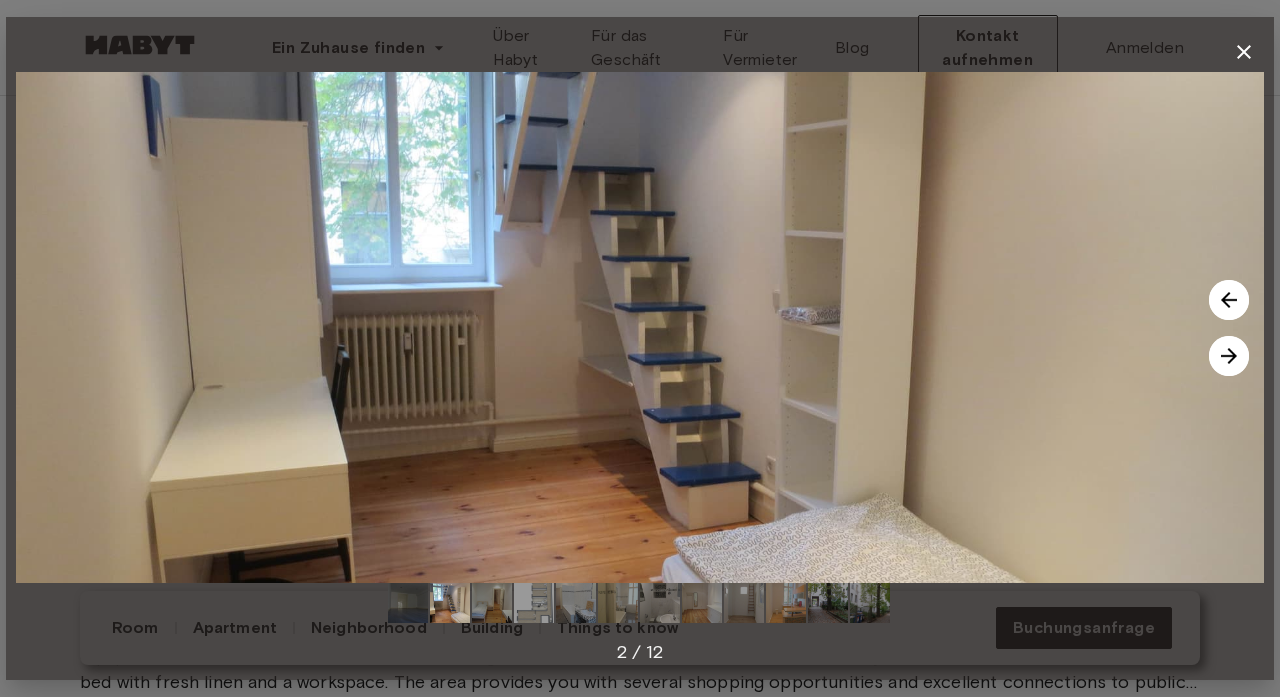click at bounding box center [1229, 356] 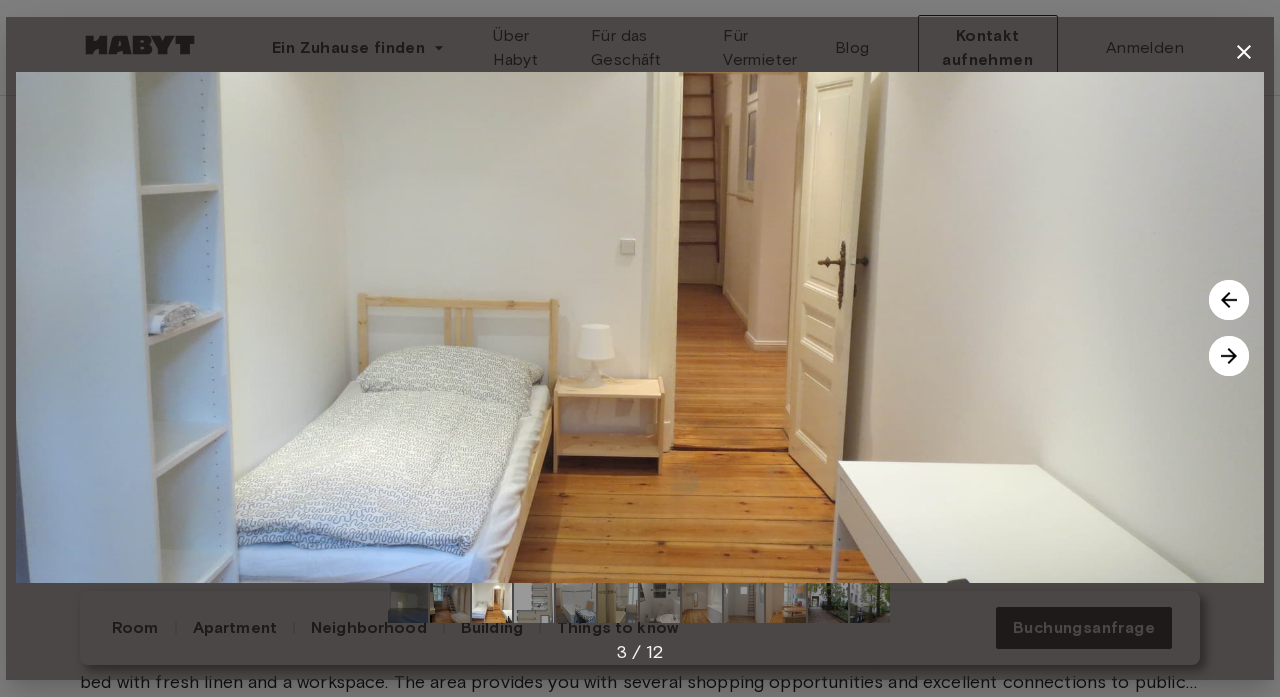 click at bounding box center [1229, 356] 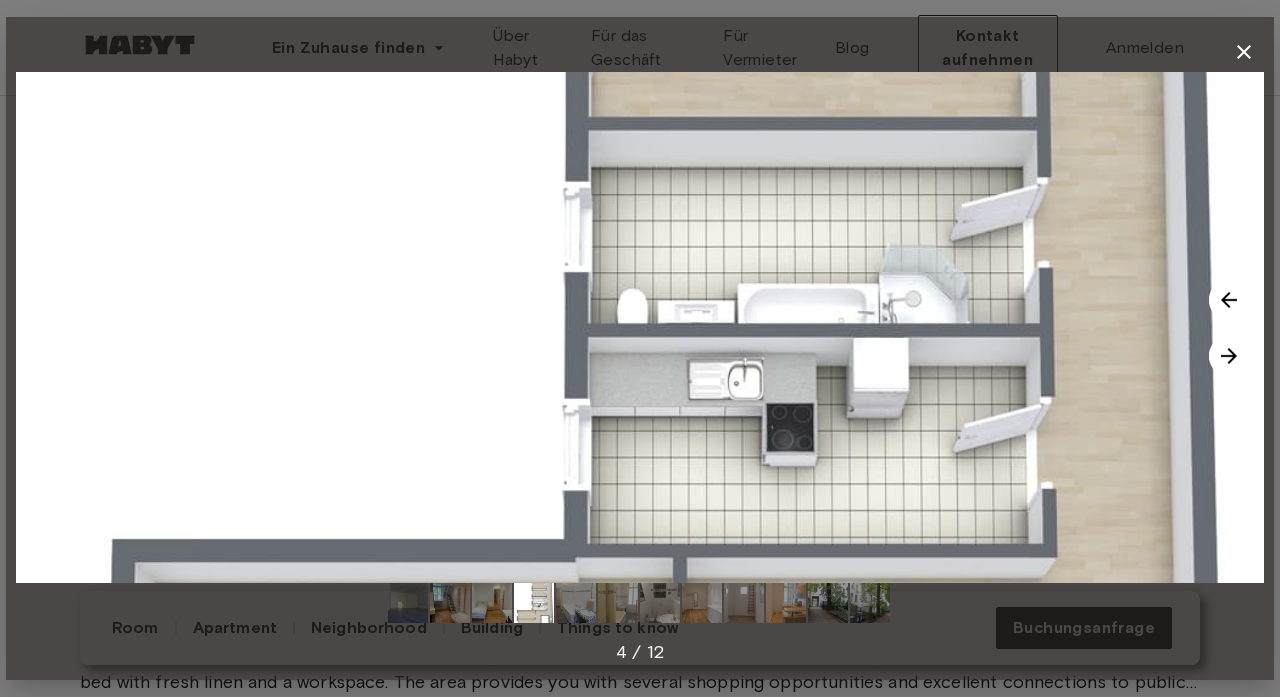 click at bounding box center (640, 327) 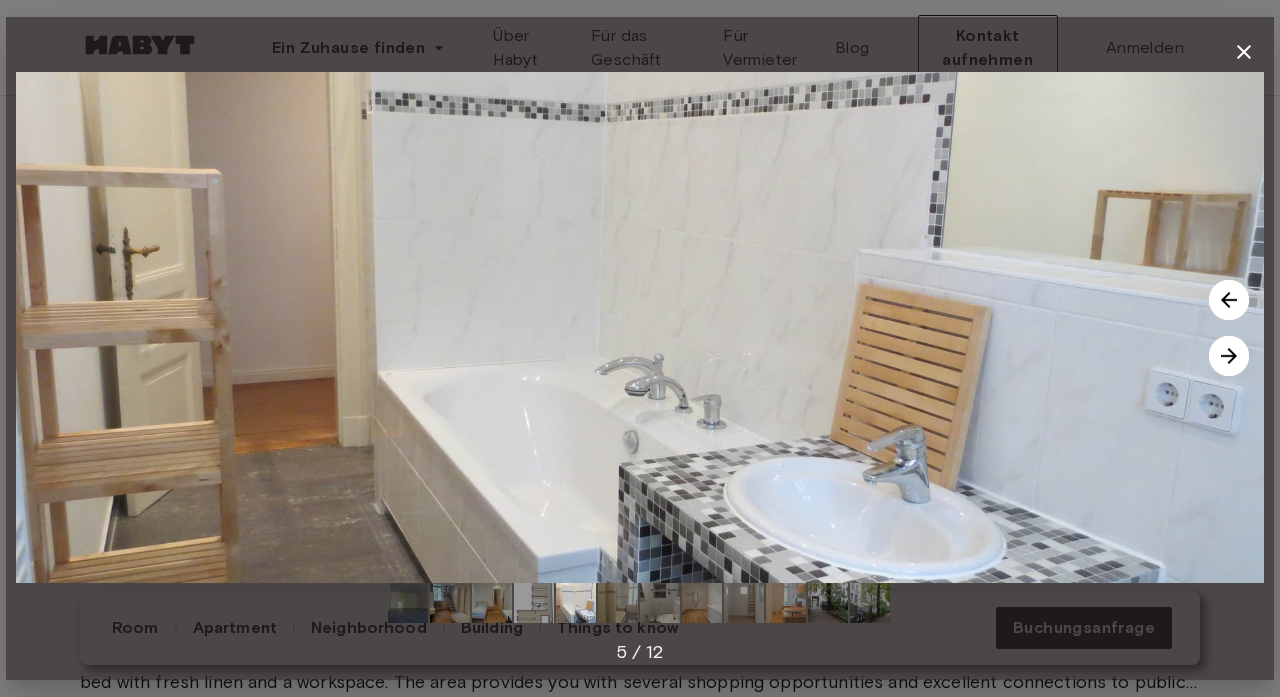 click at bounding box center (1229, 356) 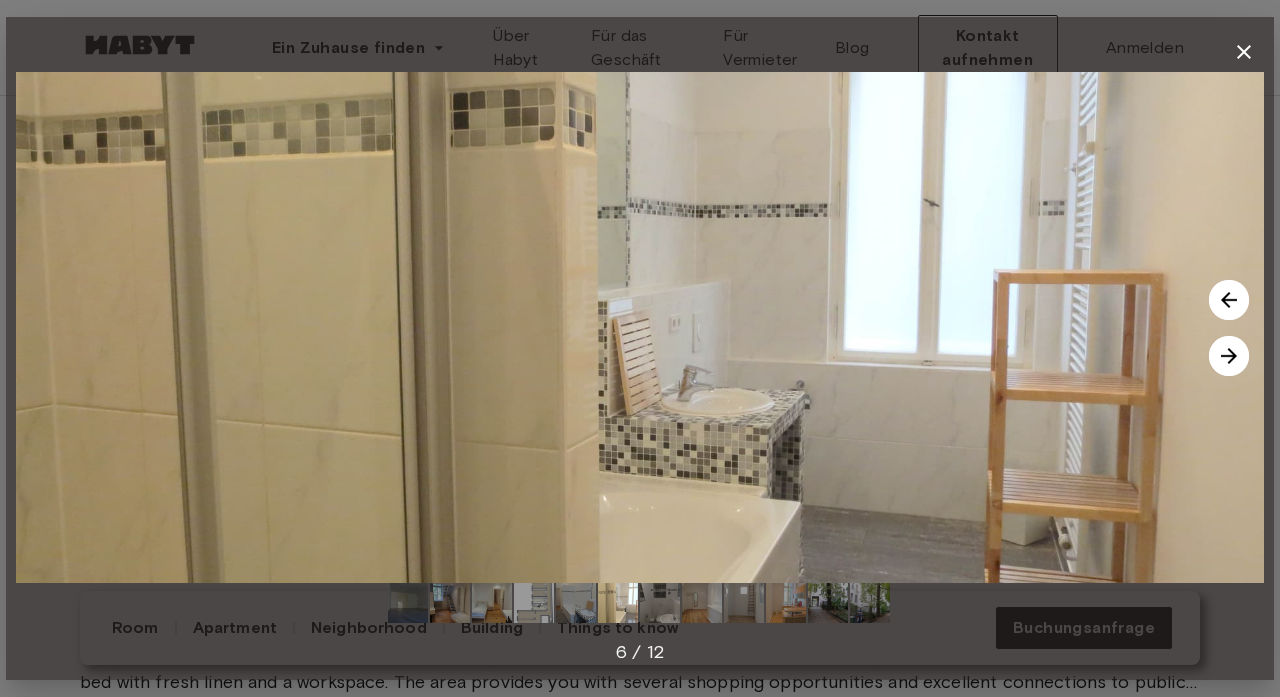 click at bounding box center (1229, 356) 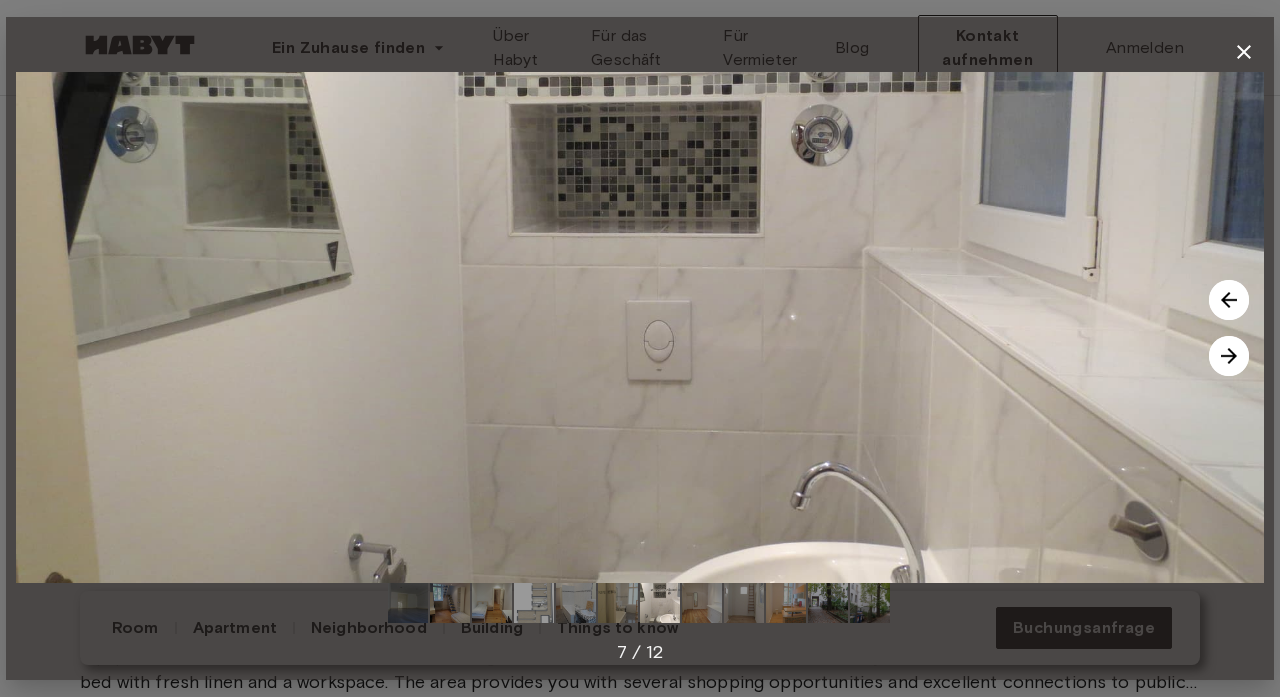 click at bounding box center (1229, 356) 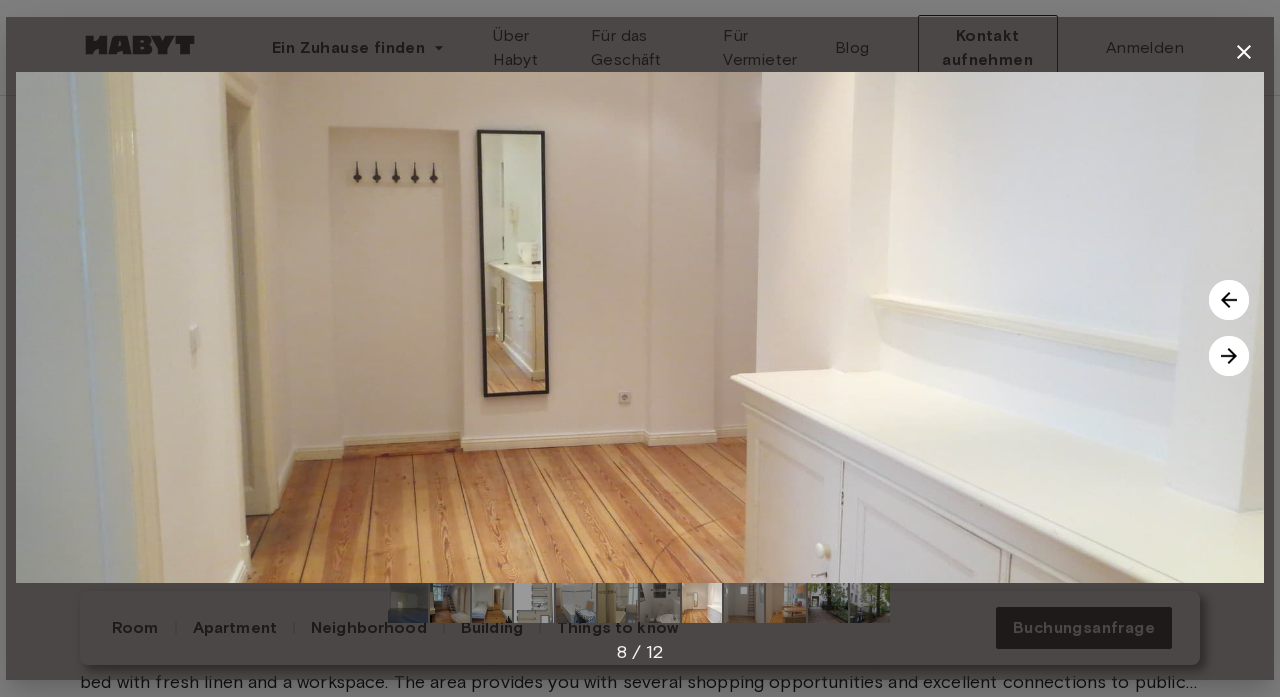 click at bounding box center (1229, 356) 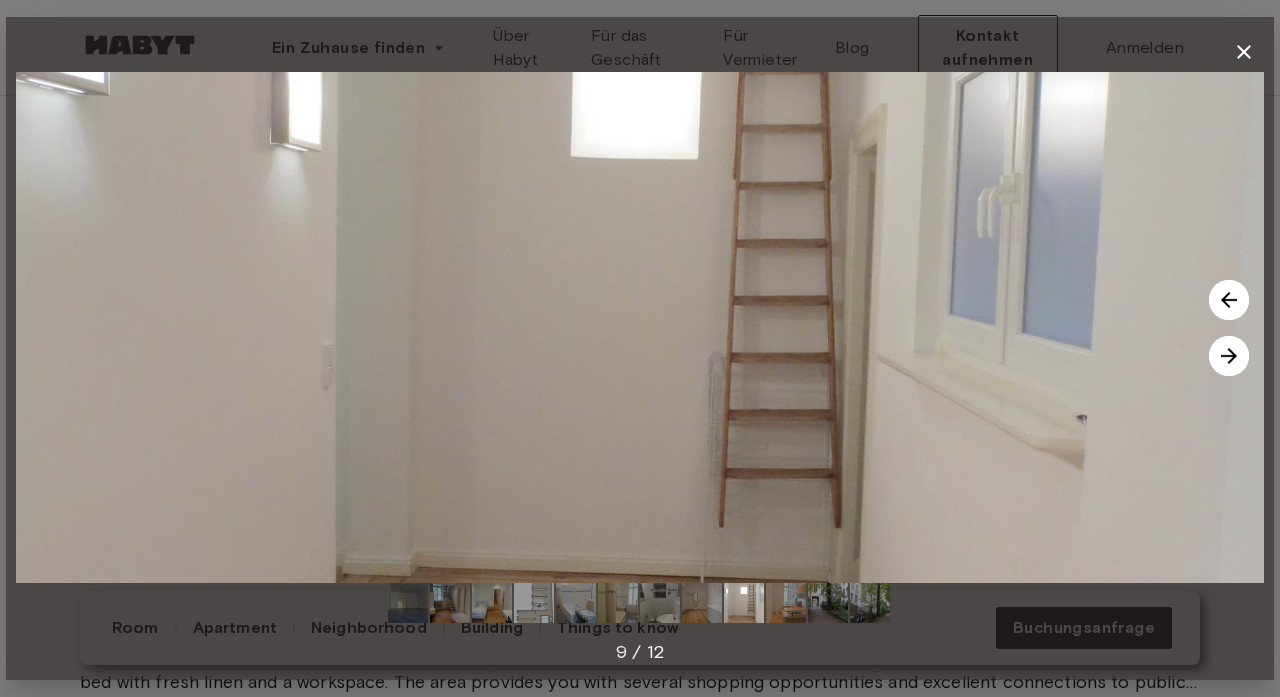 click at bounding box center (1229, 356) 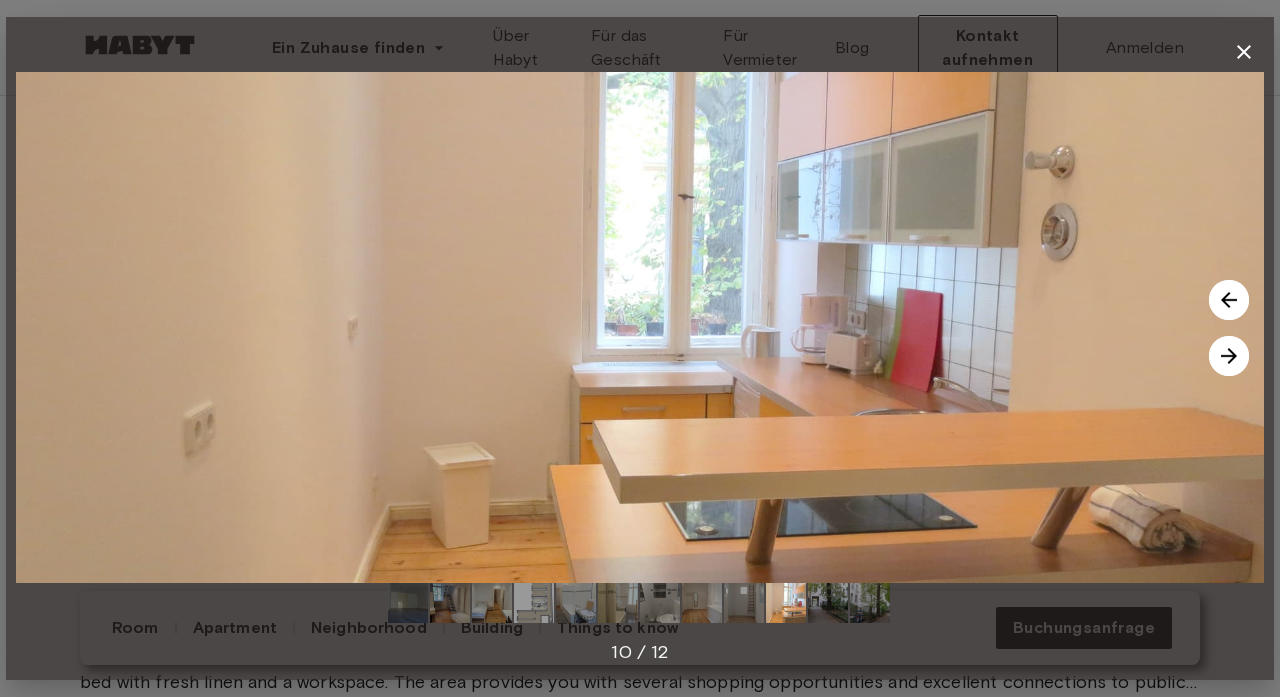 click at bounding box center (1229, 356) 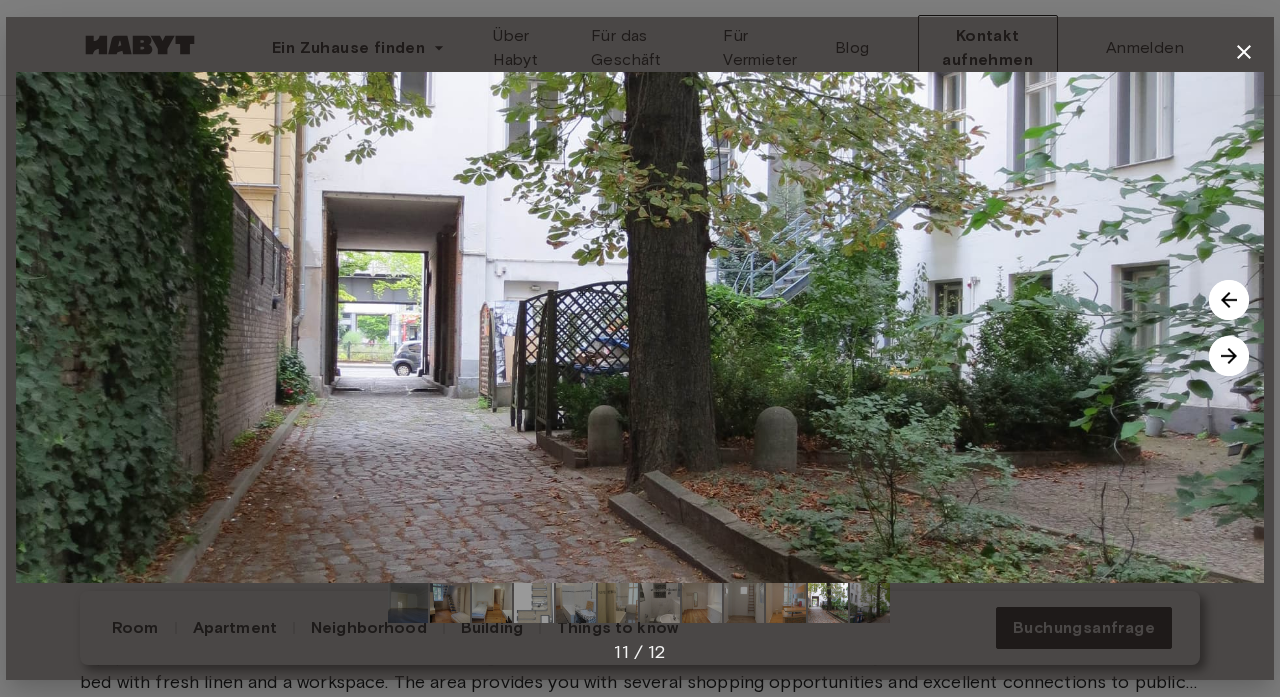 click at bounding box center (1229, 356) 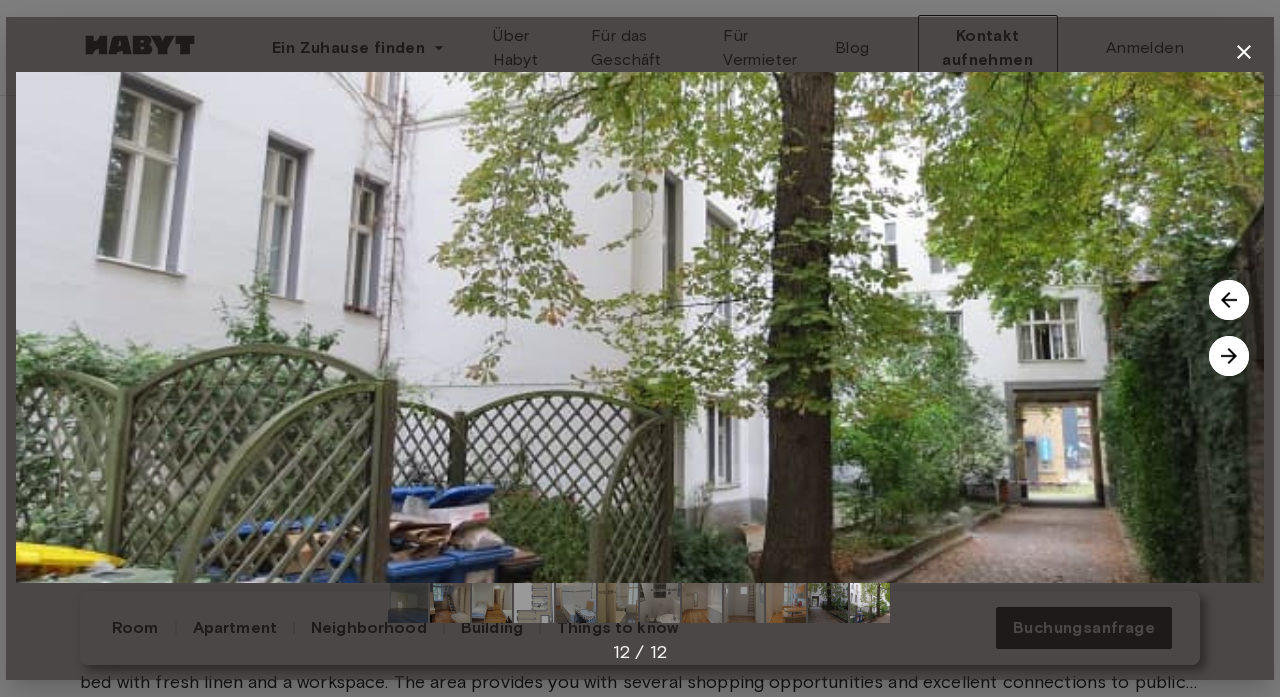 click at bounding box center [1229, 356] 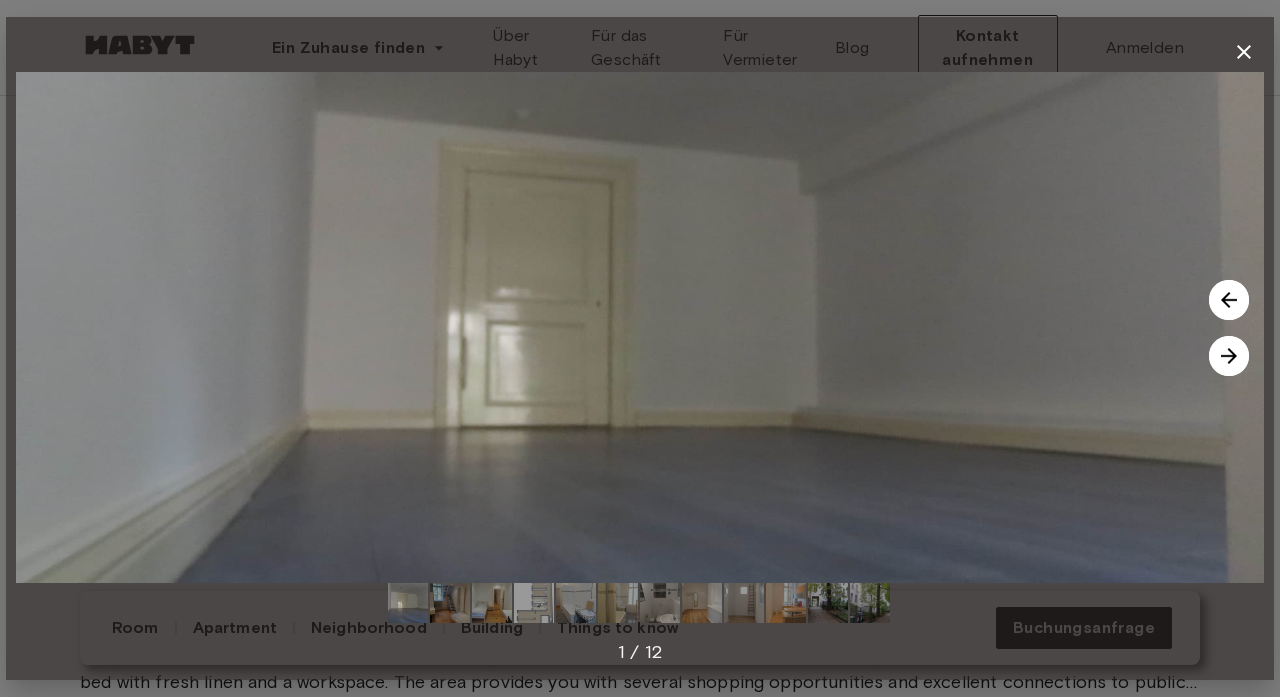 click 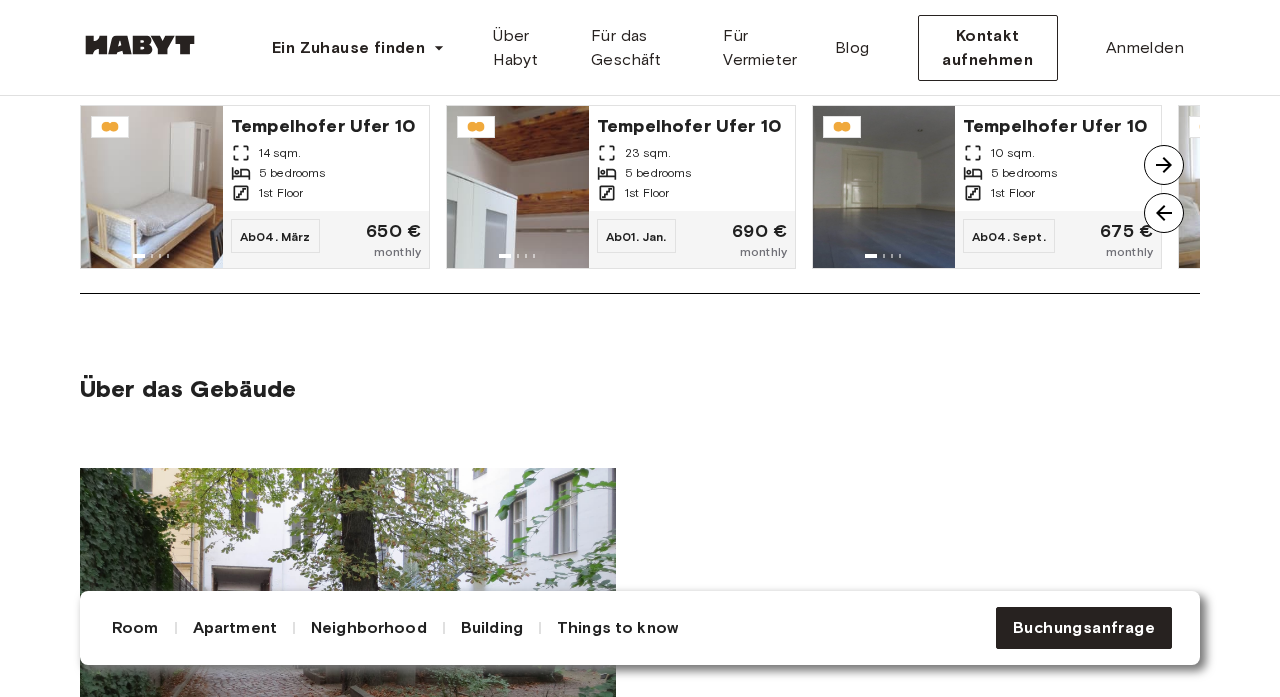 scroll, scrollTop: 1591, scrollLeft: 0, axis: vertical 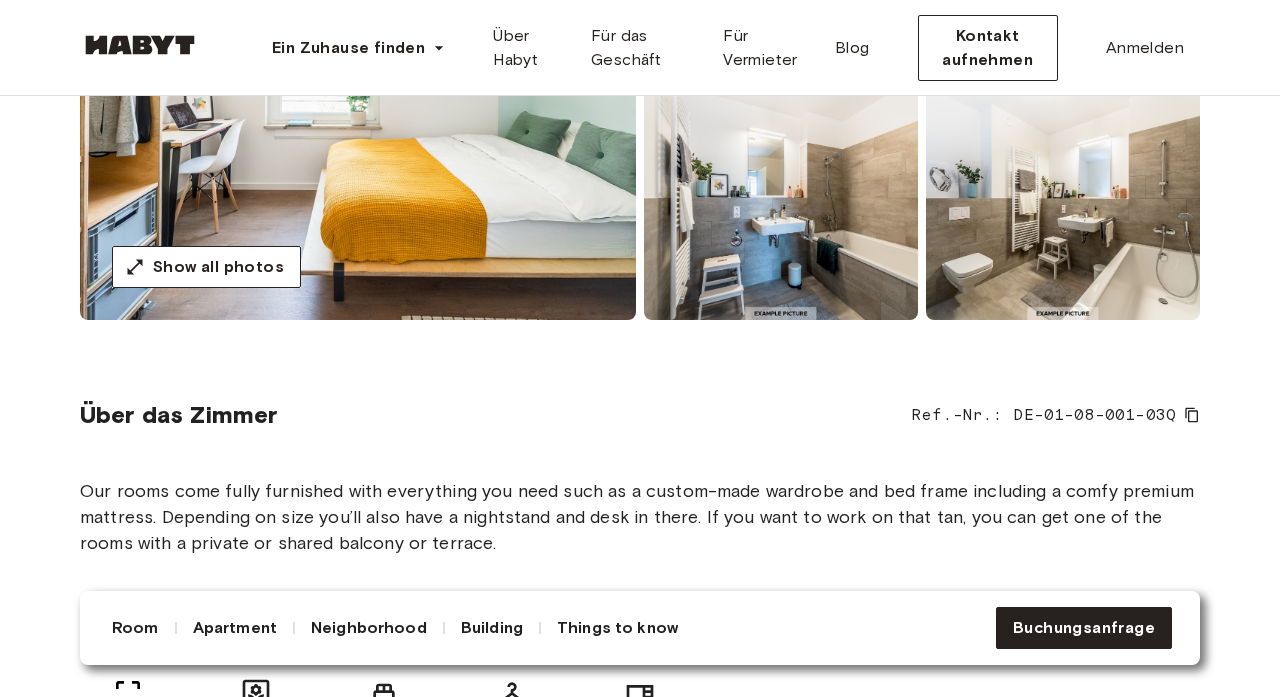 click on "Über das Zimmer Ref.-Nr.:   DE-01-08-001-03Q Our rooms come fully furnished with everything you need such as a custom-made wardrobe and bed frame including a comfy premium mattress. Depending on size you’ll also have a nightstand and desk in there. If you want to work on that tan, you can get one of the rooms with a private or shared balcony or terrace. 9.98 sqm. Backyard-facing view 100 x 200cm mattress Wardrobe Desk and chair" at bounding box center (640, 577) 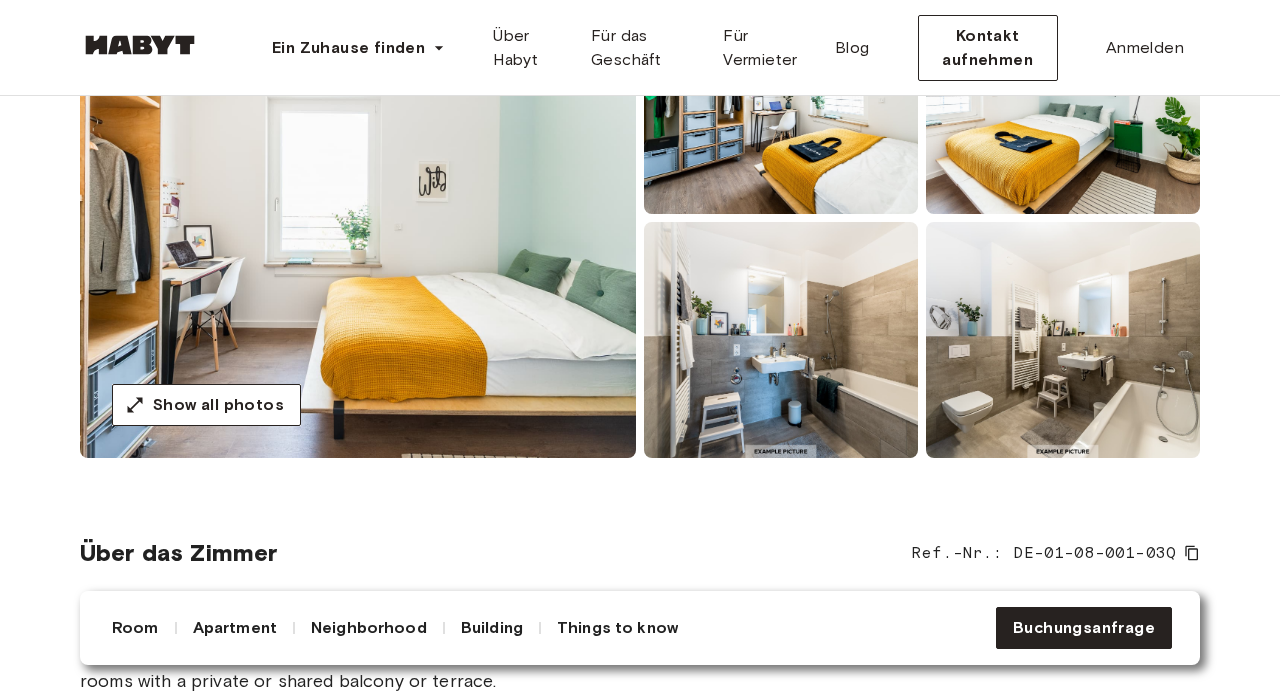scroll, scrollTop: 293, scrollLeft: 0, axis: vertical 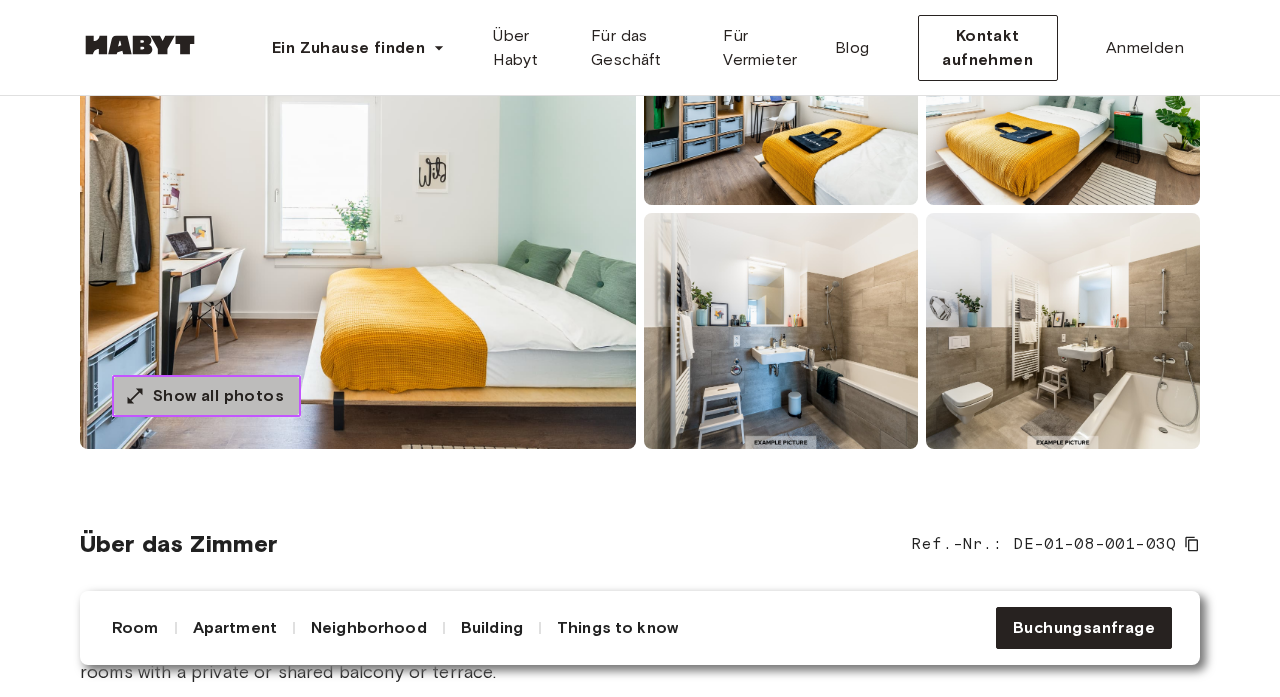 click on "Show all photos" at bounding box center [218, 396] 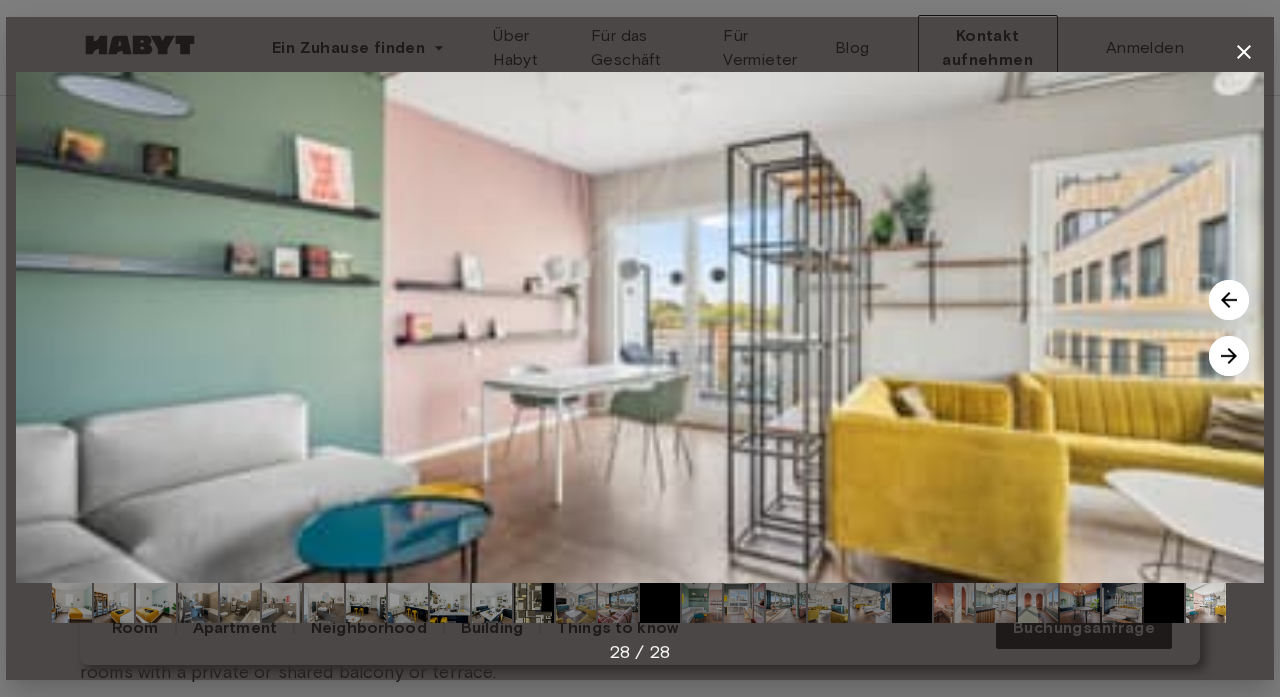 click 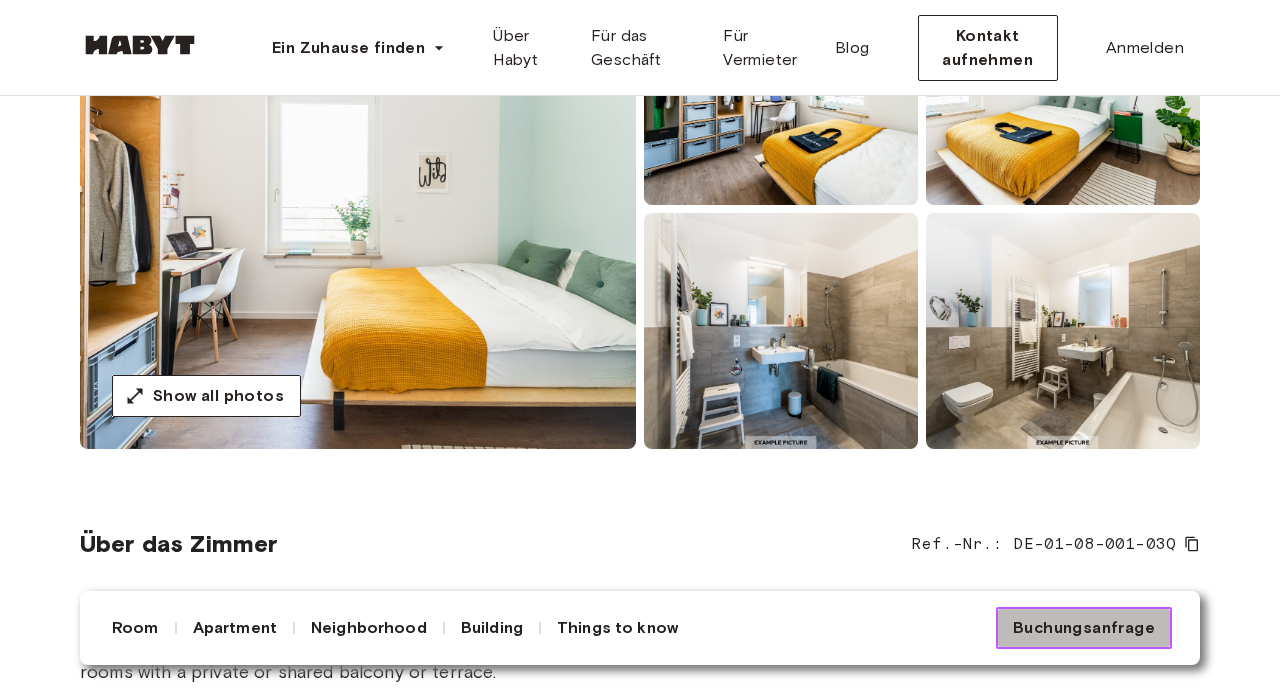 click on "Buchungsanfrage" at bounding box center [1084, 628] 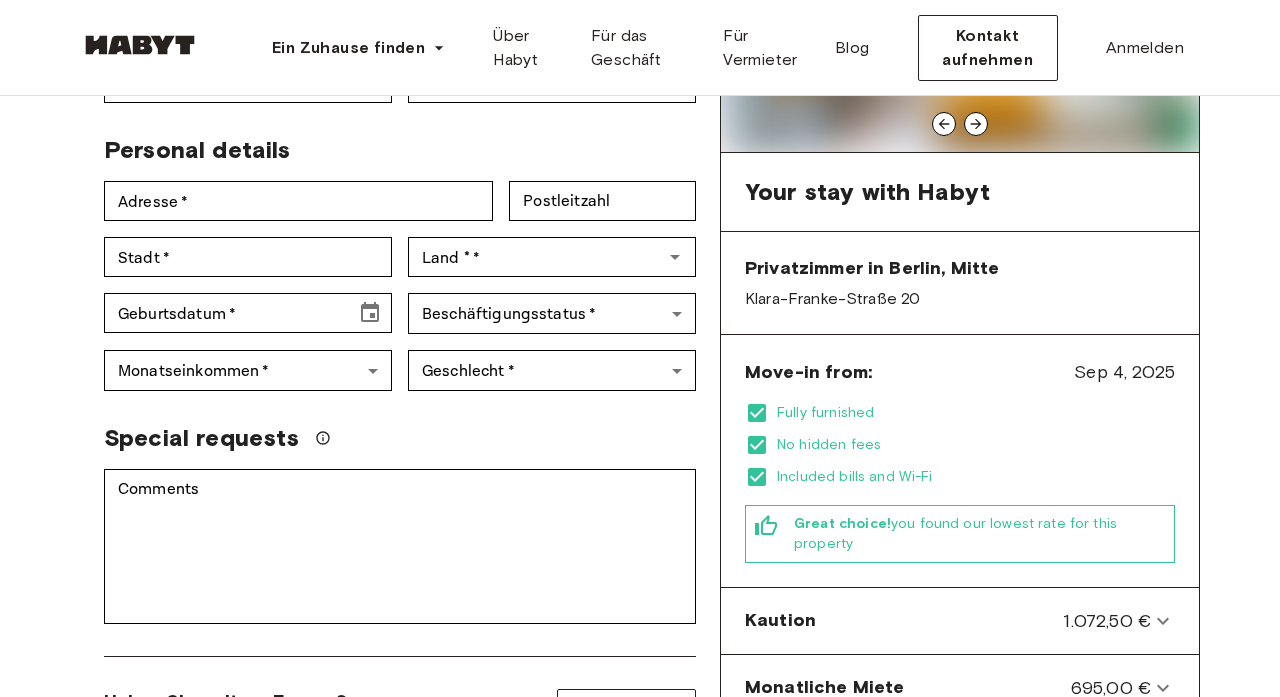 scroll, scrollTop: 0, scrollLeft: 0, axis: both 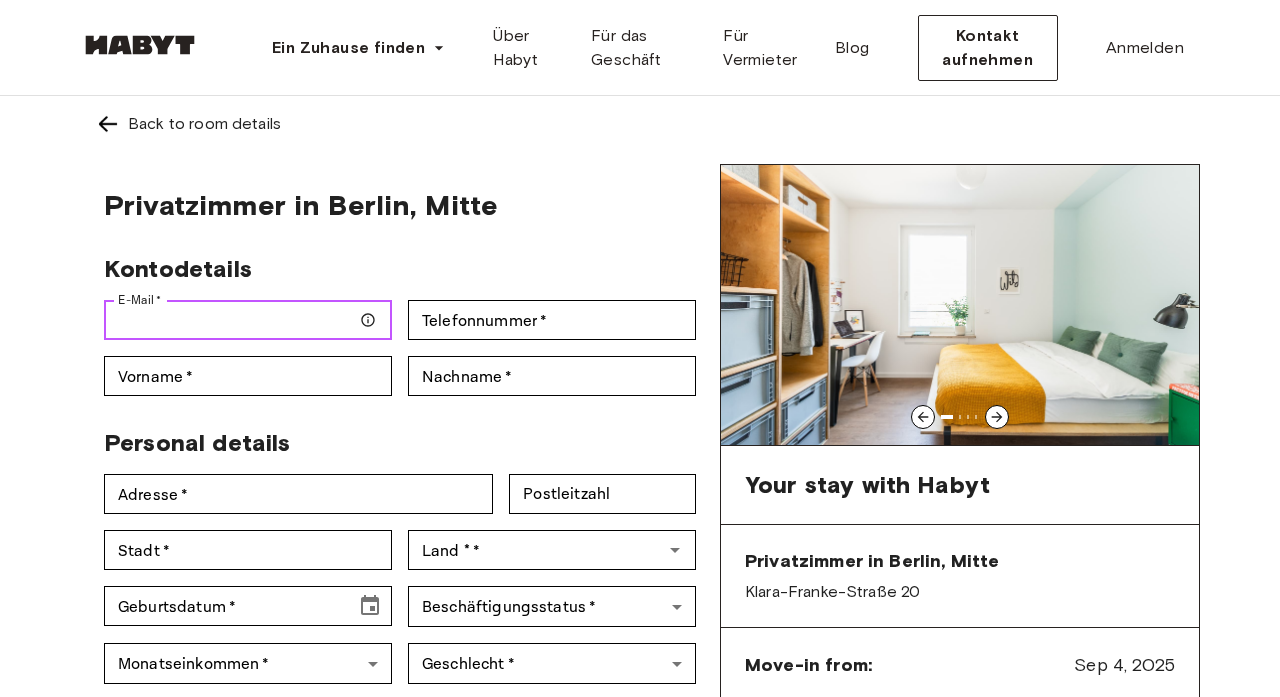type on "**********" 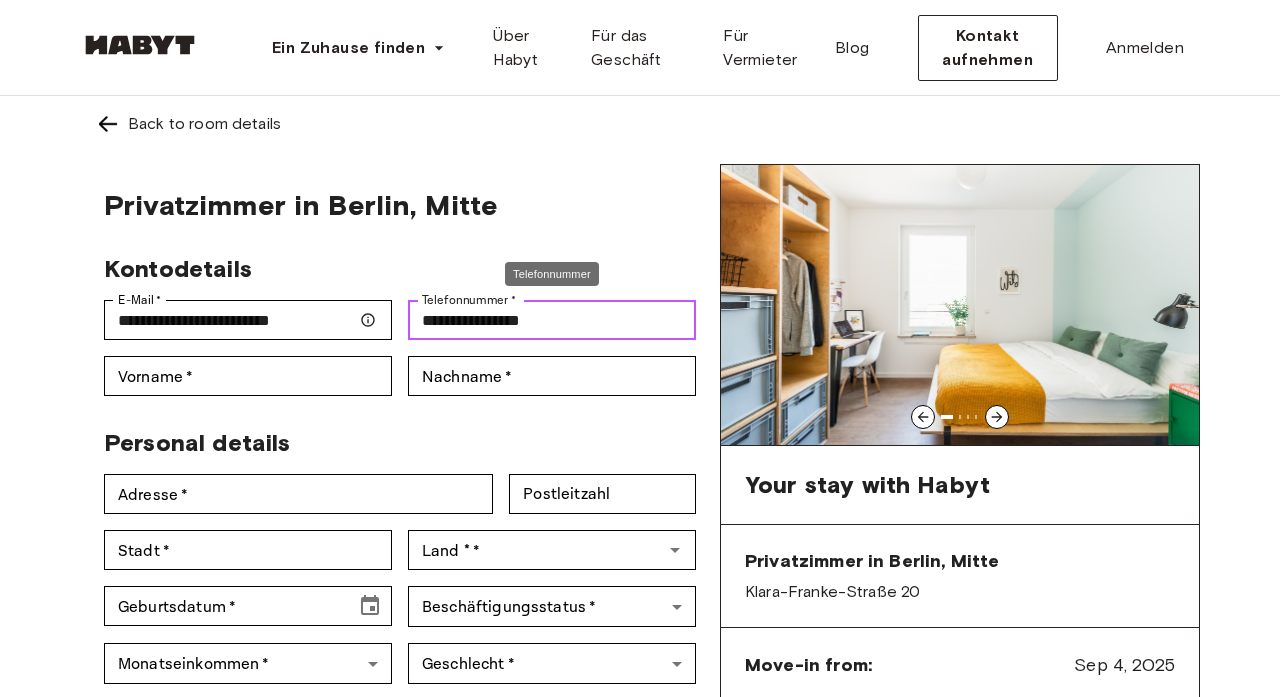 click on "**********" at bounding box center [552, 320] 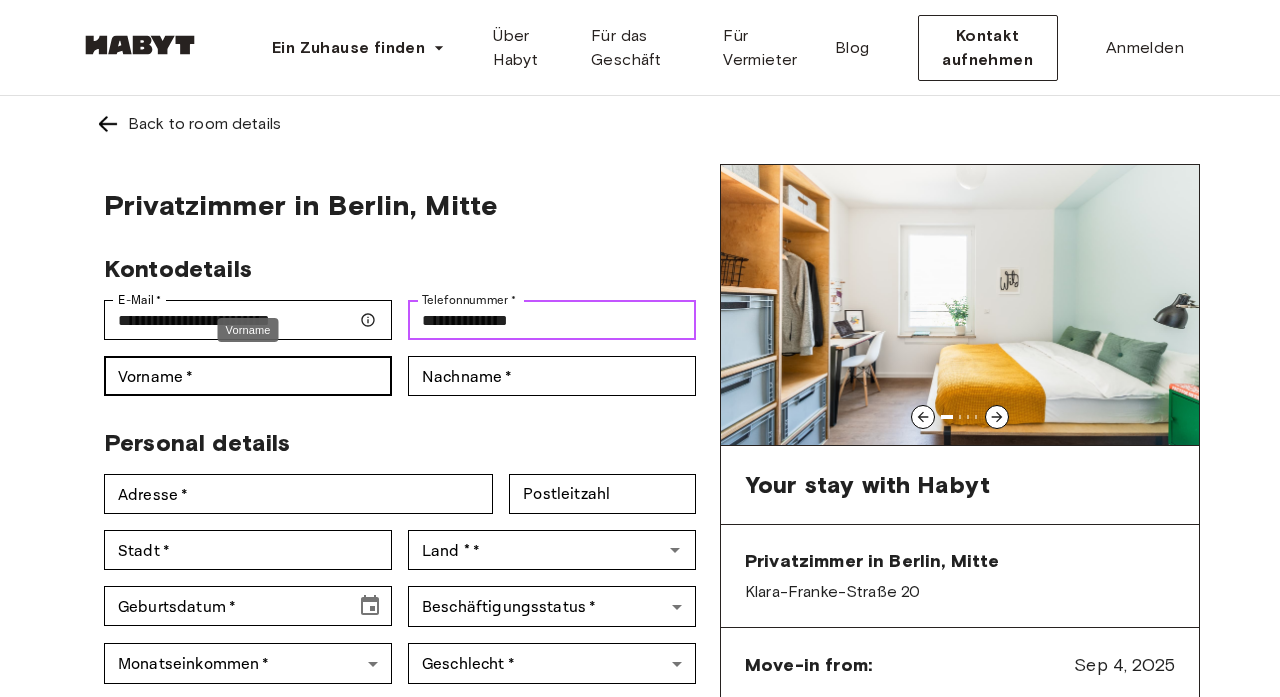 type on "**********" 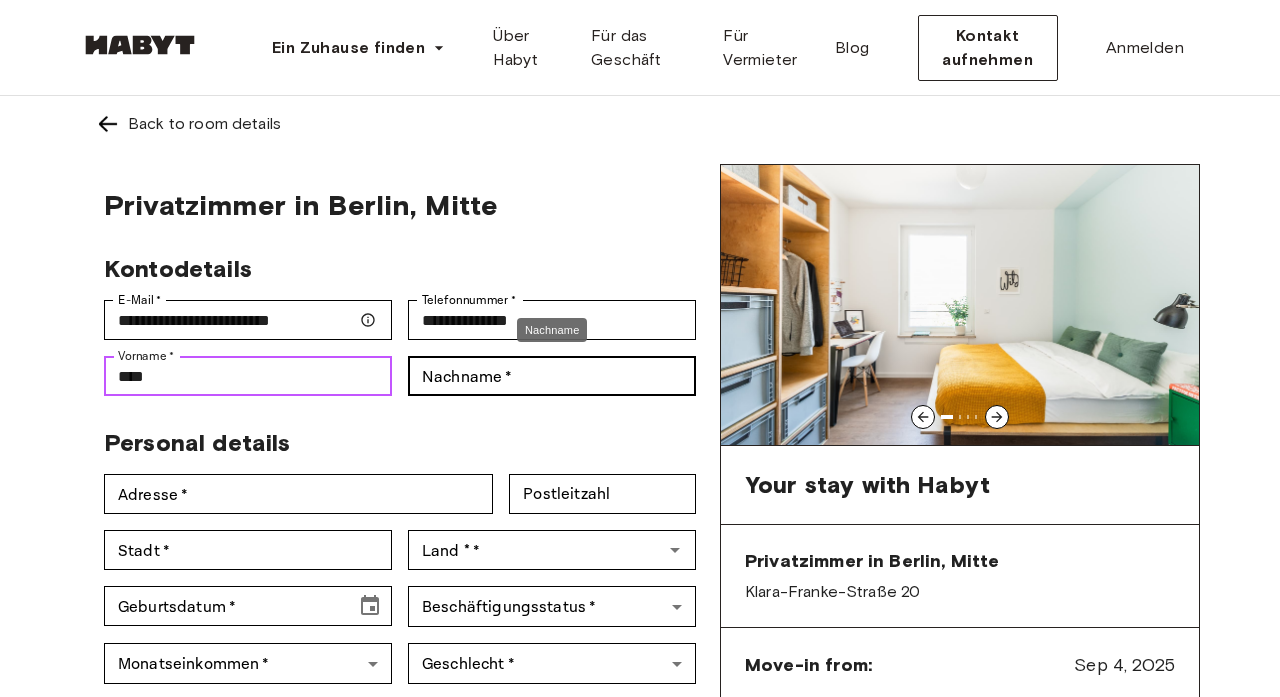 type on "****" 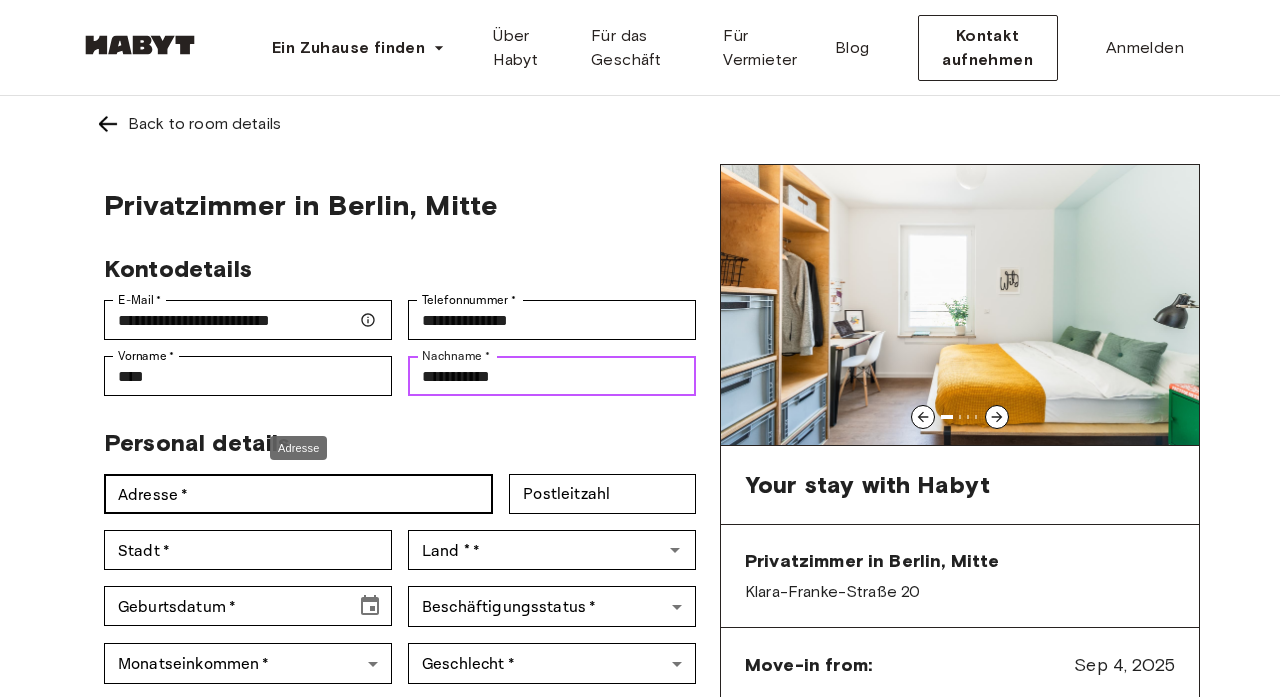type on "**********" 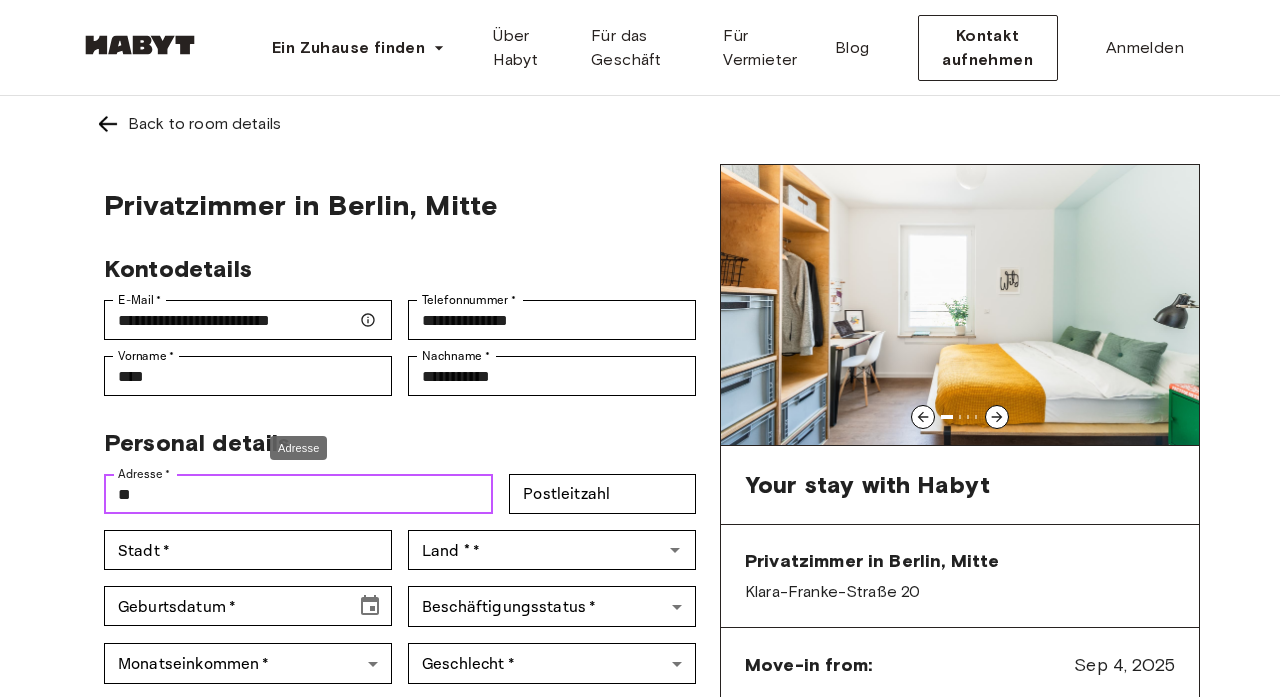 click on "**" at bounding box center [298, 494] 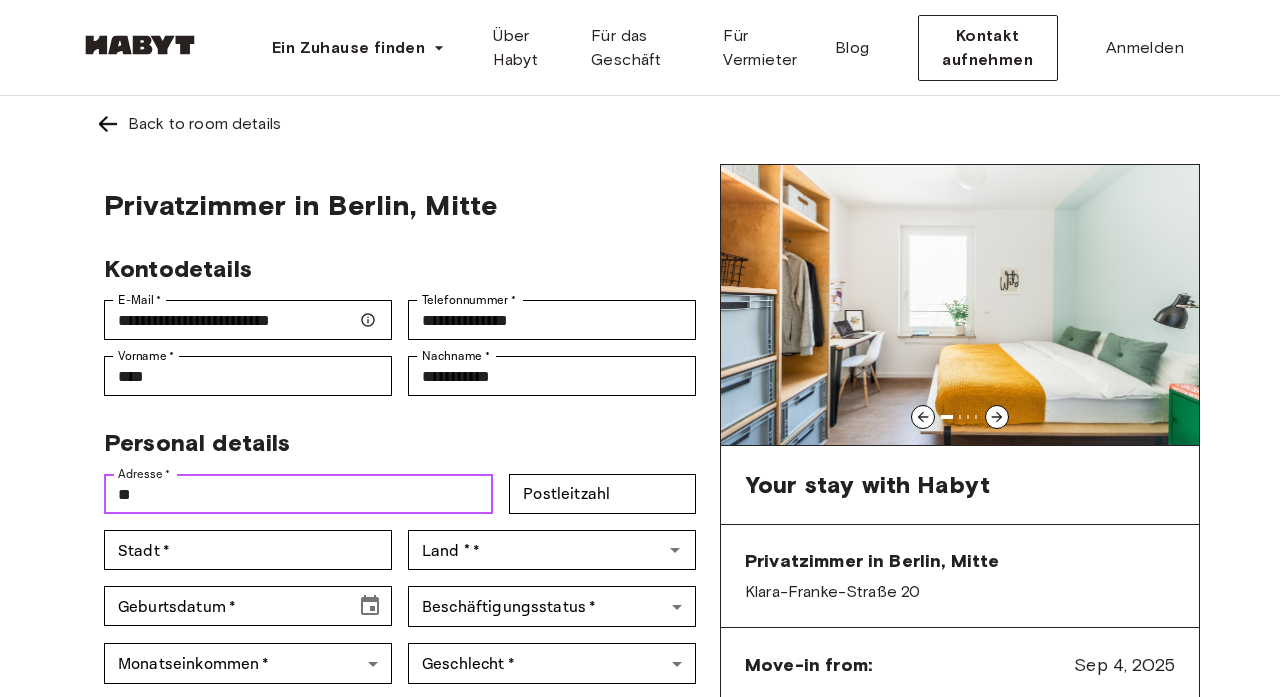 type on "**********" 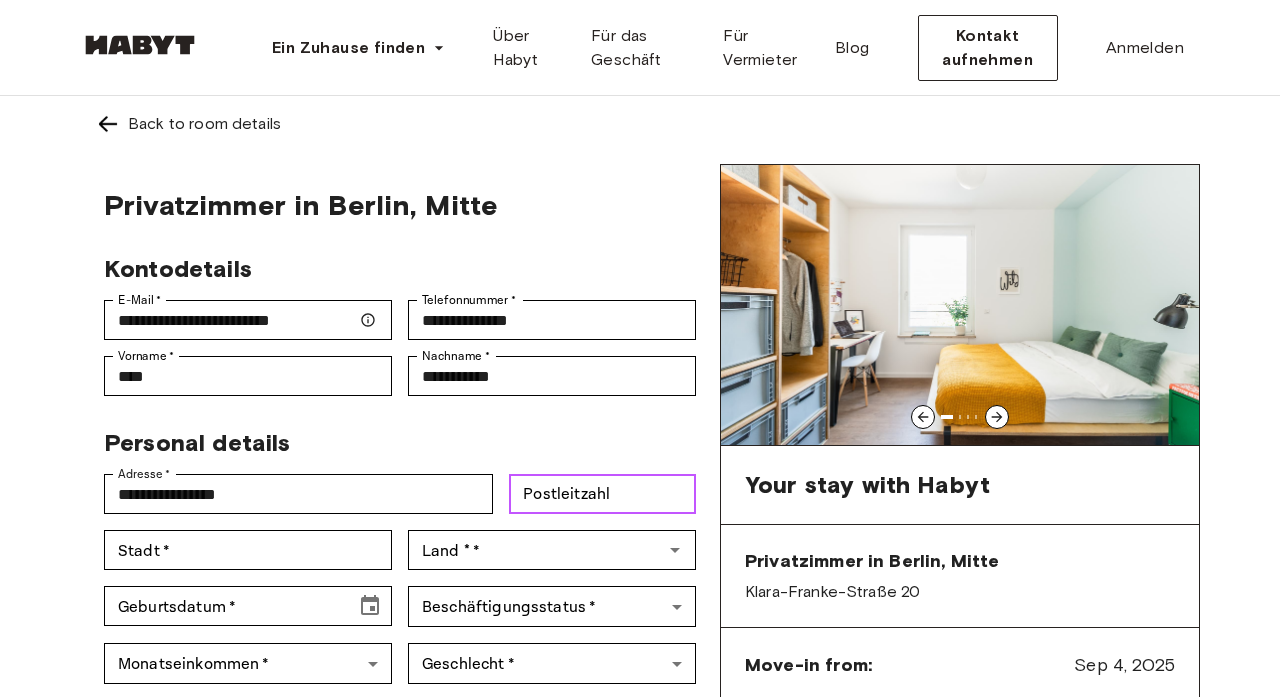 type on "*****" 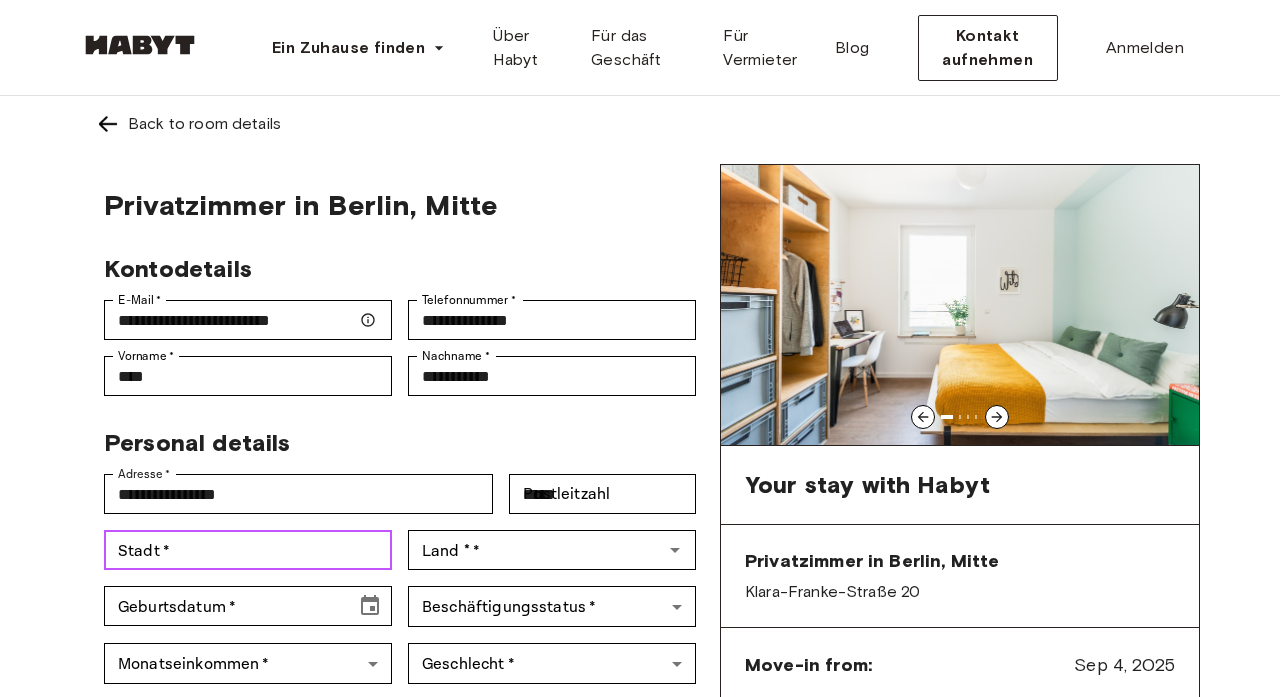 type on "**********" 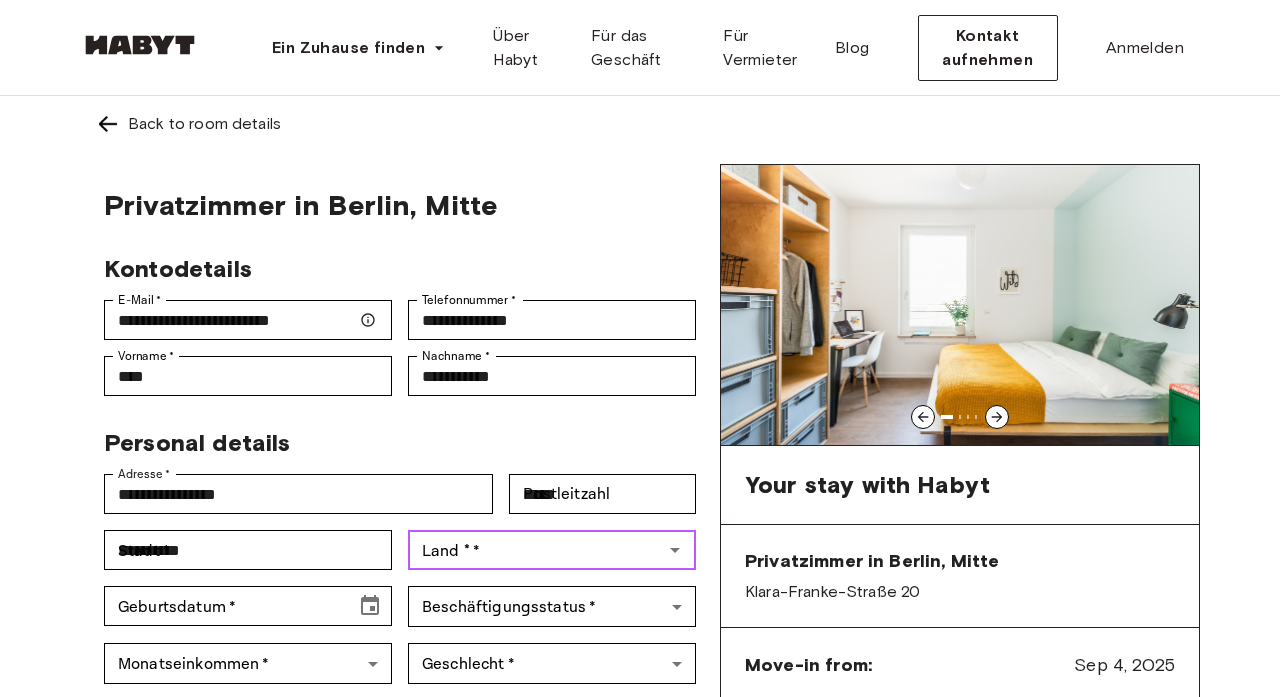 type on "*******" 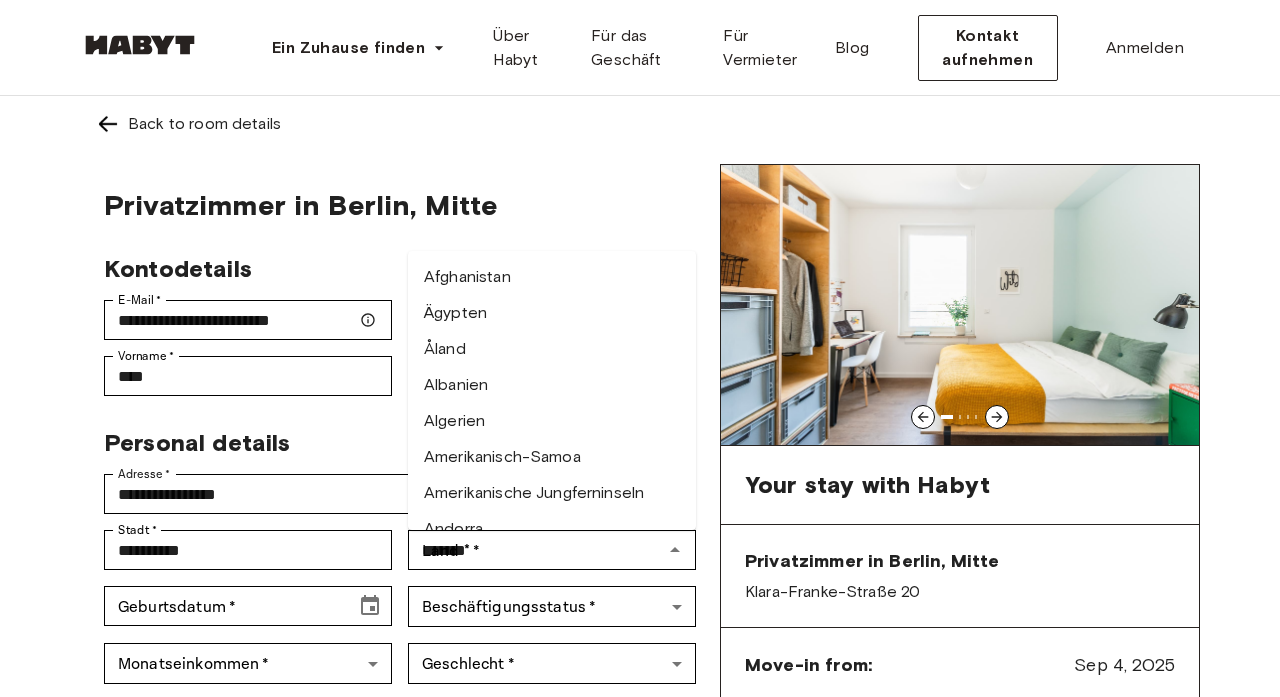 type 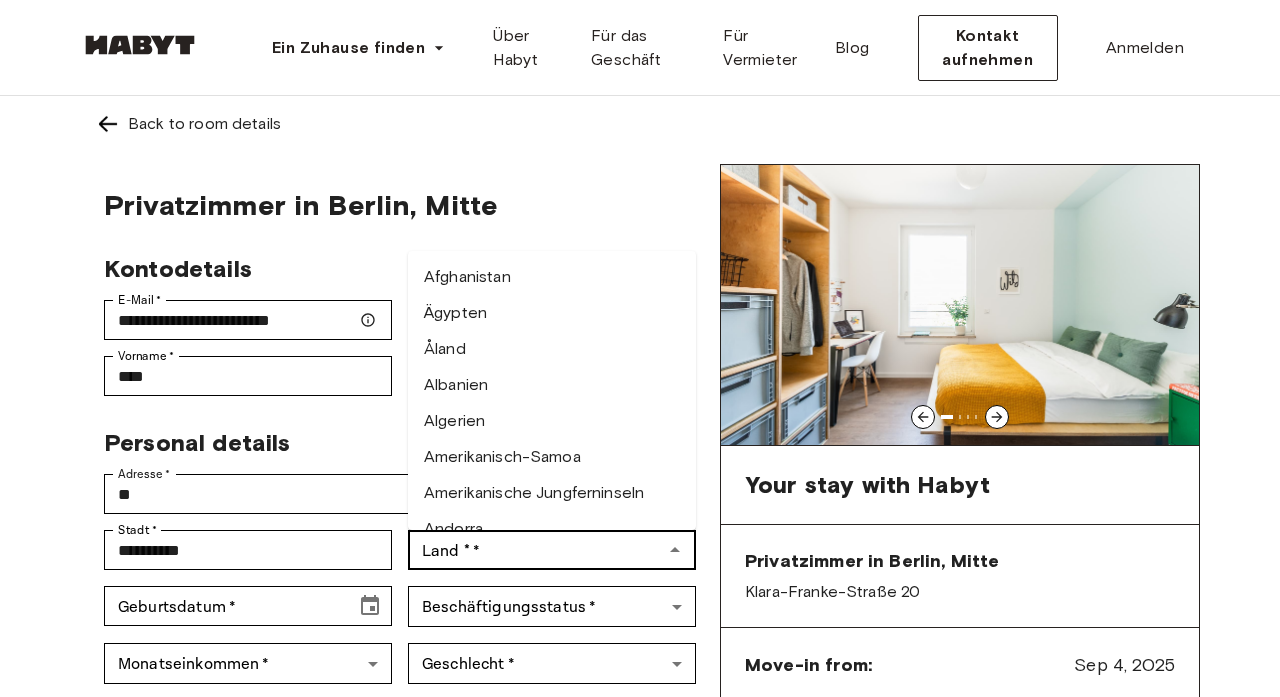 type on "*" 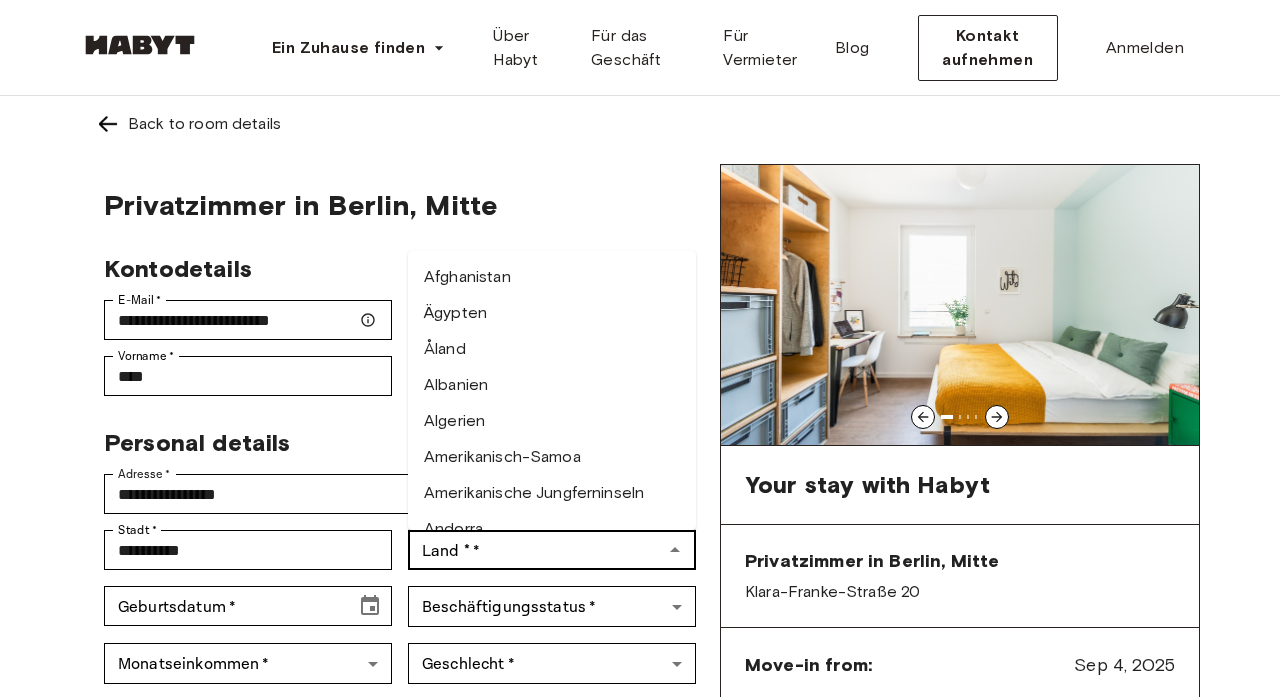 click on "Land *   *" at bounding box center (552, 550) 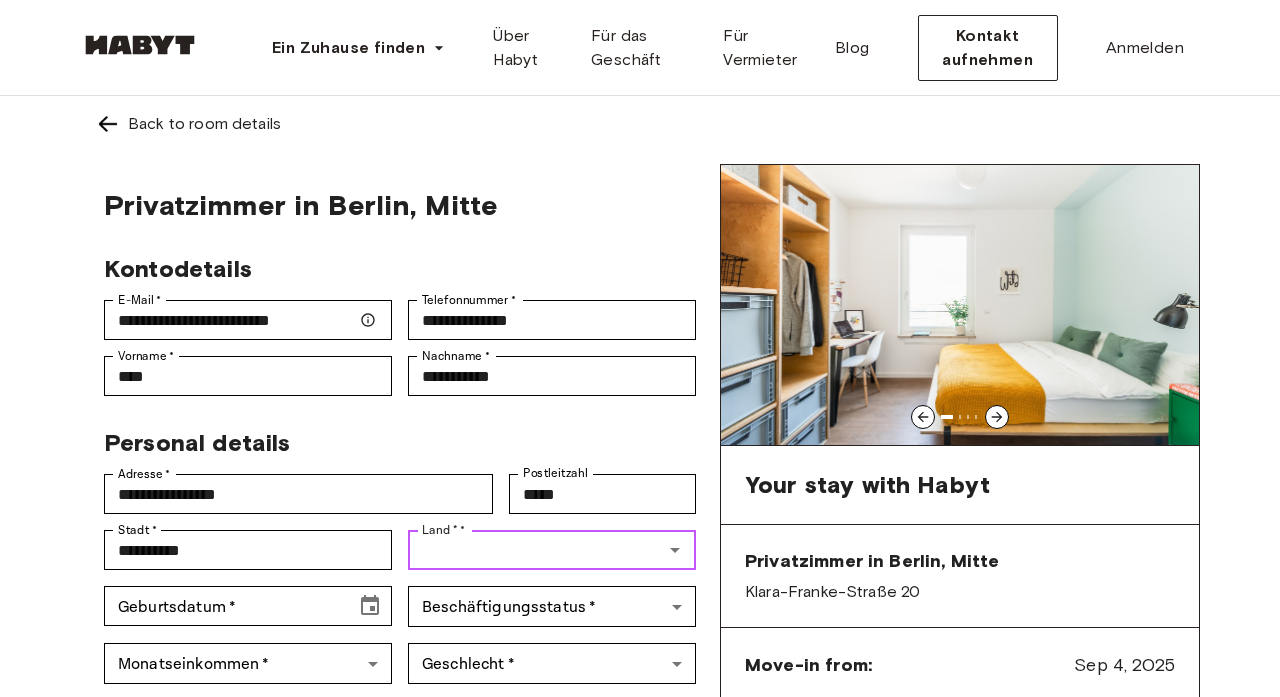 click 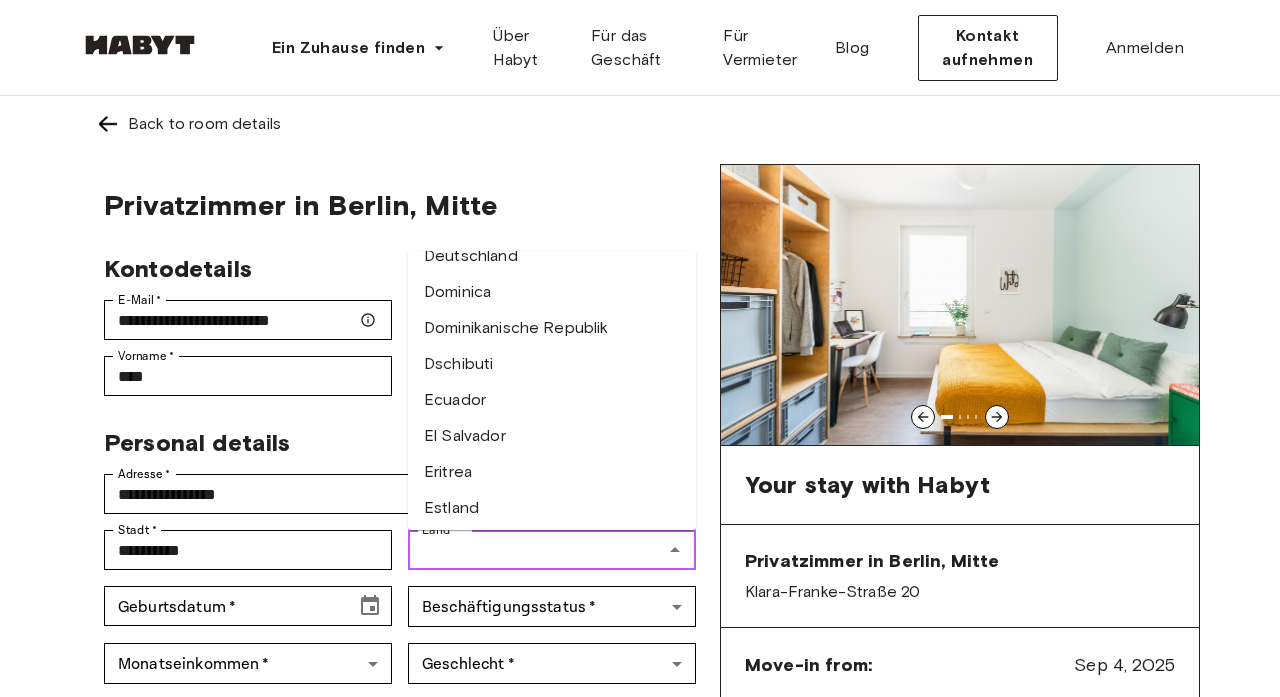 scroll, scrollTop: 1774, scrollLeft: 0, axis: vertical 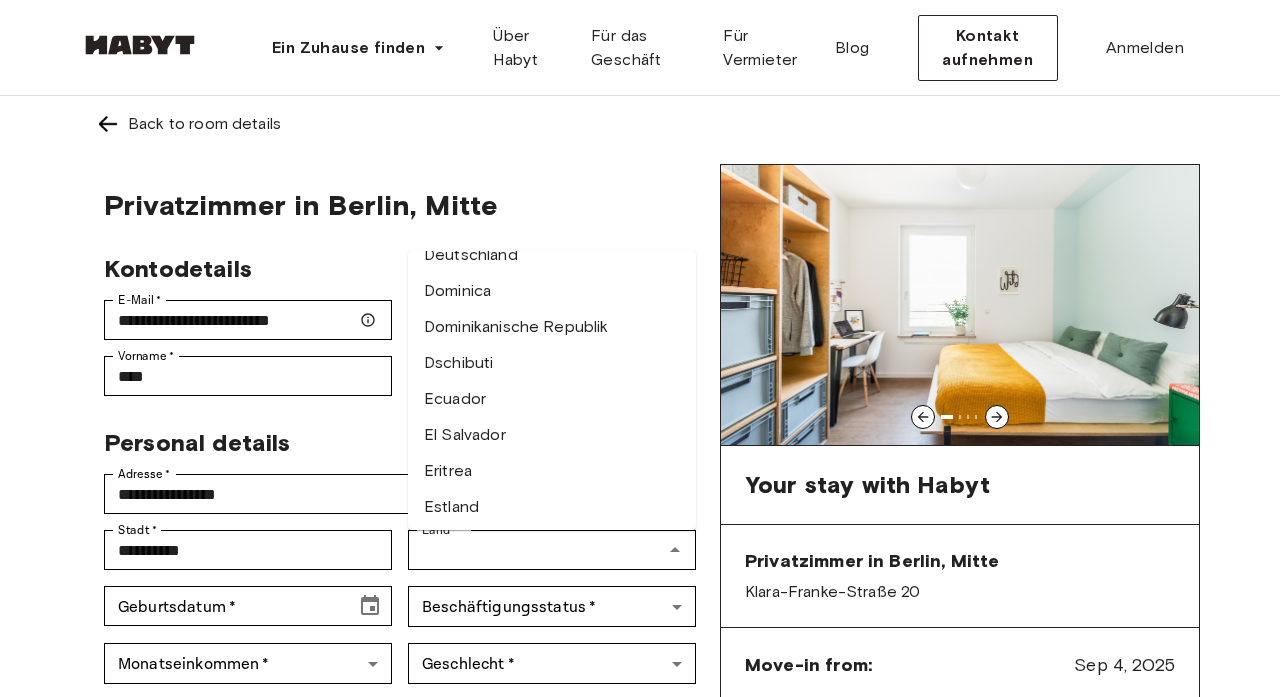 click on "Kontodetails" at bounding box center [392, 261] 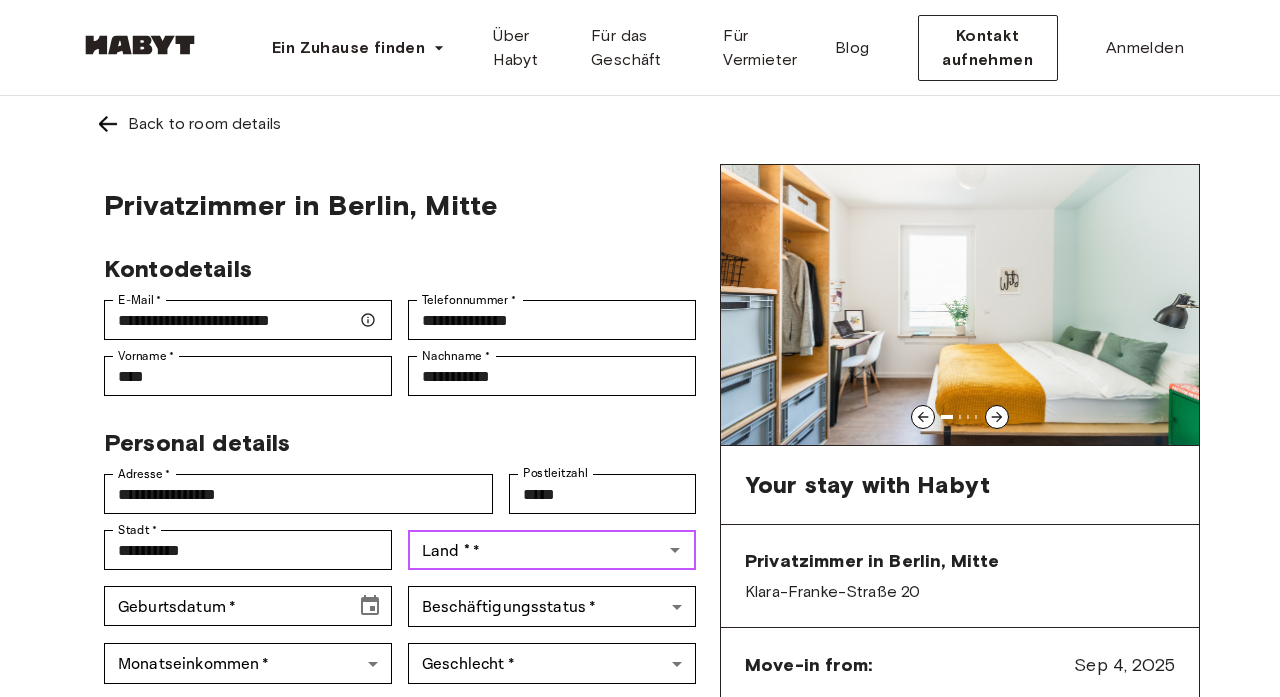 click on "Land *   *" at bounding box center [535, 550] 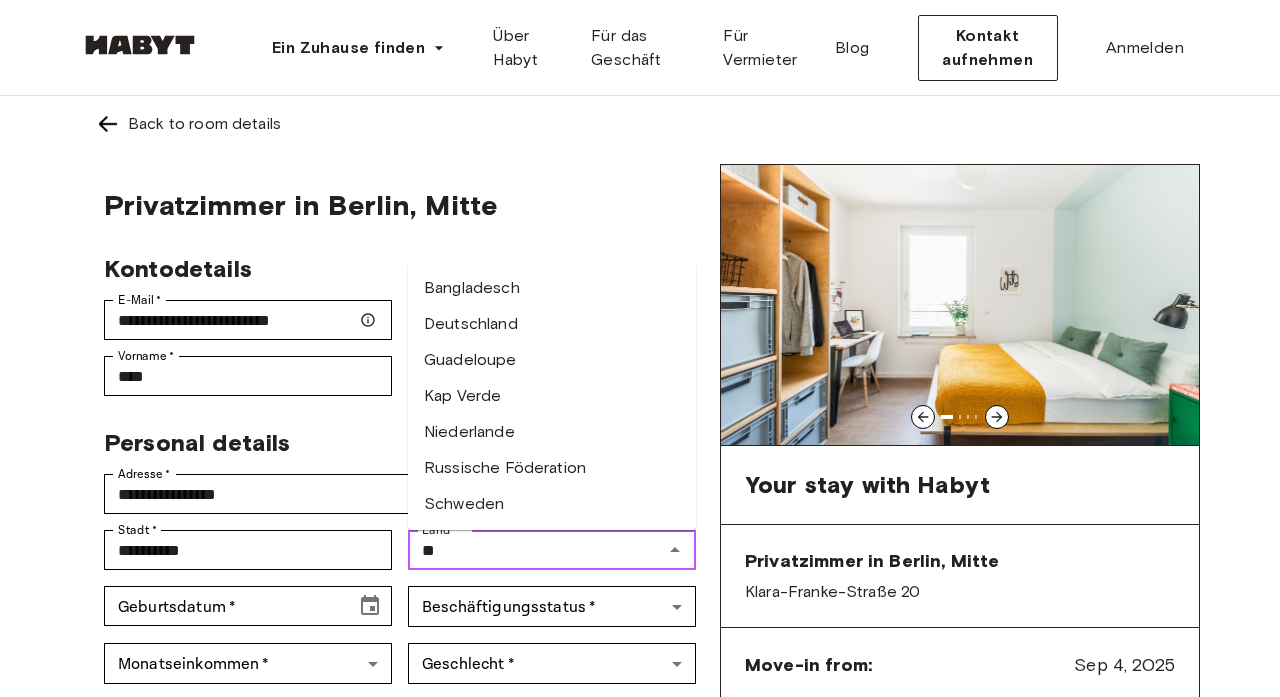 click on "Deutschland" at bounding box center (552, 324) 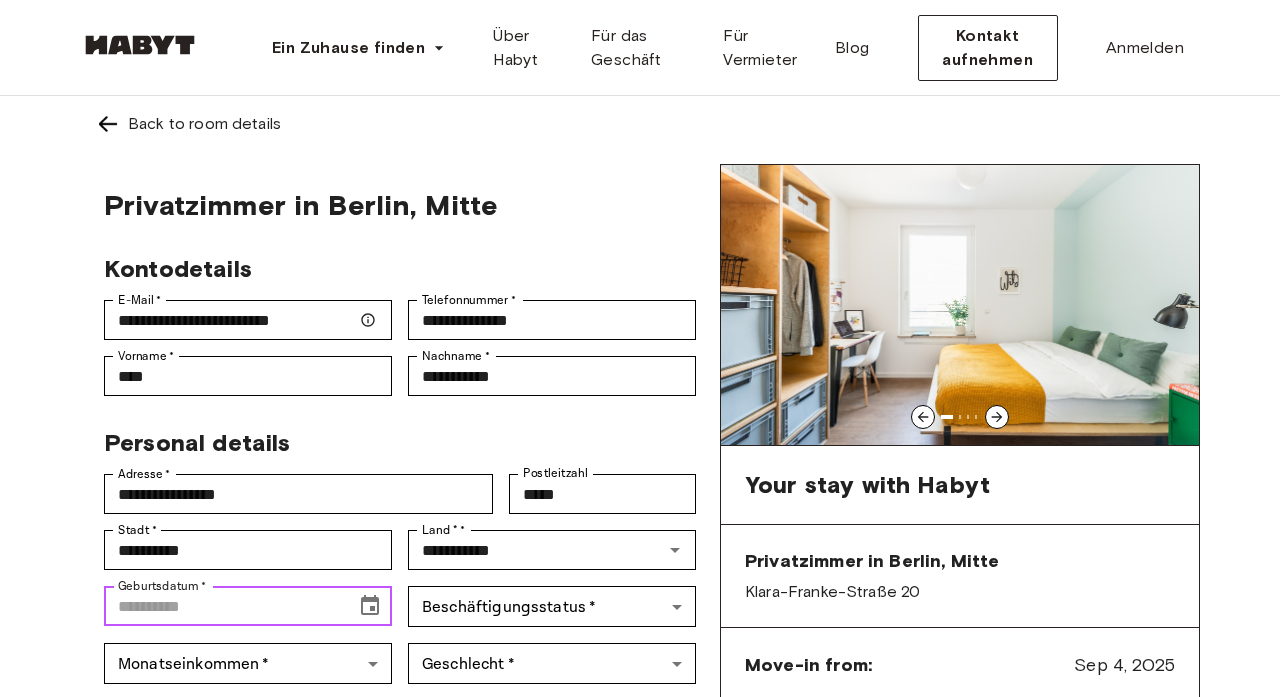 click on "Geburtsdatum   *" at bounding box center (223, 606) 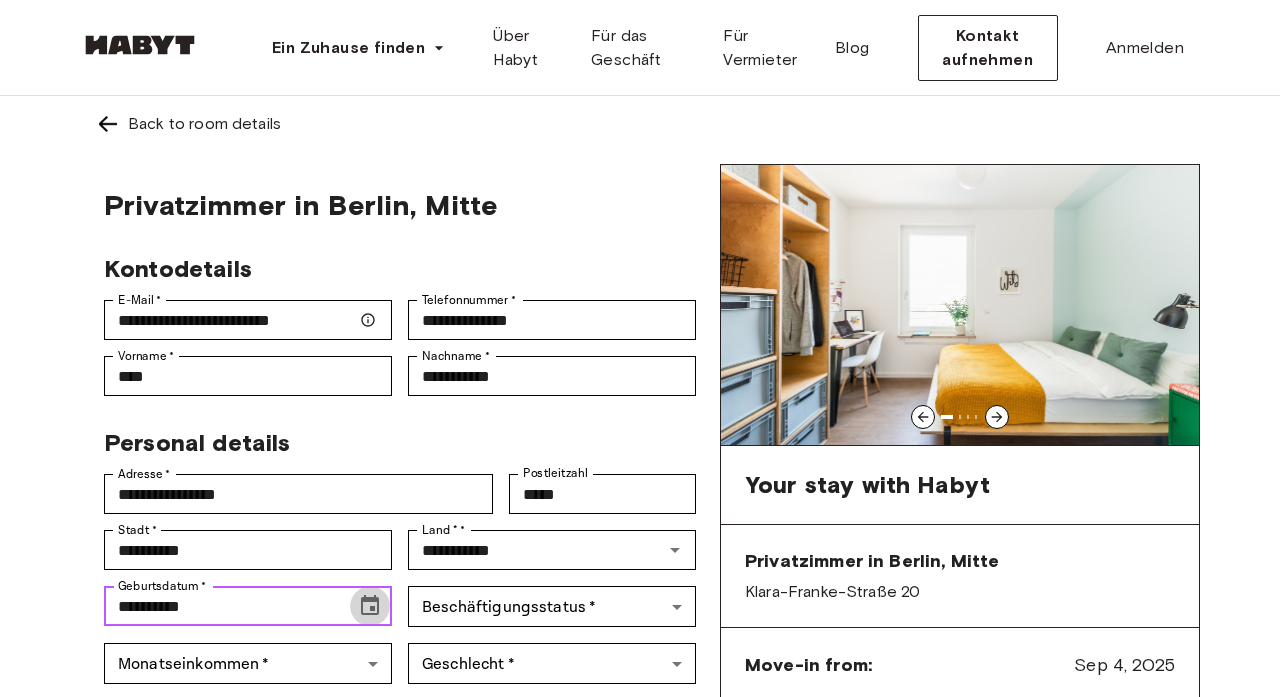 click 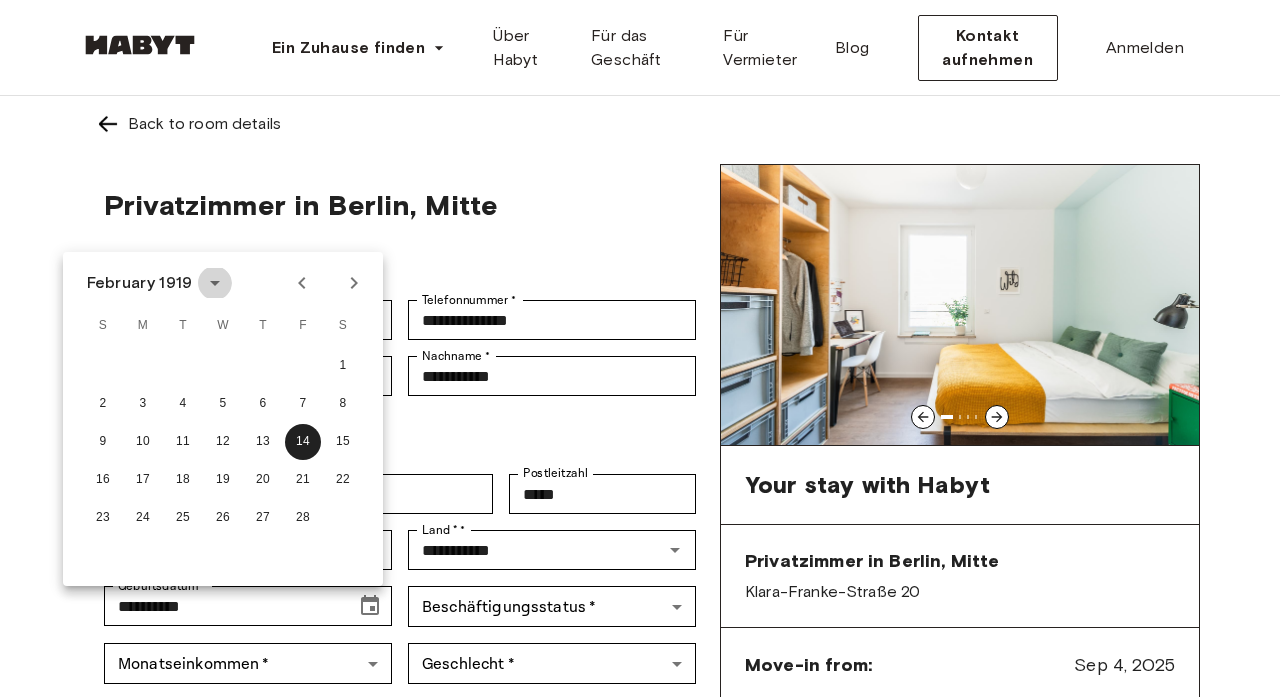 click 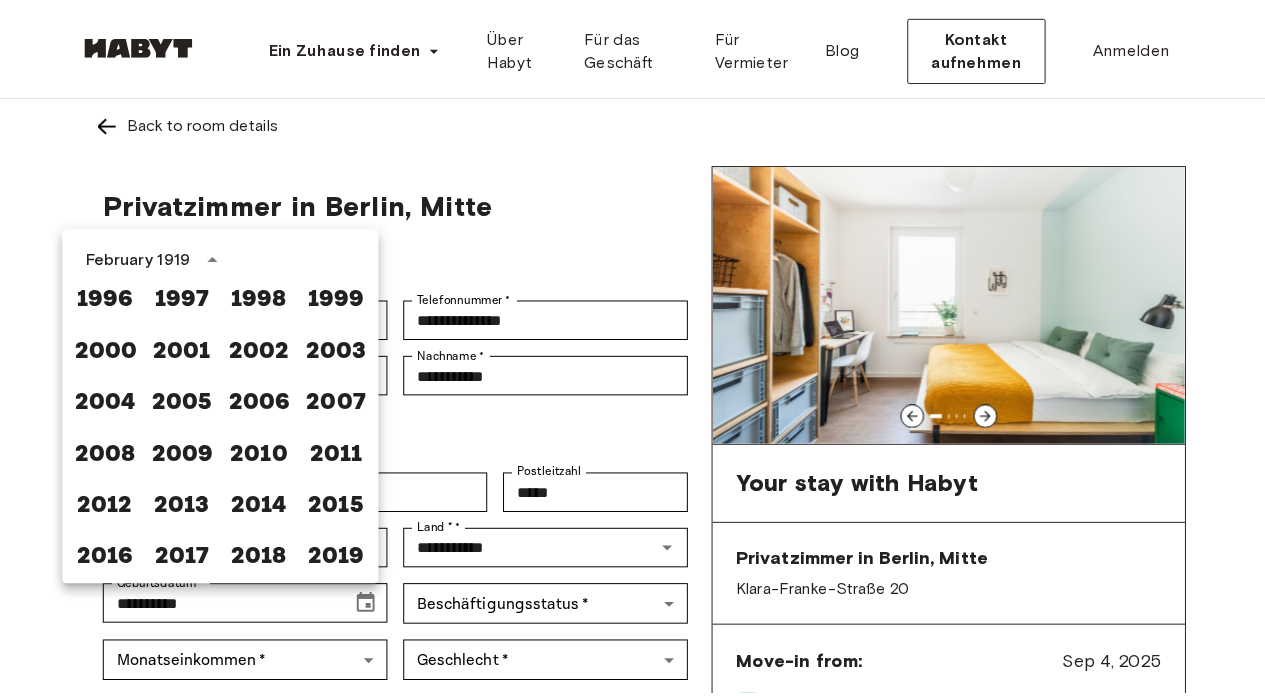 scroll, scrollTop: 1260, scrollLeft: 0, axis: vertical 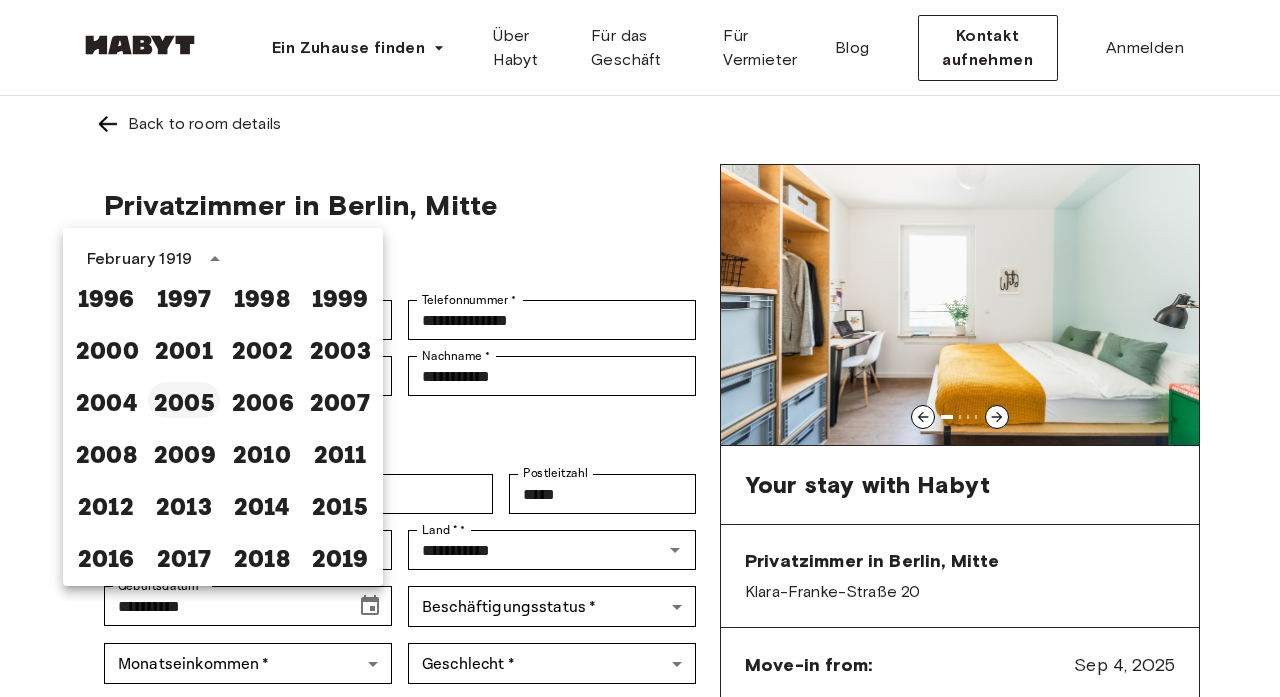 click on "2005" at bounding box center [184, 400] 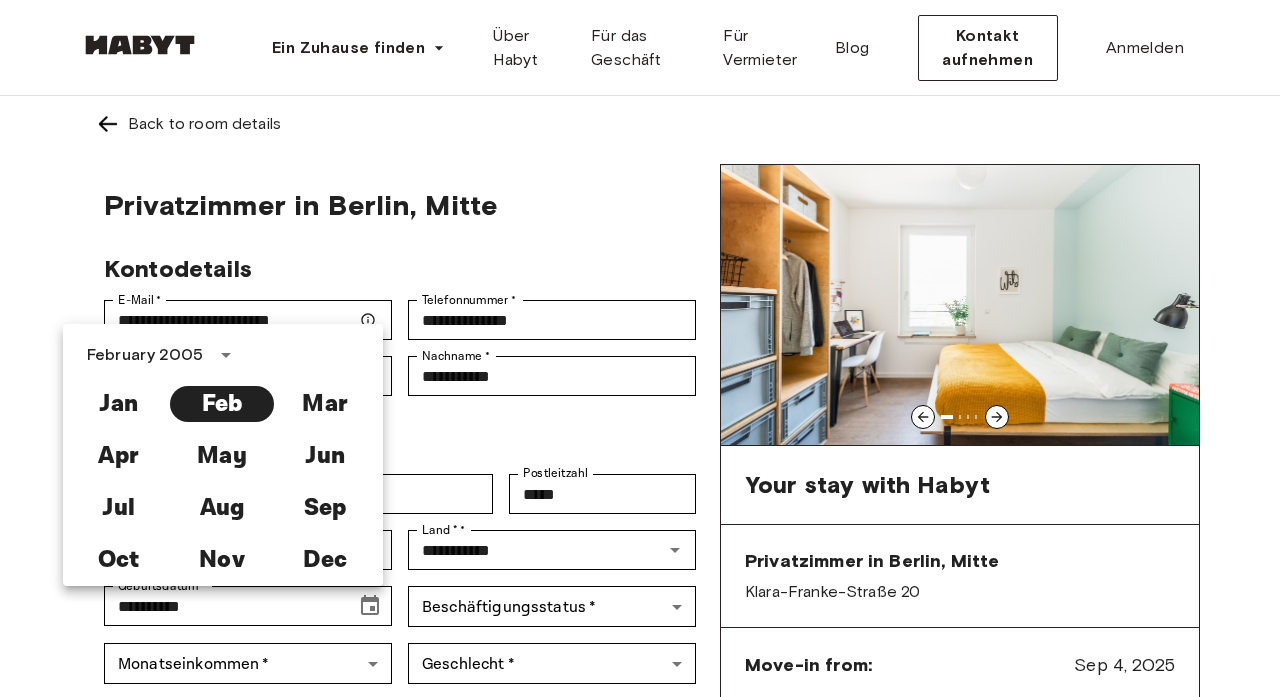 click on "Feb" at bounding box center (221, 404) 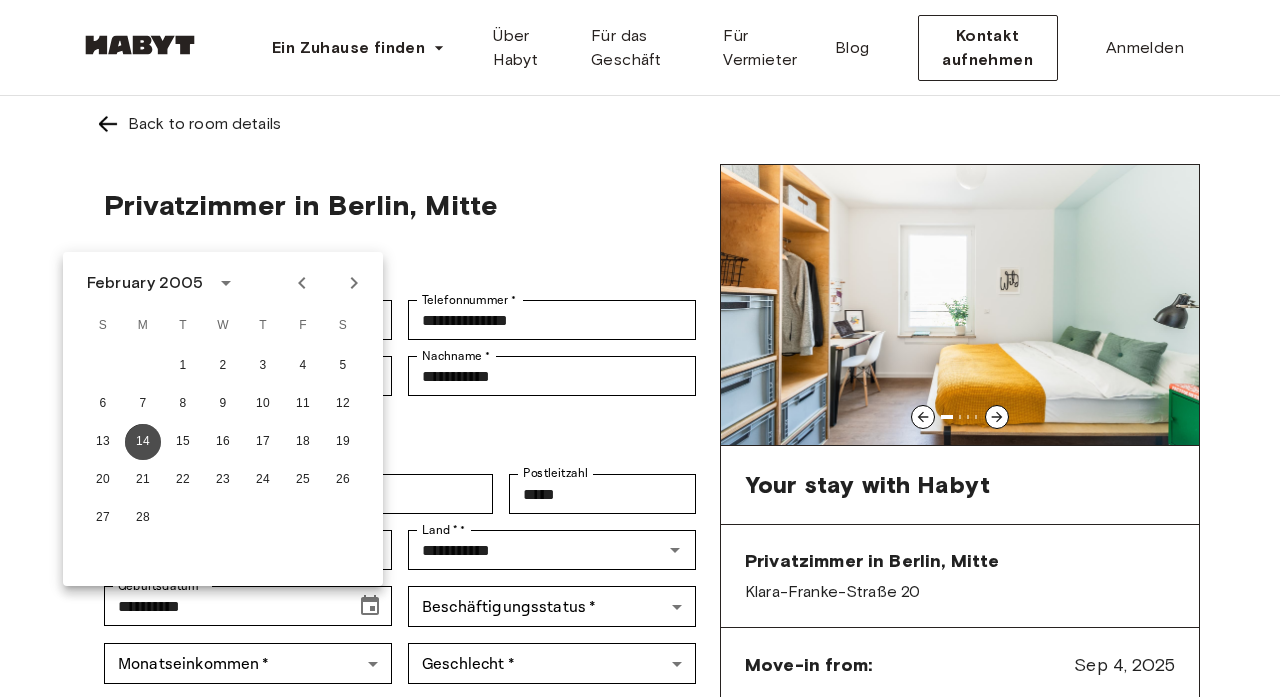 click on "14" at bounding box center [143, 442] 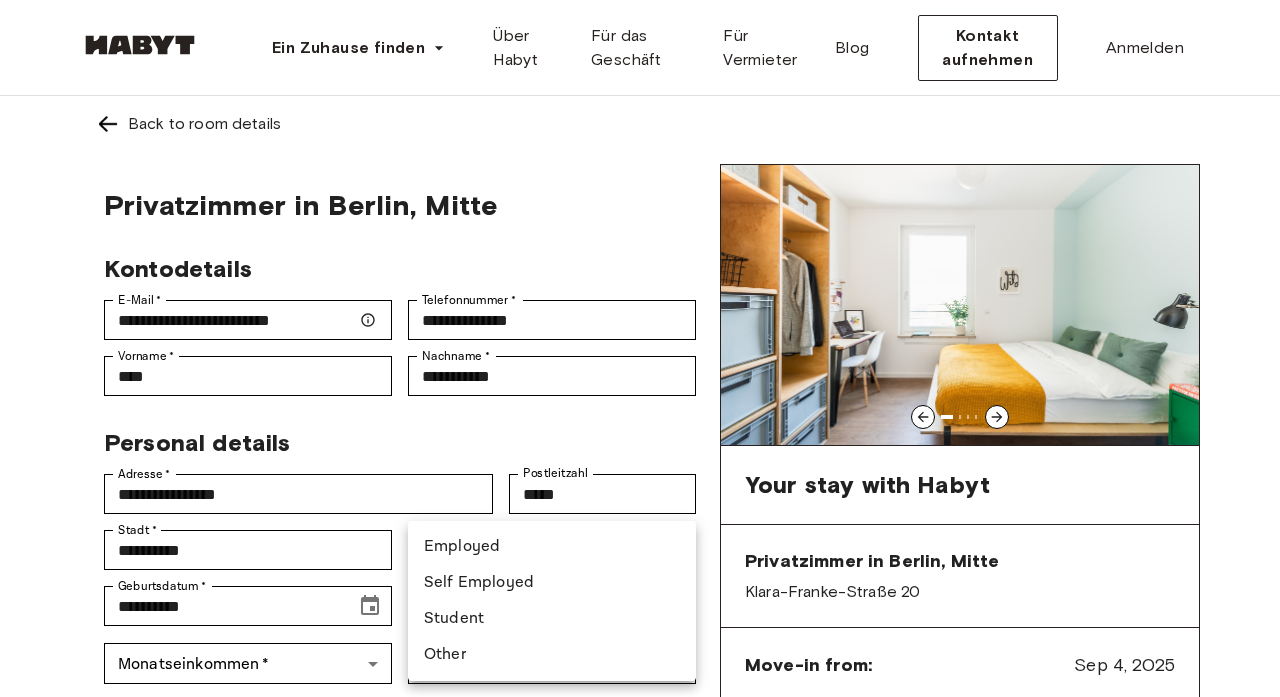 click on "**********" at bounding box center (640, 1560) 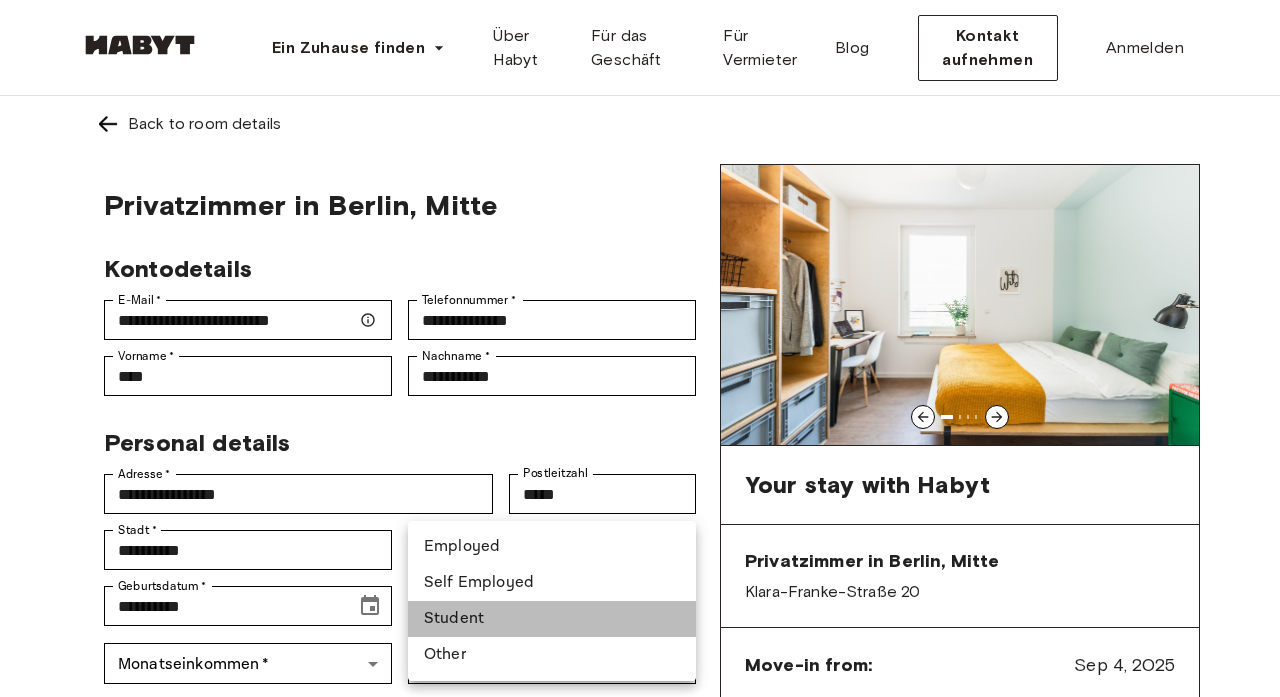 click on "Student" at bounding box center (552, 619) 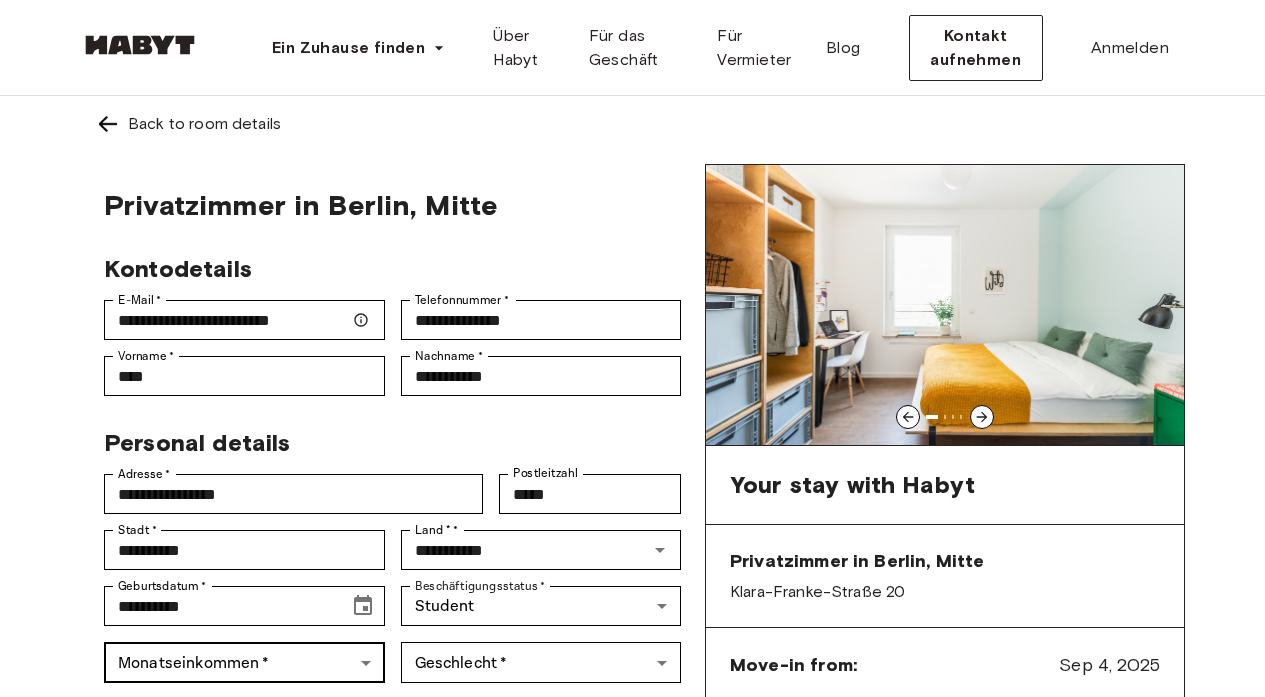 click on "**********" at bounding box center [632, 1559] 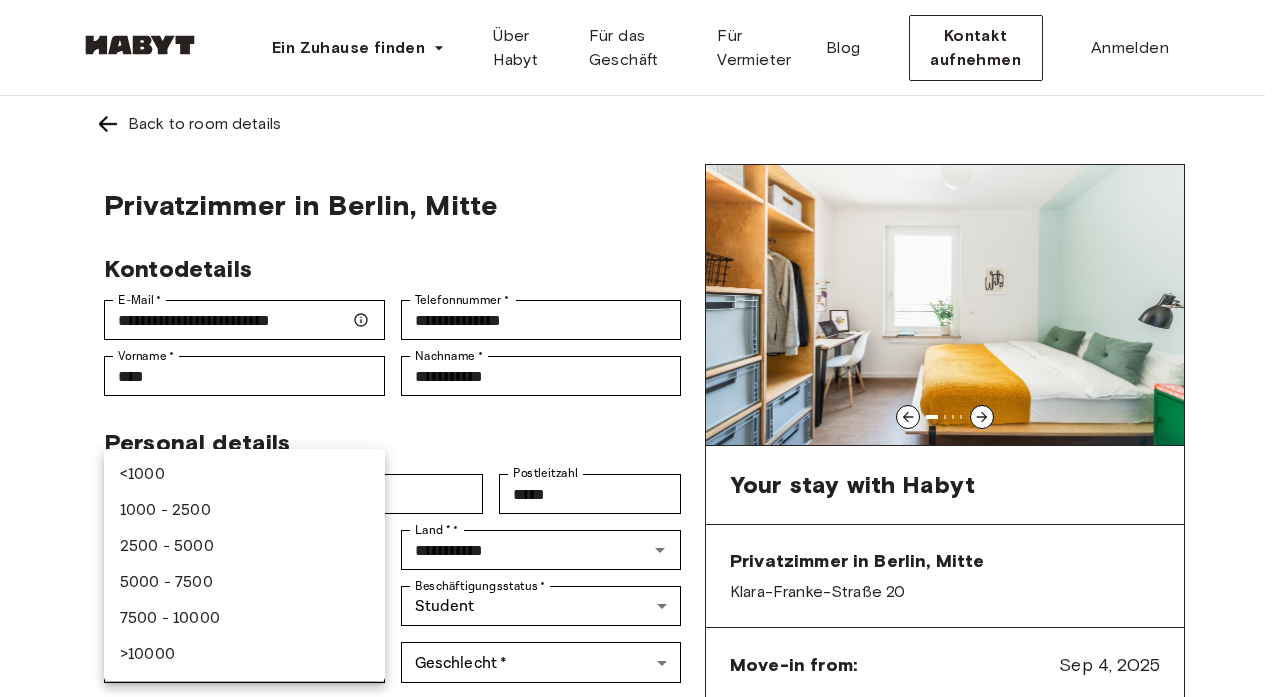 click on "7500 - 10000" at bounding box center [244, 619] 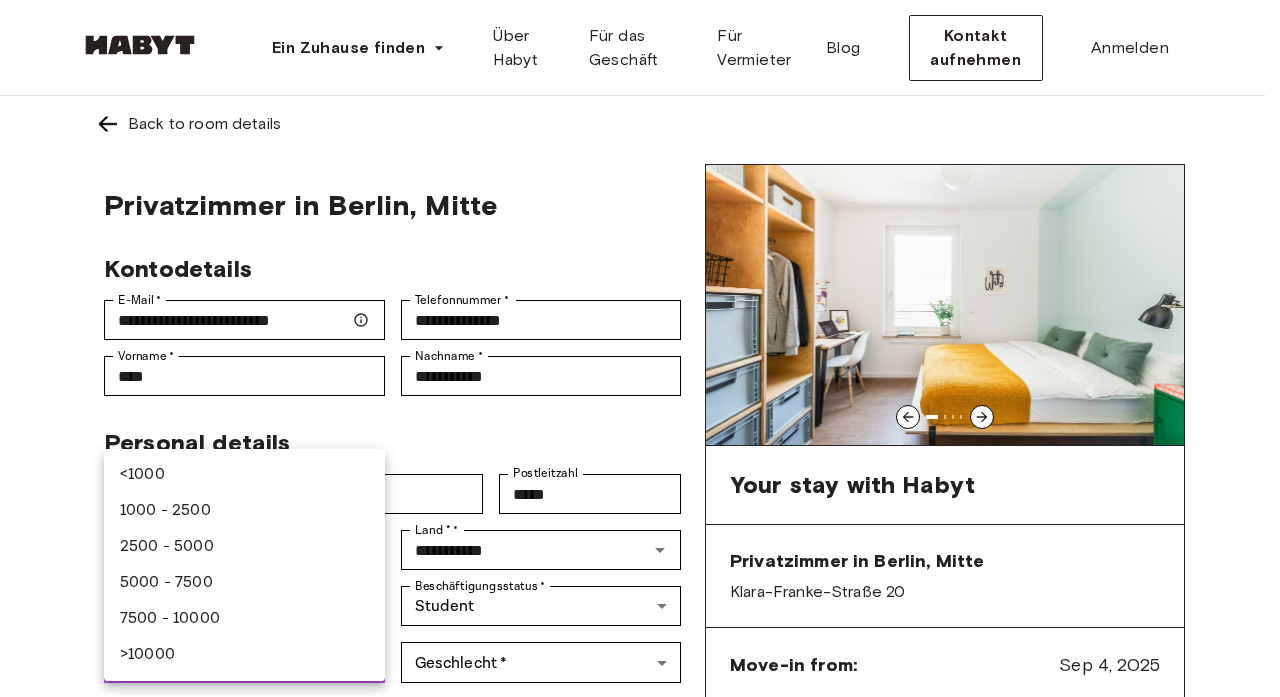 type on "********" 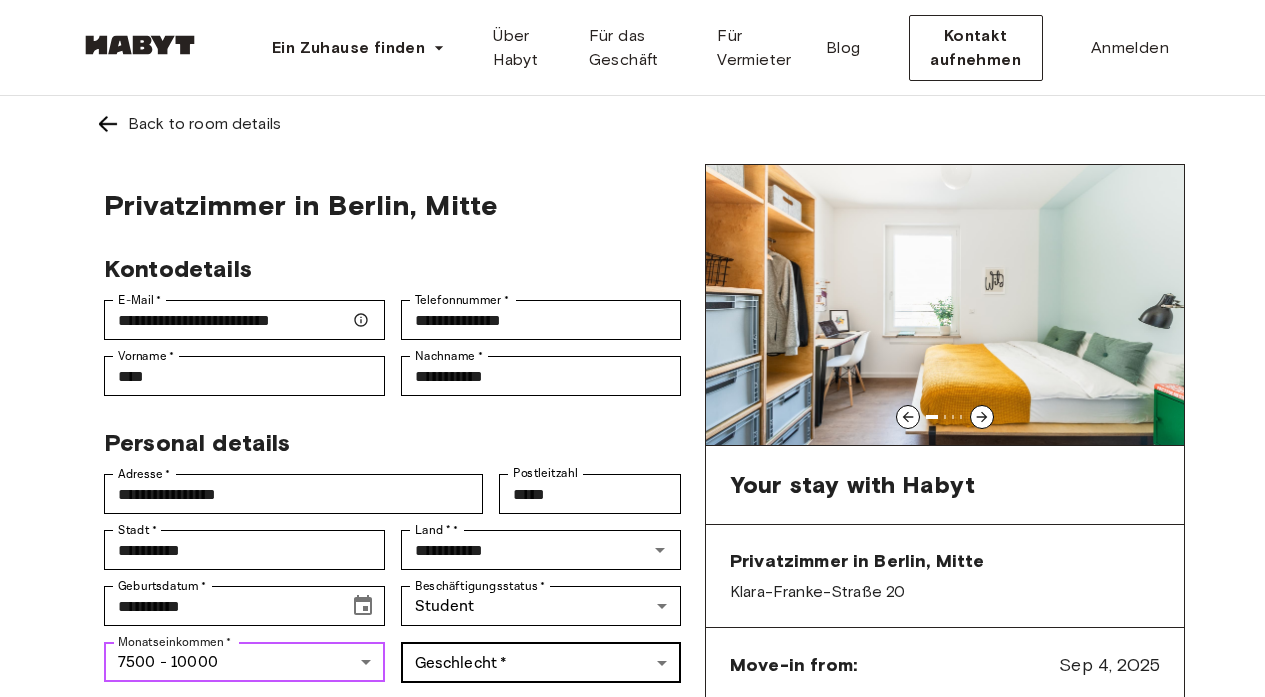 scroll, scrollTop: 6, scrollLeft: 0, axis: vertical 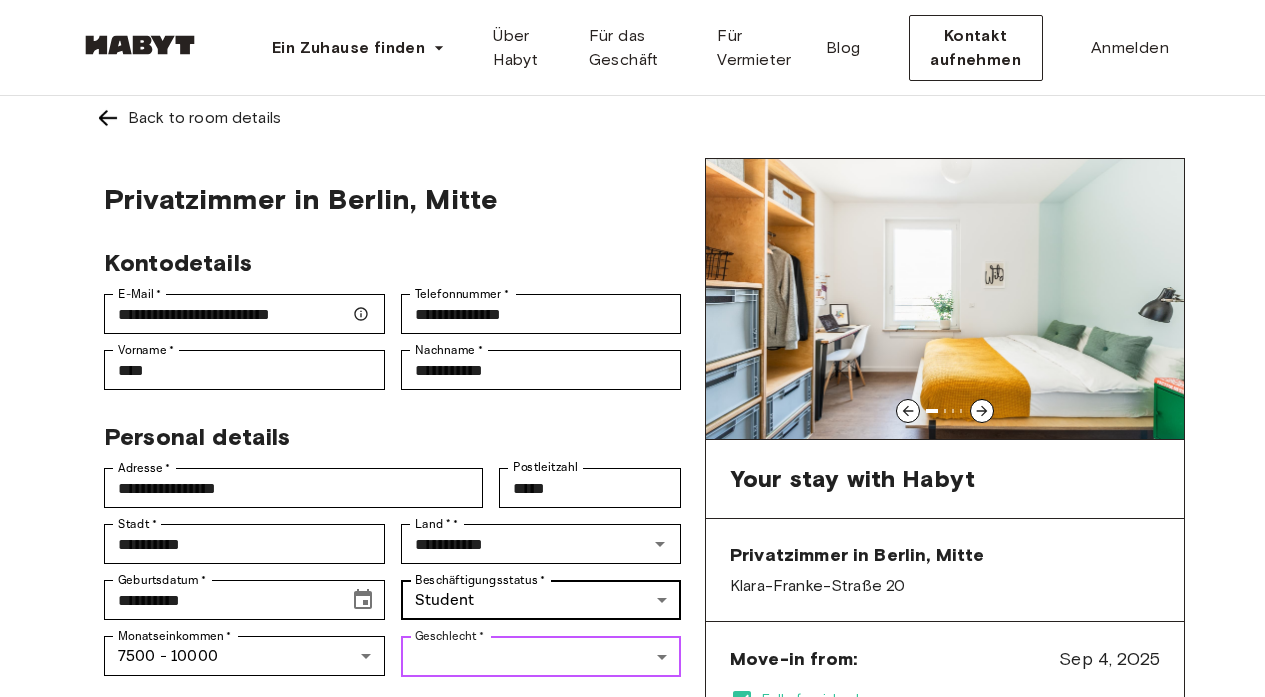 drag, startPoint x: 488, startPoint y: 661, endPoint x: 426, endPoint y: 609, distance: 80.919716 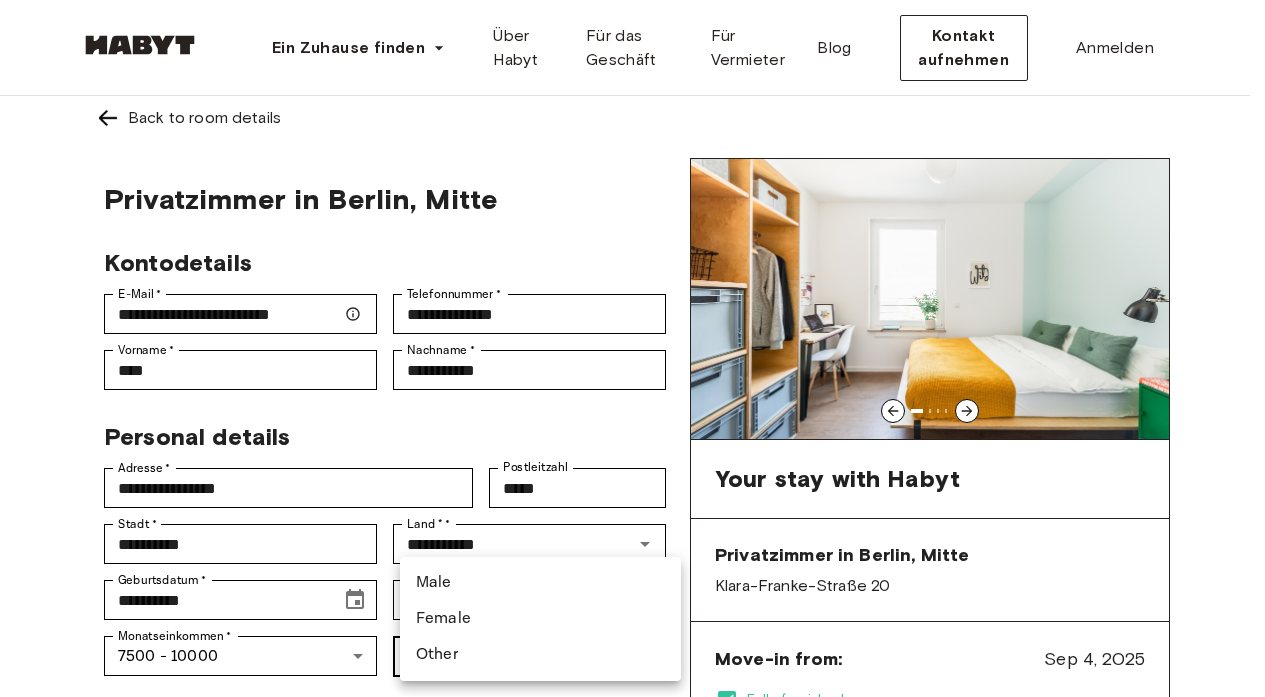 click on "**********" at bounding box center (632, 1552) 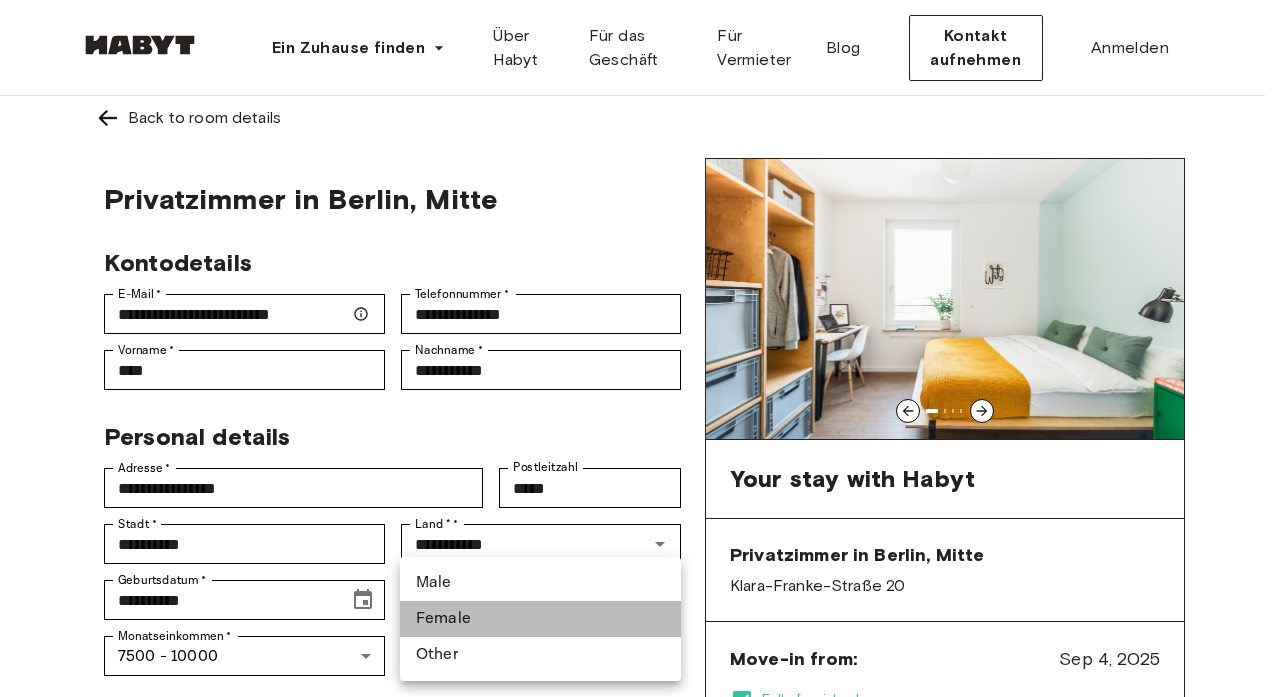 click on "Female" at bounding box center (540, 619) 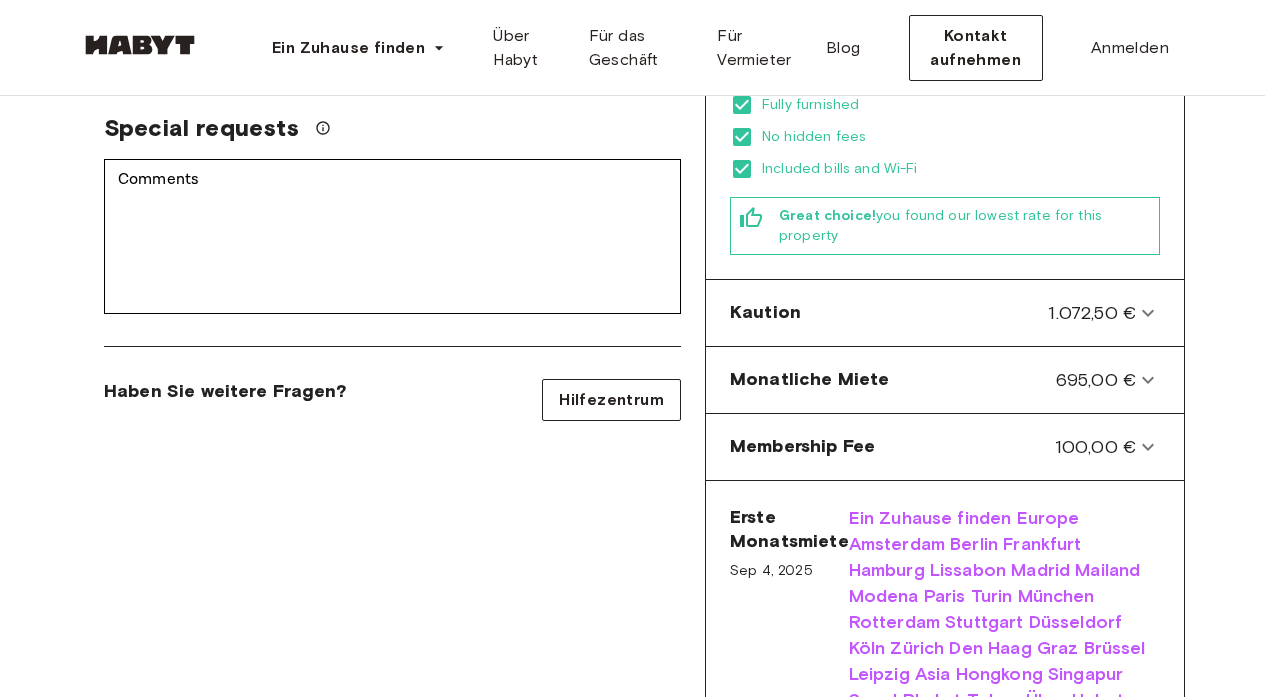 scroll, scrollTop: 616, scrollLeft: 0, axis: vertical 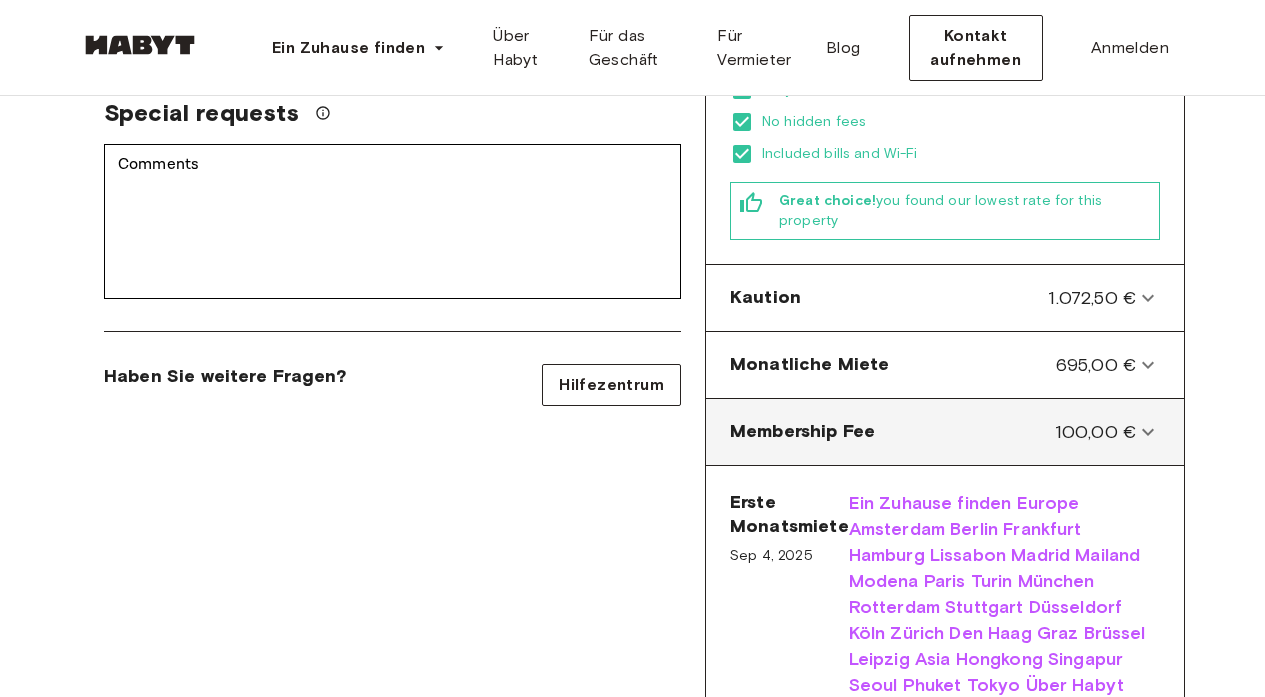 click 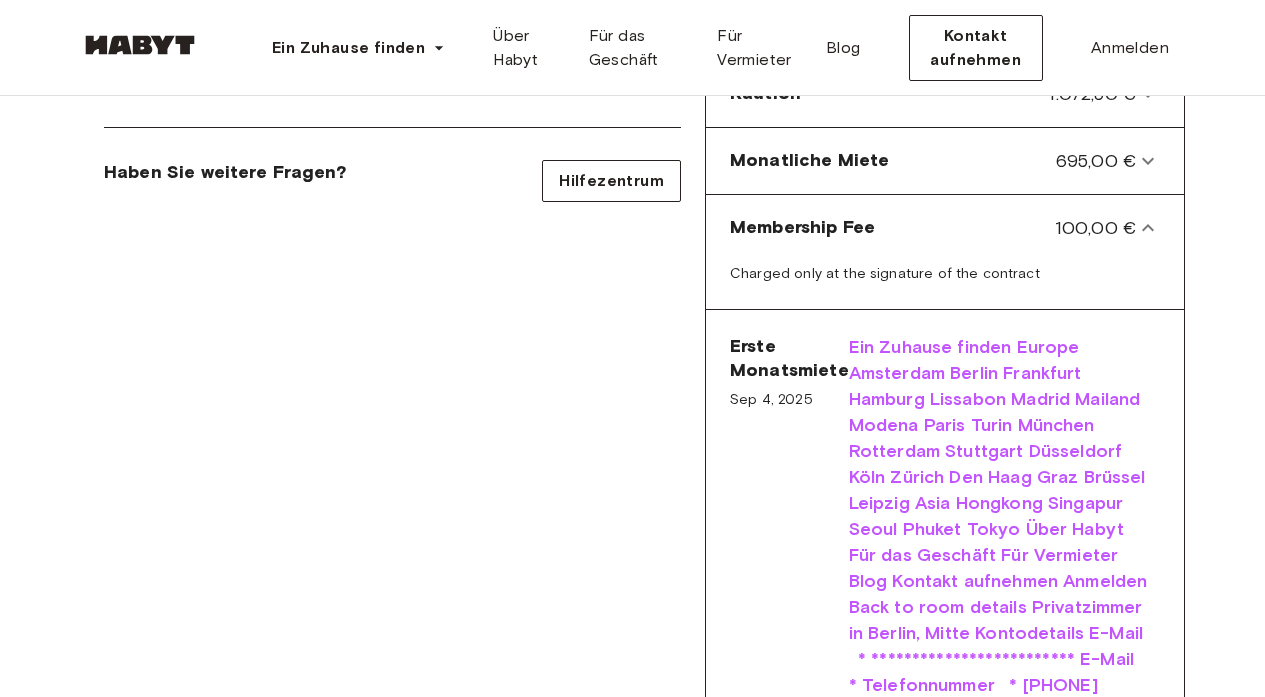 scroll, scrollTop: 821, scrollLeft: 0, axis: vertical 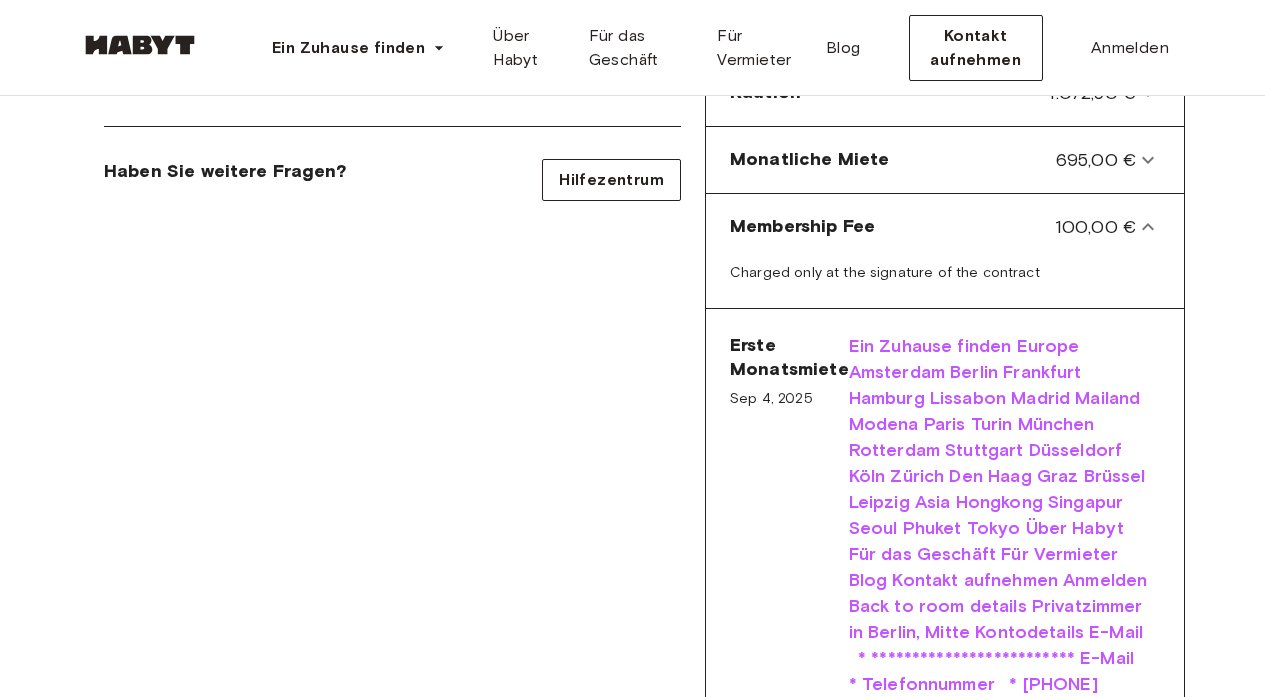 click on "Bewerbung bestätigen" at bounding box center (945, 1264) 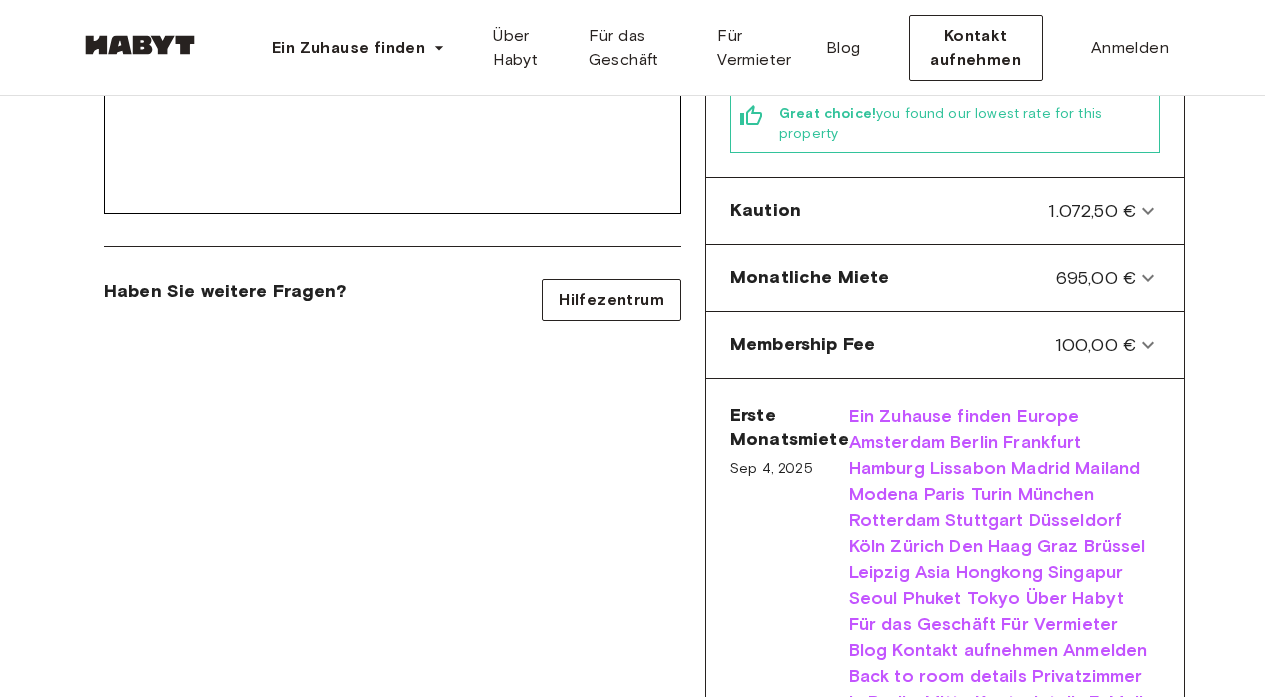 scroll, scrollTop: 0, scrollLeft: 0, axis: both 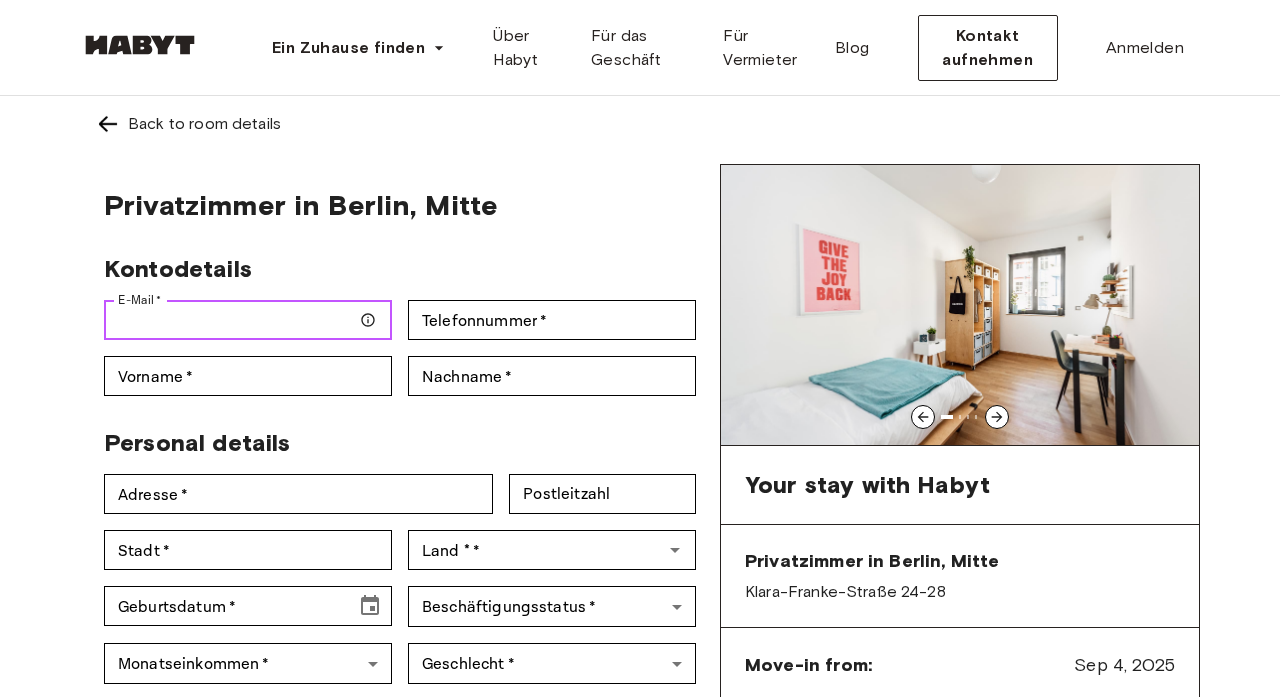 type on "**********" 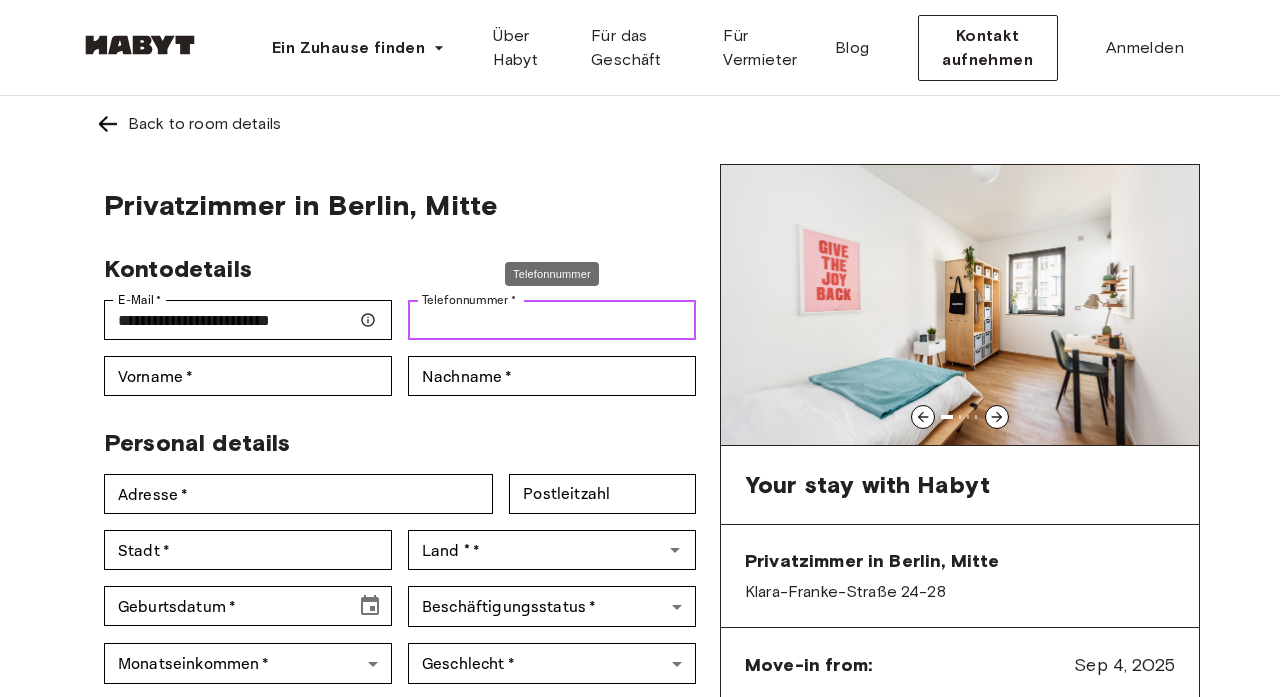 click on "Telefonnummer   *" at bounding box center (552, 320) 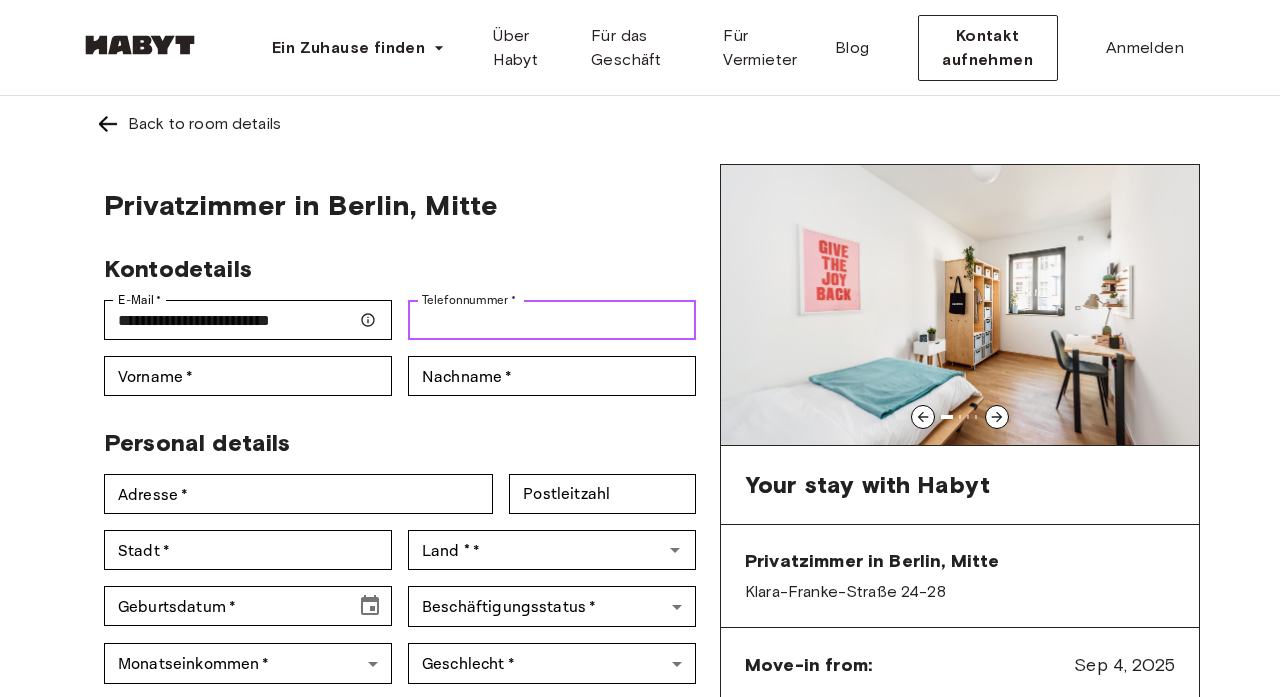type on "**********" 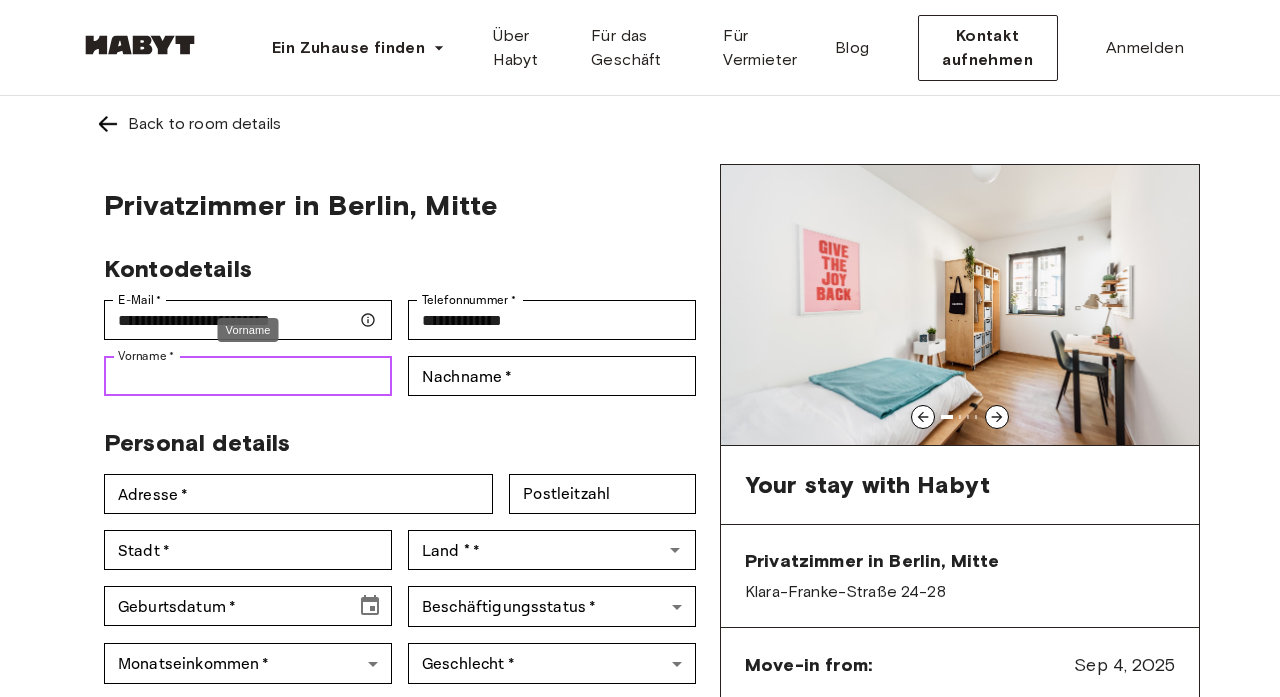 click on "Vorname   *" at bounding box center (248, 376) 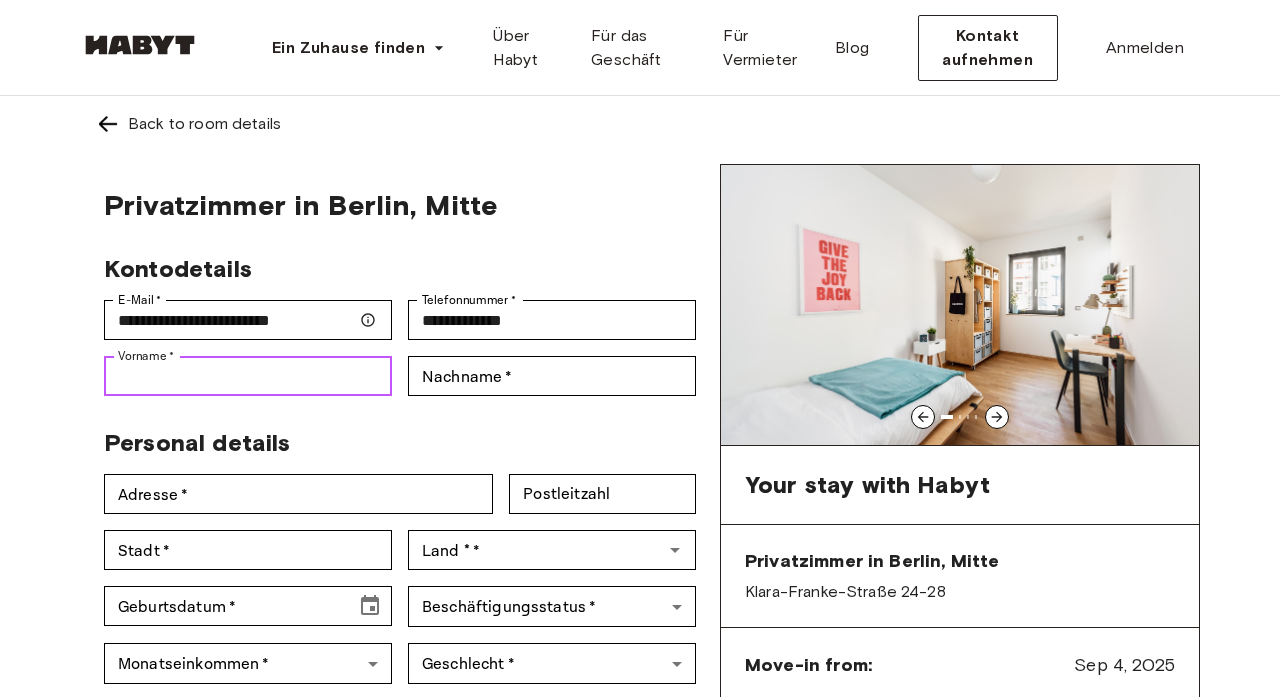 type on "****" 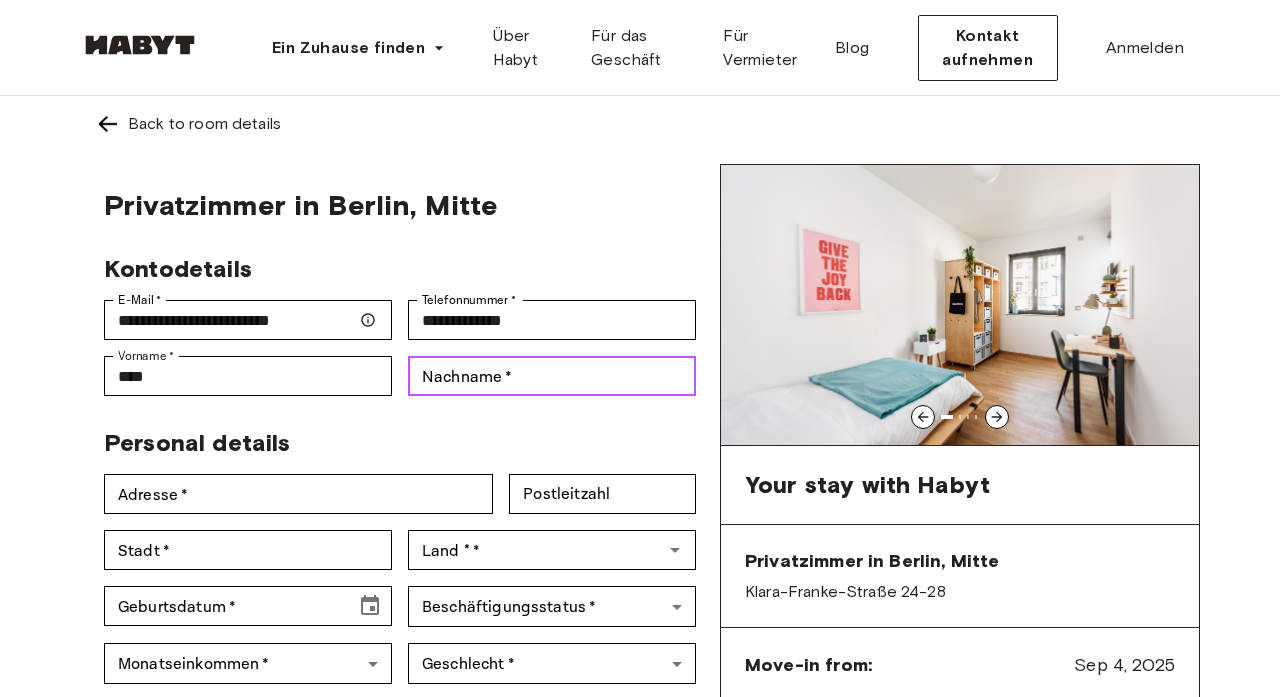 type on "**********" 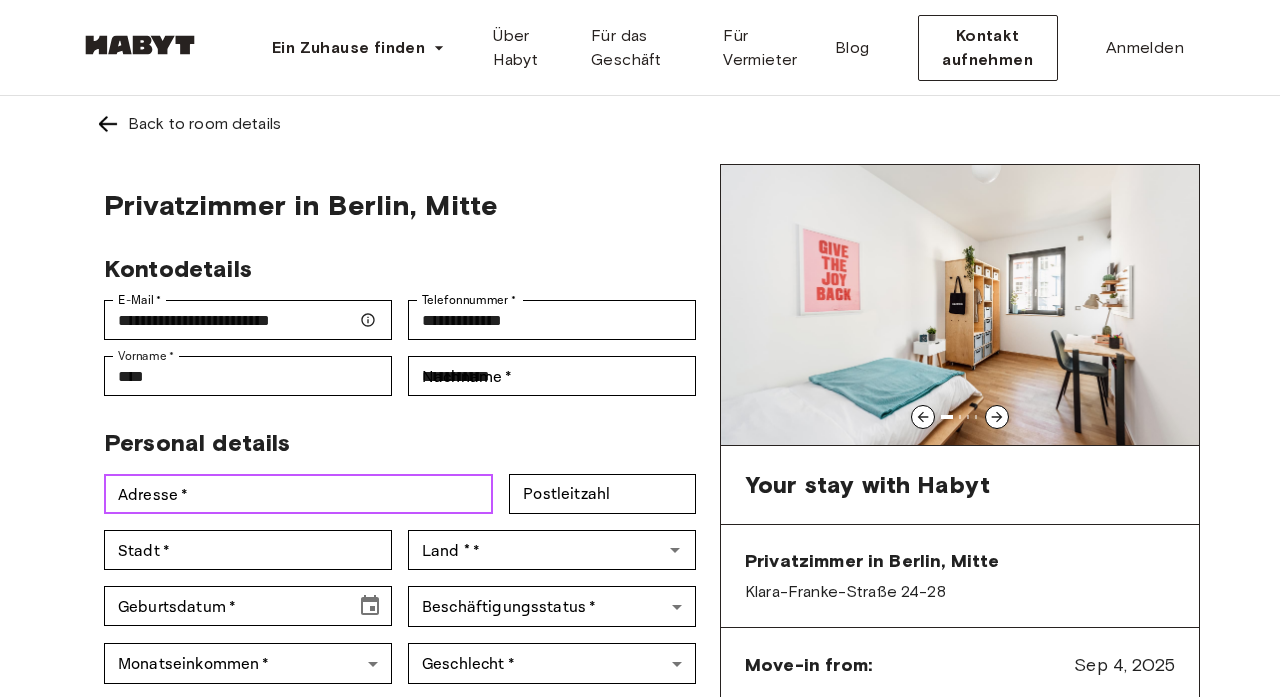 type on "**********" 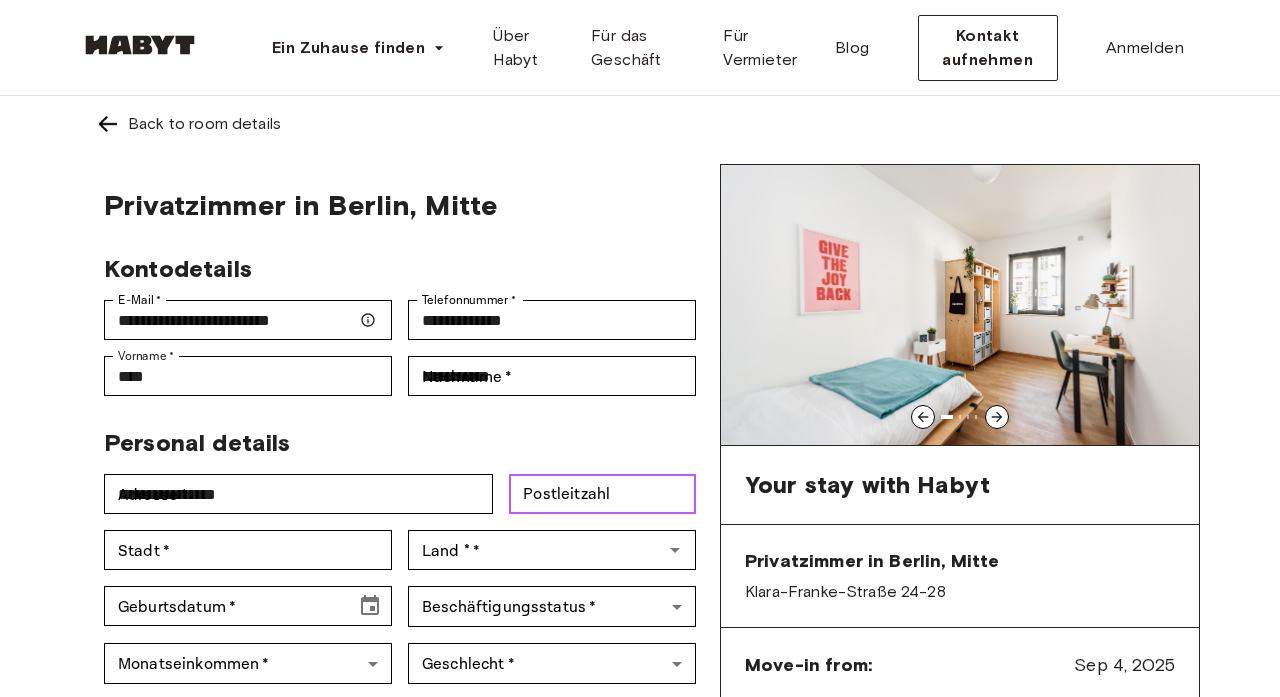type on "*****" 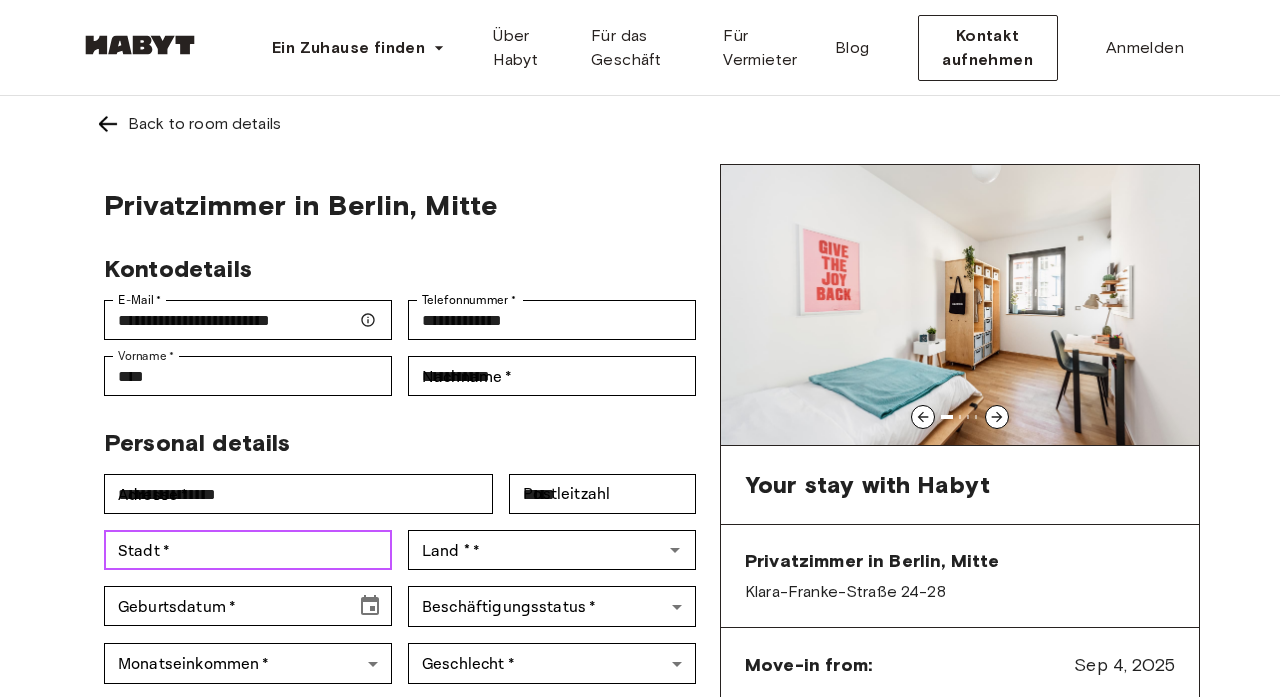 type on "**********" 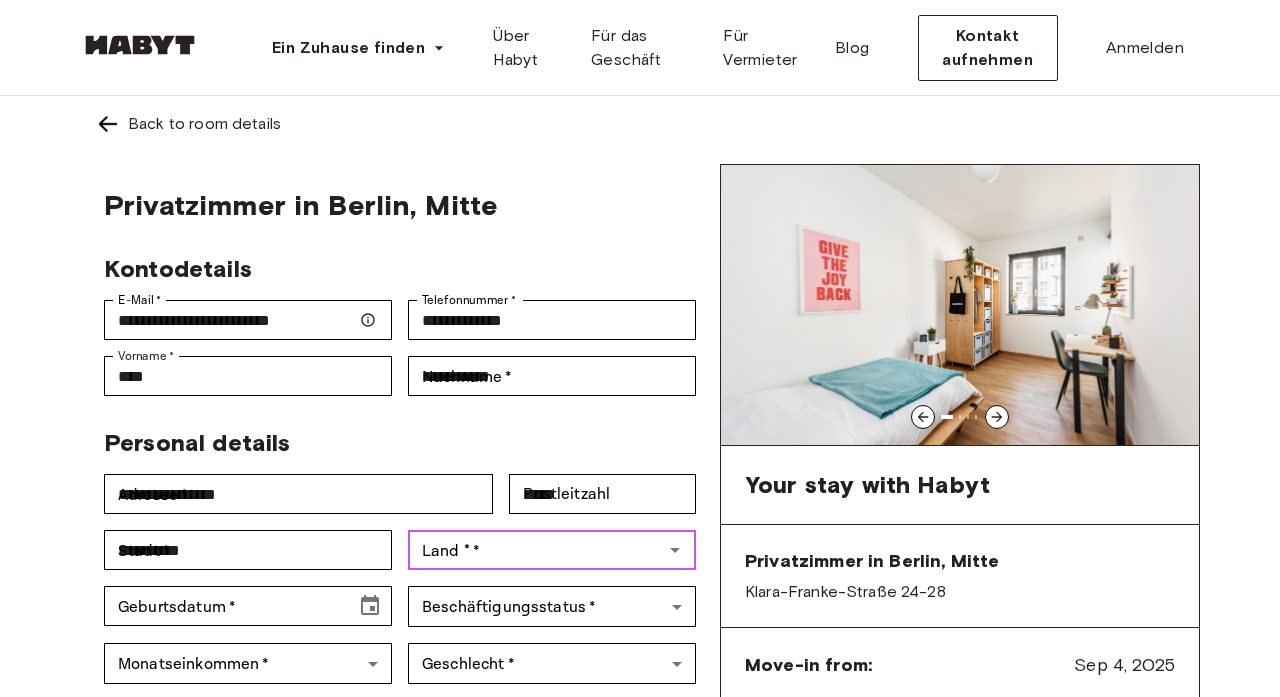 type on "*******" 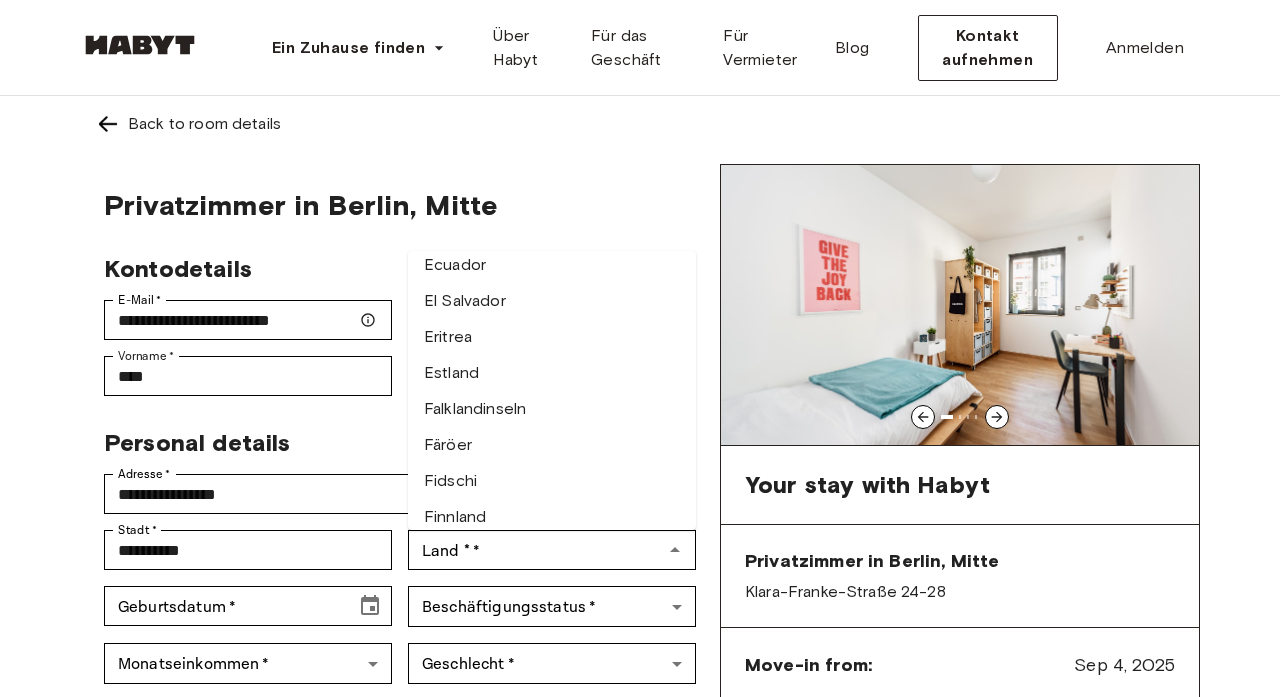 scroll, scrollTop: 1711, scrollLeft: 0, axis: vertical 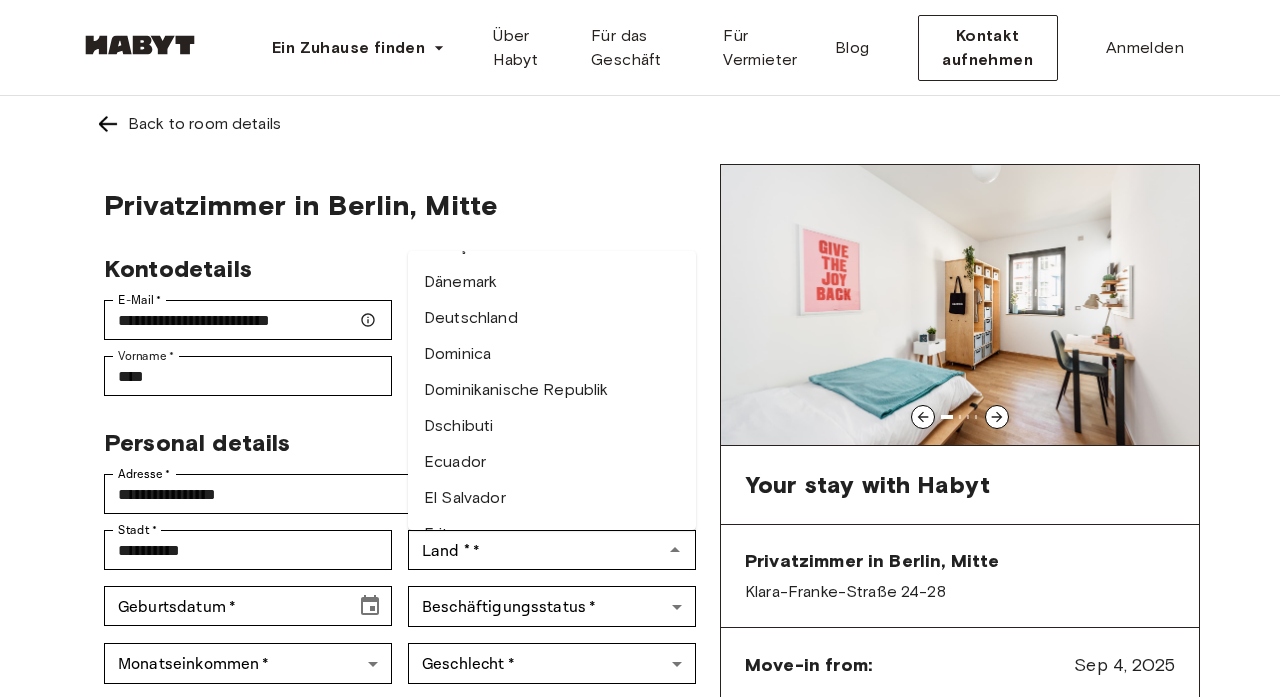 click on "Deutschland" at bounding box center [552, 318] 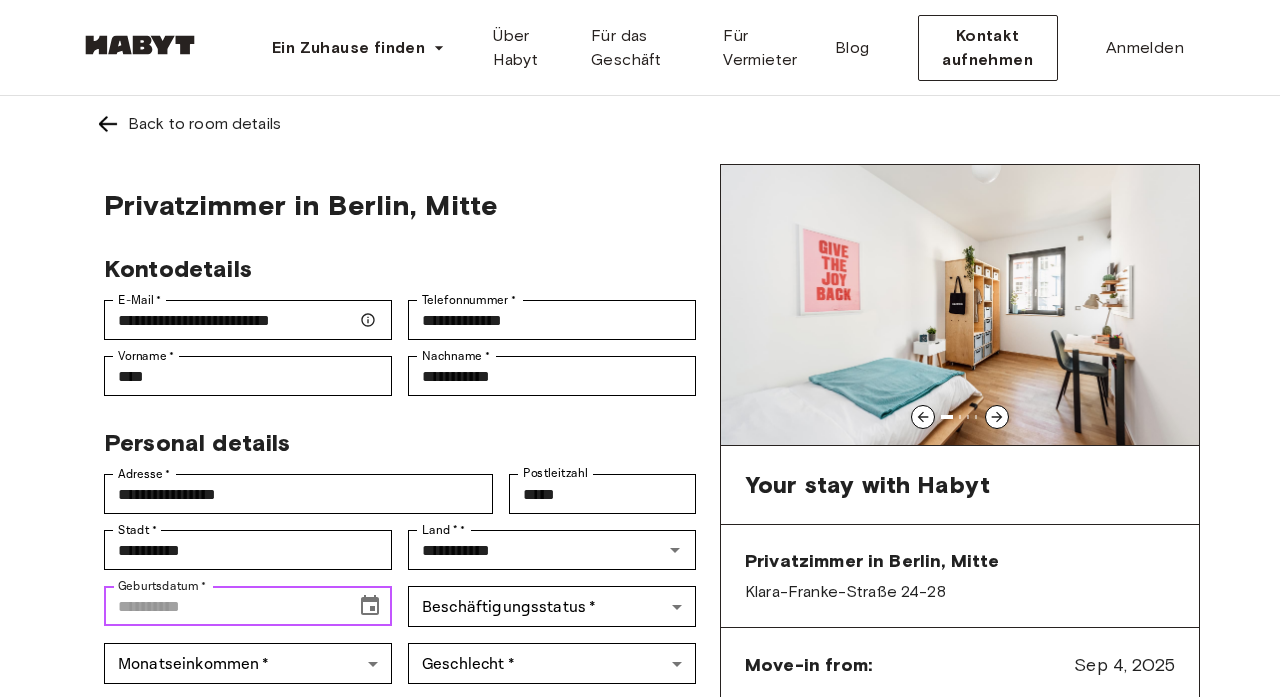 click on "Geburtsdatum   *" at bounding box center (223, 606) 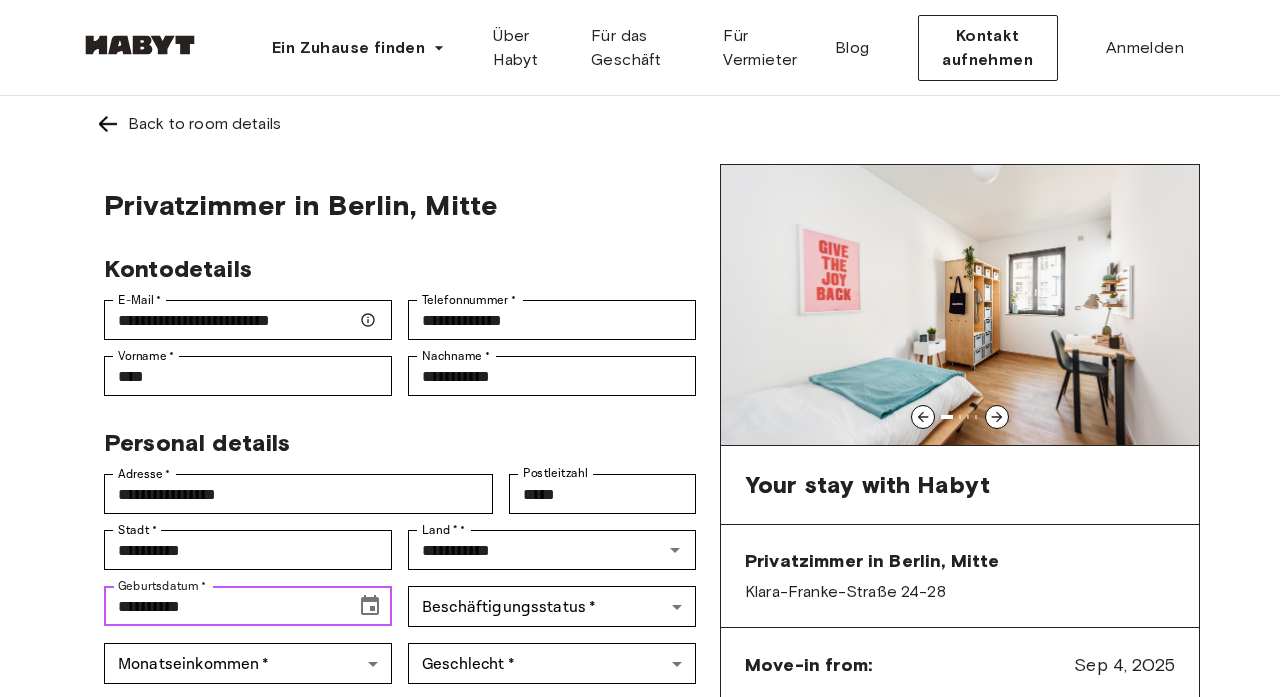 click 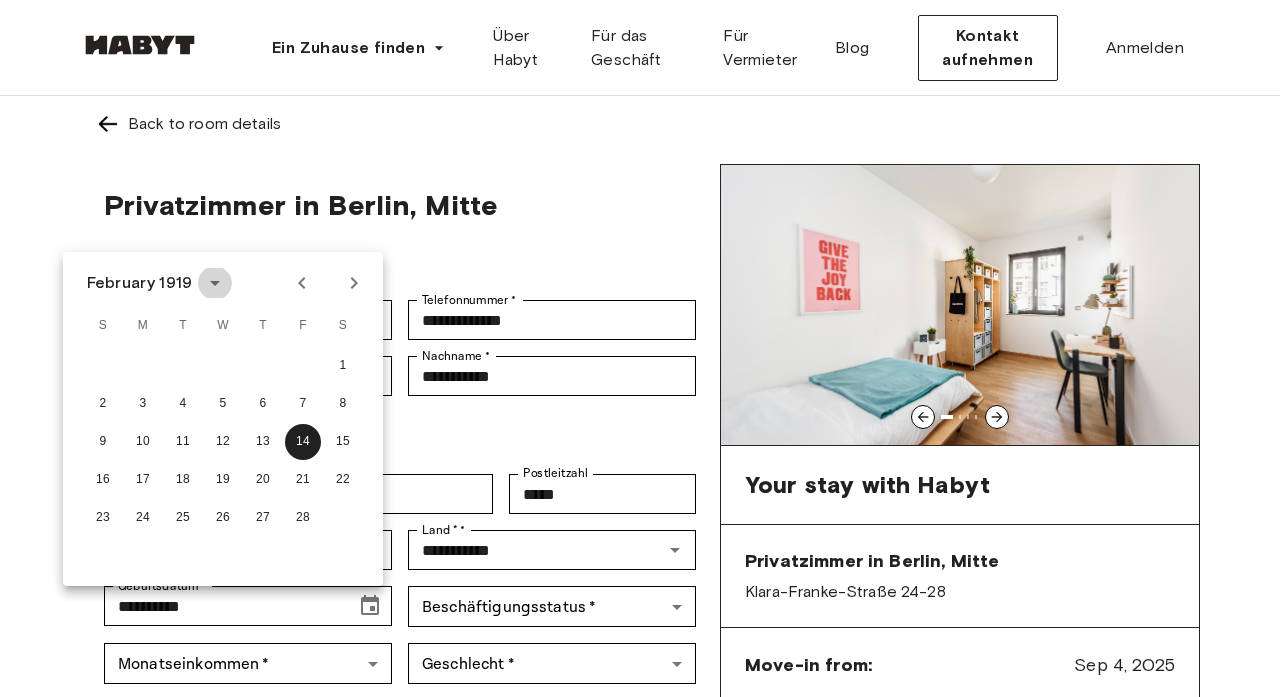 click 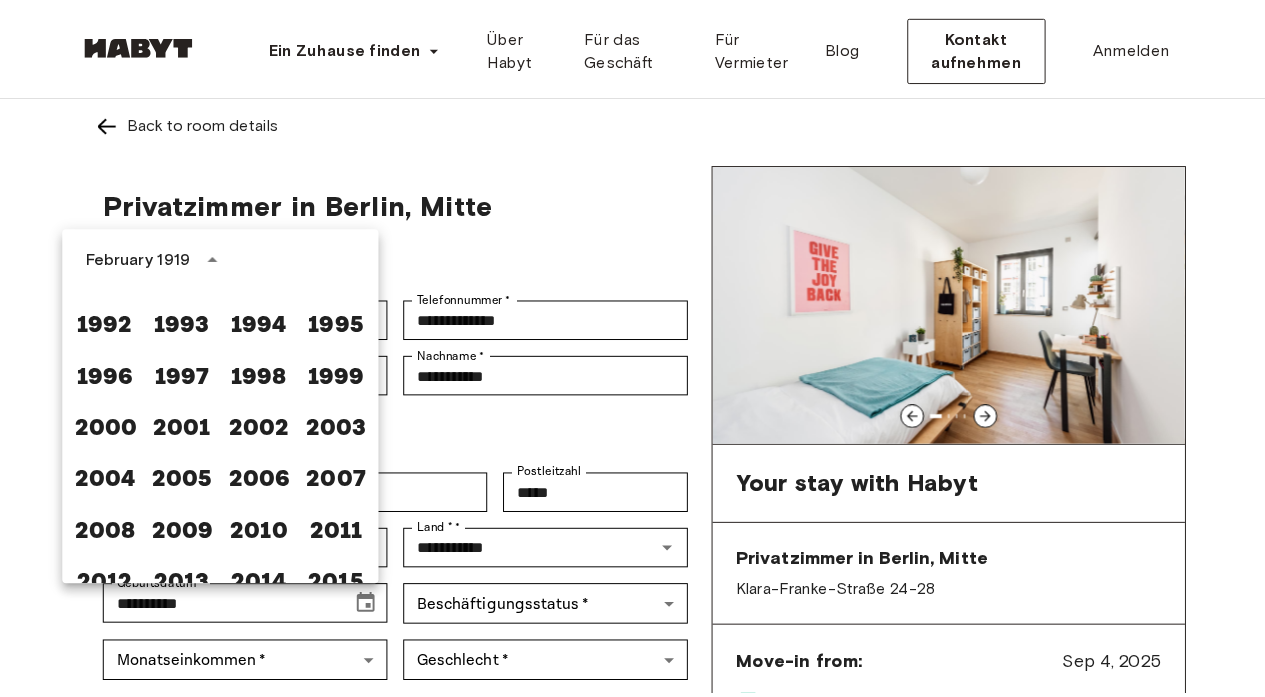 scroll, scrollTop: 1183, scrollLeft: 0, axis: vertical 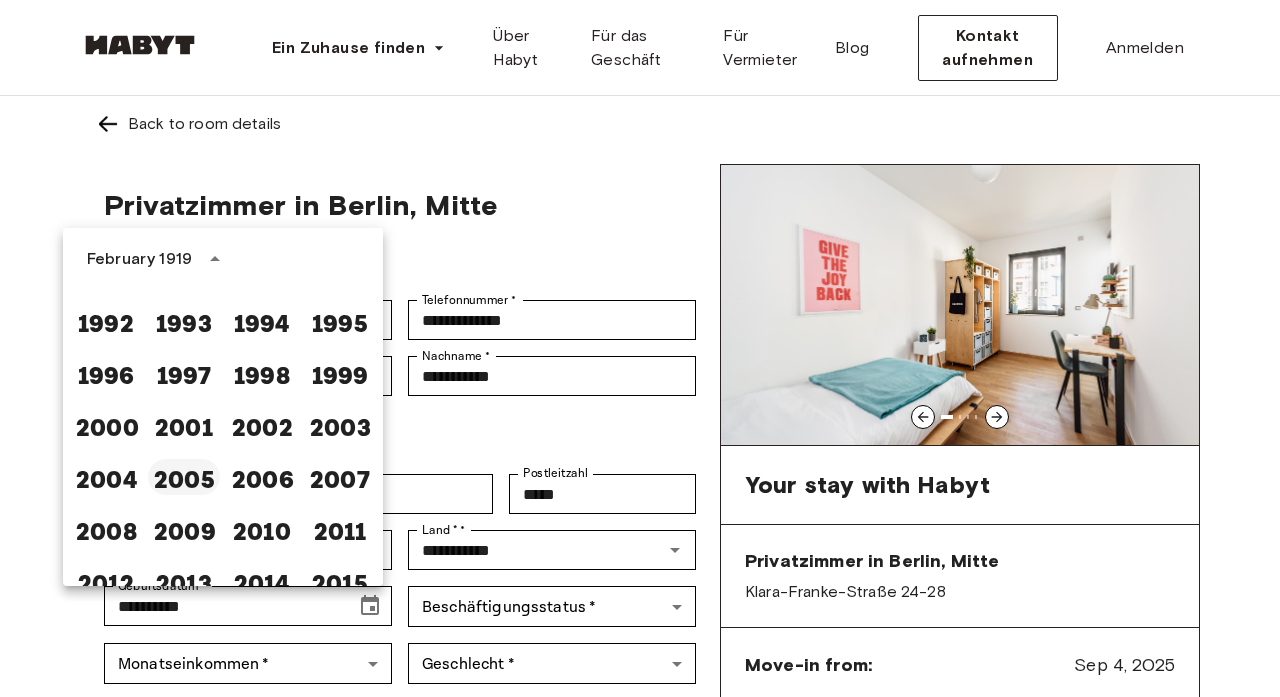 click on "2005" at bounding box center (184, 477) 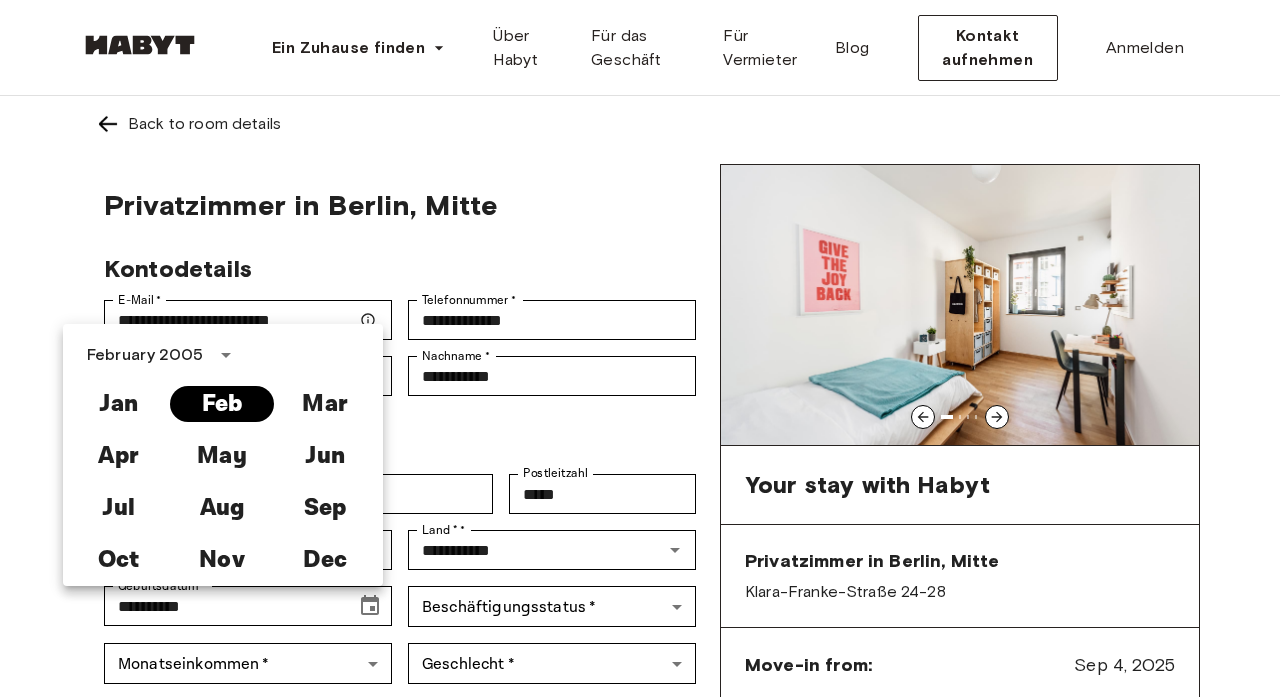 click on "Feb" at bounding box center (221, 404) 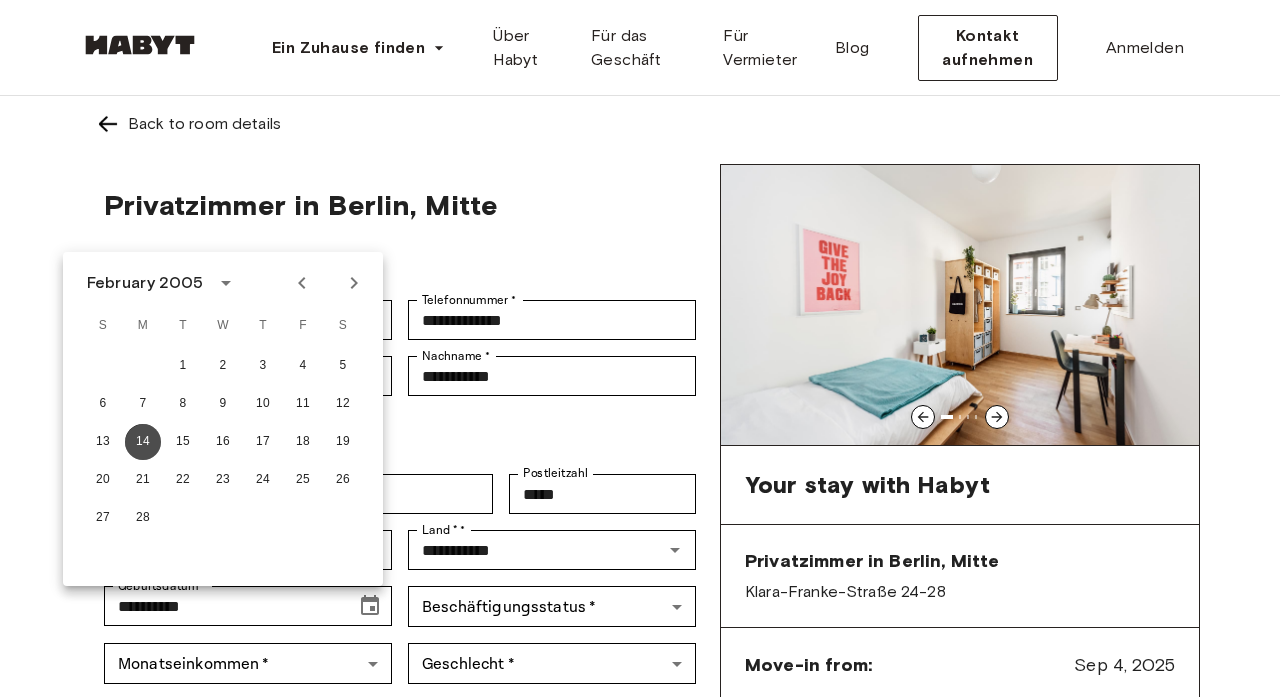 click on "14" at bounding box center [143, 442] 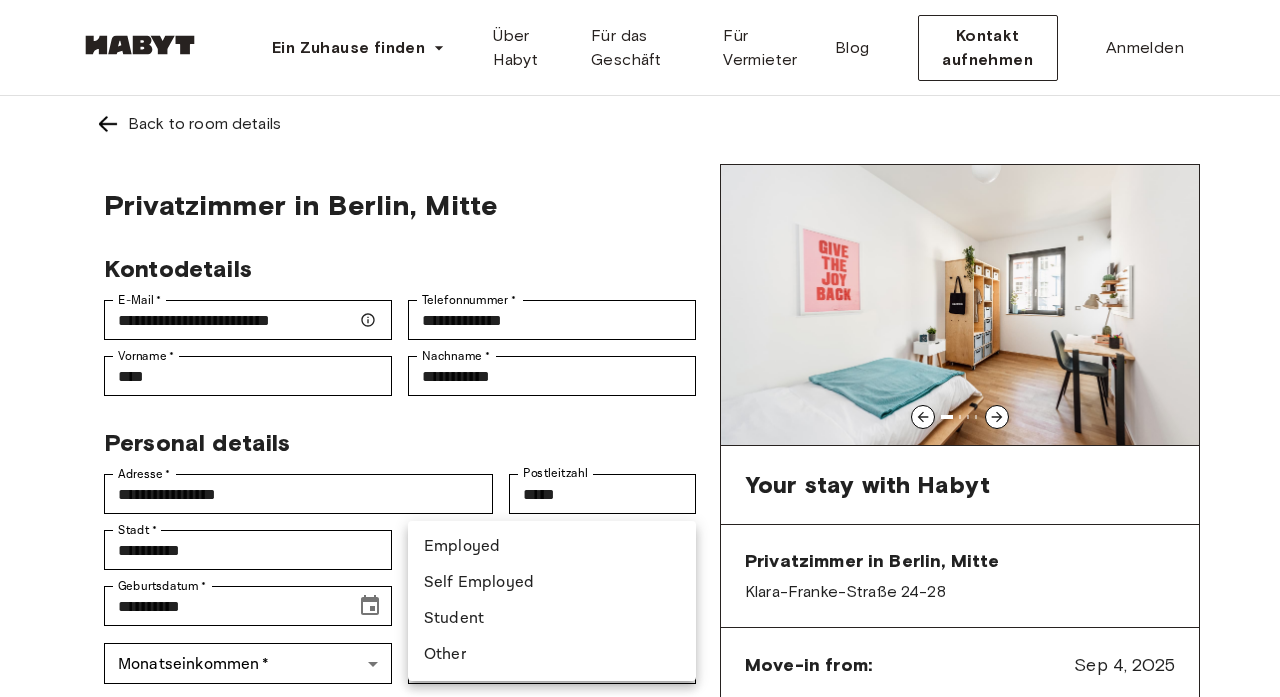 click on "**********" at bounding box center (640, 1183) 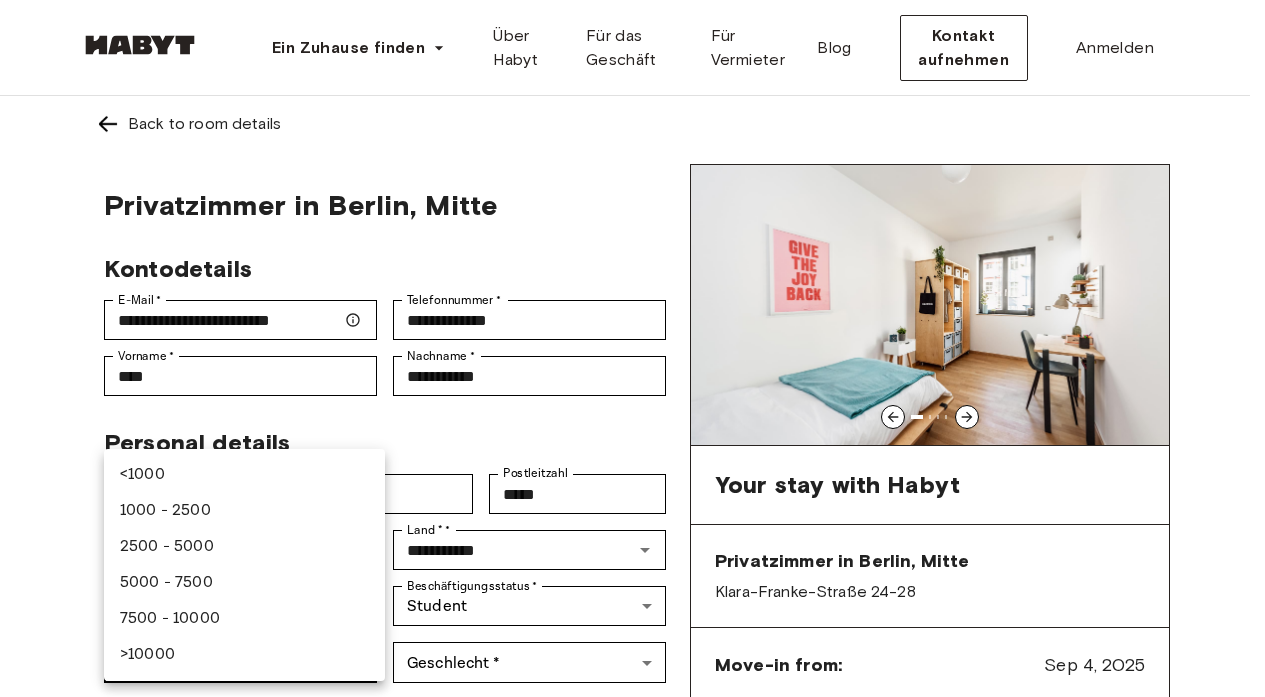 click on "**********" at bounding box center (632, 1181) 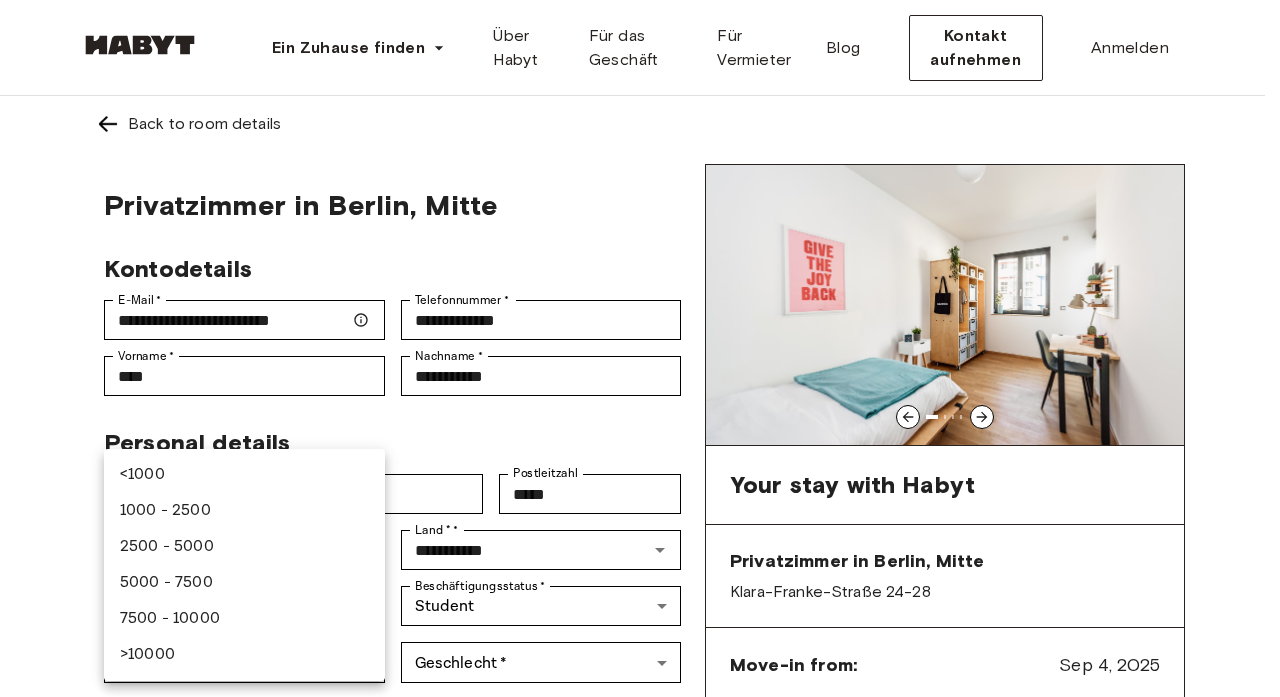 click on "7500 - 10000" at bounding box center [244, 619] 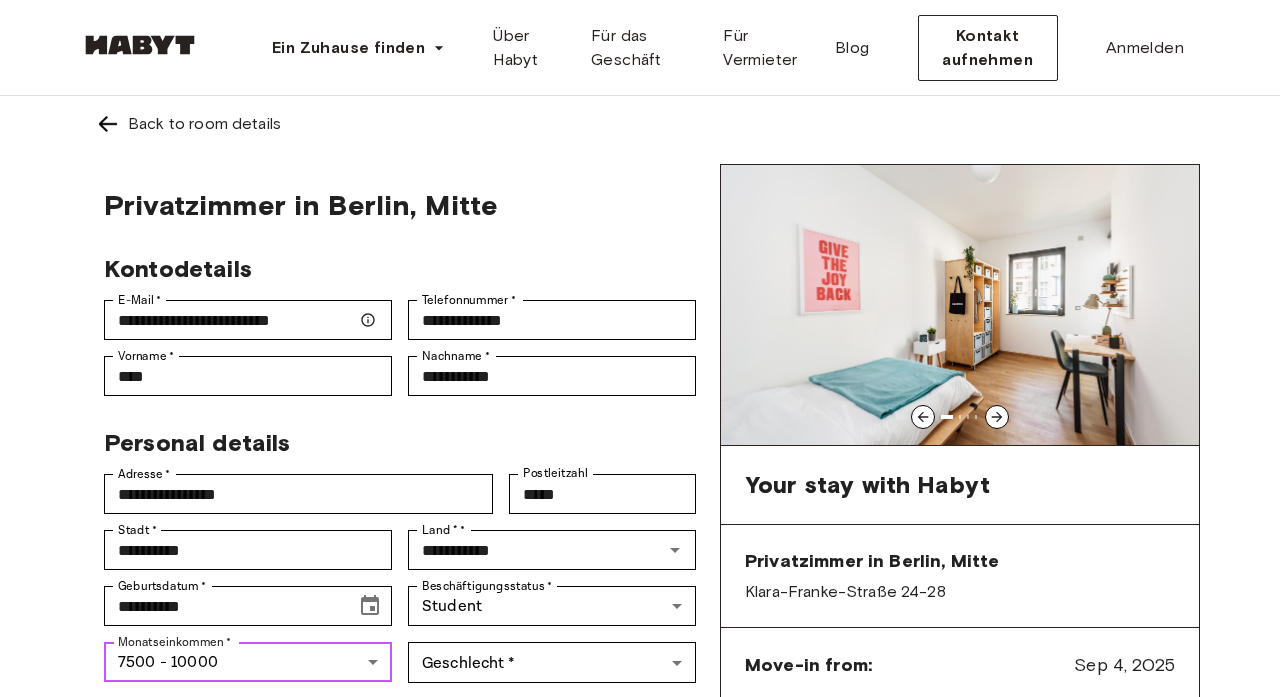 type on "********" 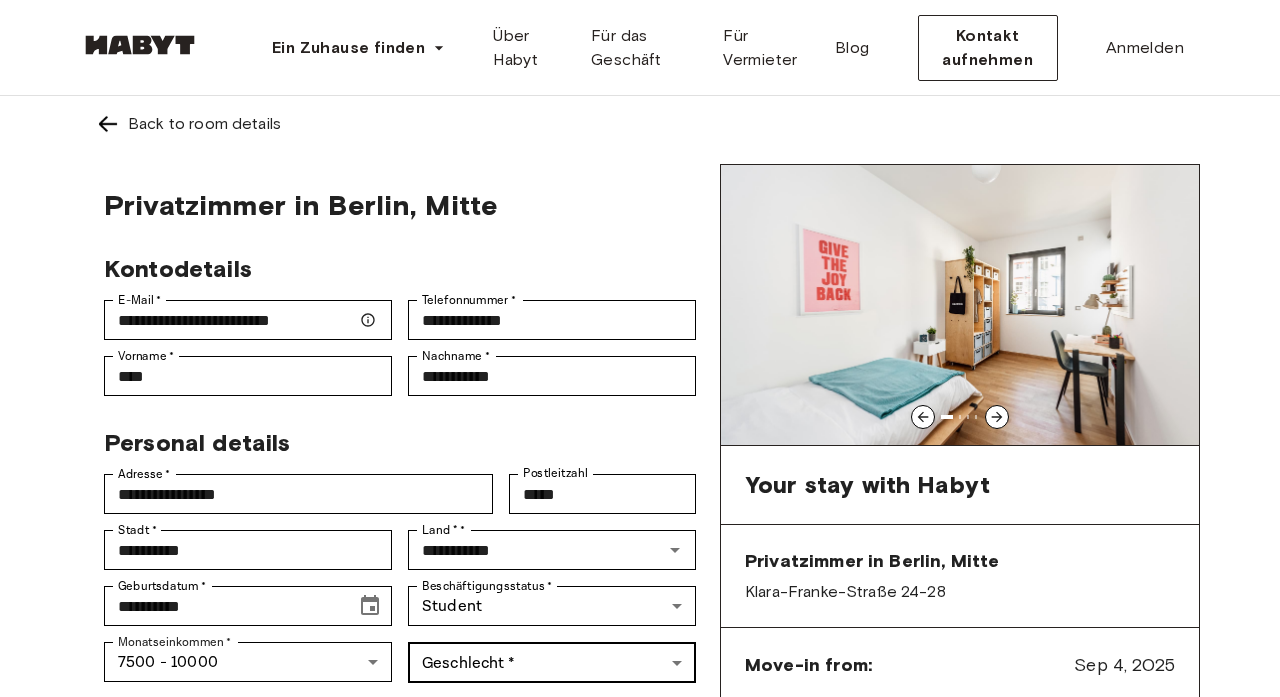 click on "**********" at bounding box center (640, 1183) 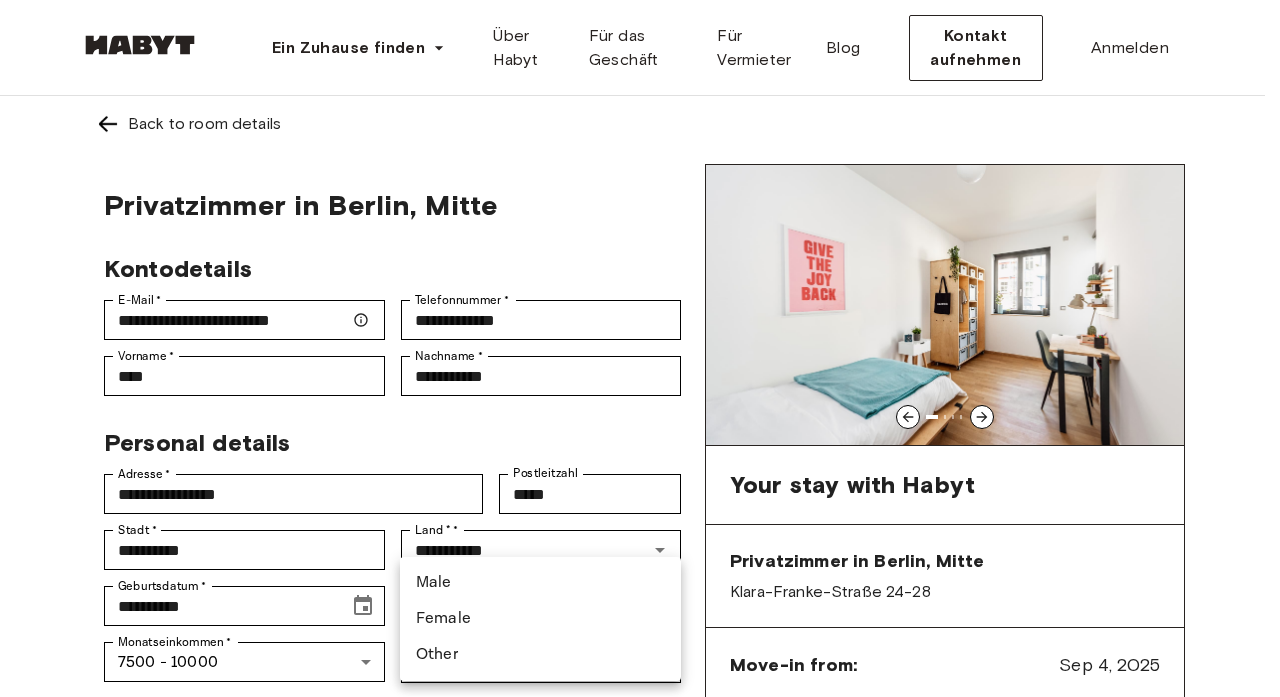 click on "Female" at bounding box center (540, 619) 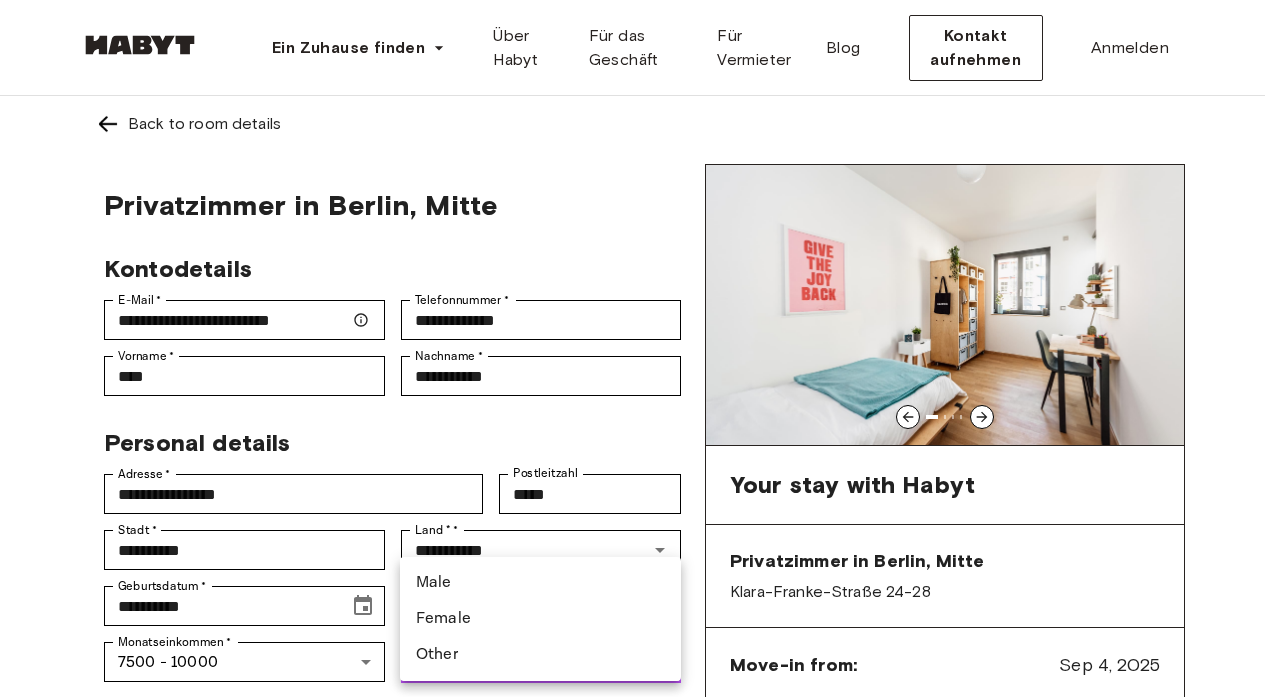 type on "******" 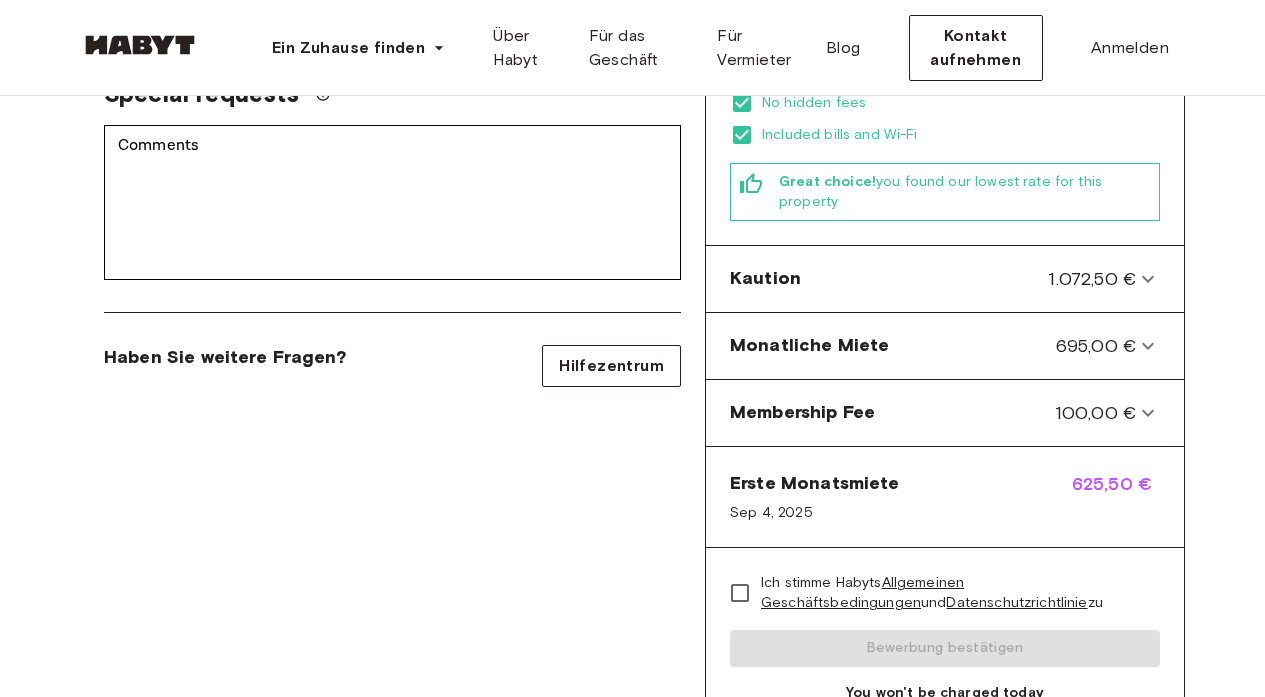 scroll, scrollTop: 630, scrollLeft: 0, axis: vertical 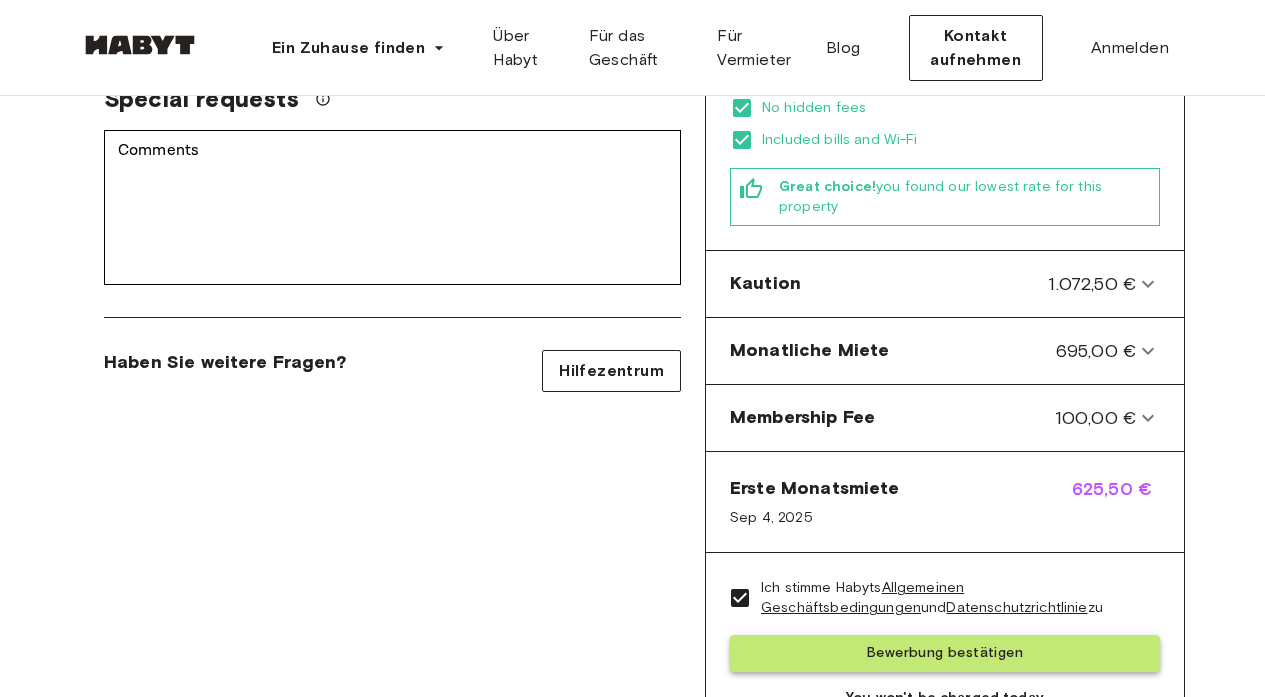 click on "Bewerbung bestätigen" at bounding box center [945, 653] 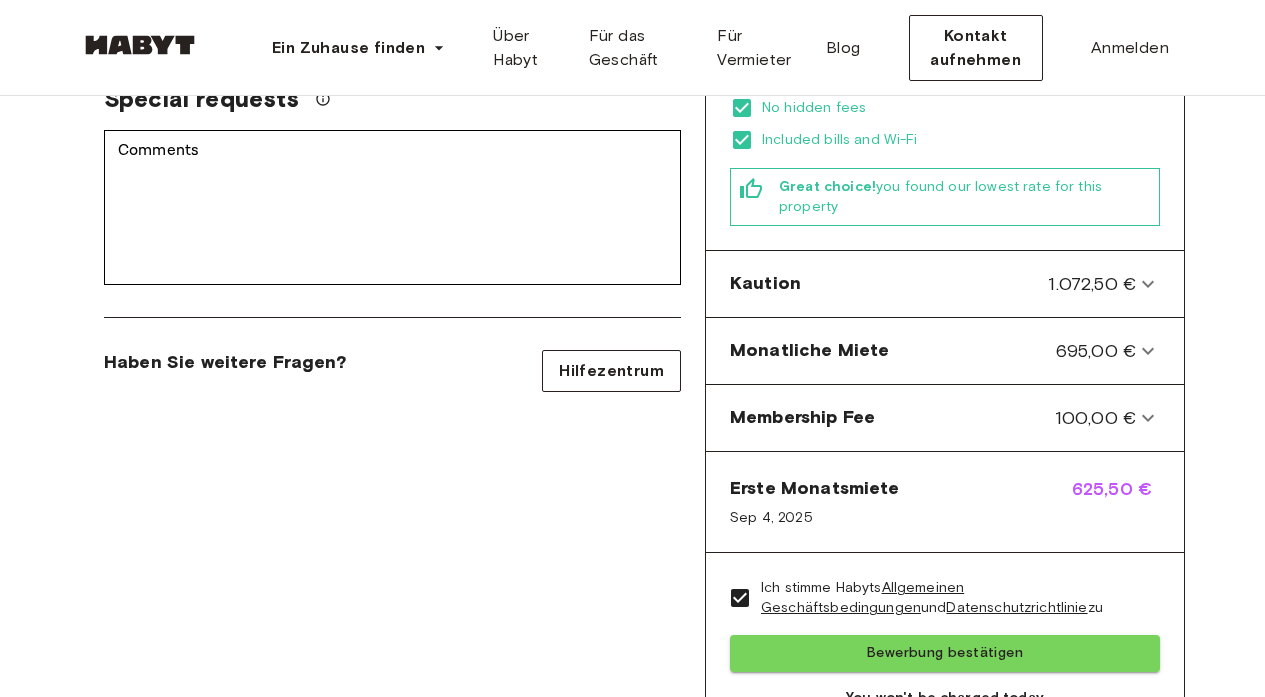 scroll, scrollTop: 0, scrollLeft: 0, axis: both 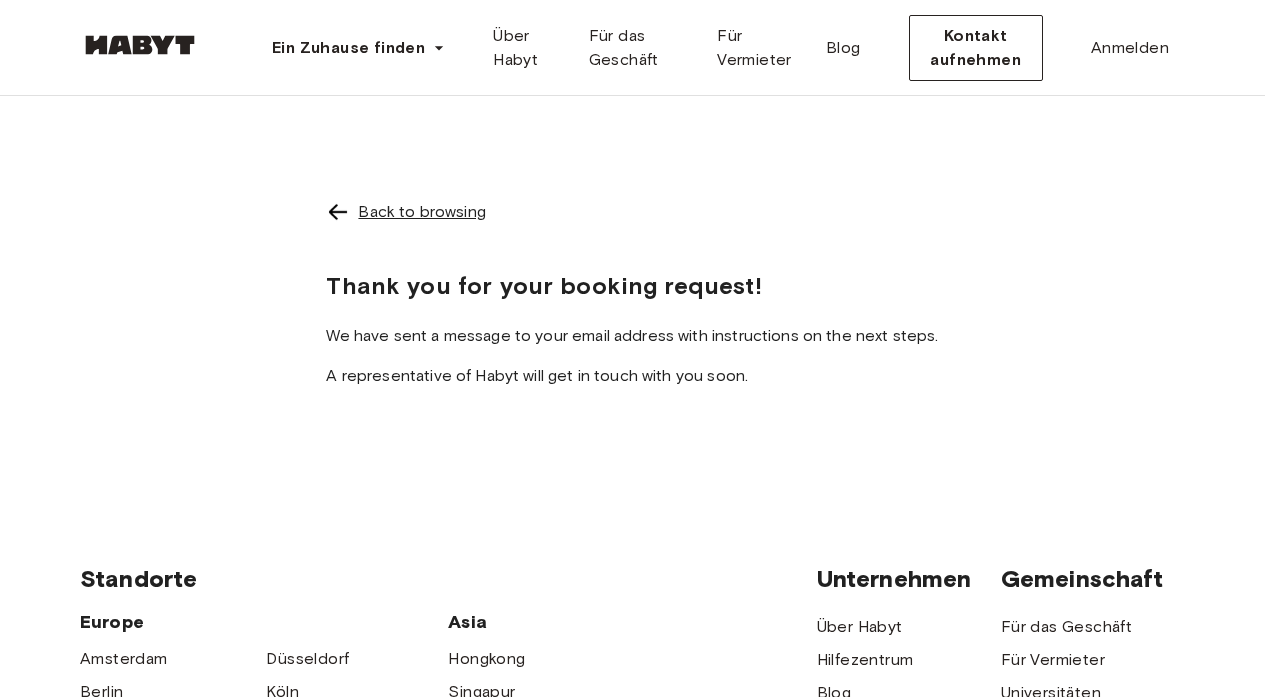 click on "Back to browsing" at bounding box center [421, 212] 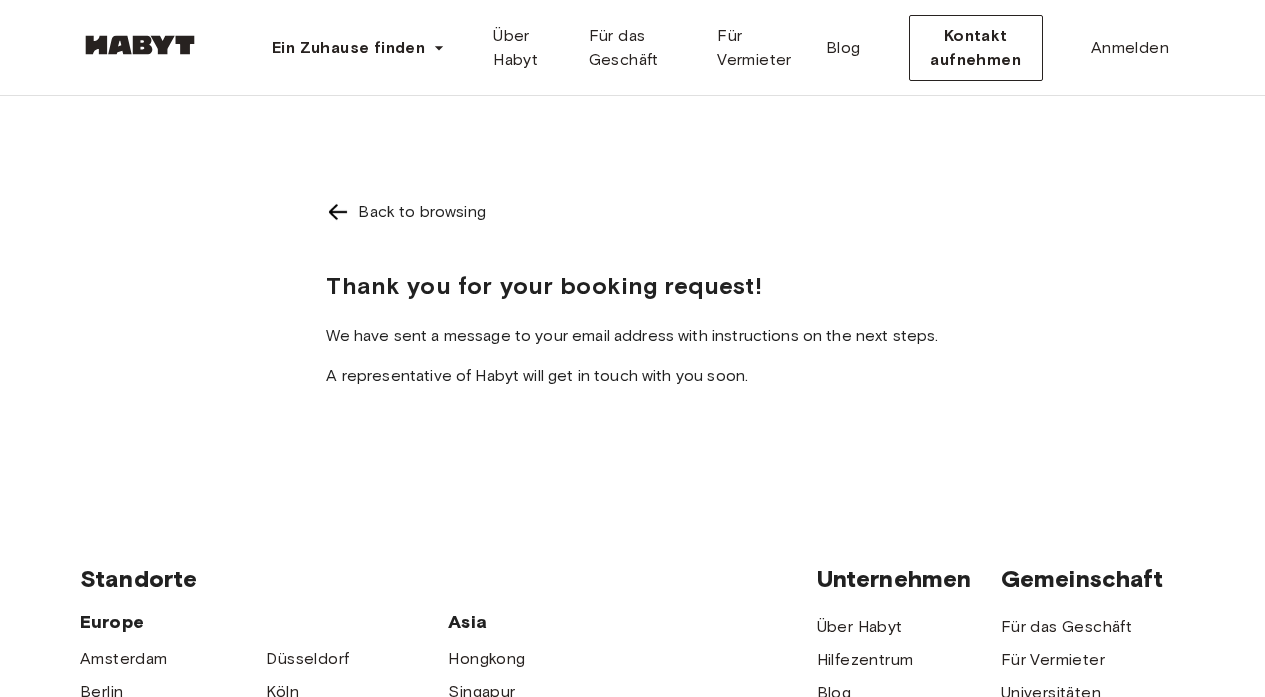 scroll, scrollTop: 630, scrollLeft: 0, axis: vertical 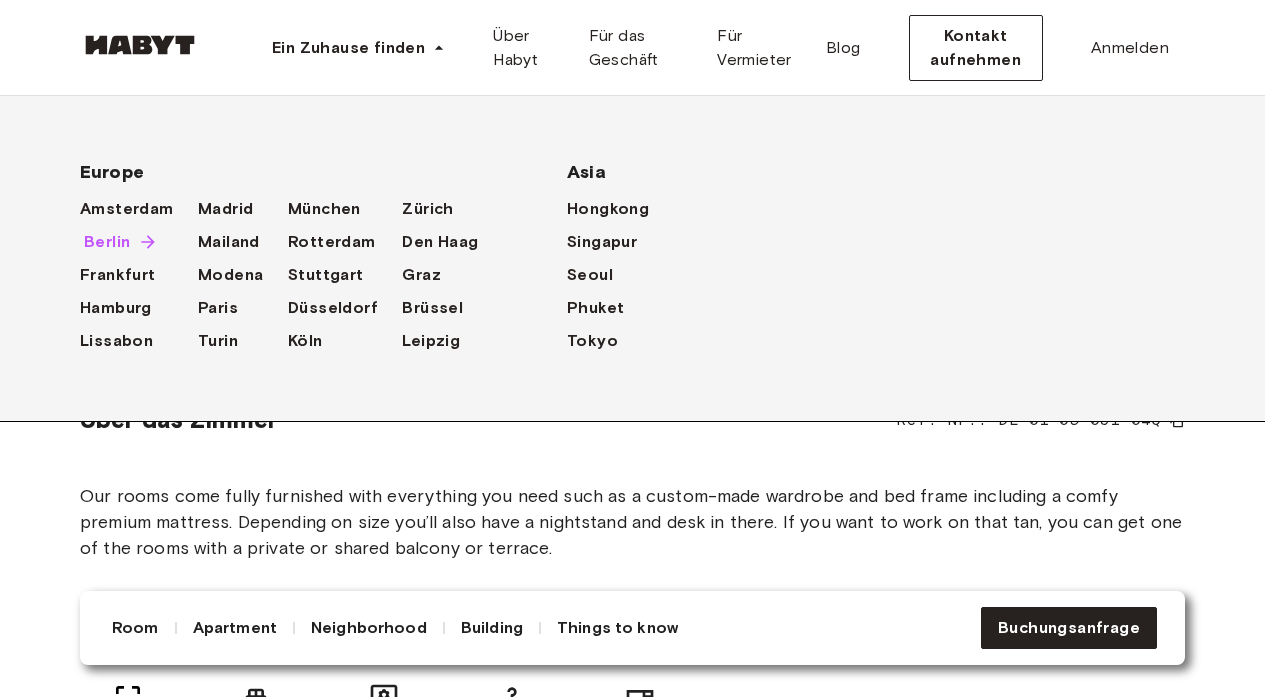 click on "Berlin" at bounding box center (107, 242) 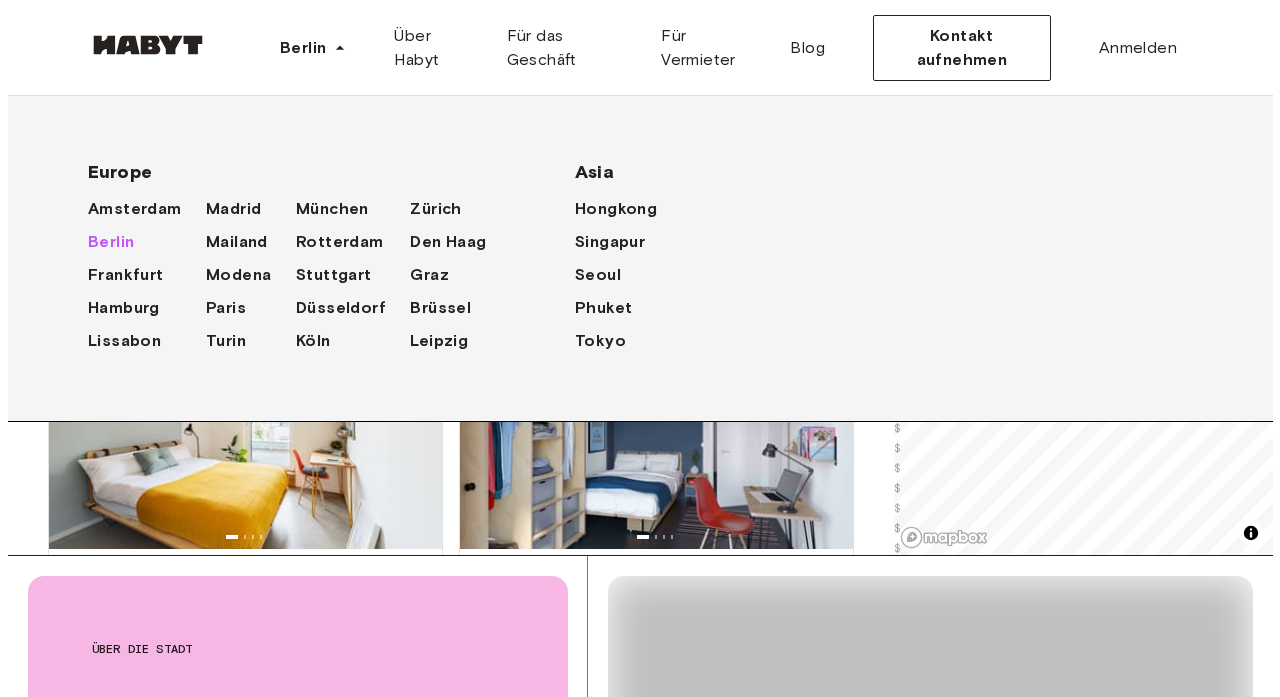 scroll, scrollTop: 0, scrollLeft: 0, axis: both 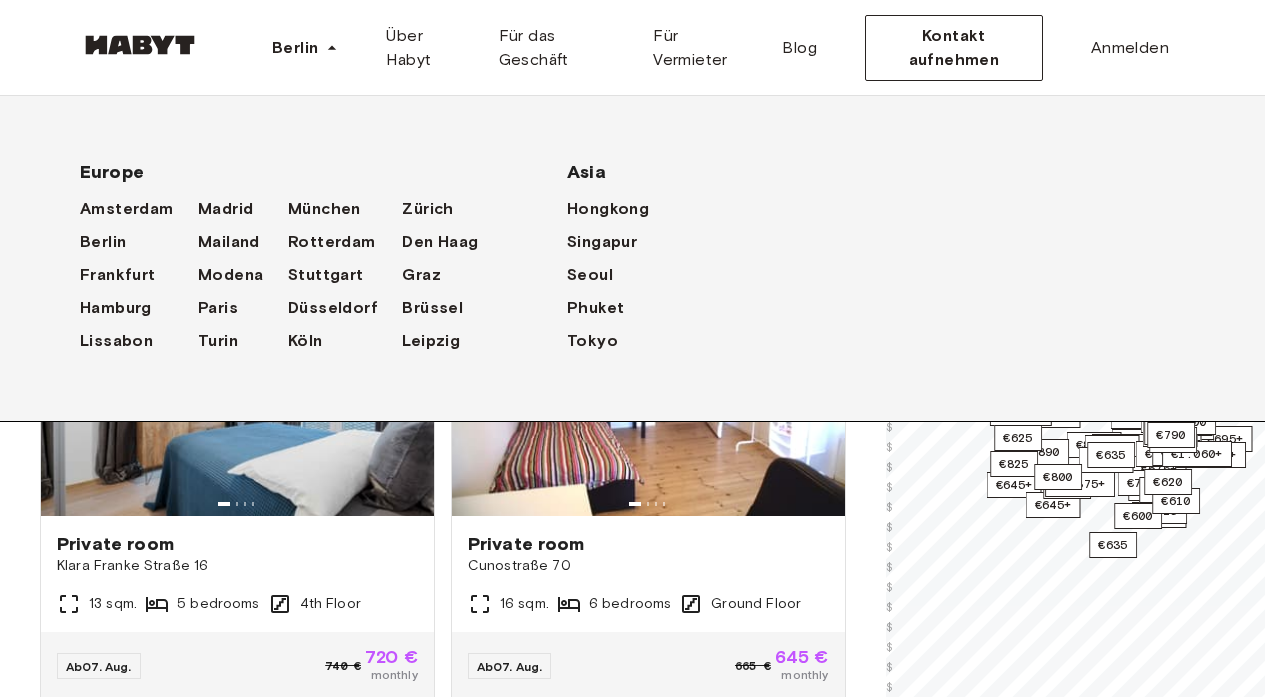 click on "**********" at bounding box center [443, 534] 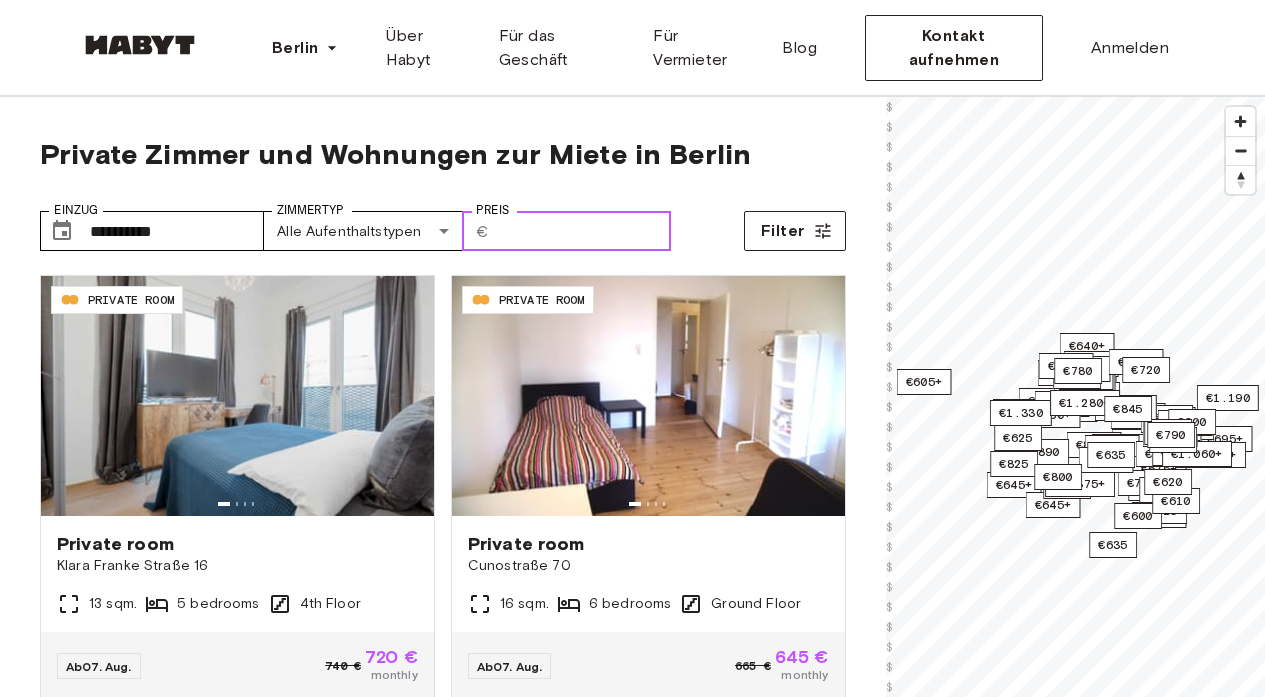 click on "Preis" at bounding box center [584, 231] 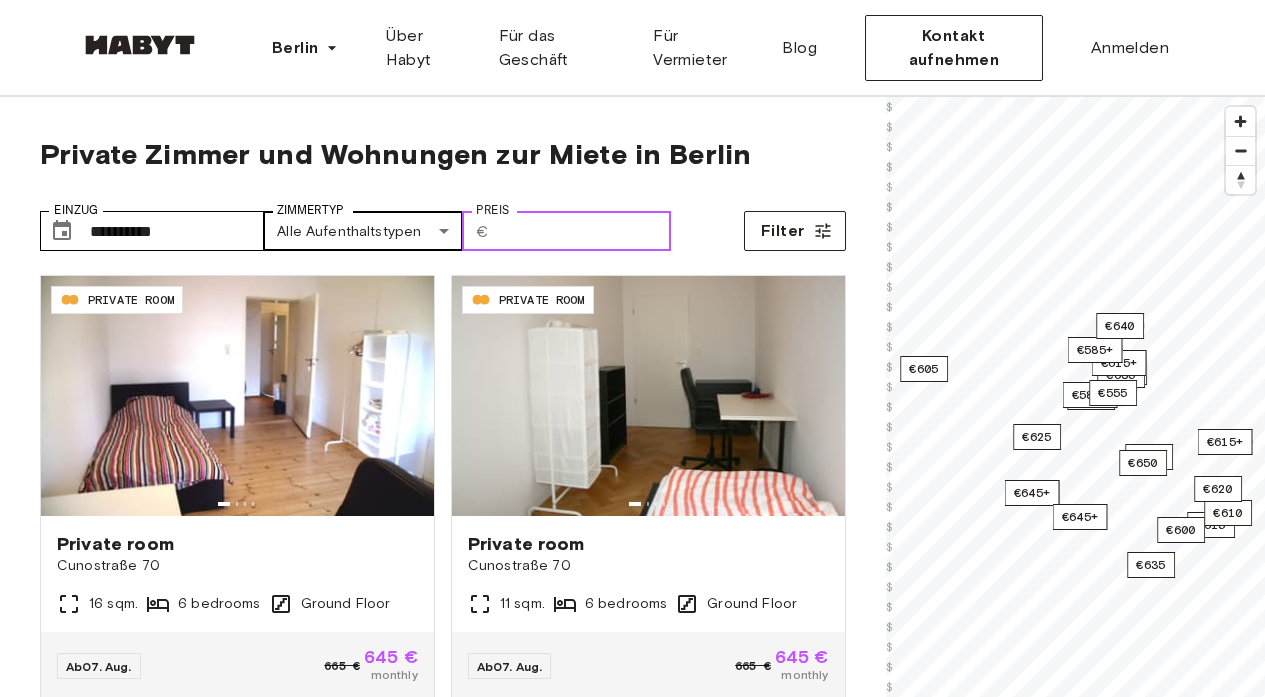 type on "***" 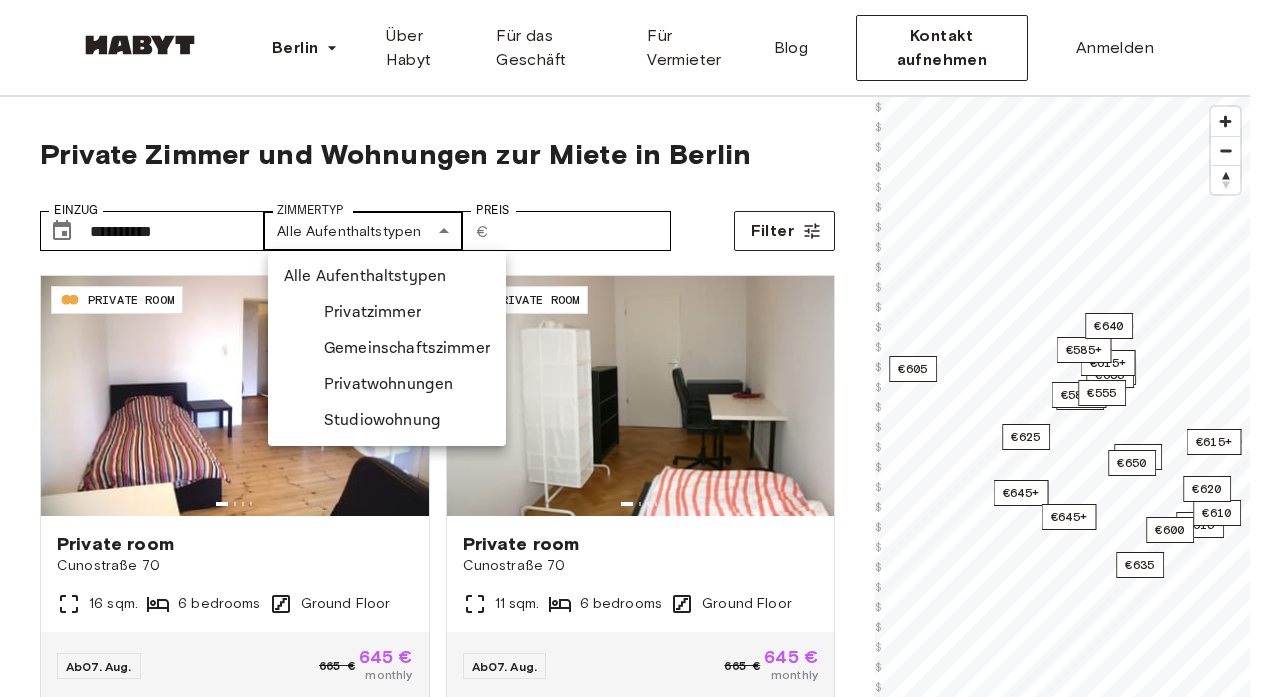 click on "**********" at bounding box center [632, 2465] 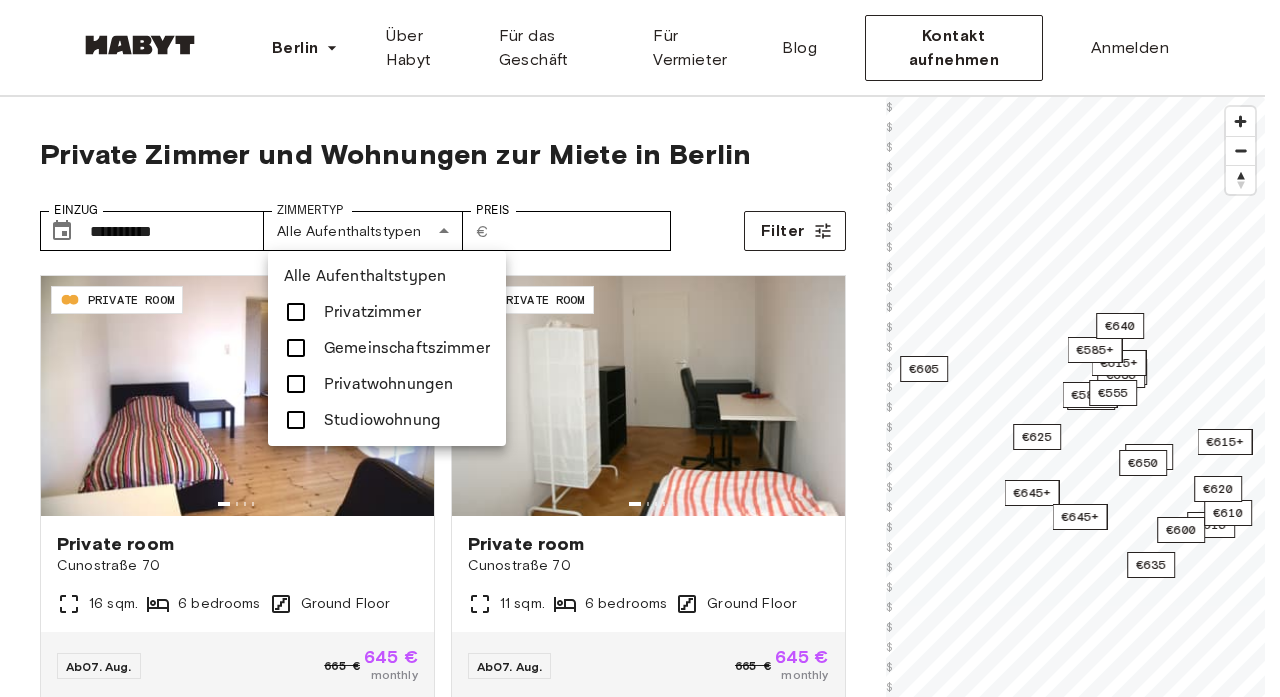 click at bounding box center [640, 348] 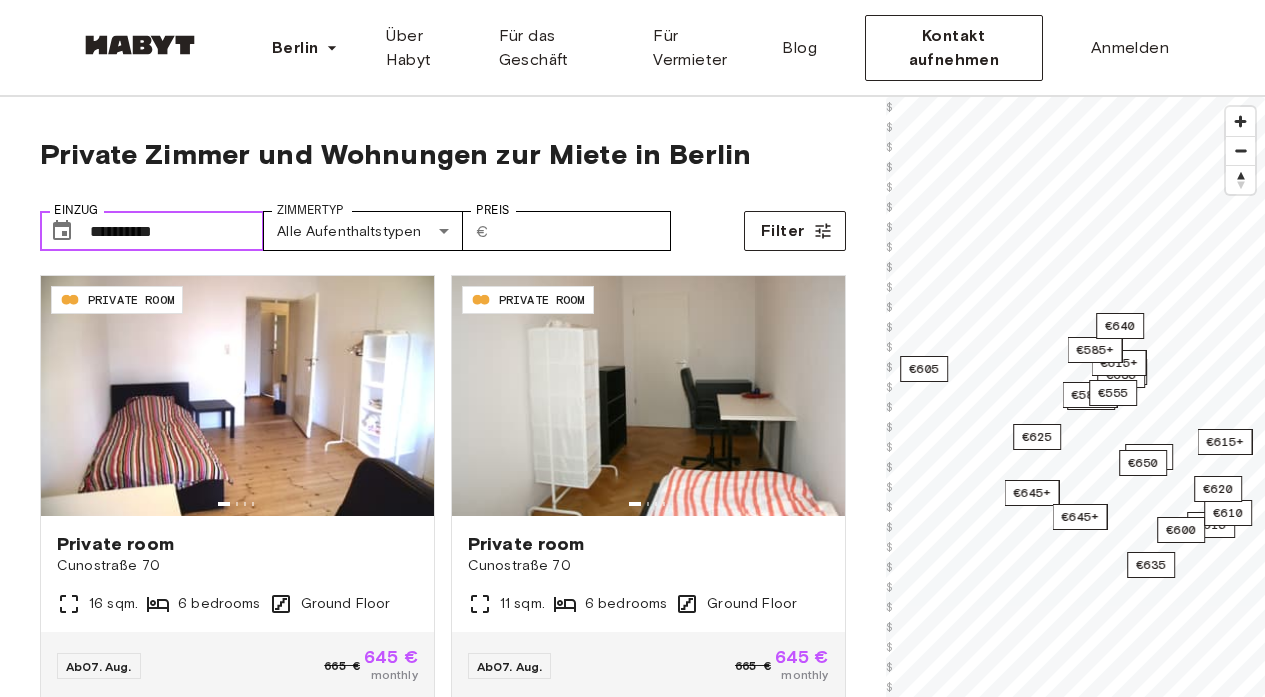 click on "**********" at bounding box center (177, 231) 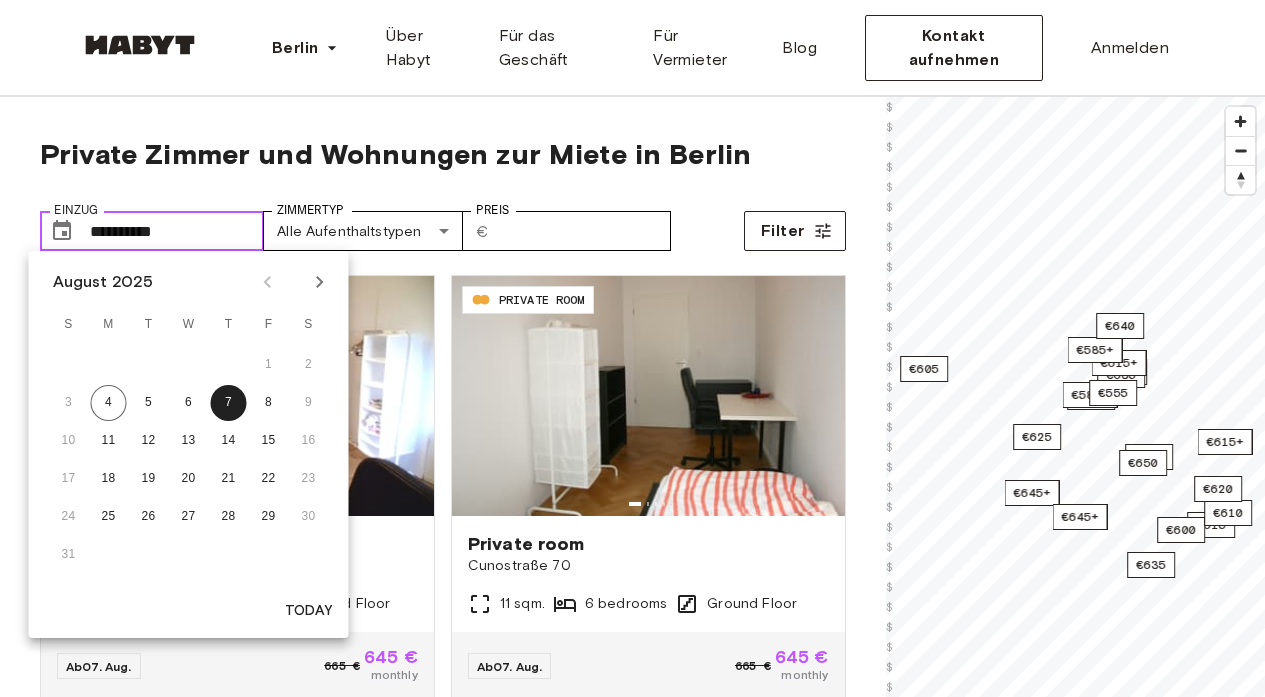 drag, startPoint x: 207, startPoint y: 248, endPoint x: 175, endPoint y: 248, distance: 32 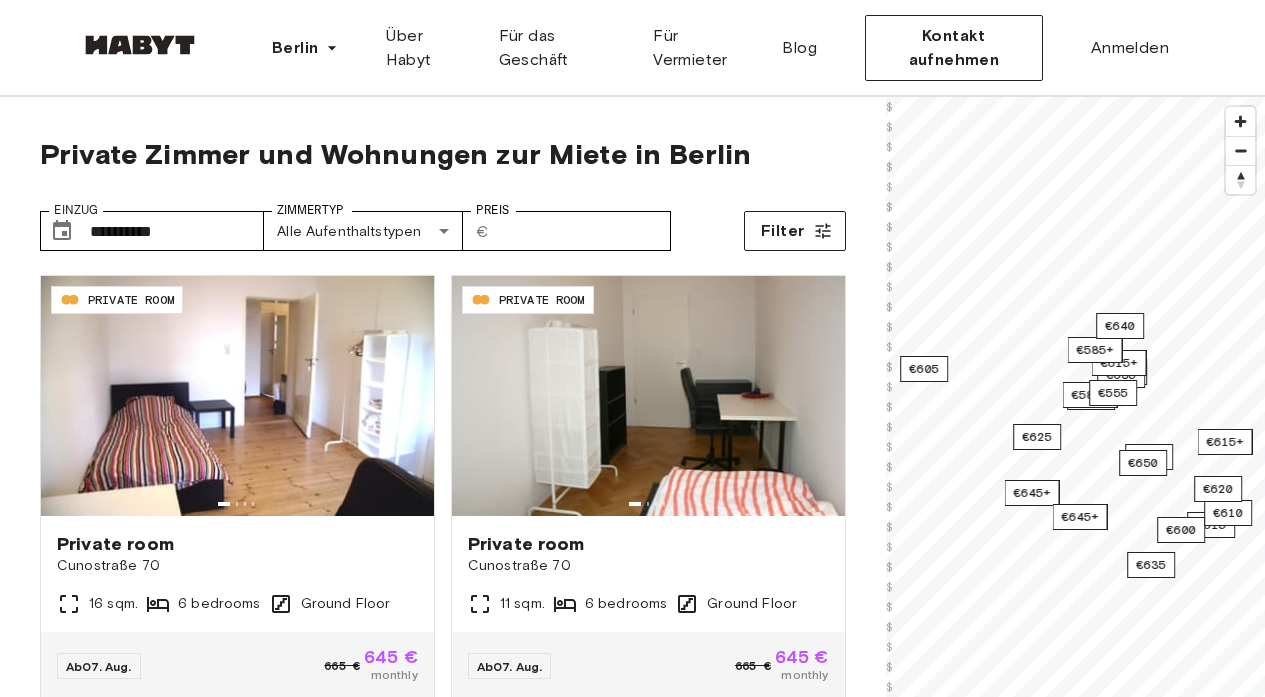 click on "**********" at bounding box center (443, 223) 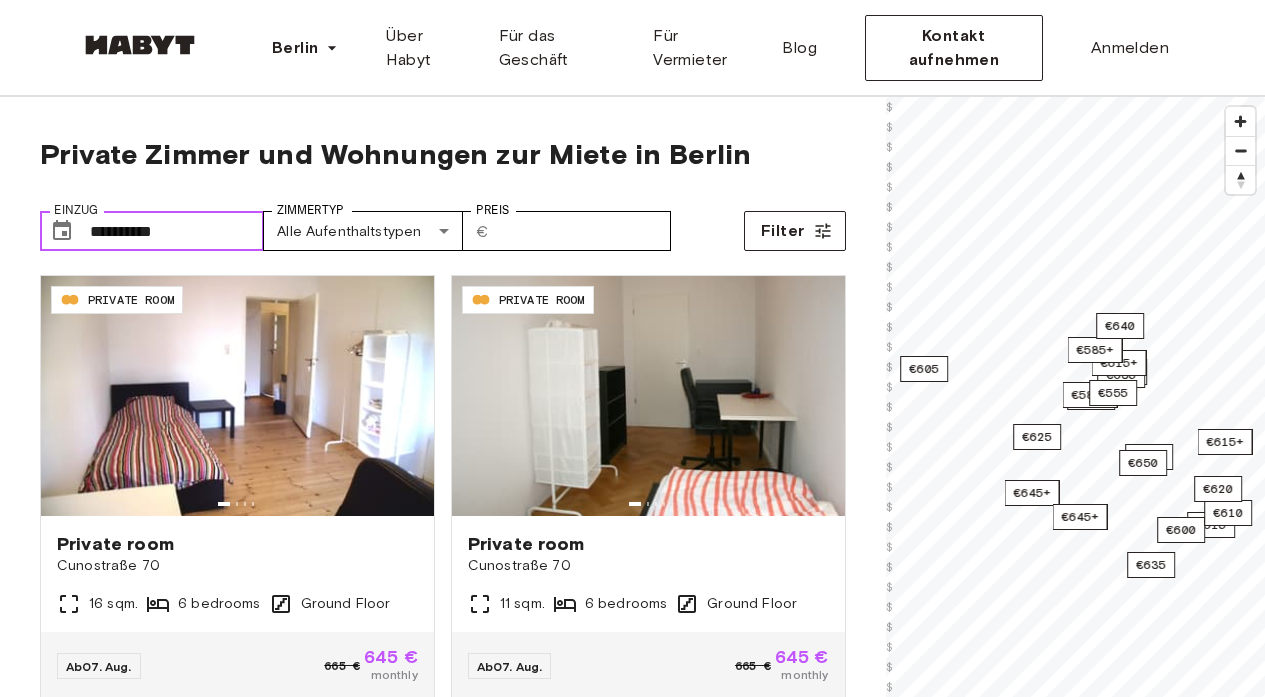 click on "**********" at bounding box center [177, 231] 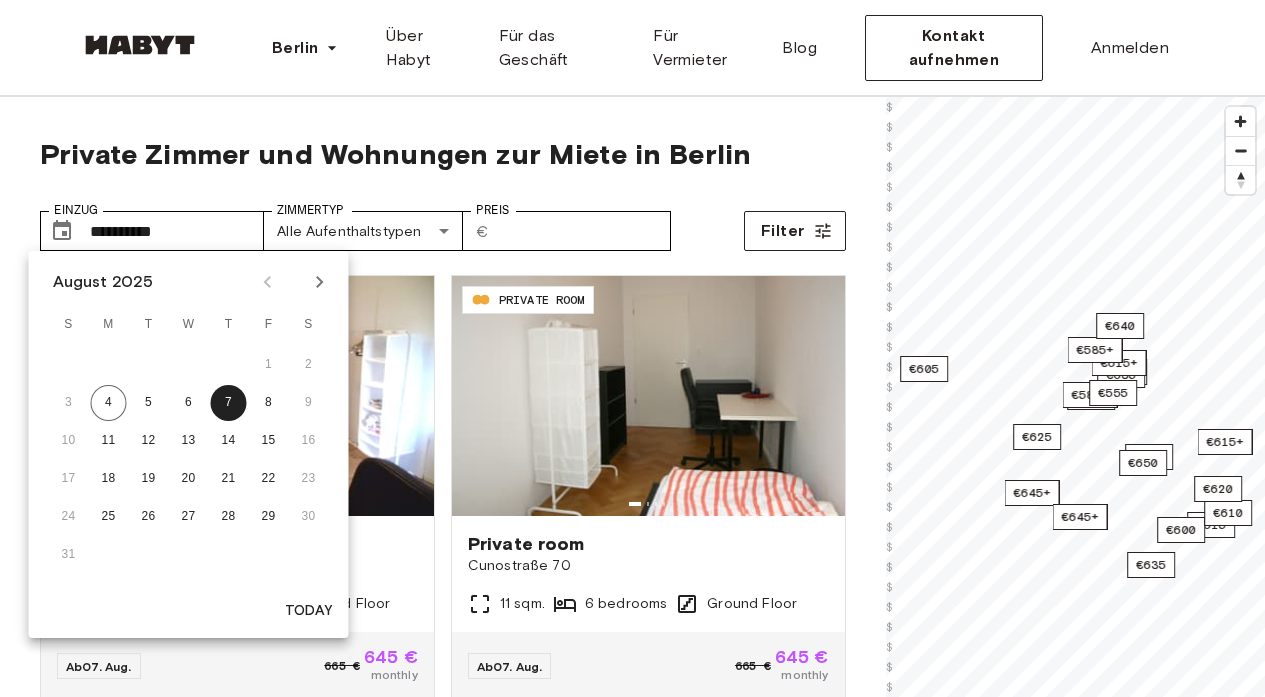 click at bounding box center (320, 282) 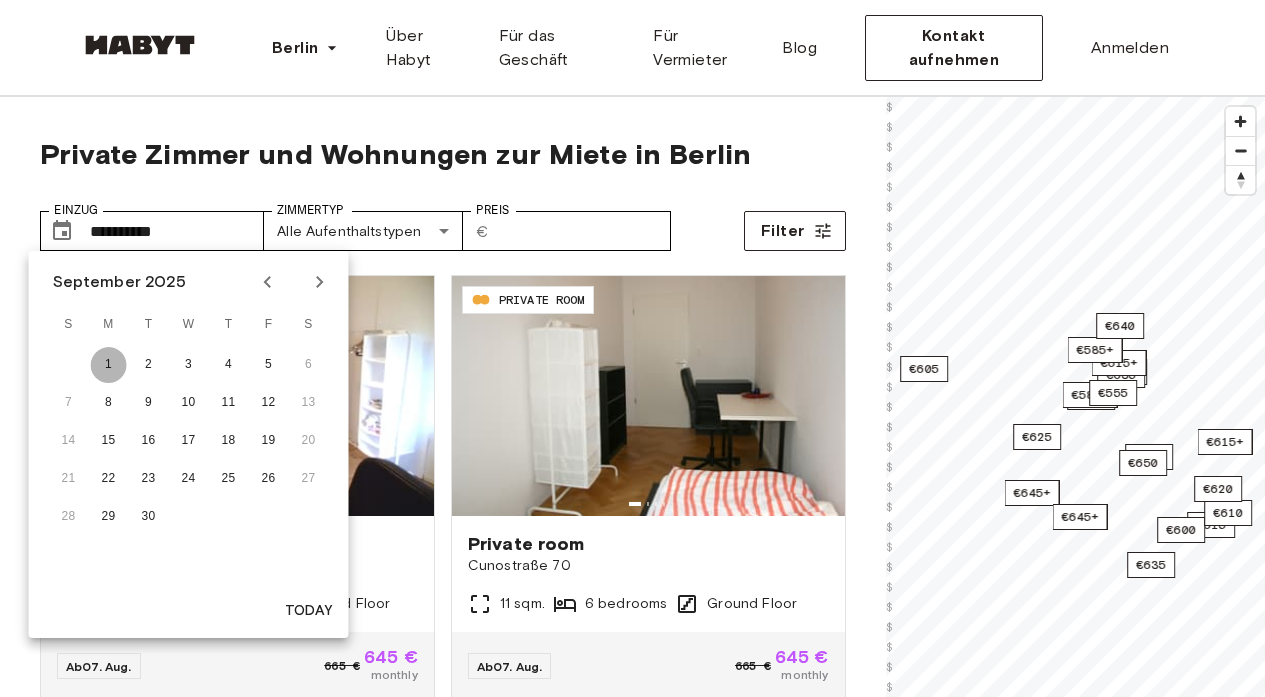 click on "1" at bounding box center (109, 365) 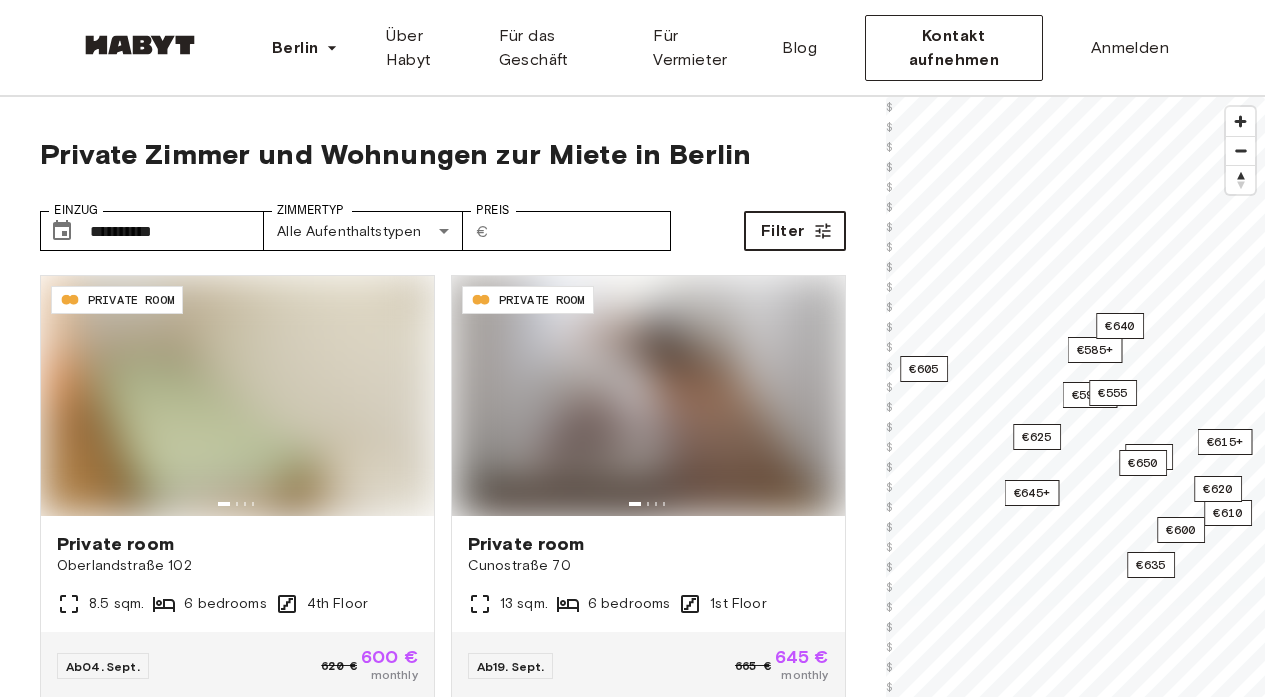 type on "**********" 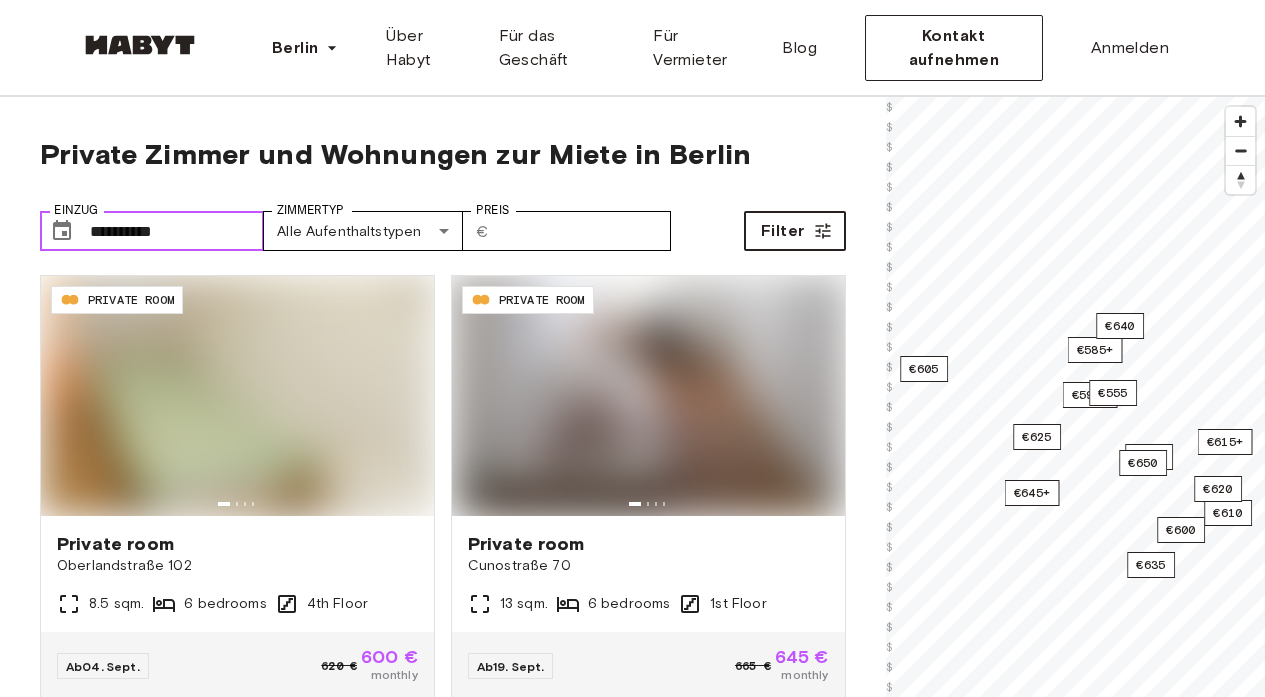 click on "Filter" at bounding box center (782, 231) 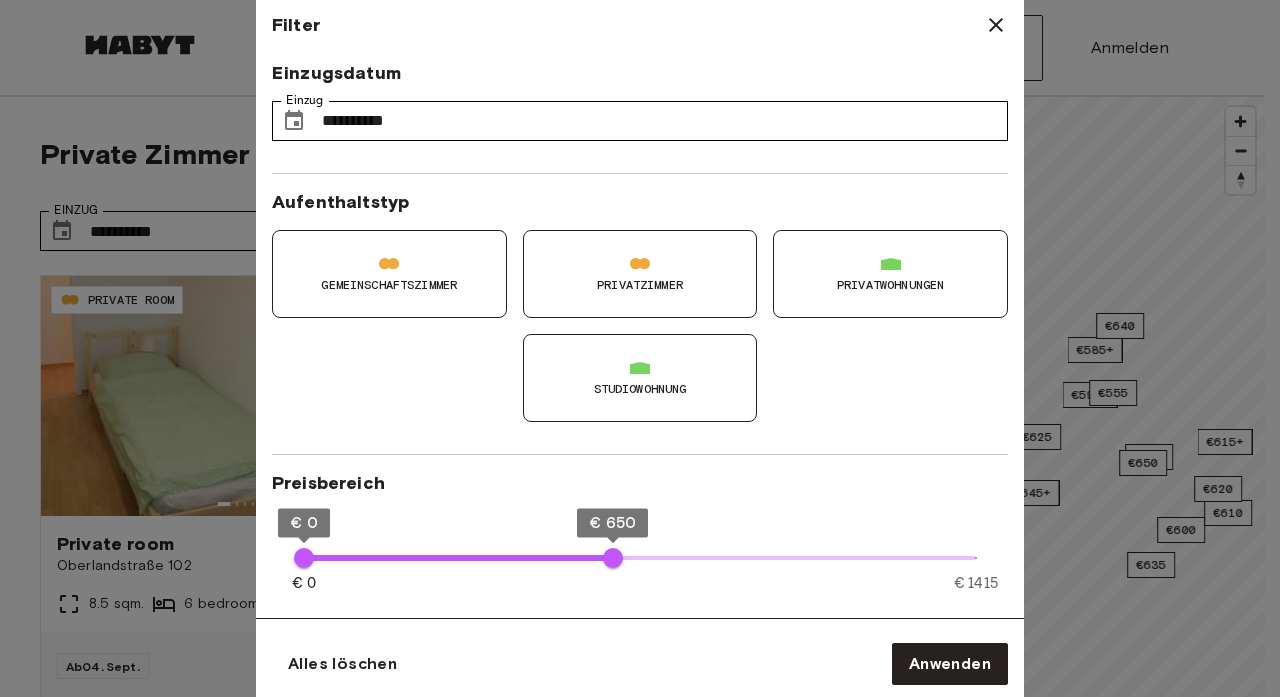 type on "**" 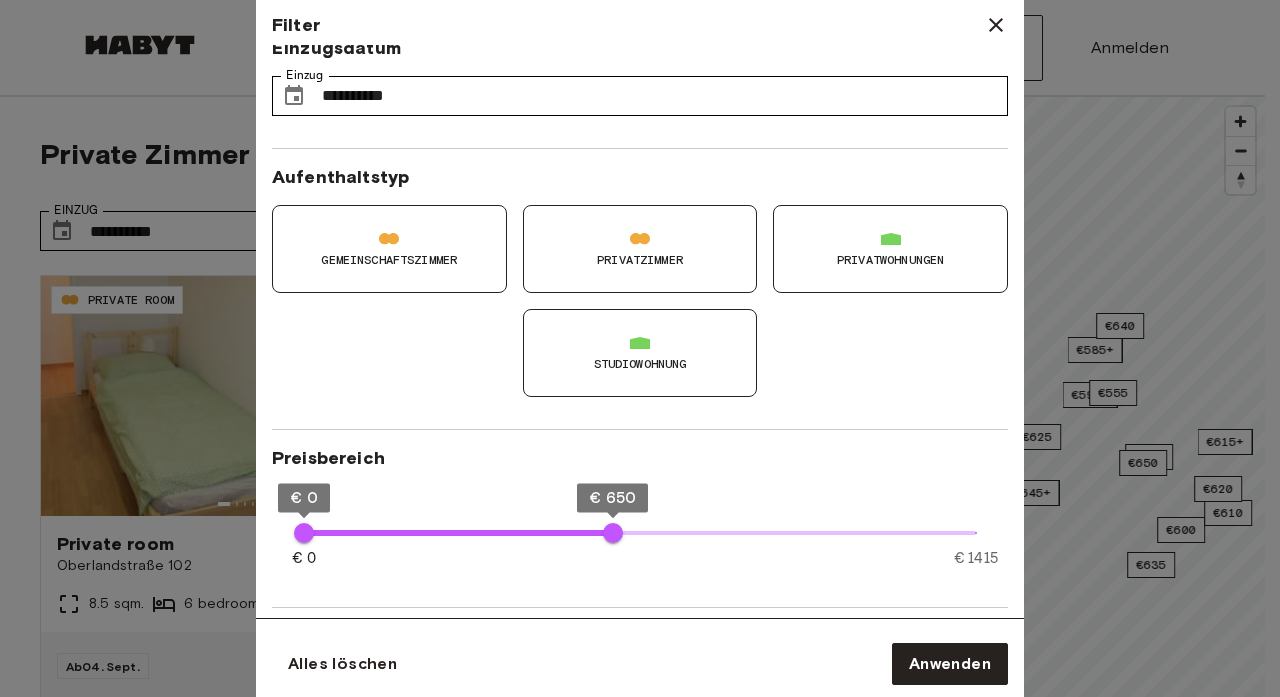 scroll, scrollTop: 48, scrollLeft: 0, axis: vertical 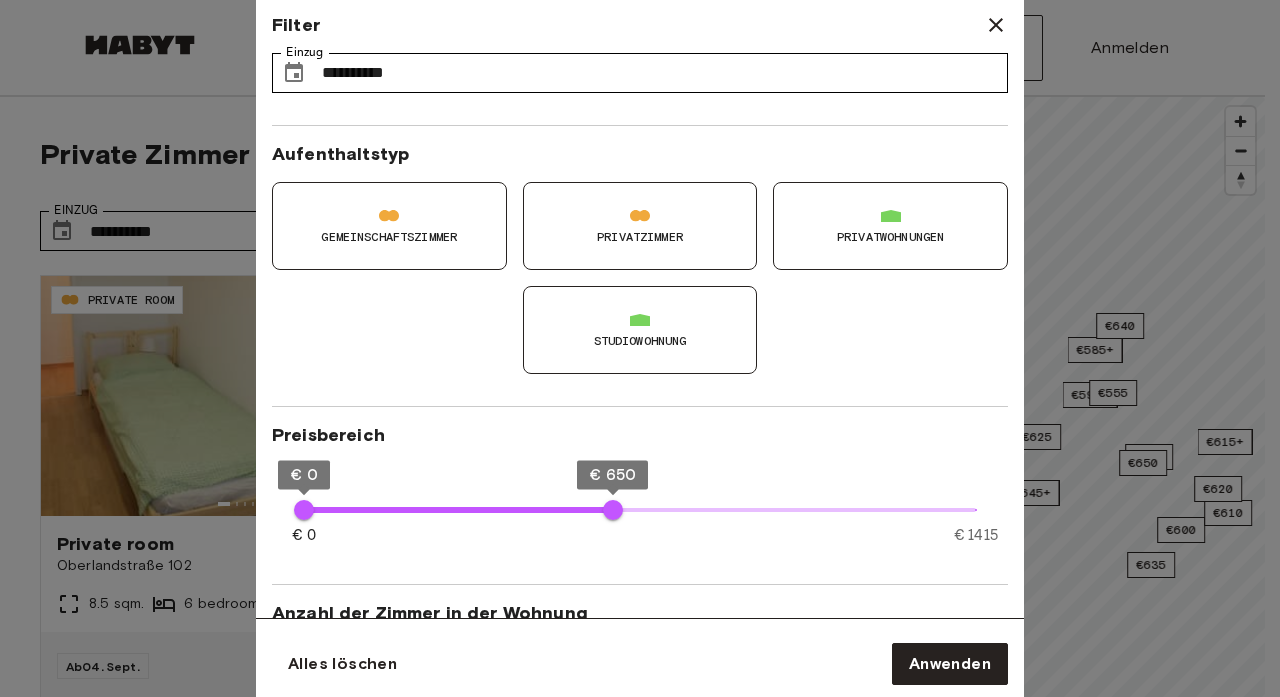 click on "Privatzimmer" at bounding box center (640, 226) 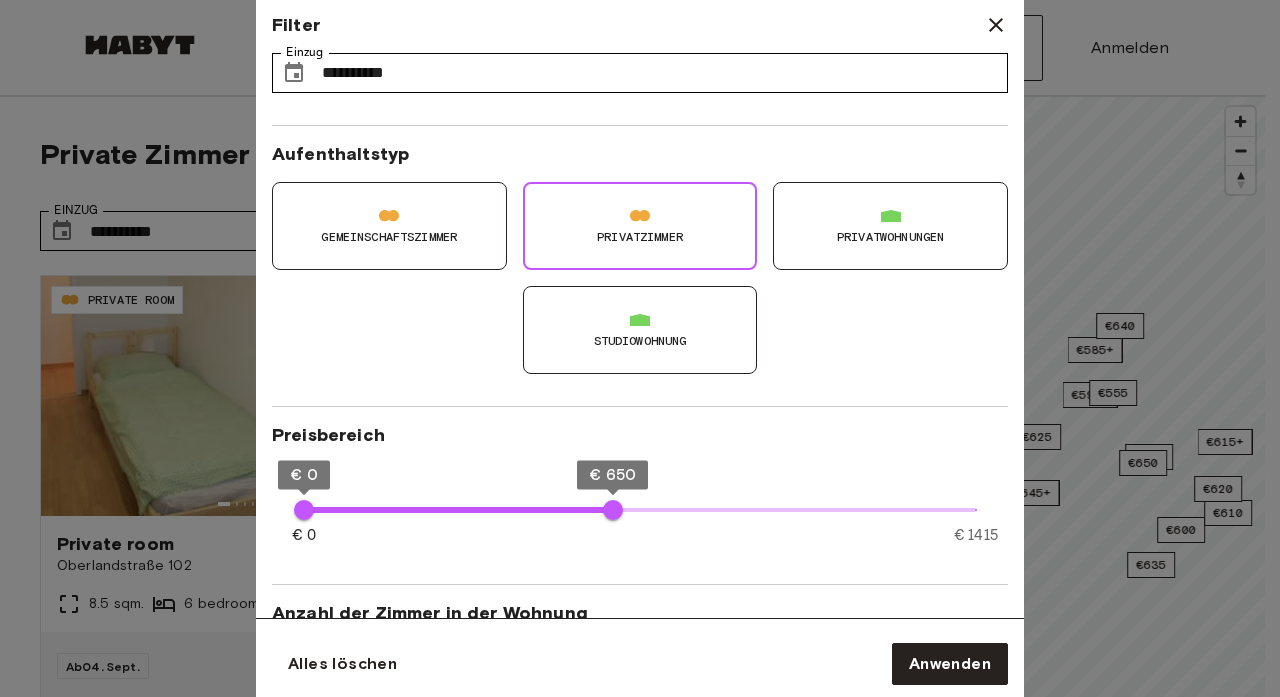 type on "**********" 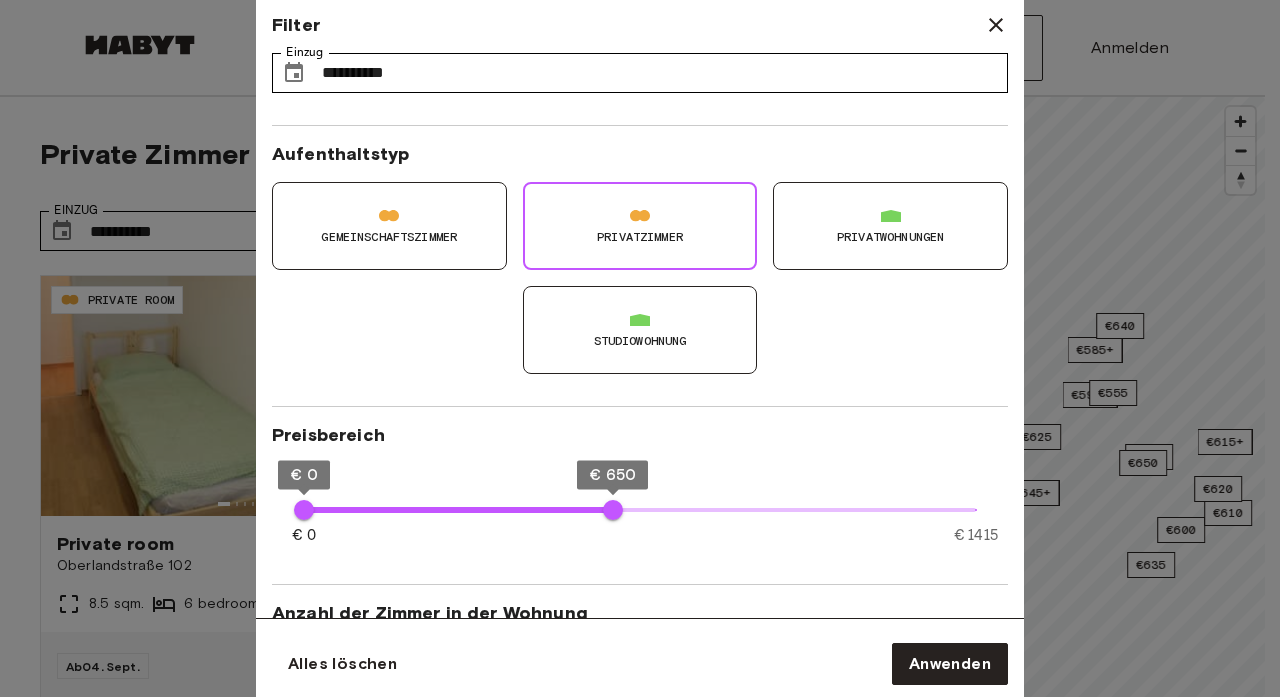 type on "**" 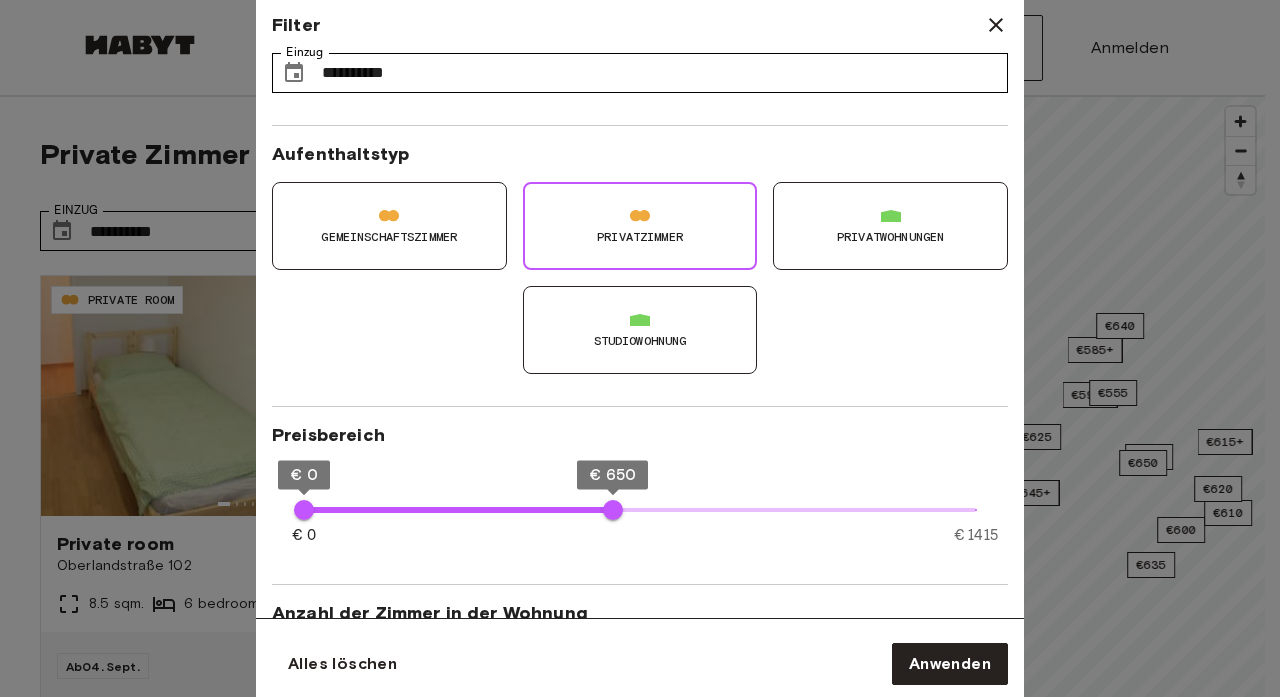 click on "Studiowohnung" at bounding box center [640, 330] 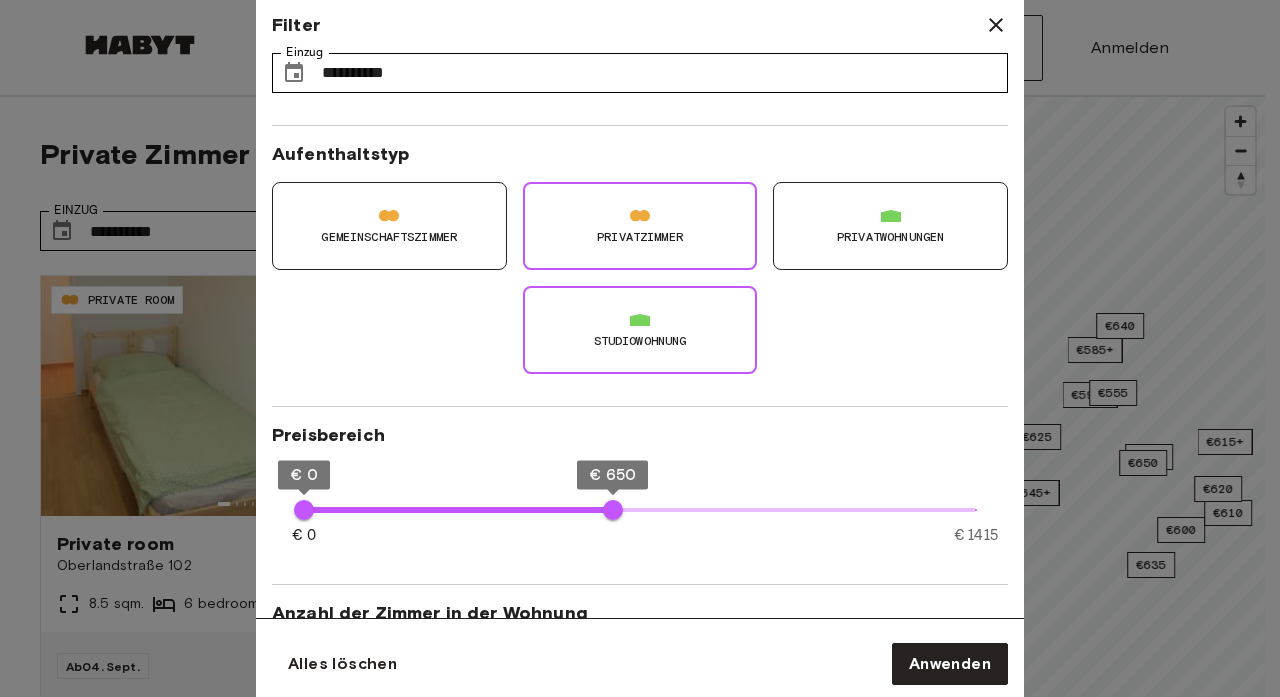 type on "**********" 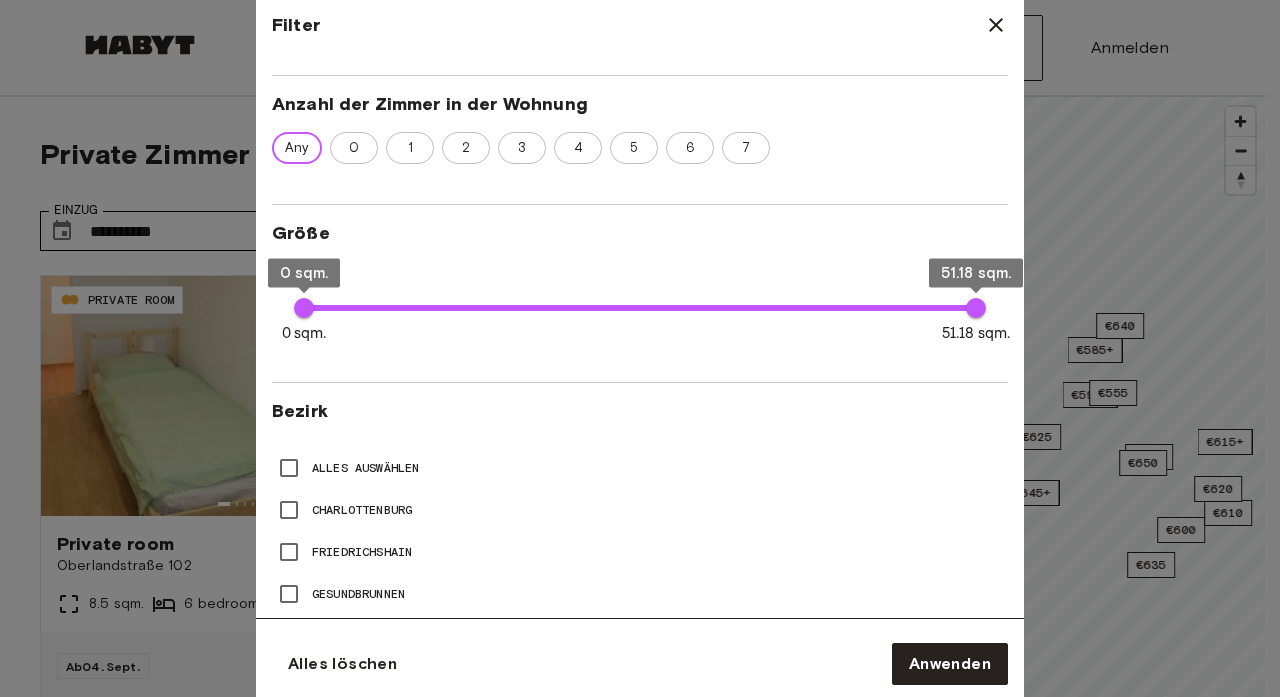 scroll, scrollTop: 722, scrollLeft: 0, axis: vertical 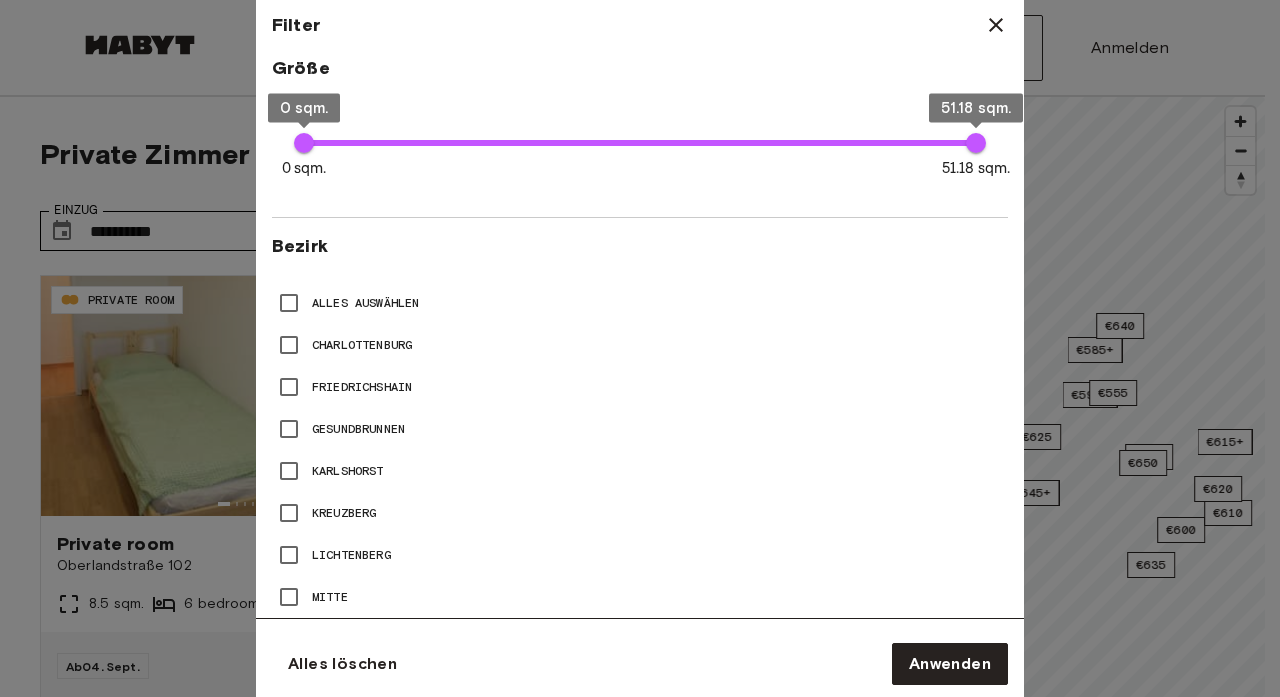 click on "Charlottenburg" at bounding box center [362, 345] 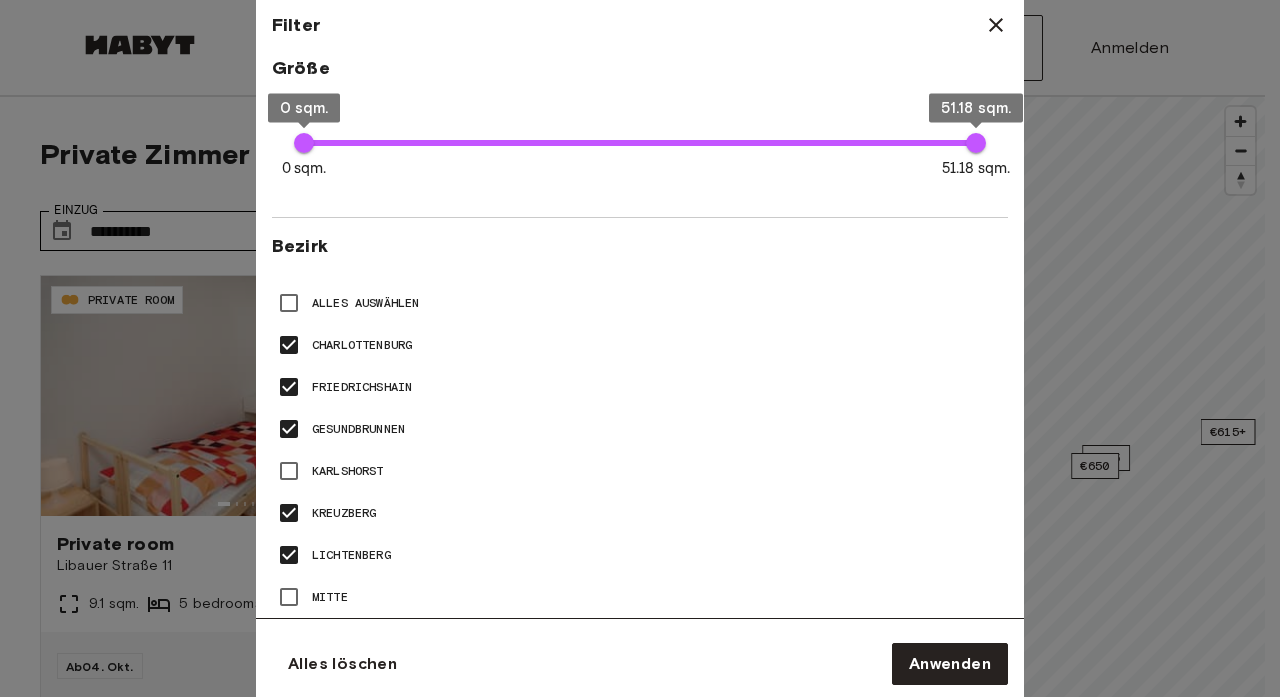 scroll, scrollTop: 1123, scrollLeft: 0, axis: vertical 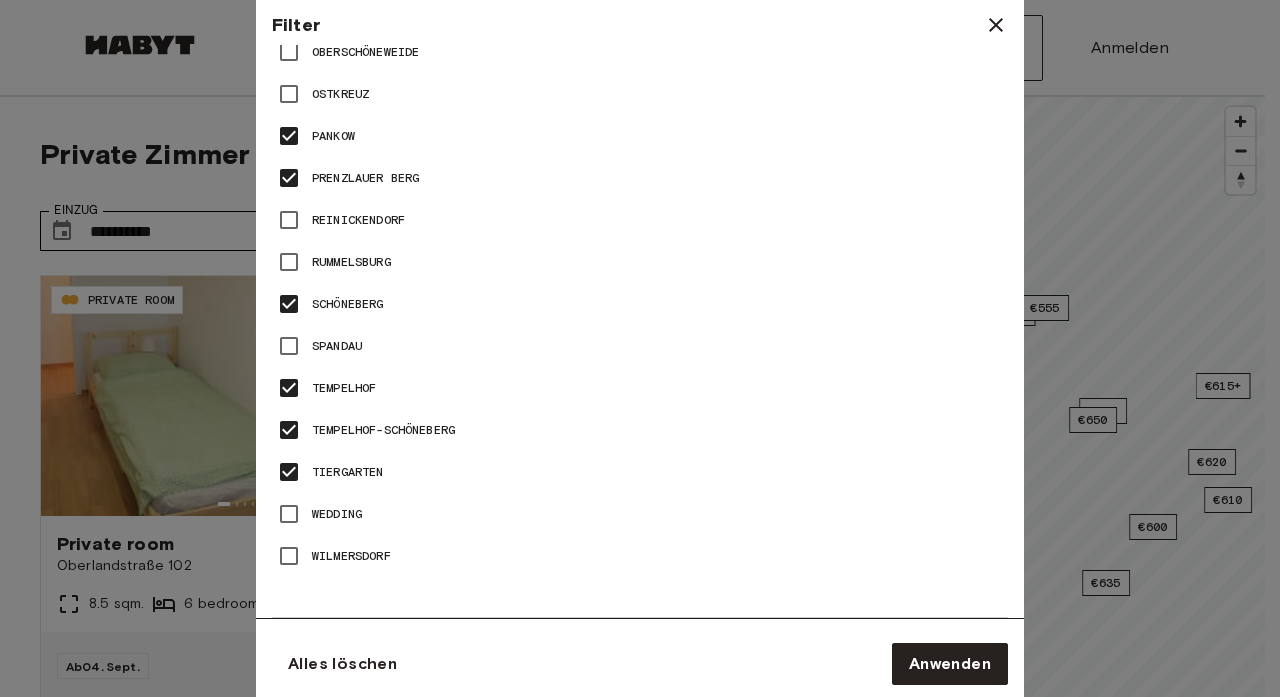 type on "**" 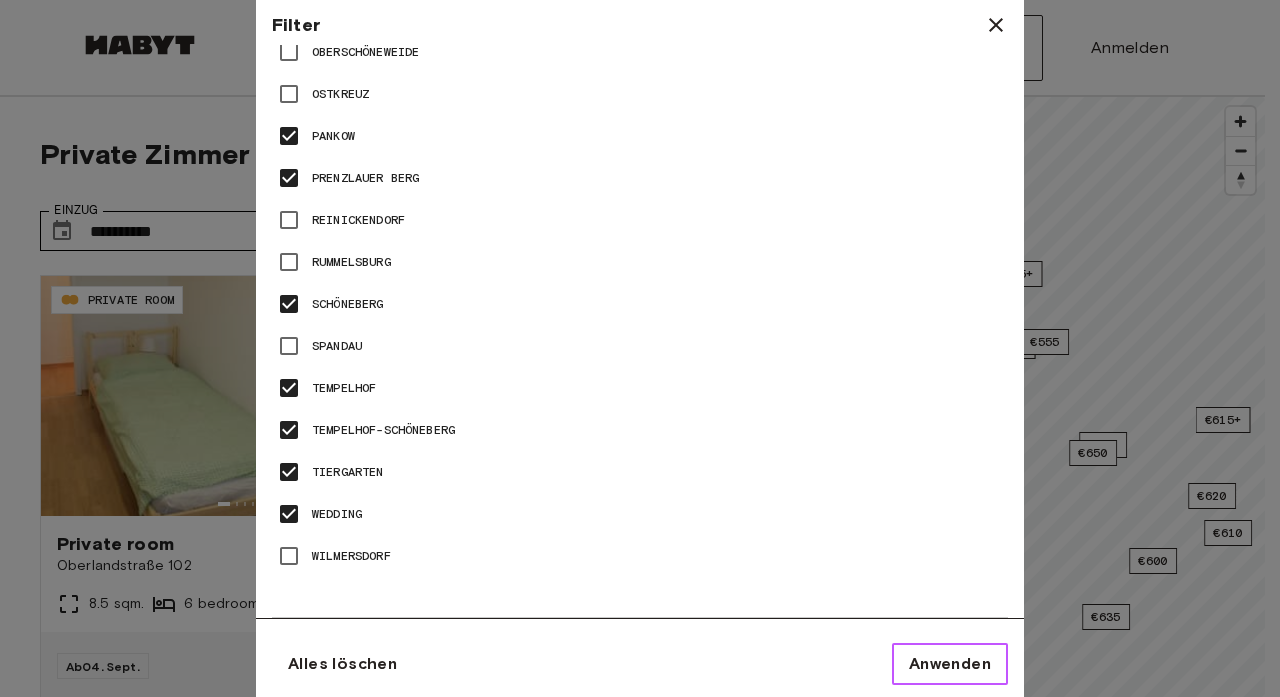 click on "Anwenden" at bounding box center (950, 664) 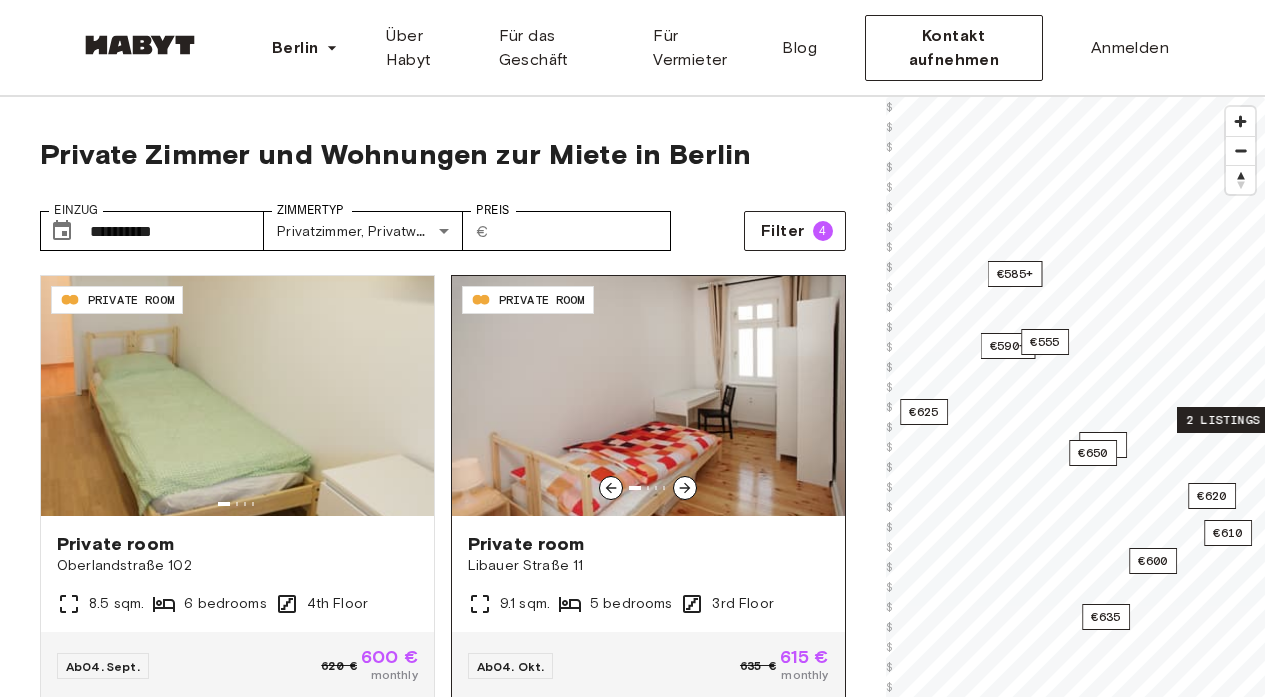 click 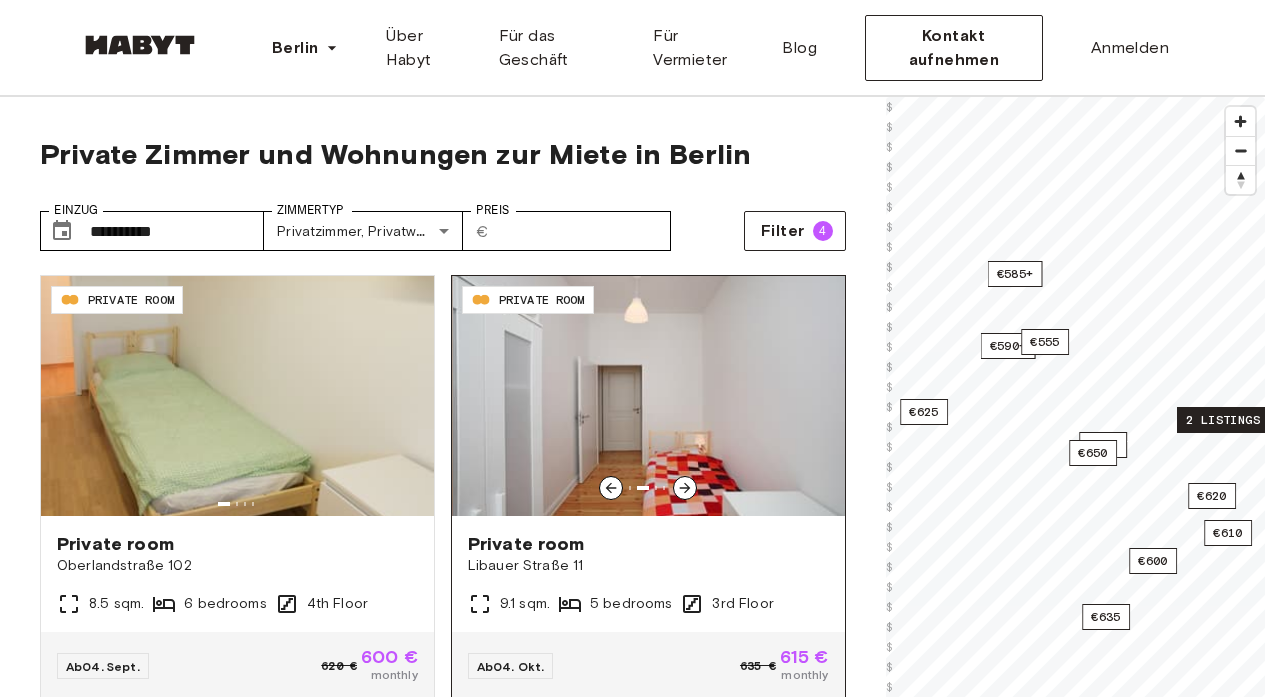 click 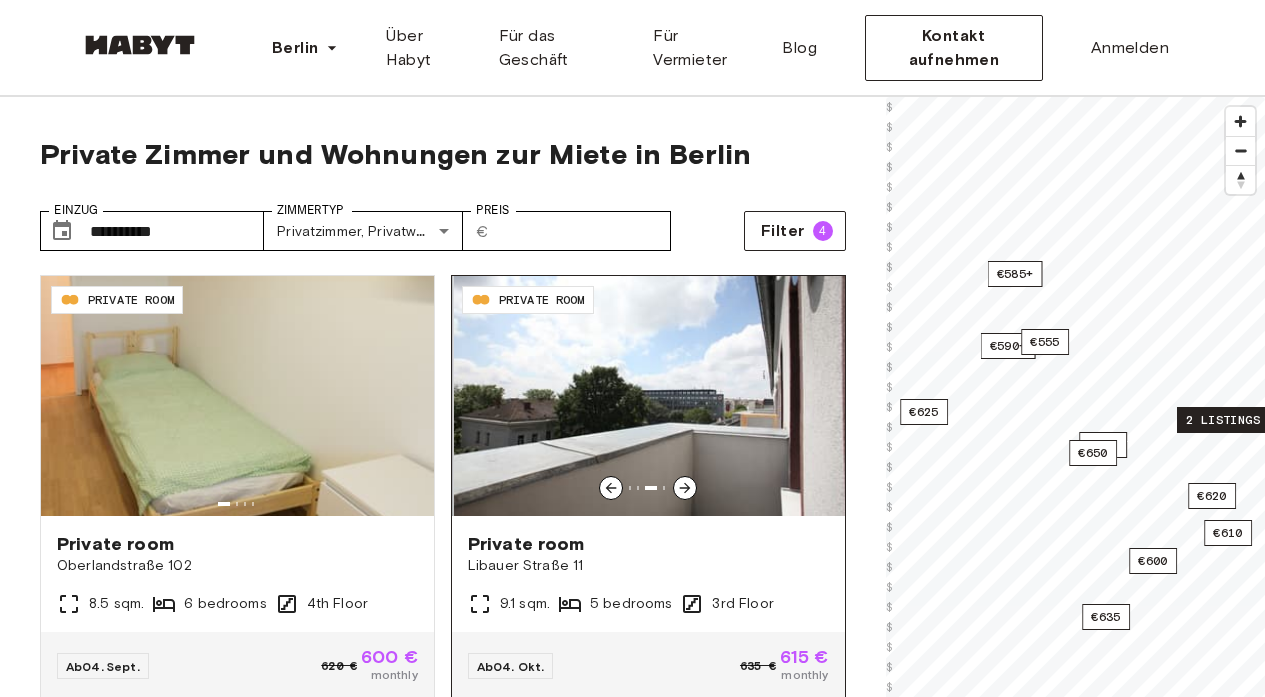 click 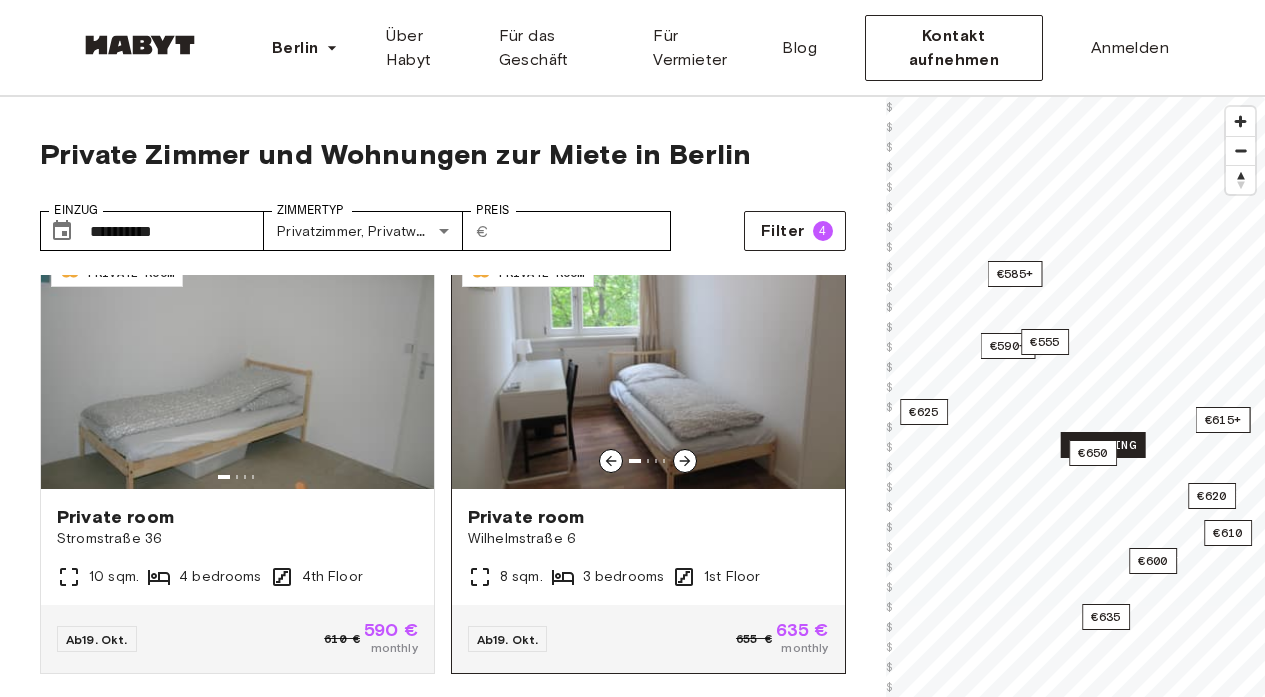 scroll, scrollTop: 939, scrollLeft: 0, axis: vertical 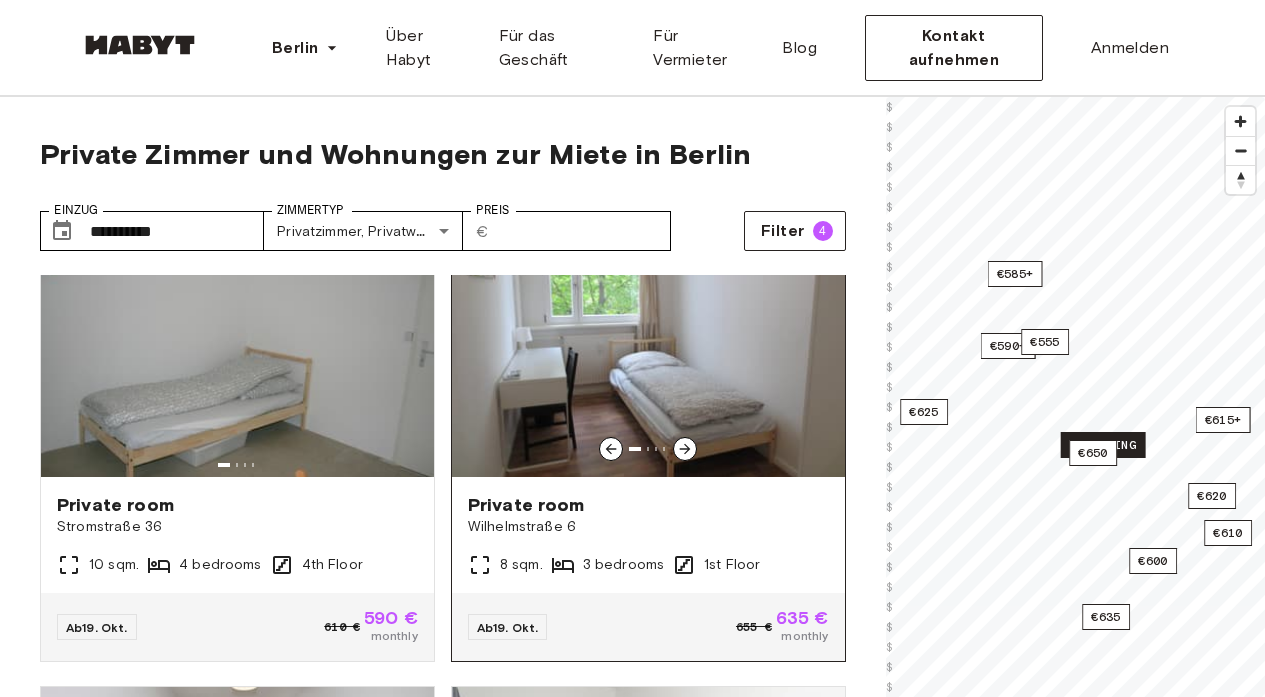 click 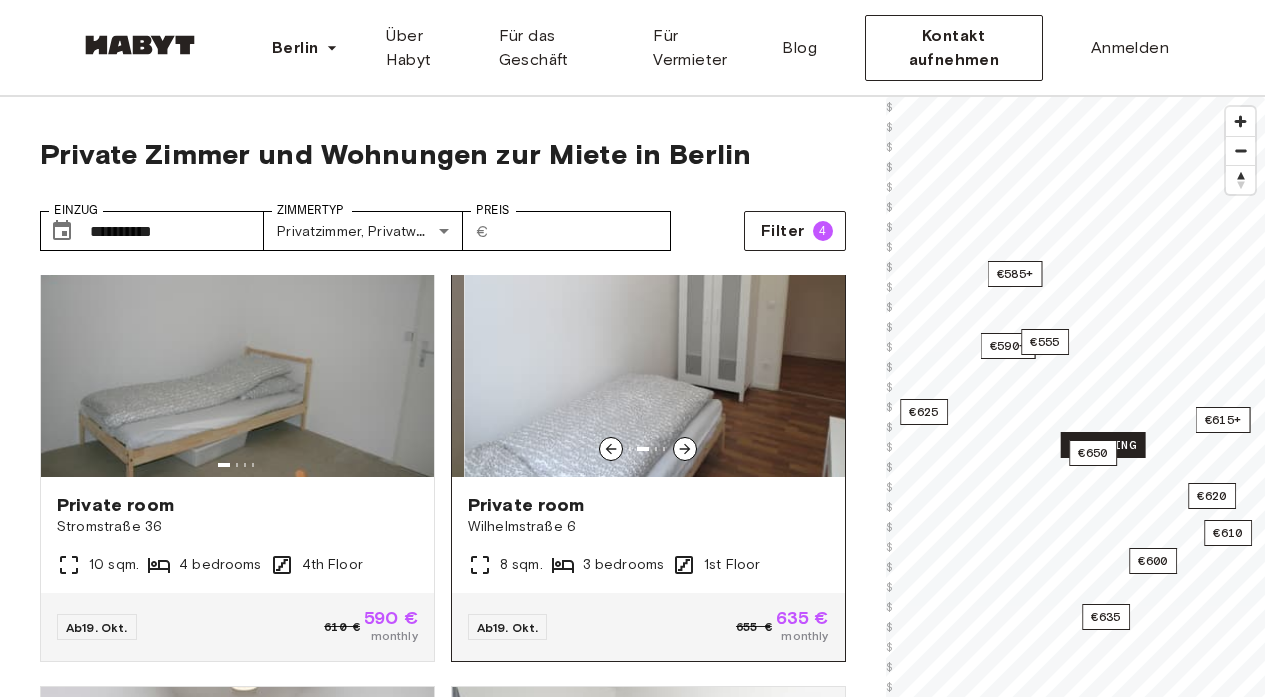 click 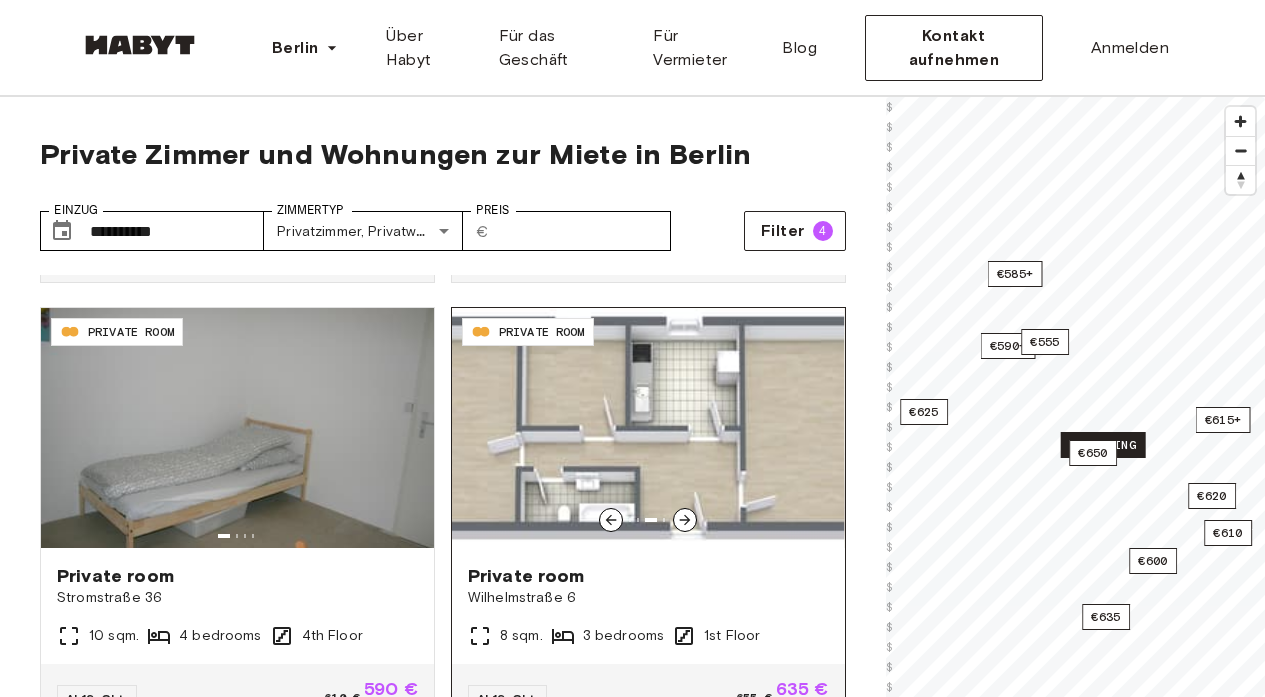 scroll, scrollTop: 871, scrollLeft: 0, axis: vertical 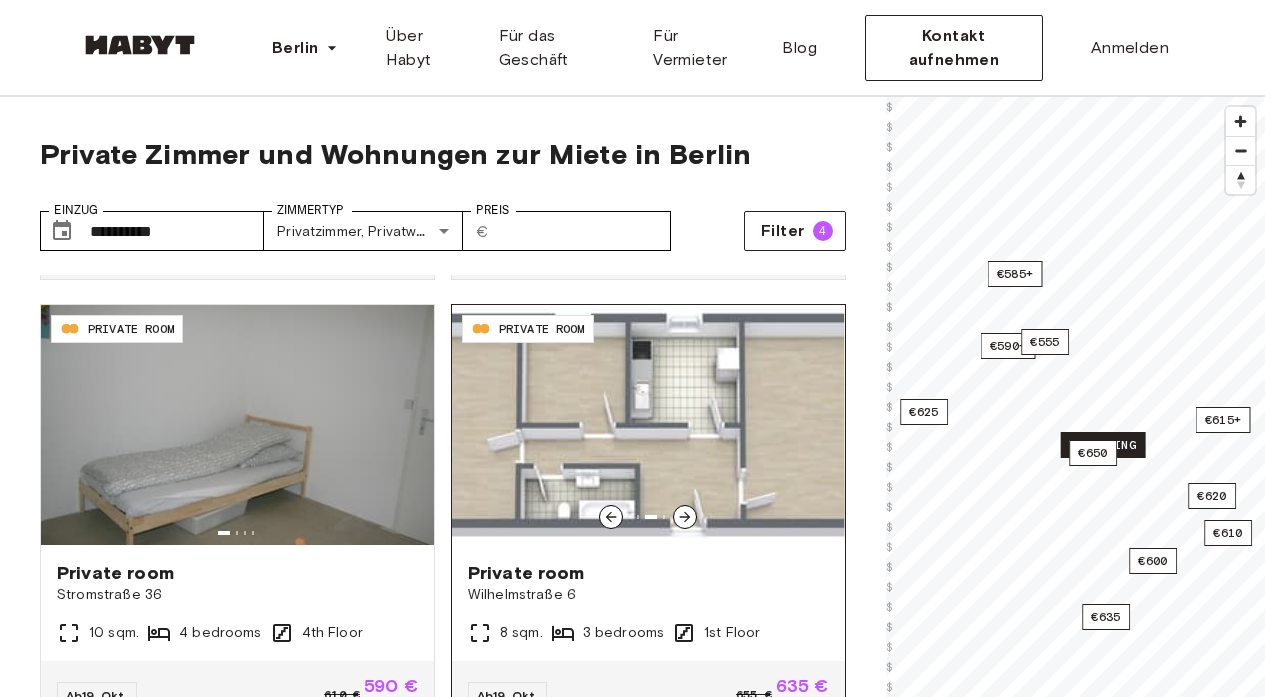 click at bounding box center [611, 517] 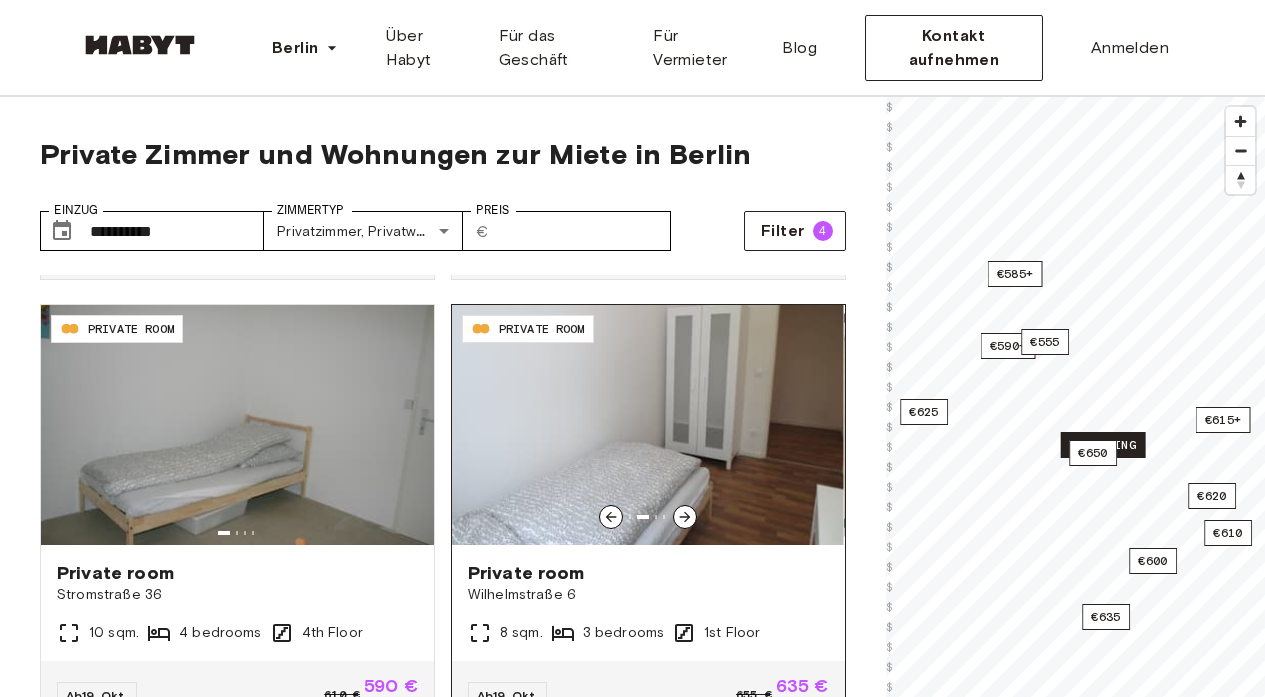 click 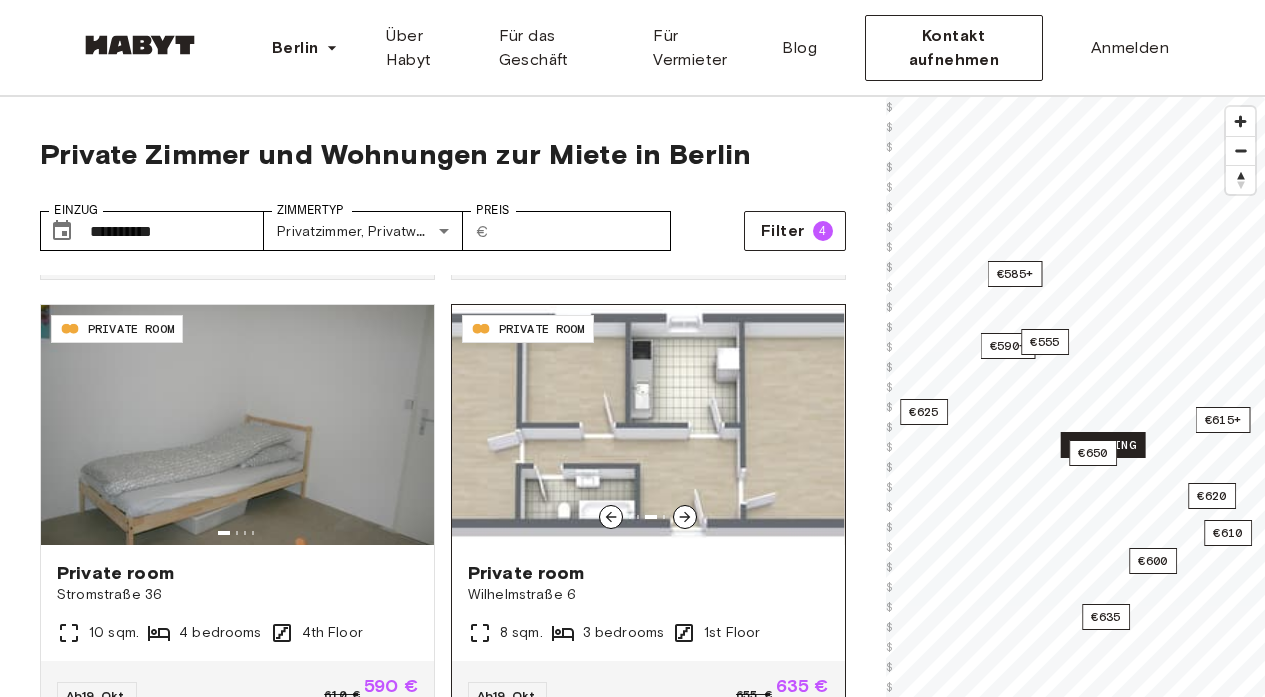 click at bounding box center (611, 517) 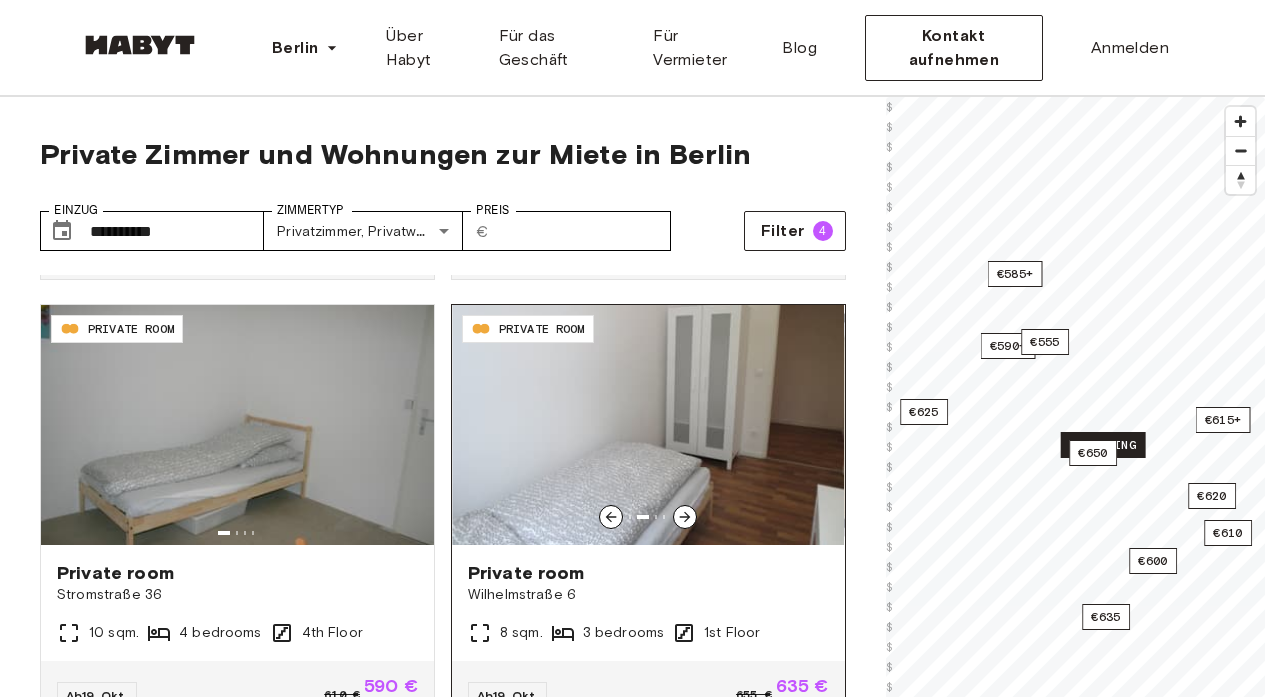 click at bounding box center [685, 517] 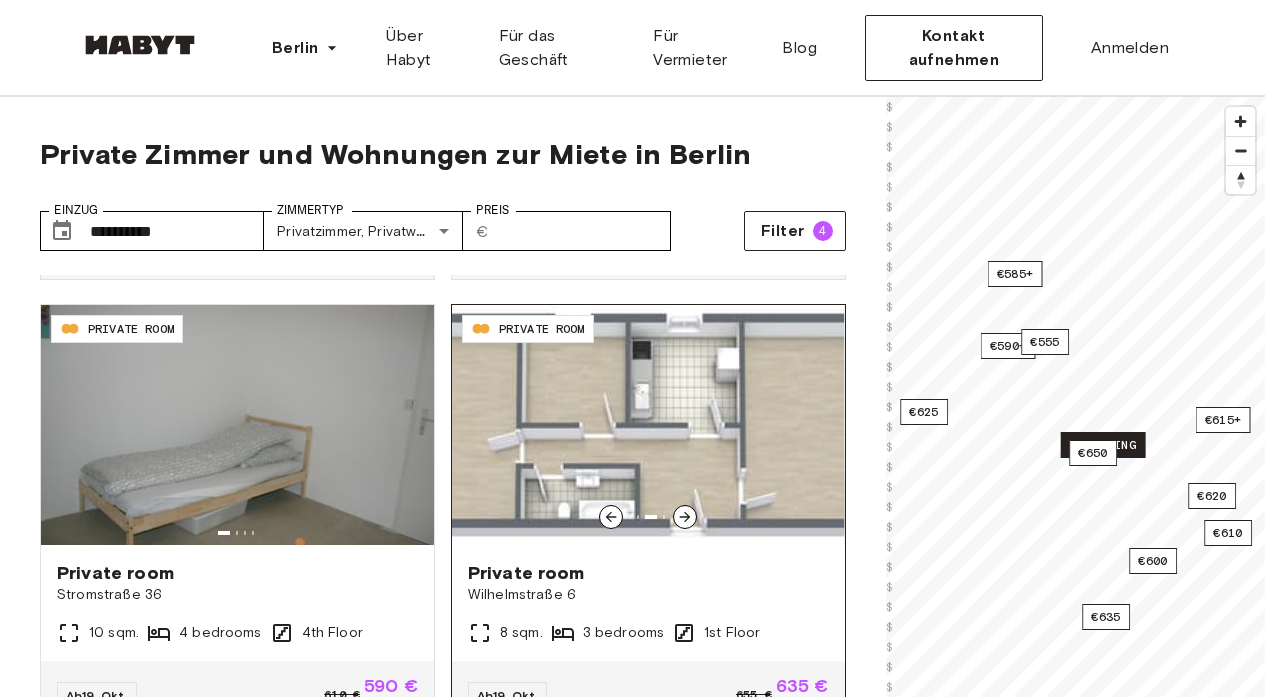 click at bounding box center [685, 517] 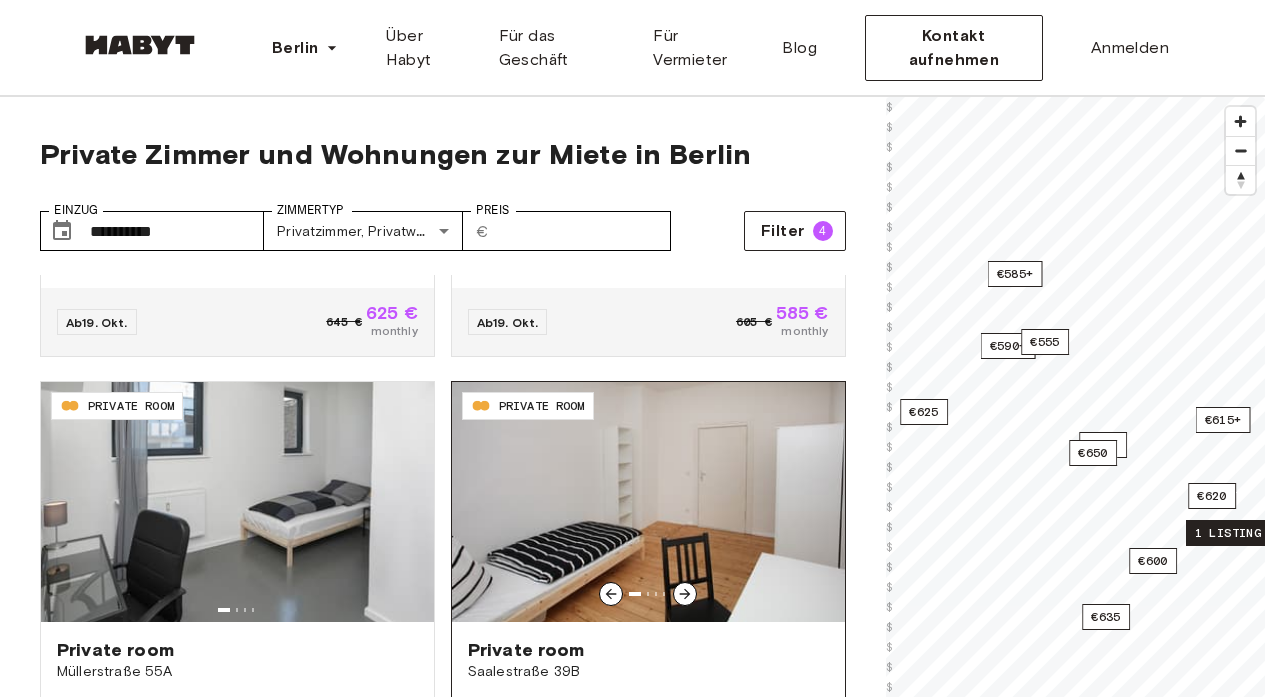 scroll, scrollTop: 1788, scrollLeft: 0, axis: vertical 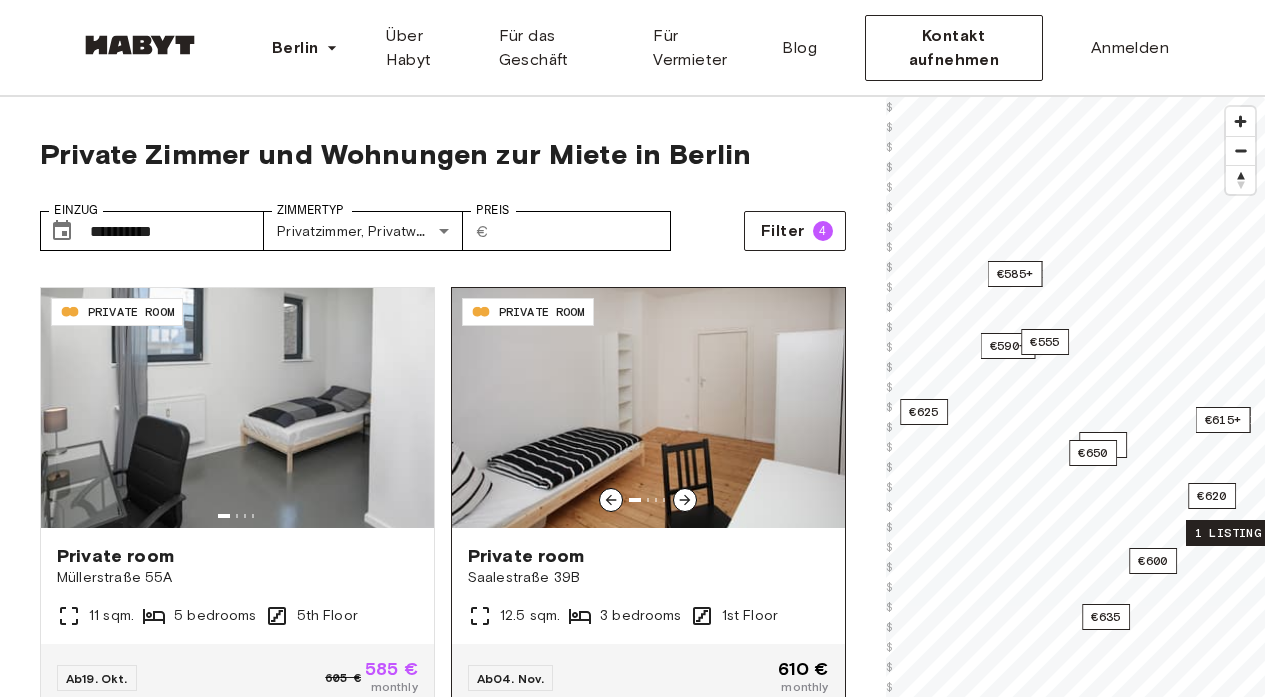 click 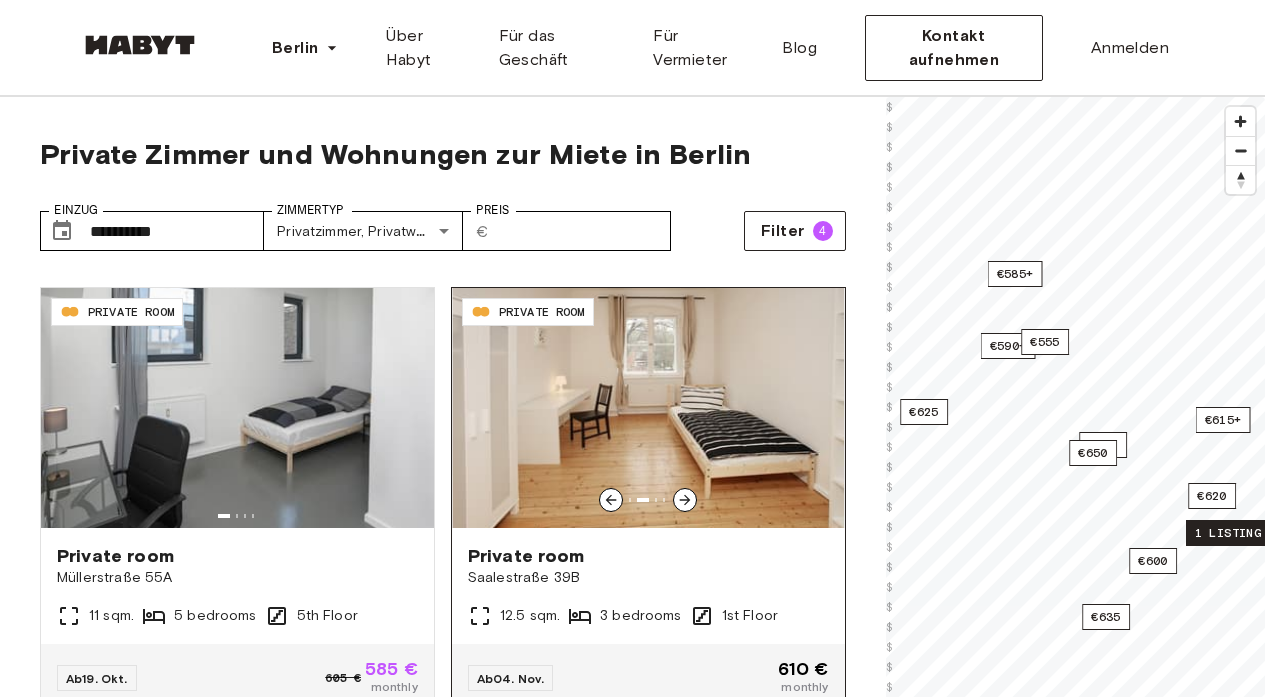 click 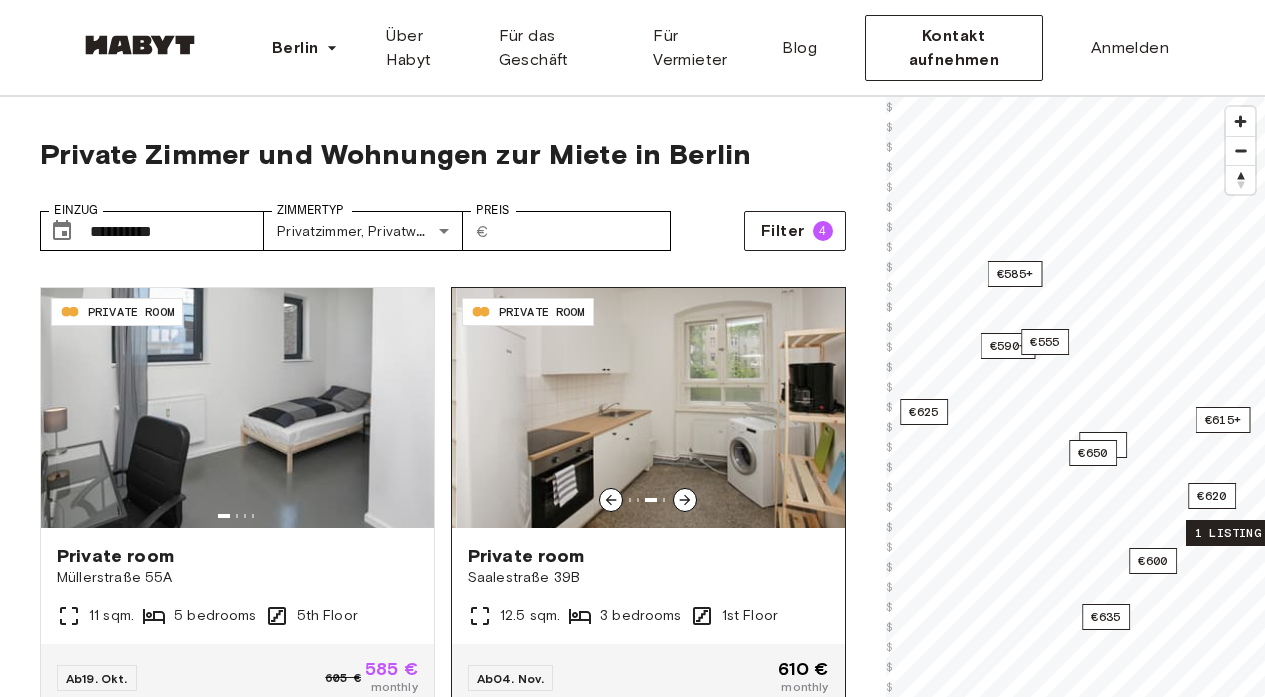 click 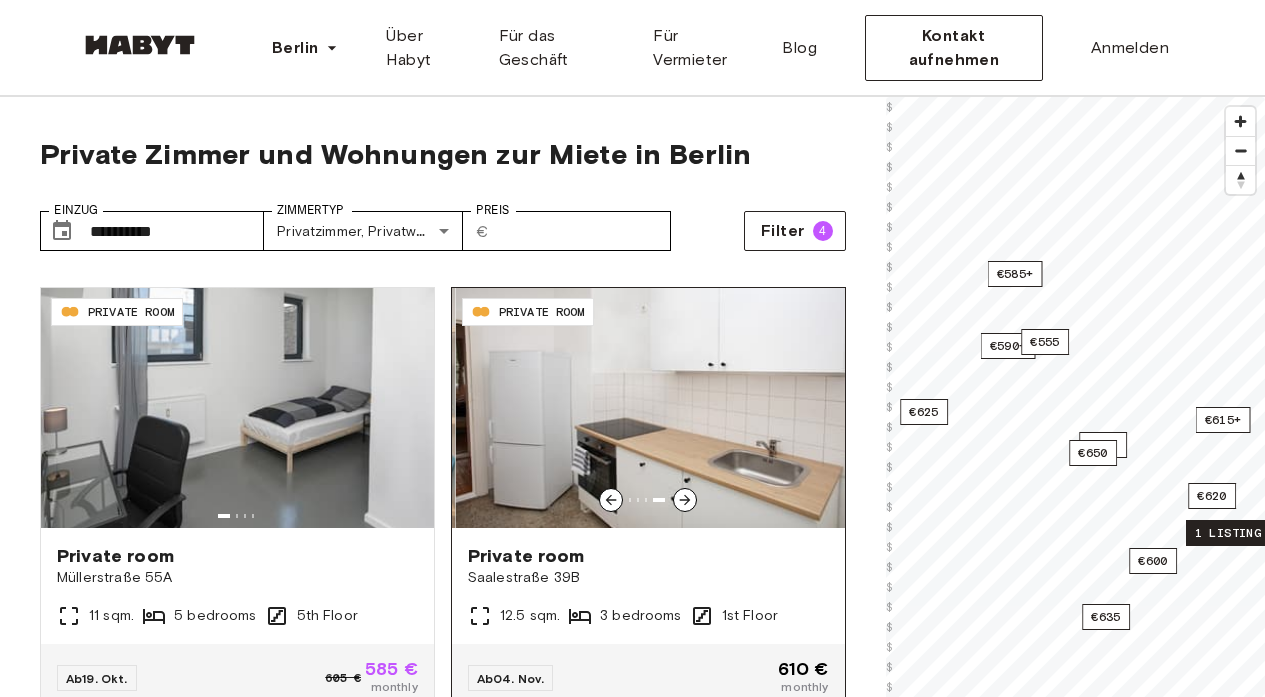 click 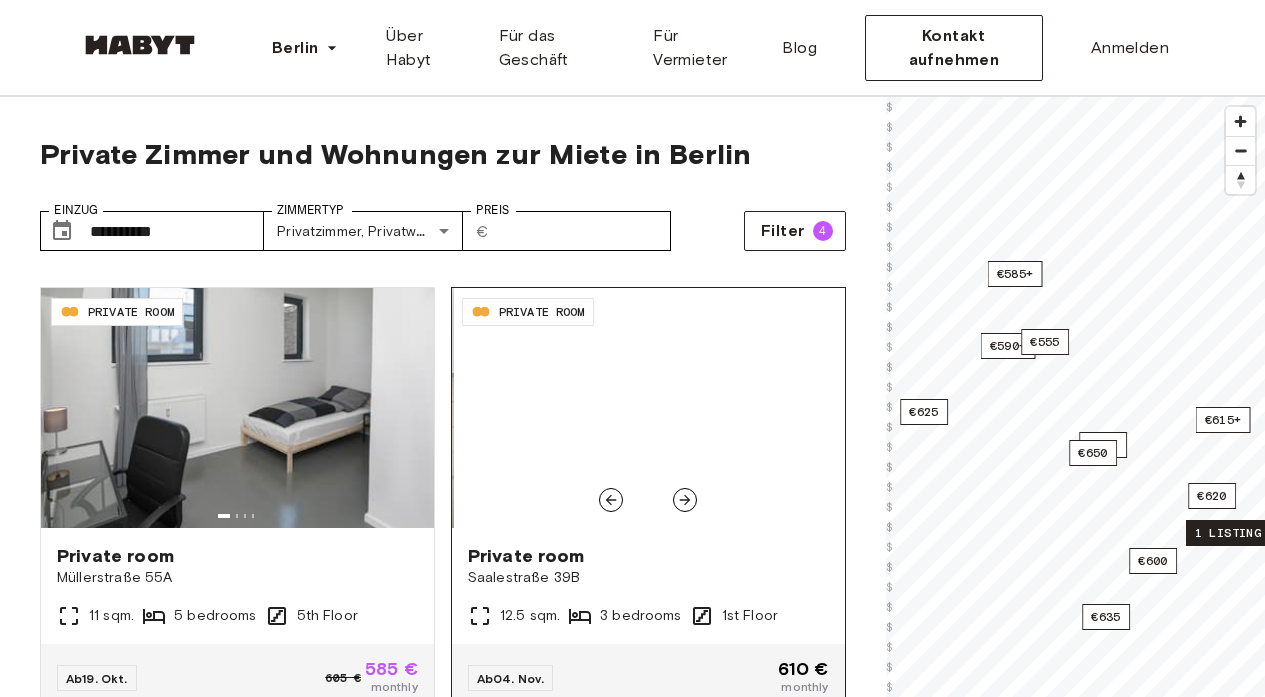 click at bounding box center [648, 408] 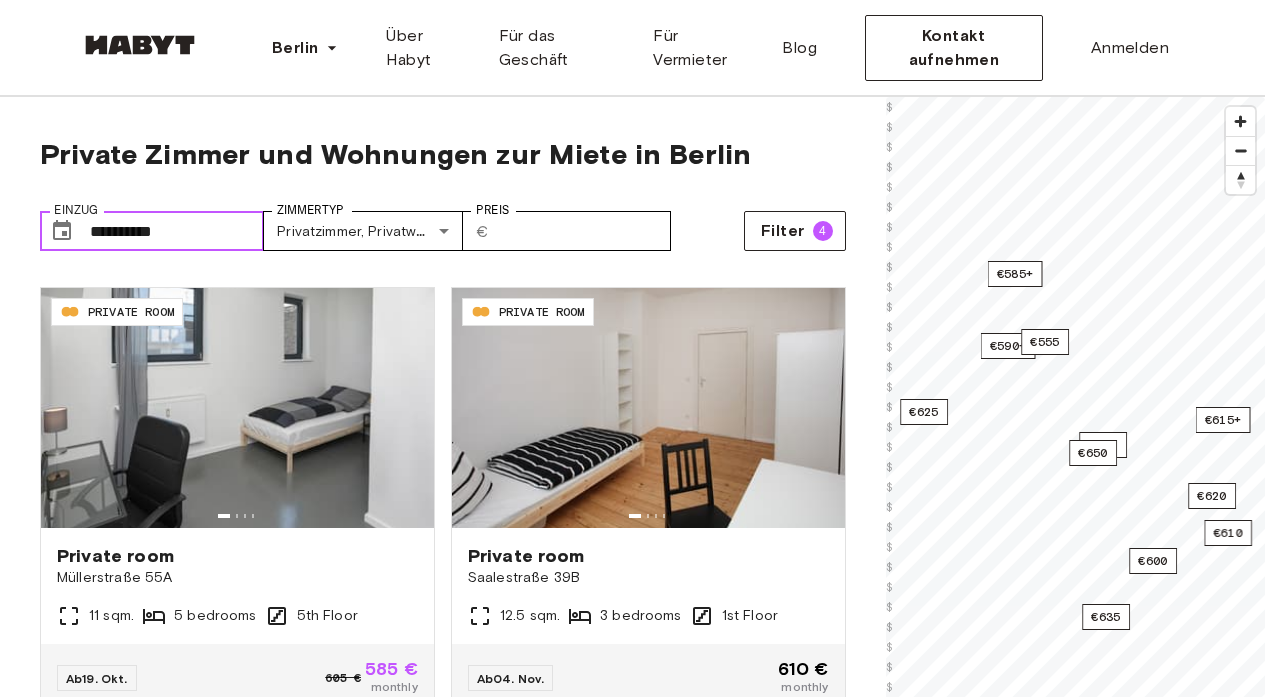 click on "**********" at bounding box center (177, 231) 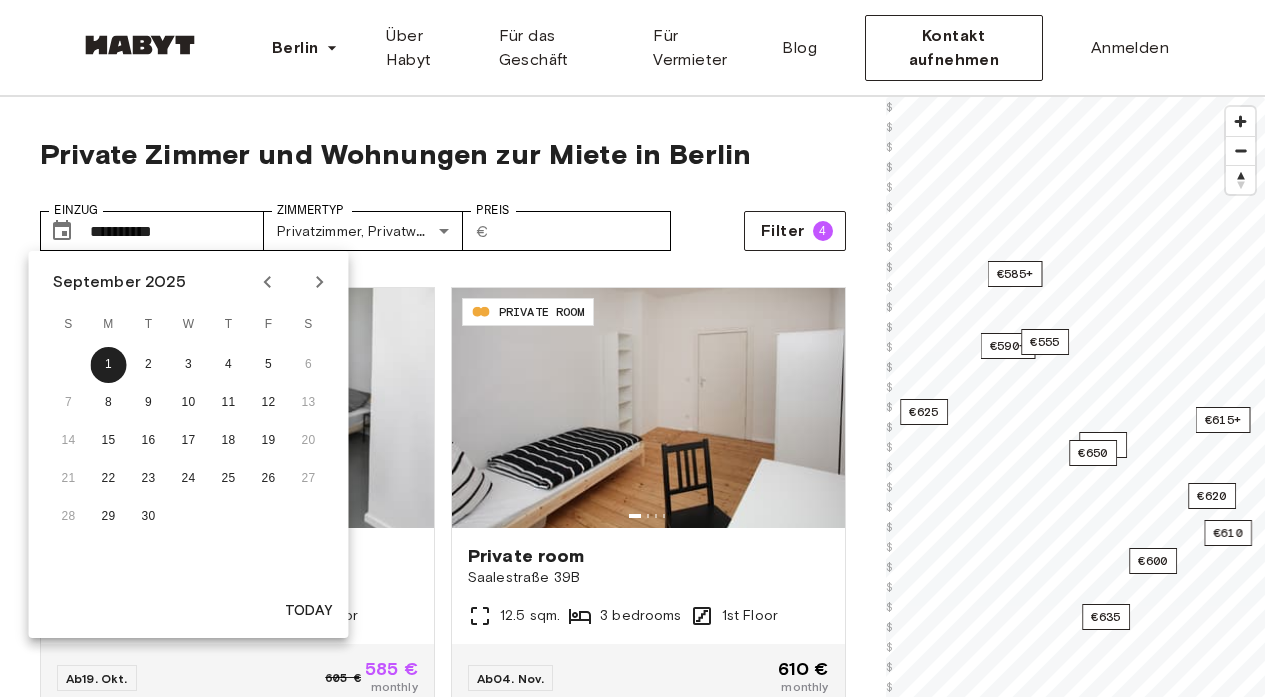 click on "DE-01-228-02M PRIVATE ROOM Private room Saalestraße 39B 12.5 sqm. 3 bedrooms 1st Floor Ab  04. Nov. 610 € monthly" at bounding box center [640, 488] 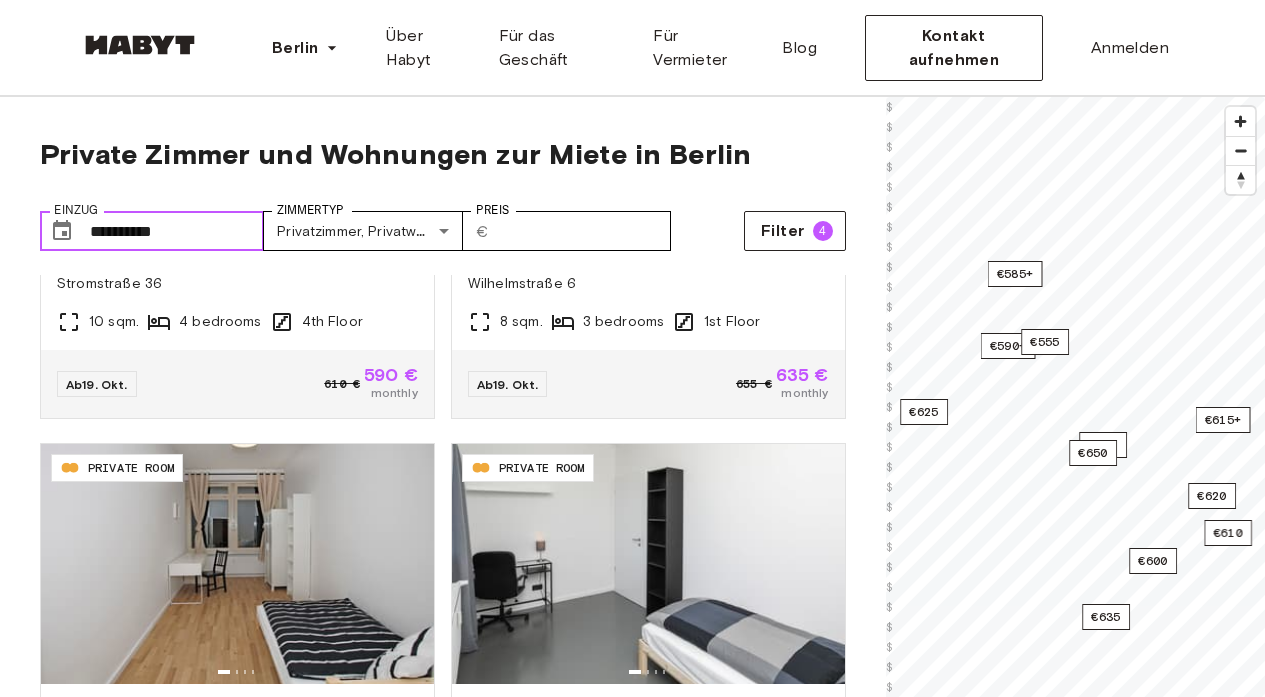 scroll, scrollTop: 0, scrollLeft: 0, axis: both 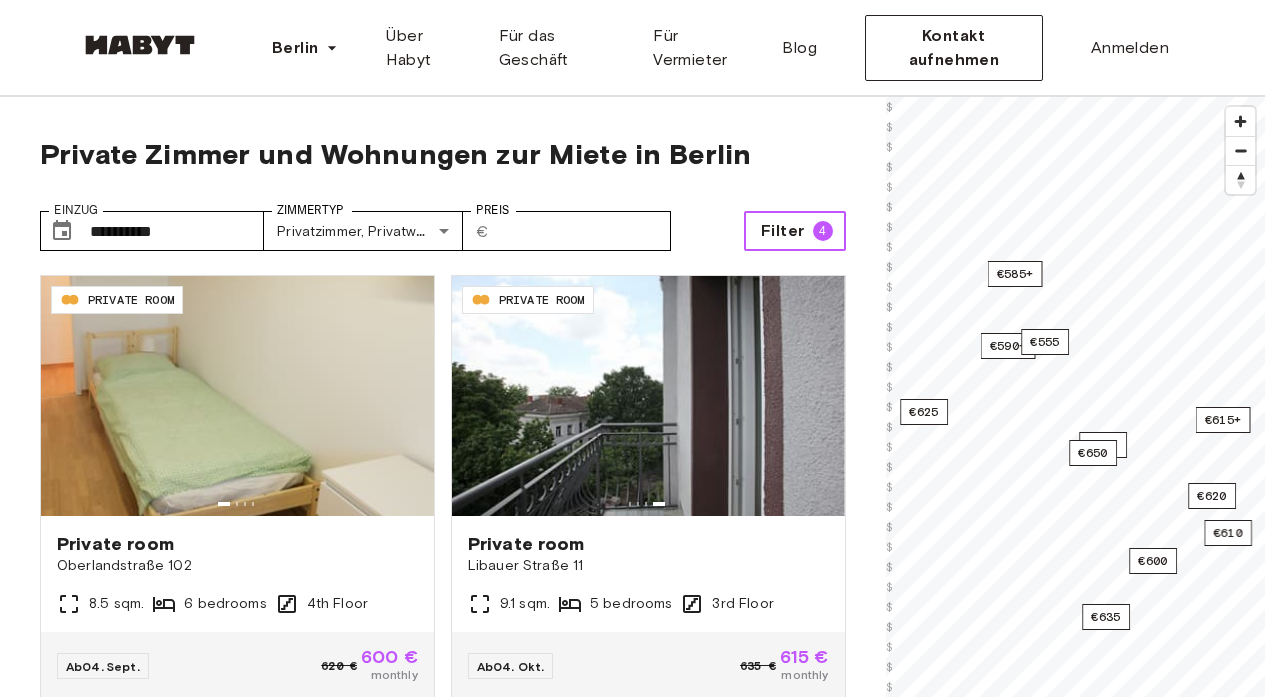 click on "Filter 4" at bounding box center (794, 231) 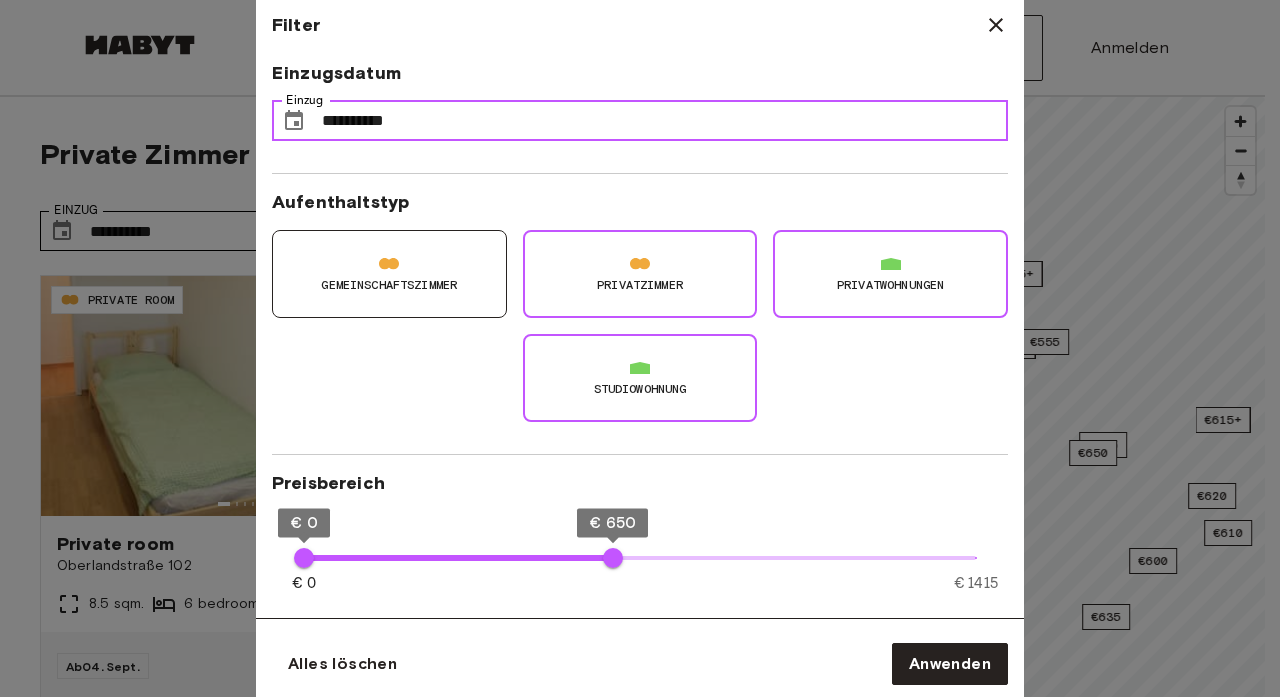 click on "**********" at bounding box center [665, 121] 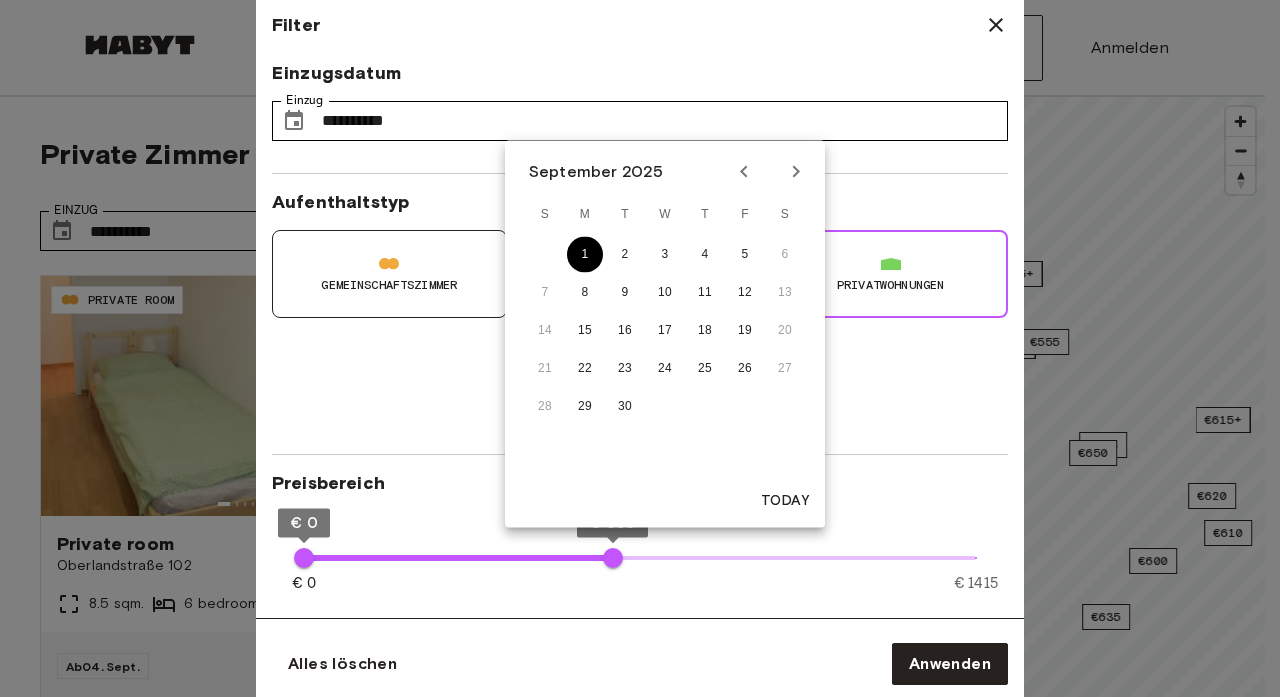 click on "1" at bounding box center [585, 255] 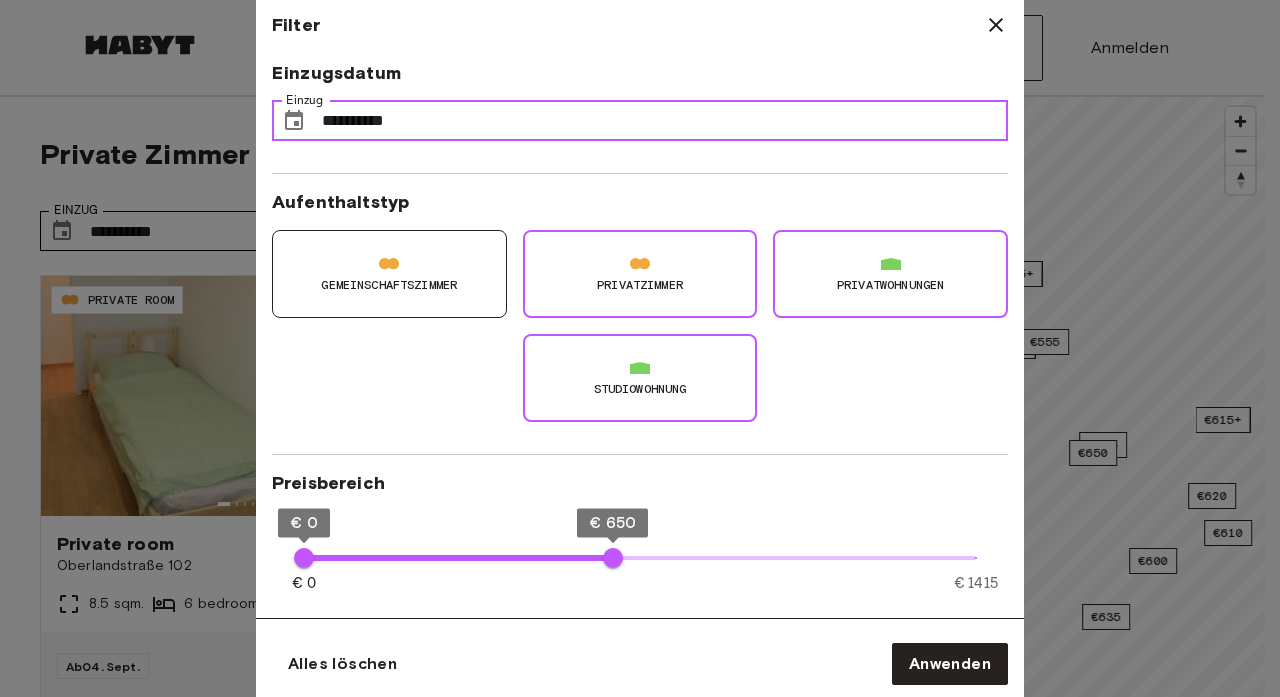 click on "**********" at bounding box center [665, 121] 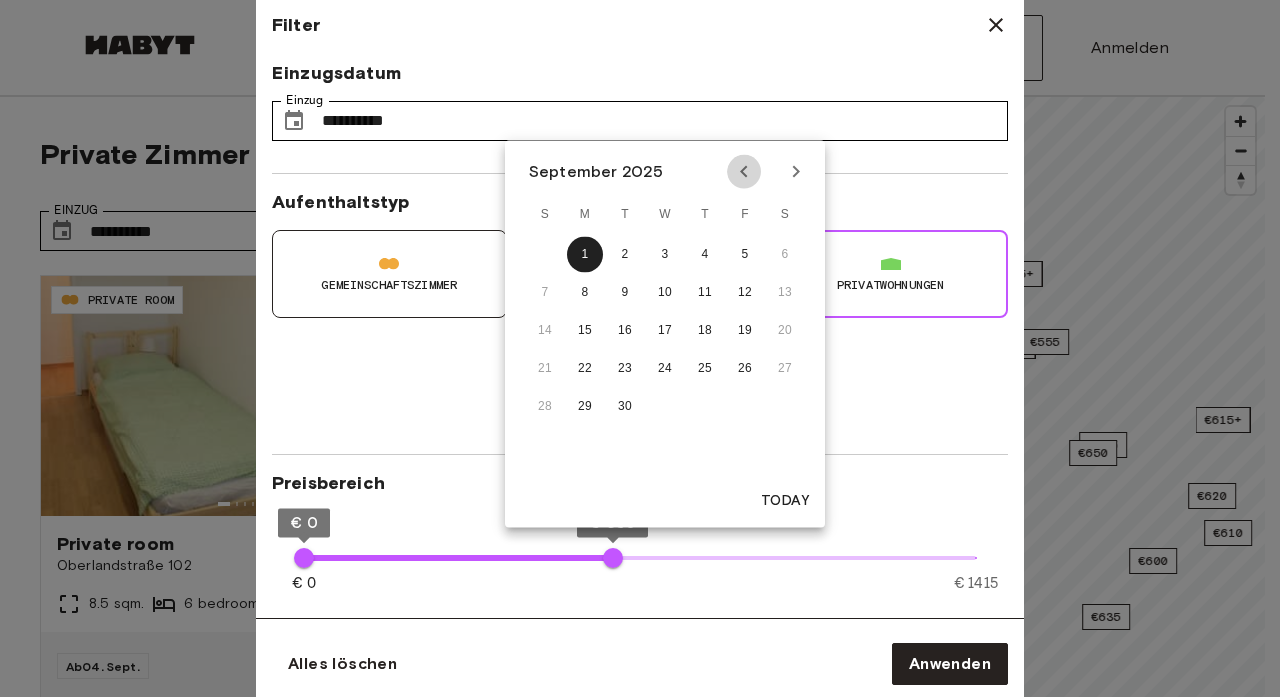 click 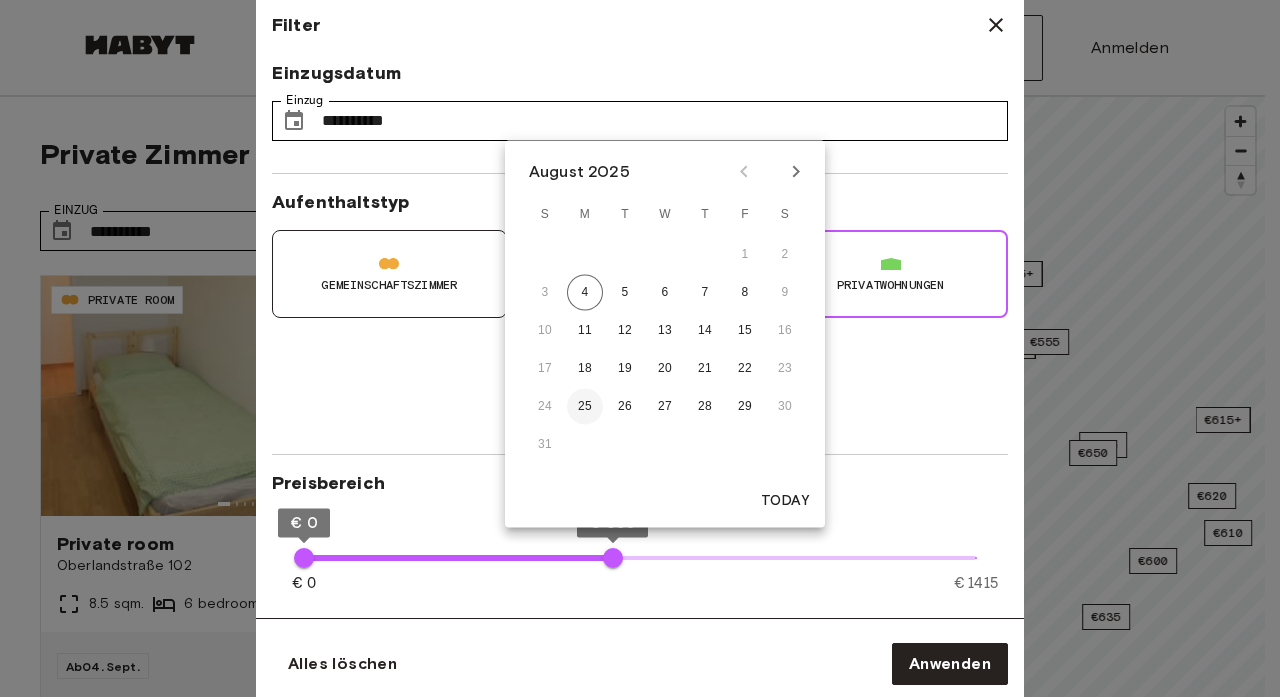 click on "25" at bounding box center (585, 407) 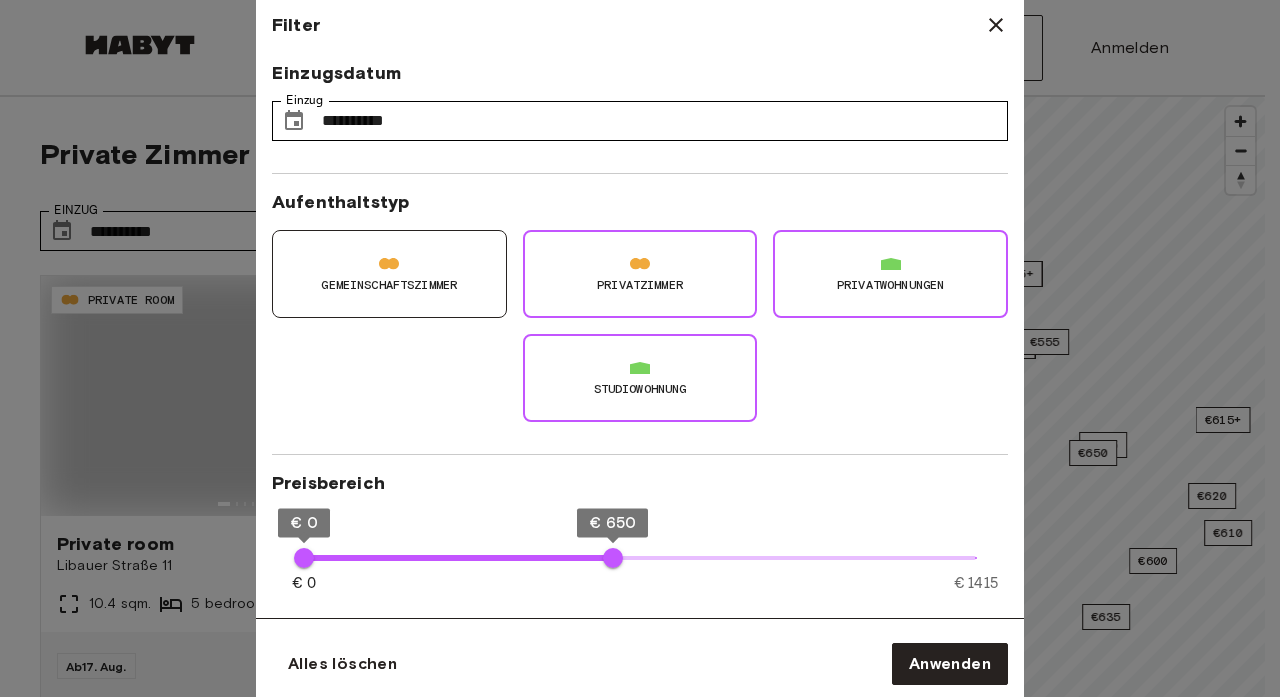 type on "**********" 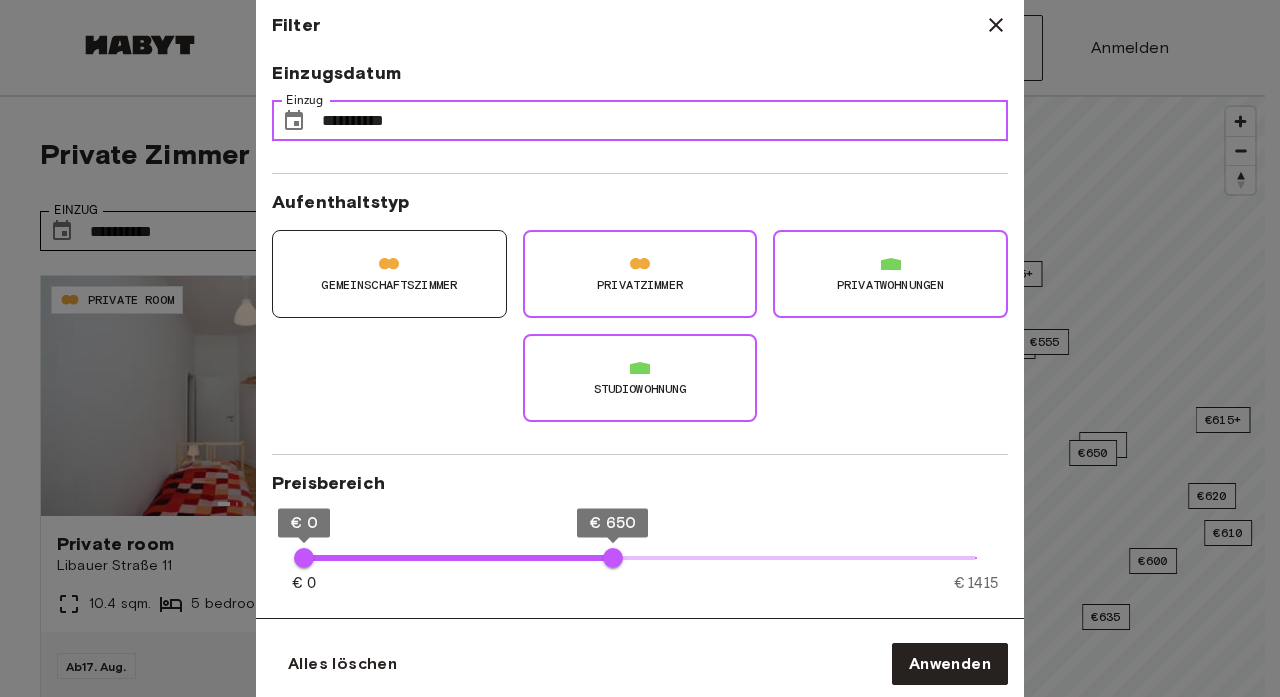 type on "**" 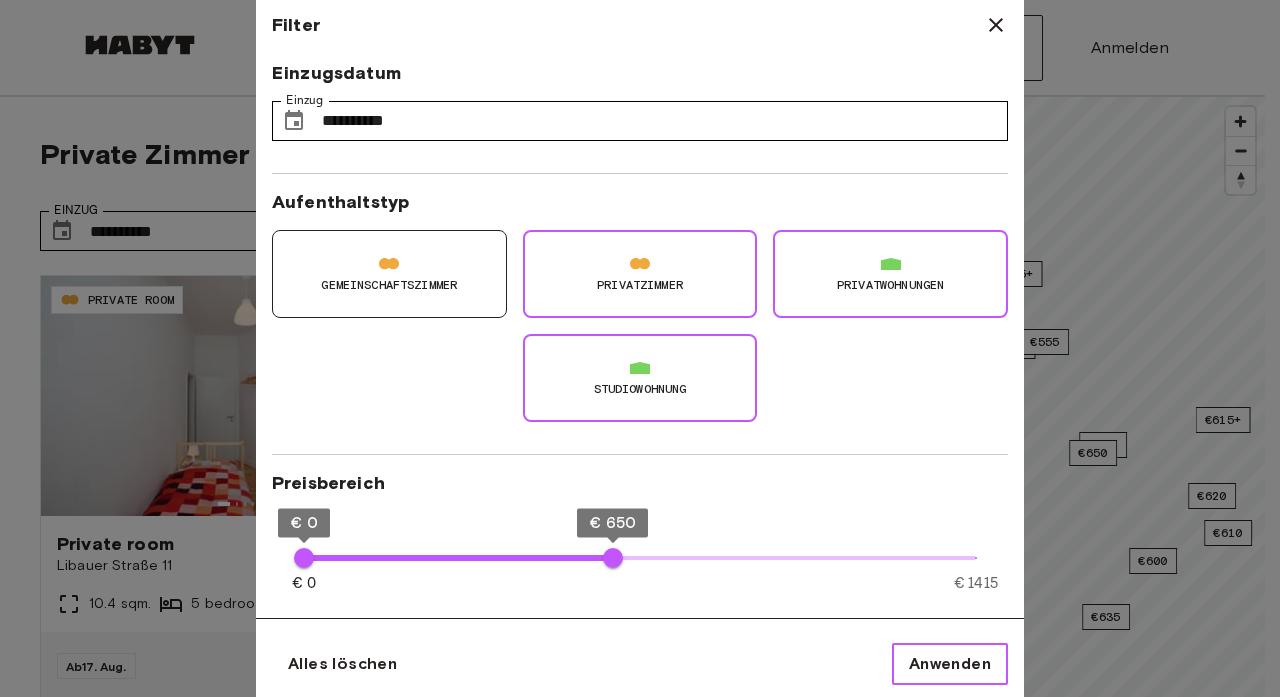 click on "Anwenden" at bounding box center (950, 664) 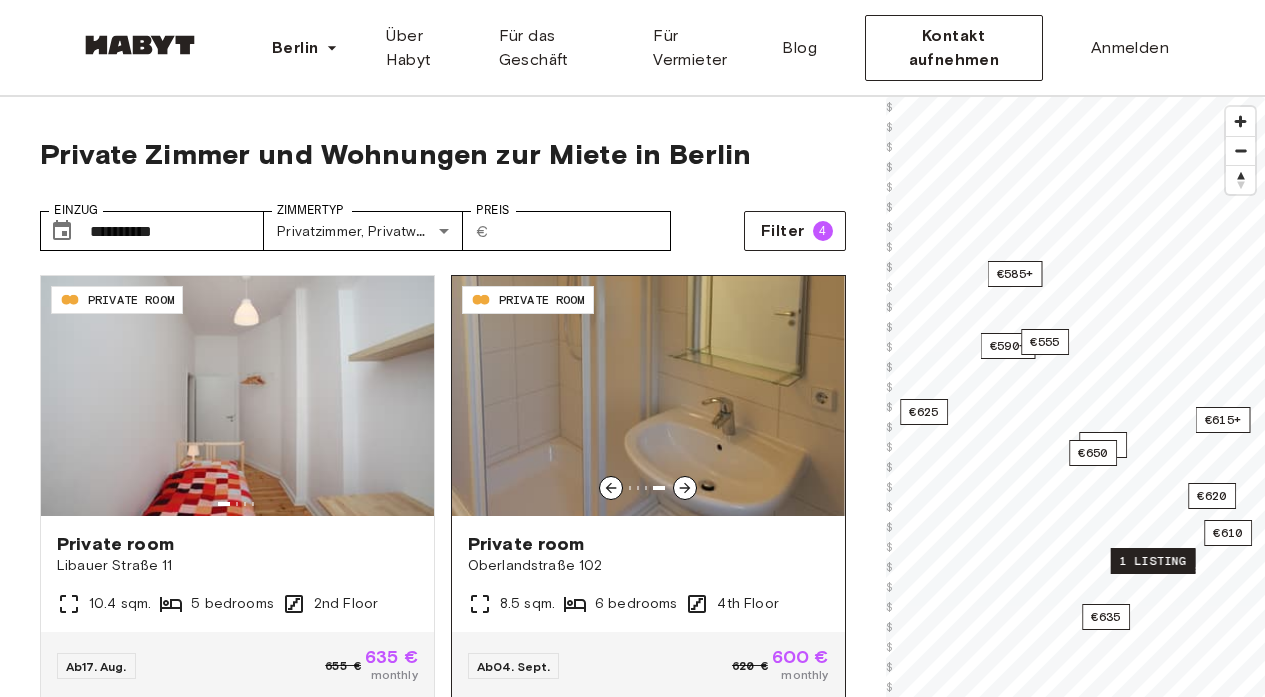 click 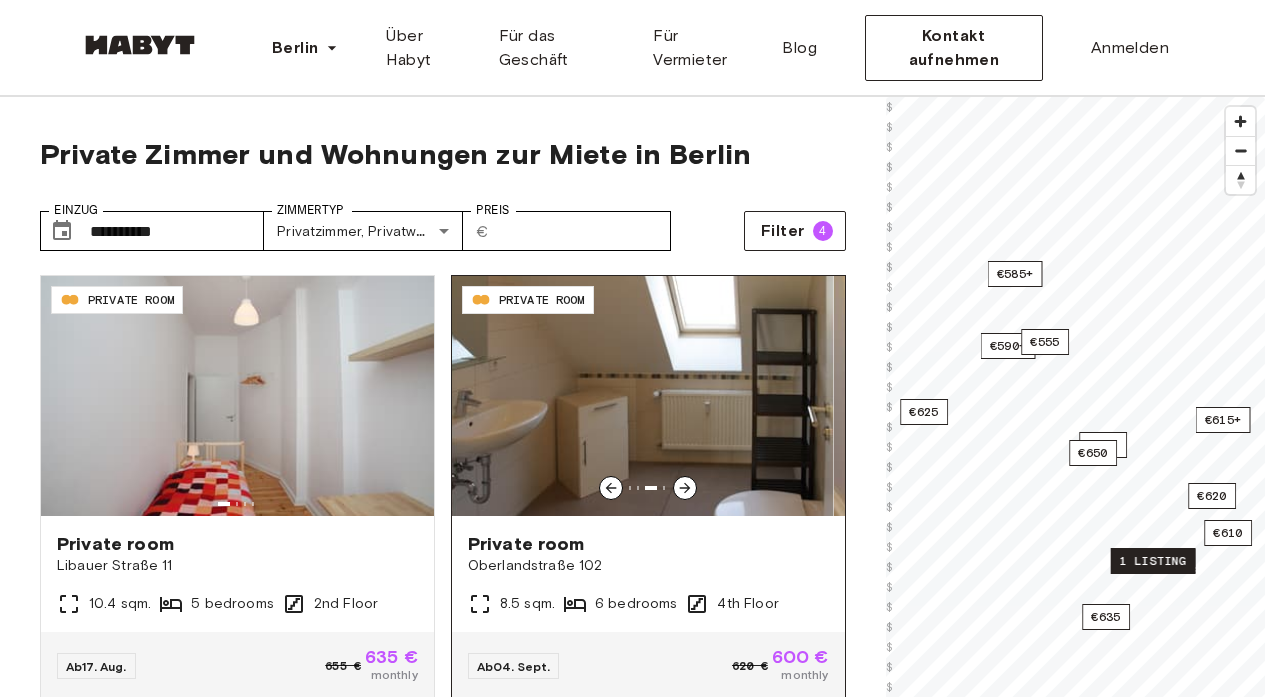 click 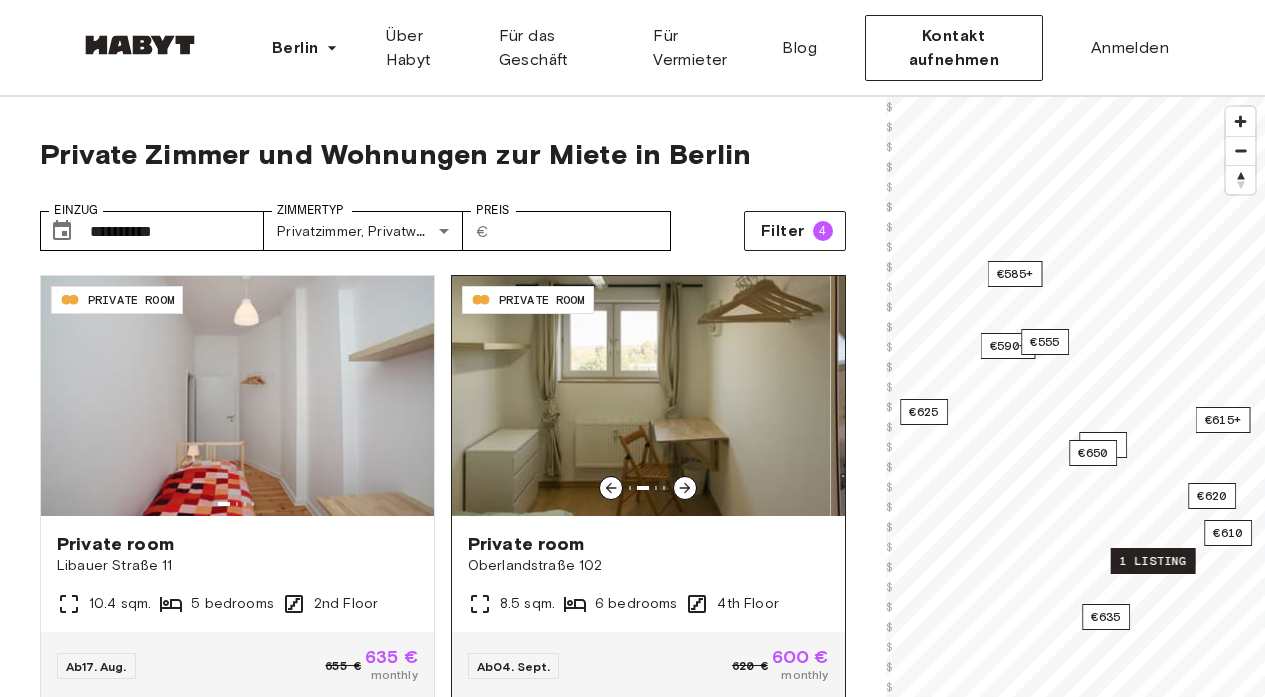click 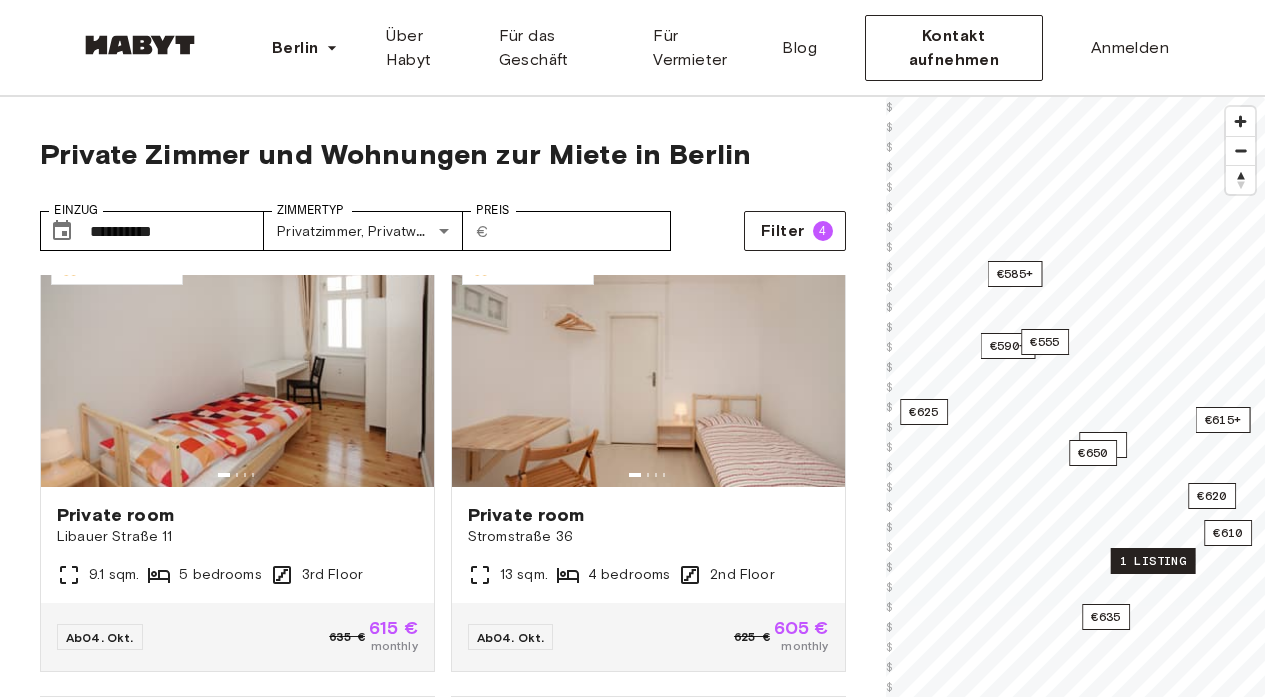 scroll, scrollTop: 489, scrollLeft: 0, axis: vertical 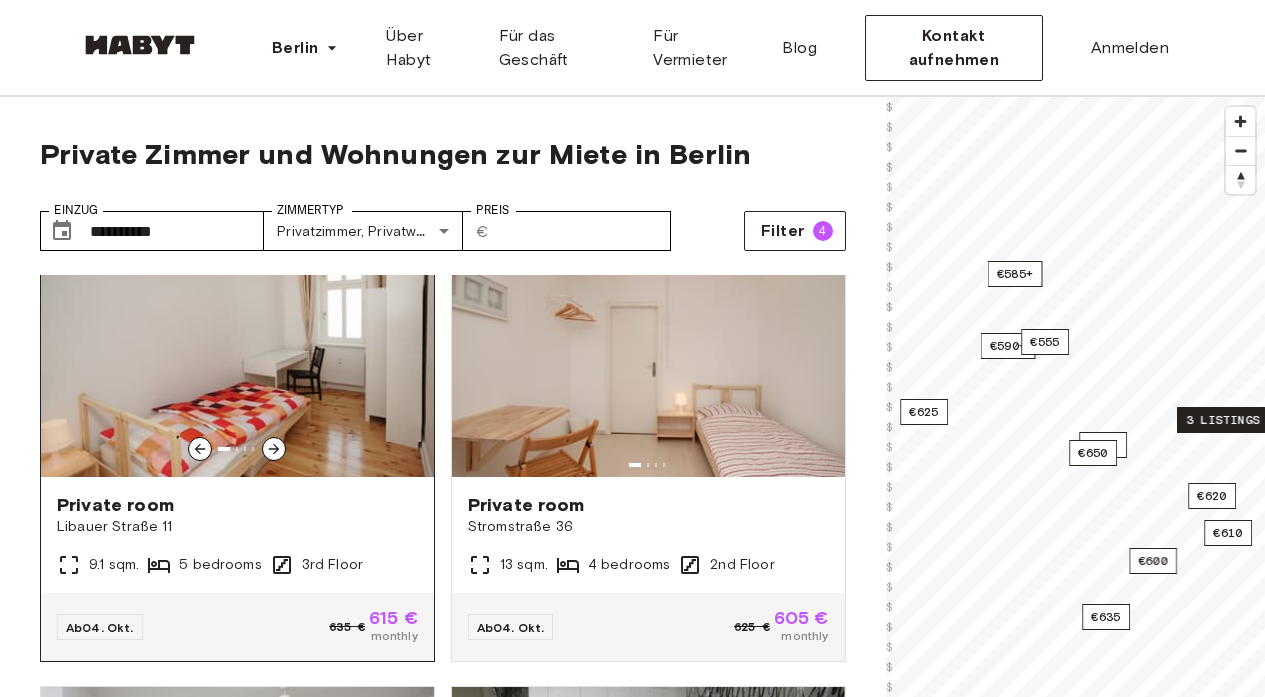 click 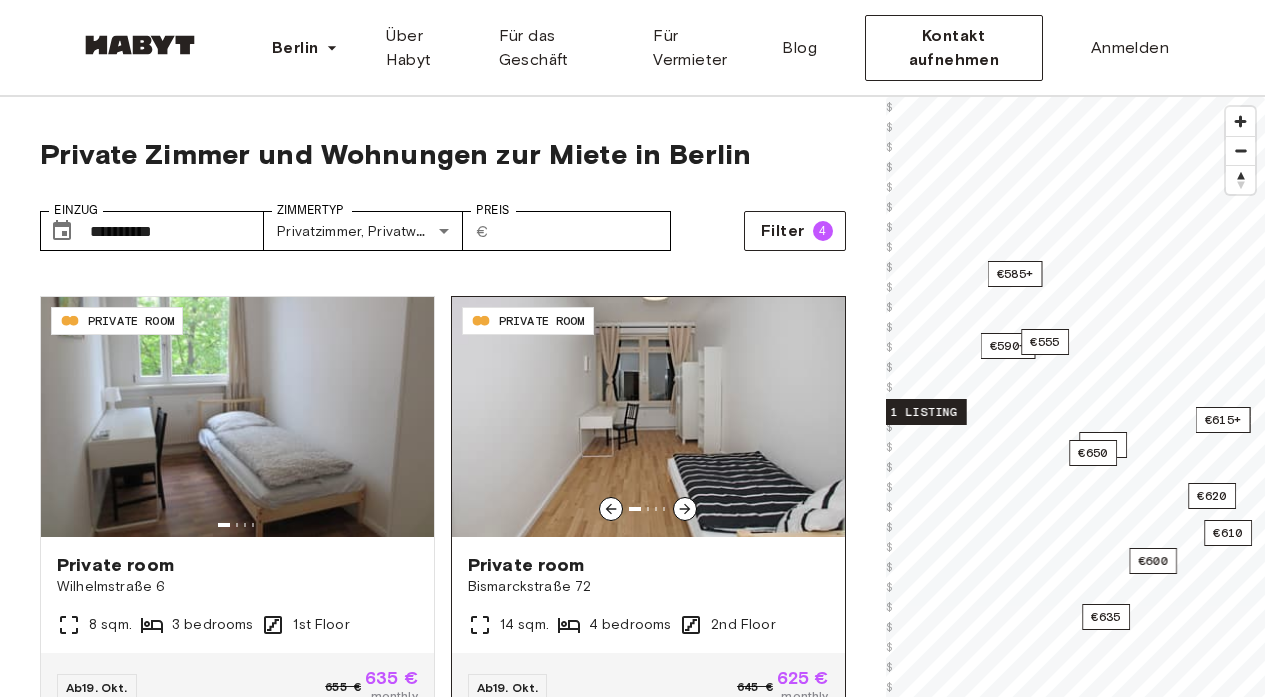 scroll, scrollTop: 1376, scrollLeft: 0, axis: vertical 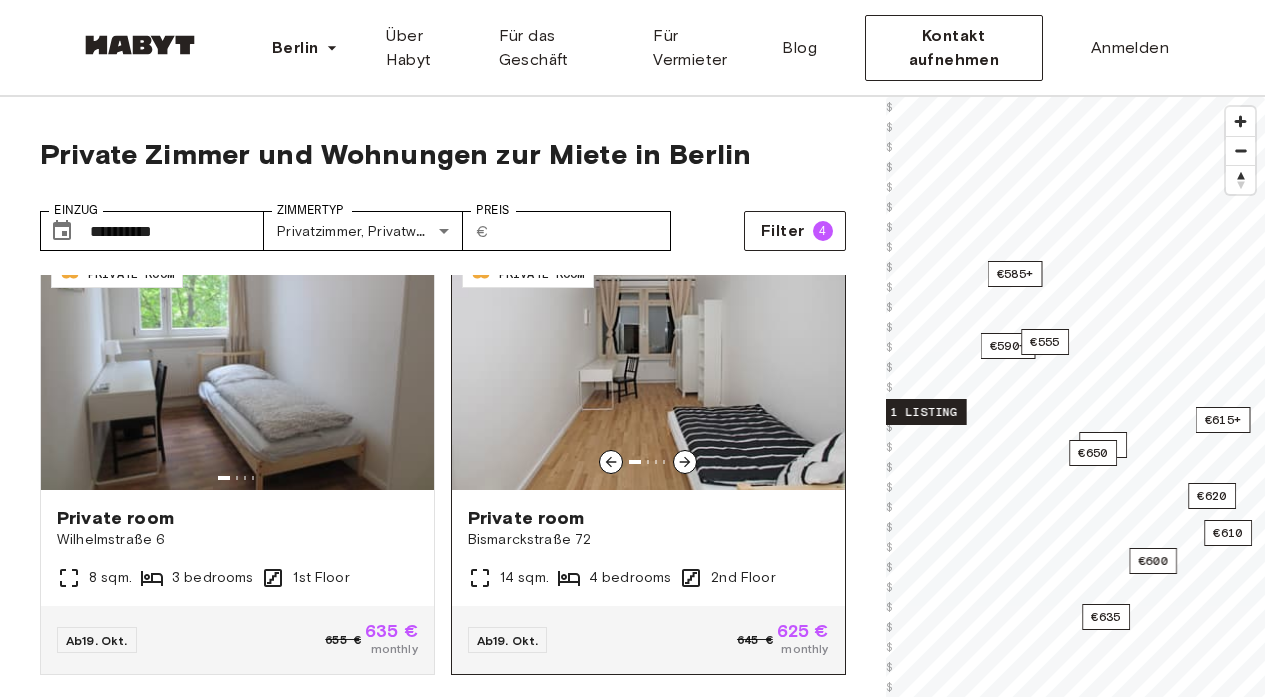 click 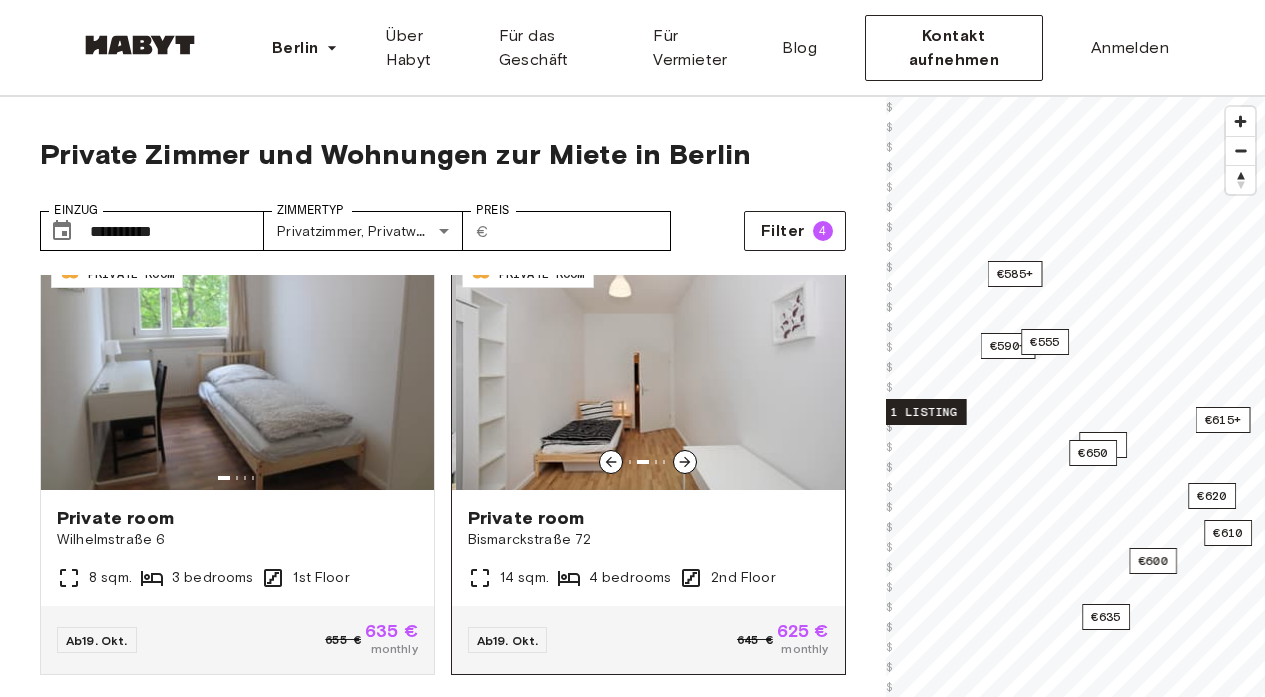click 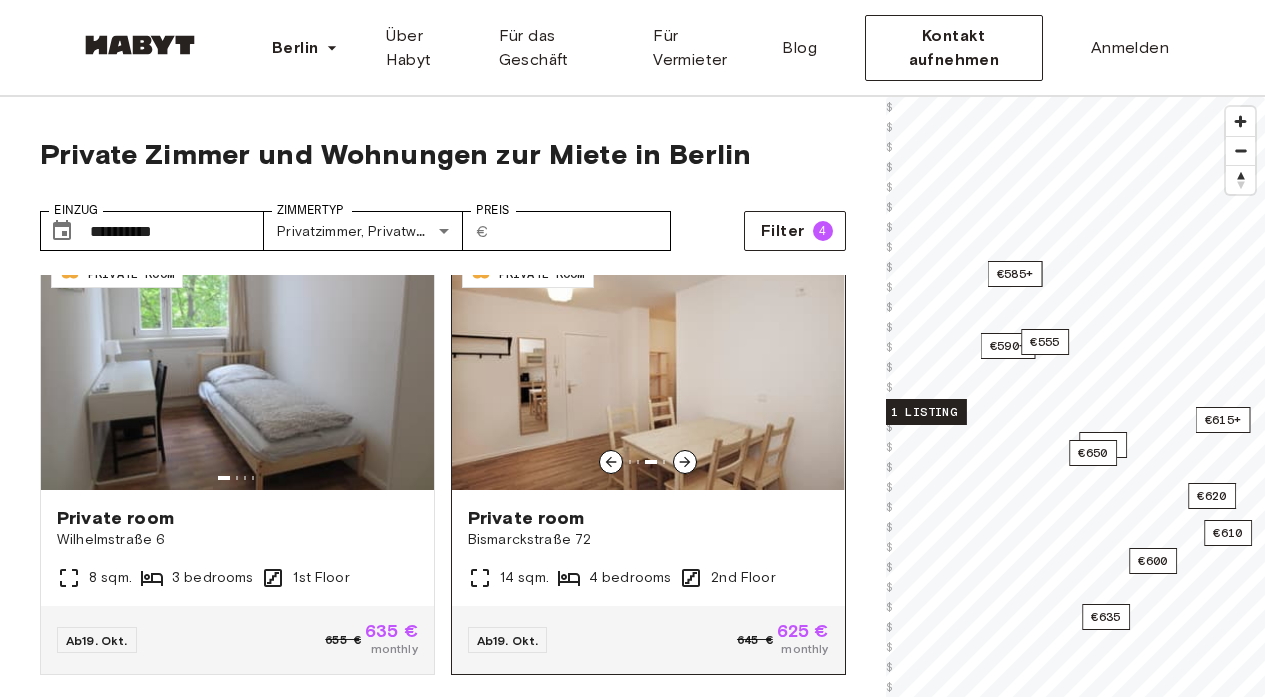 click 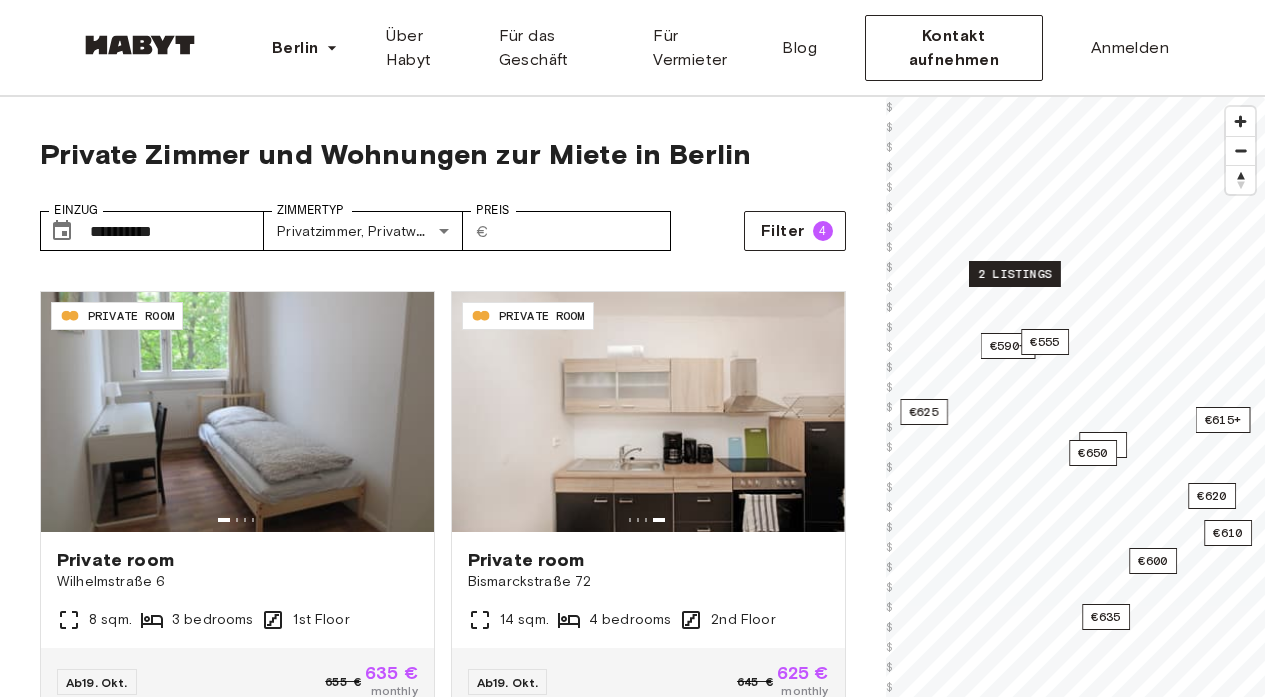 scroll, scrollTop: 1328, scrollLeft: 0, axis: vertical 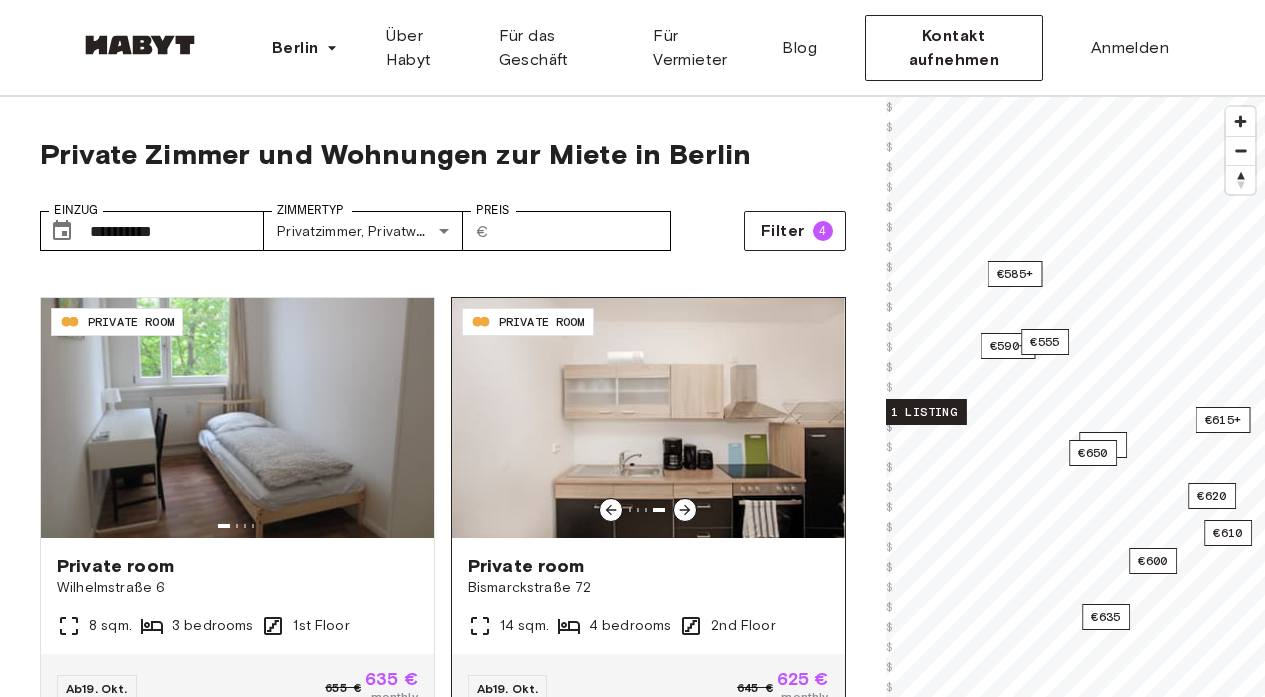 click at bounding box center [648, 418] 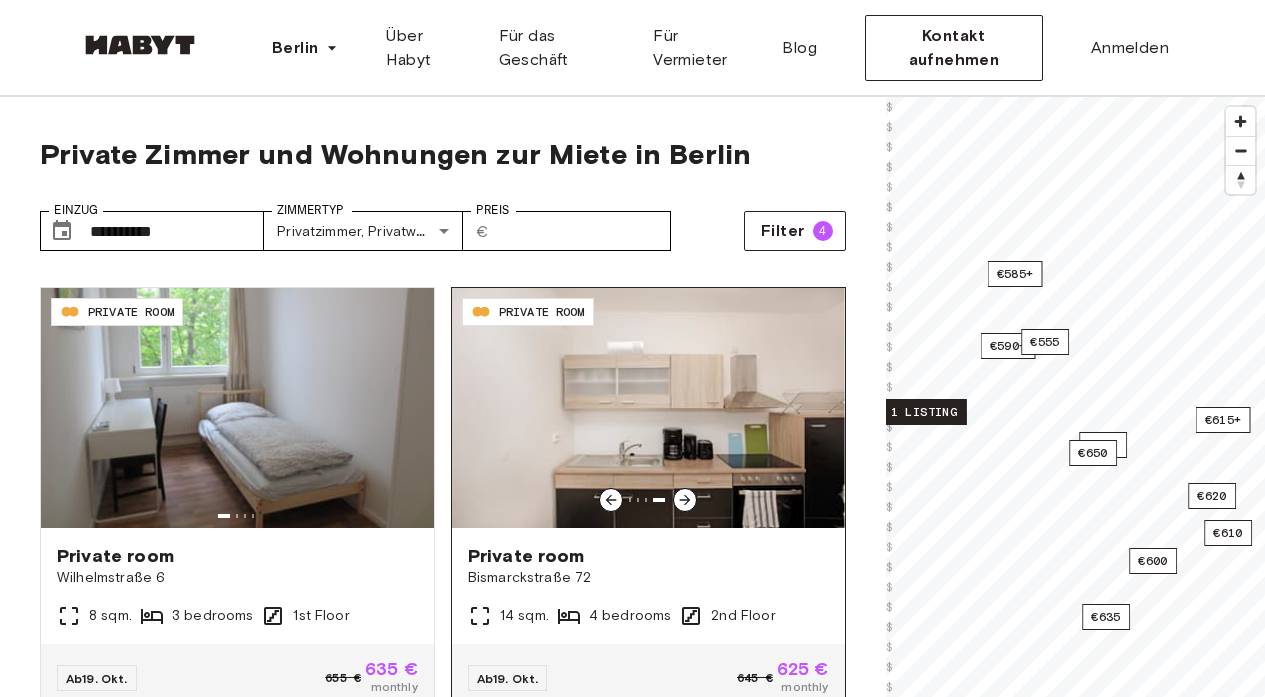 scroll, scrollTop: 1334, scrollLeft: 0, axis: vertical 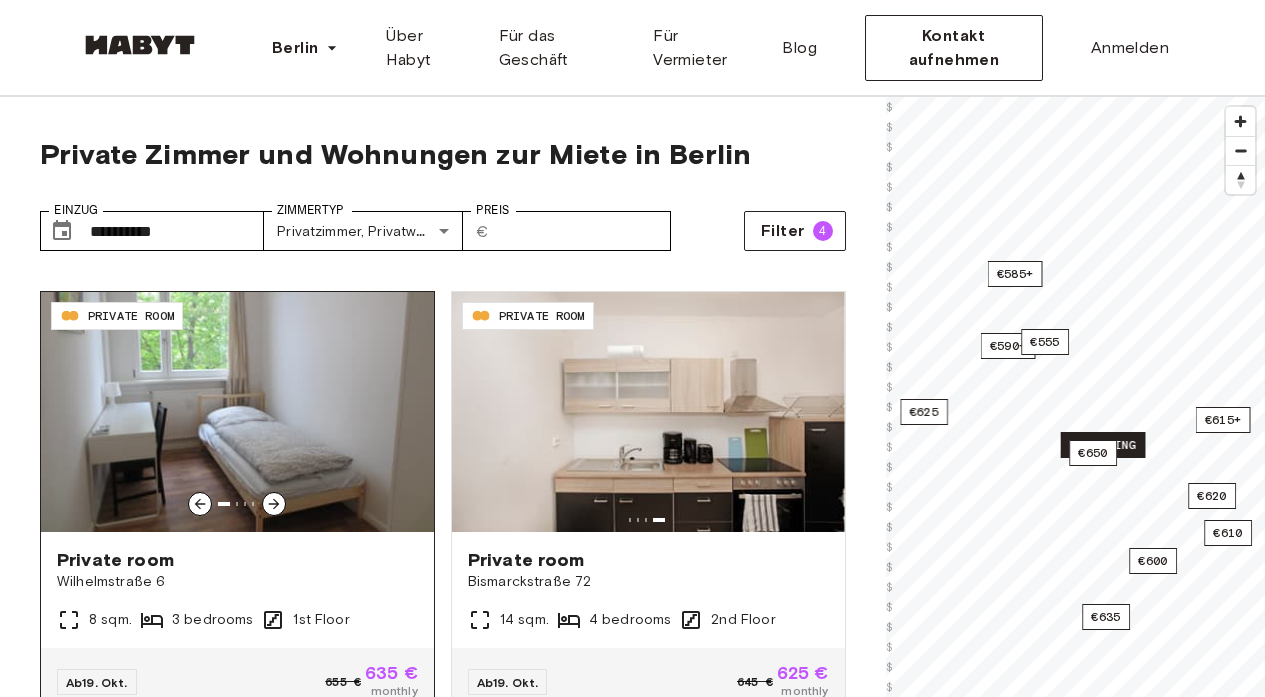 click 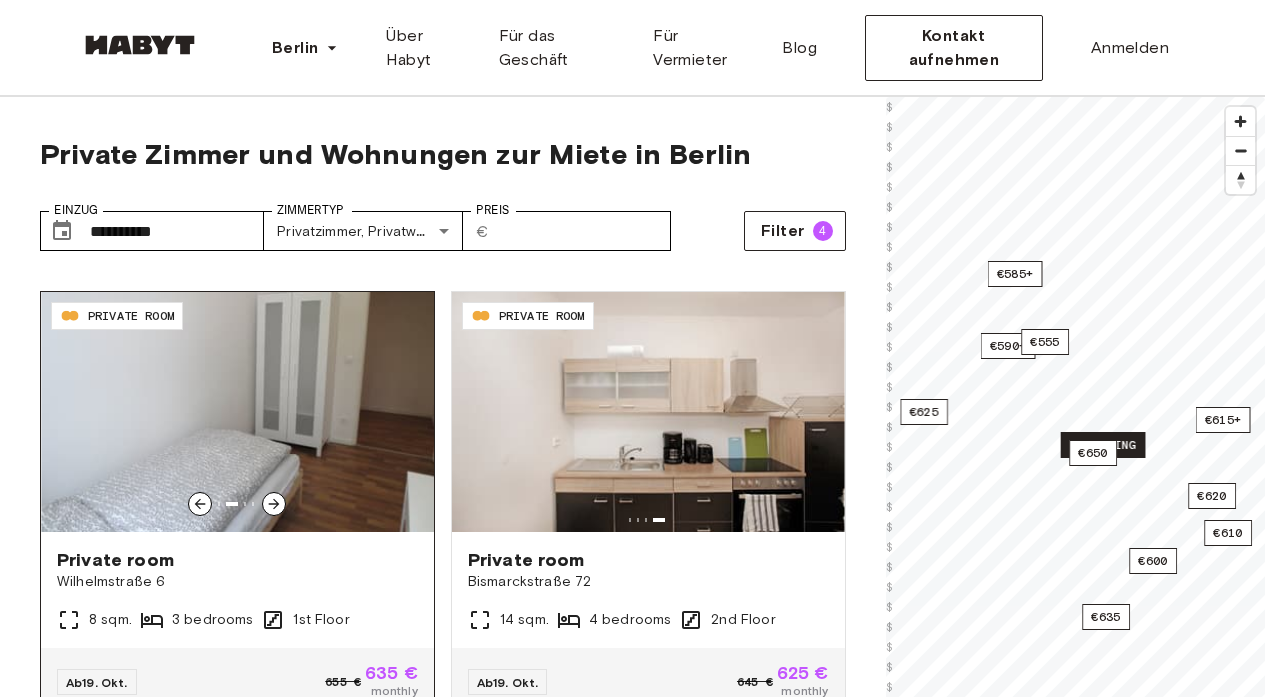 click 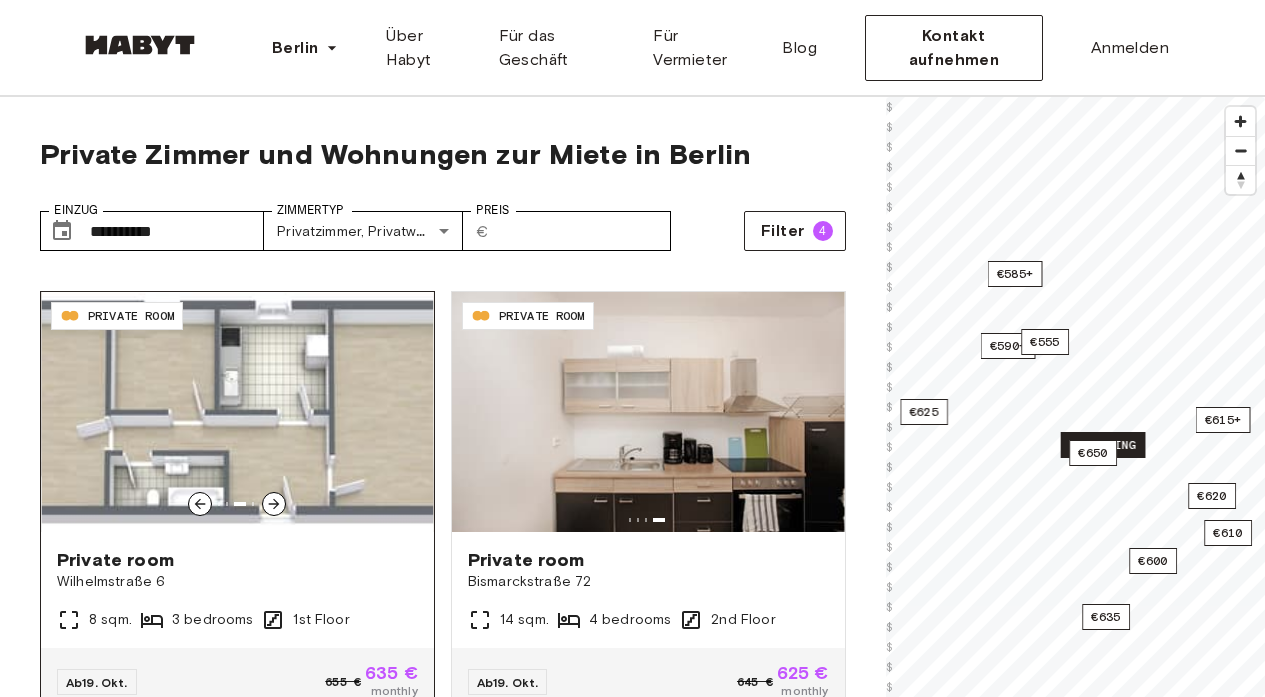 click 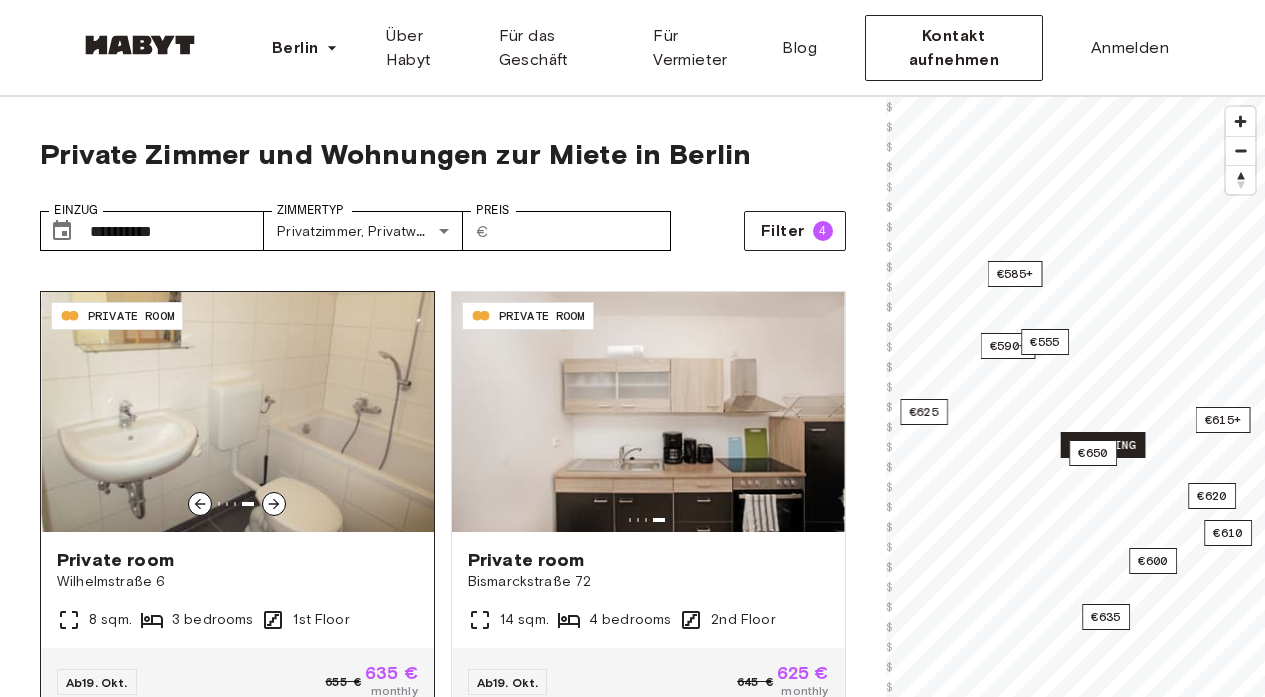 click at bounding box center (238, 412) 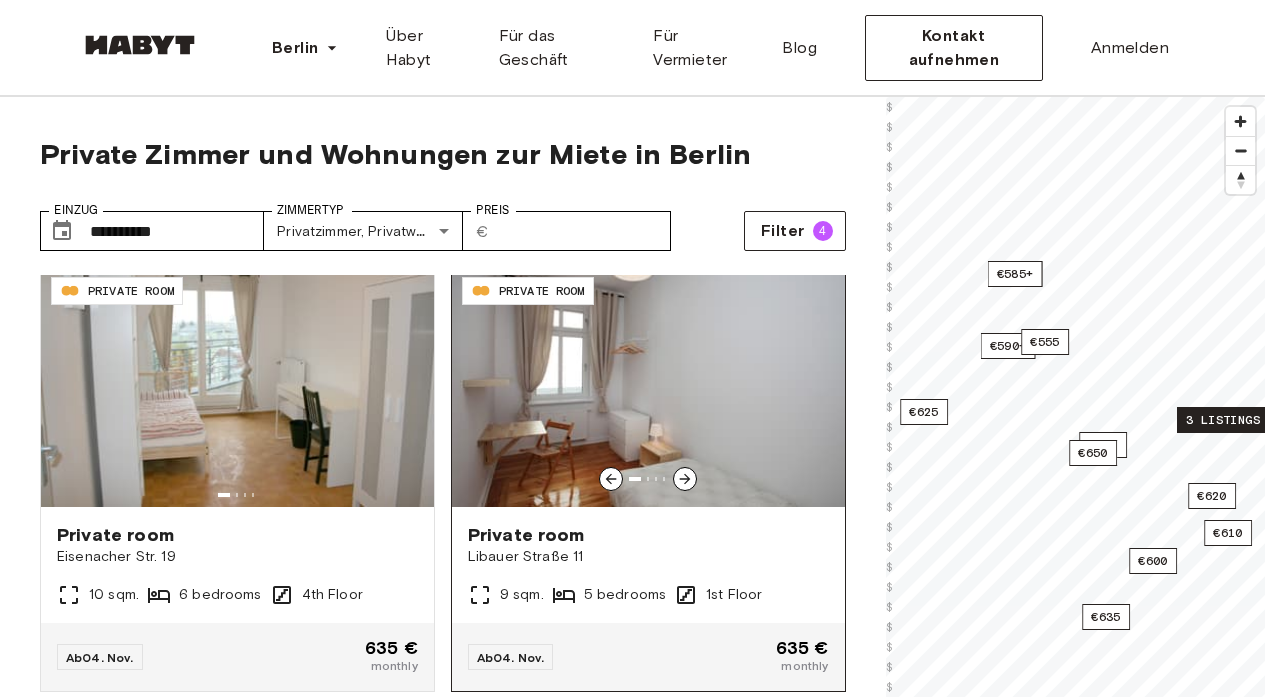 scroll, scrollTop: 2711, scrollLeft: 0, axis: vertical 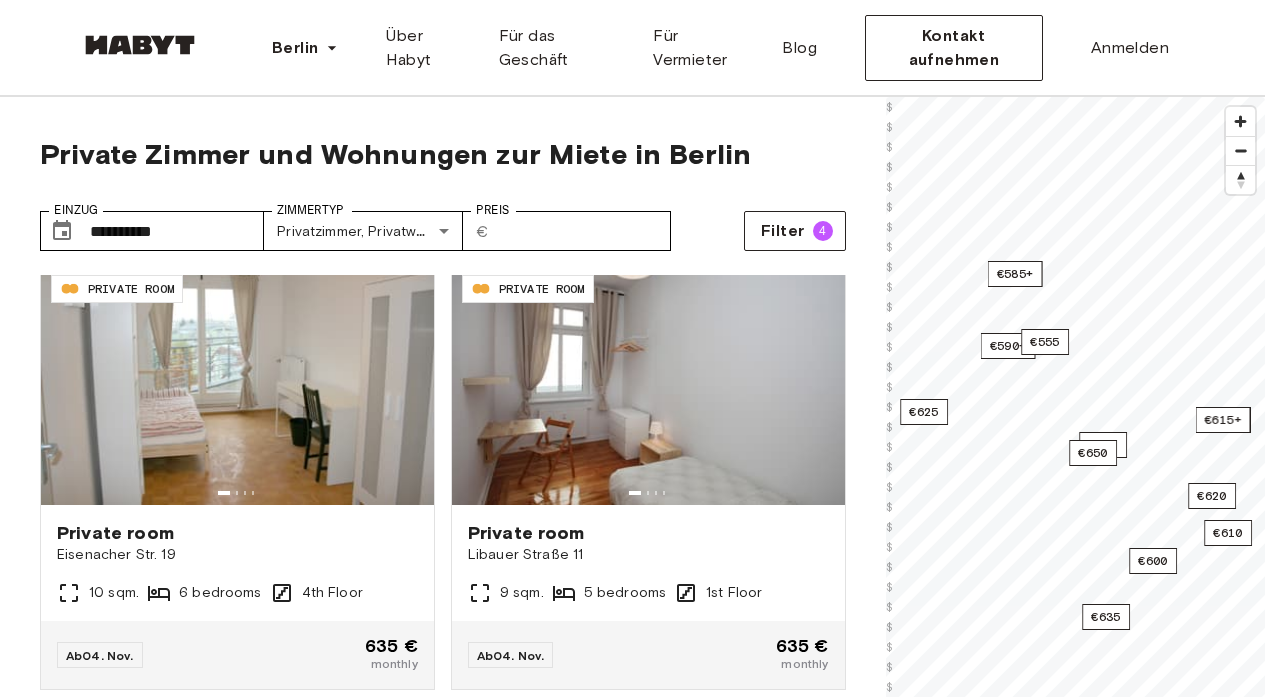 click on "**********" at bounding box center [443, 223] 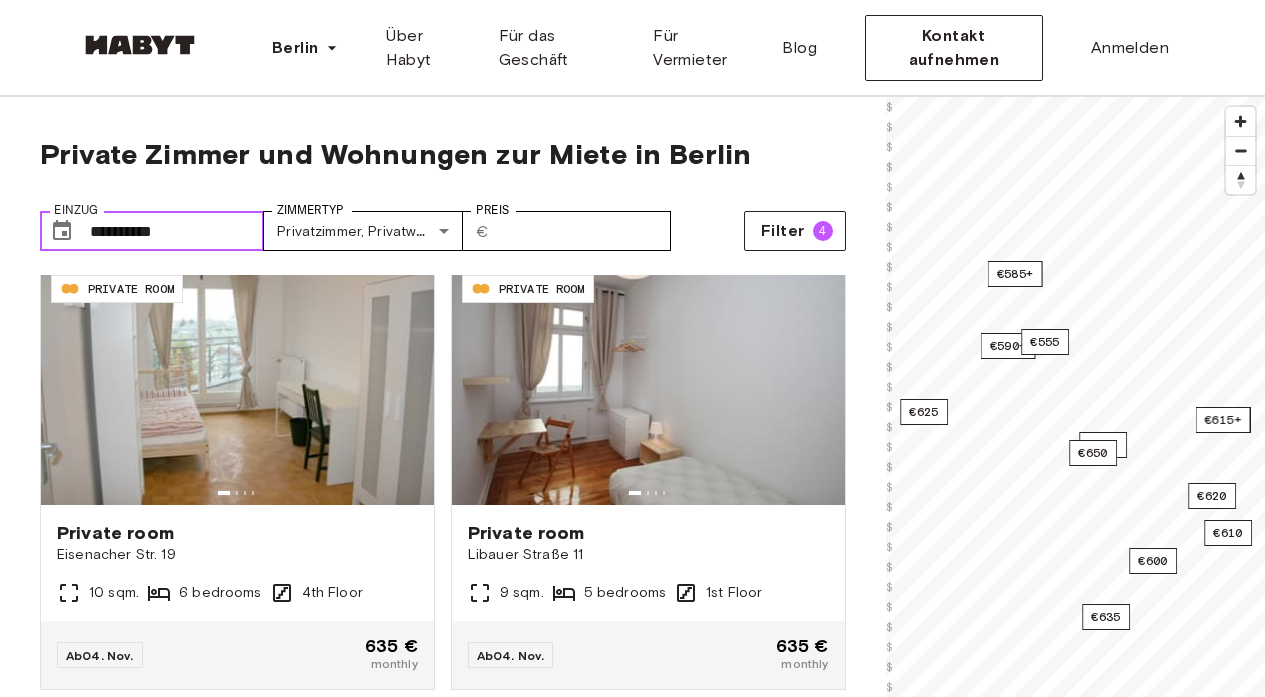 click on "**********" at bounding box center (177, 231) 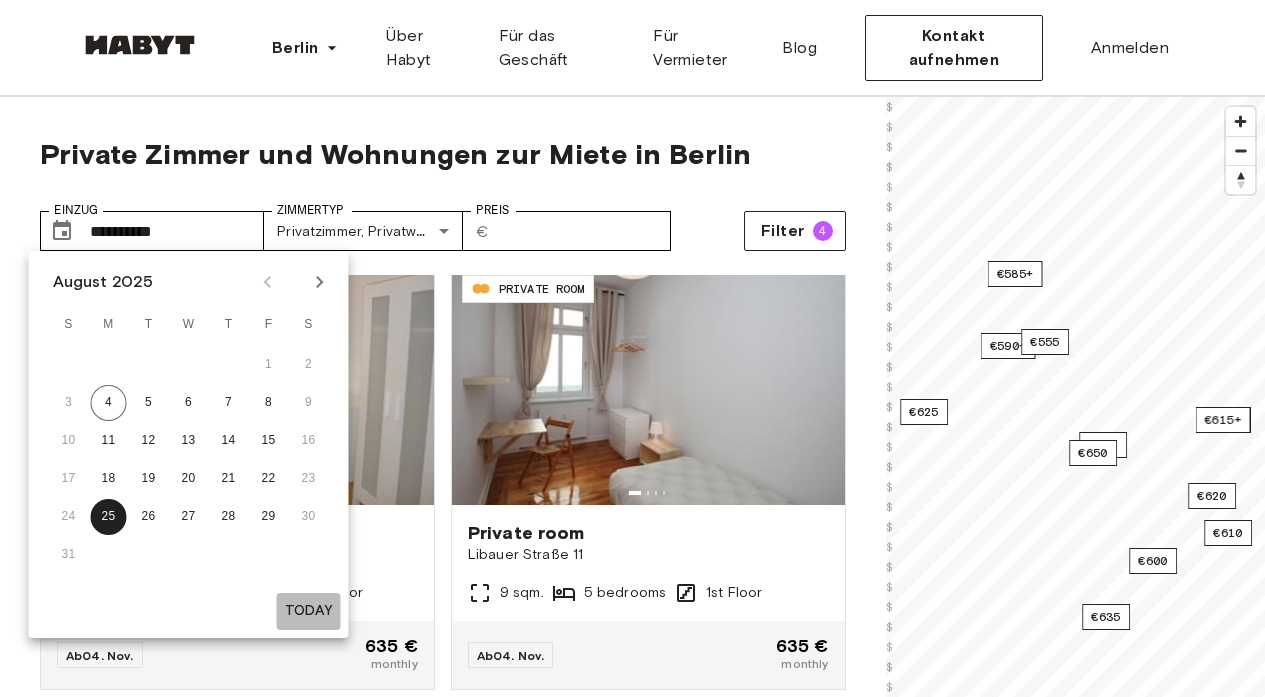 click on "Today" at bounding box center [309, 611] 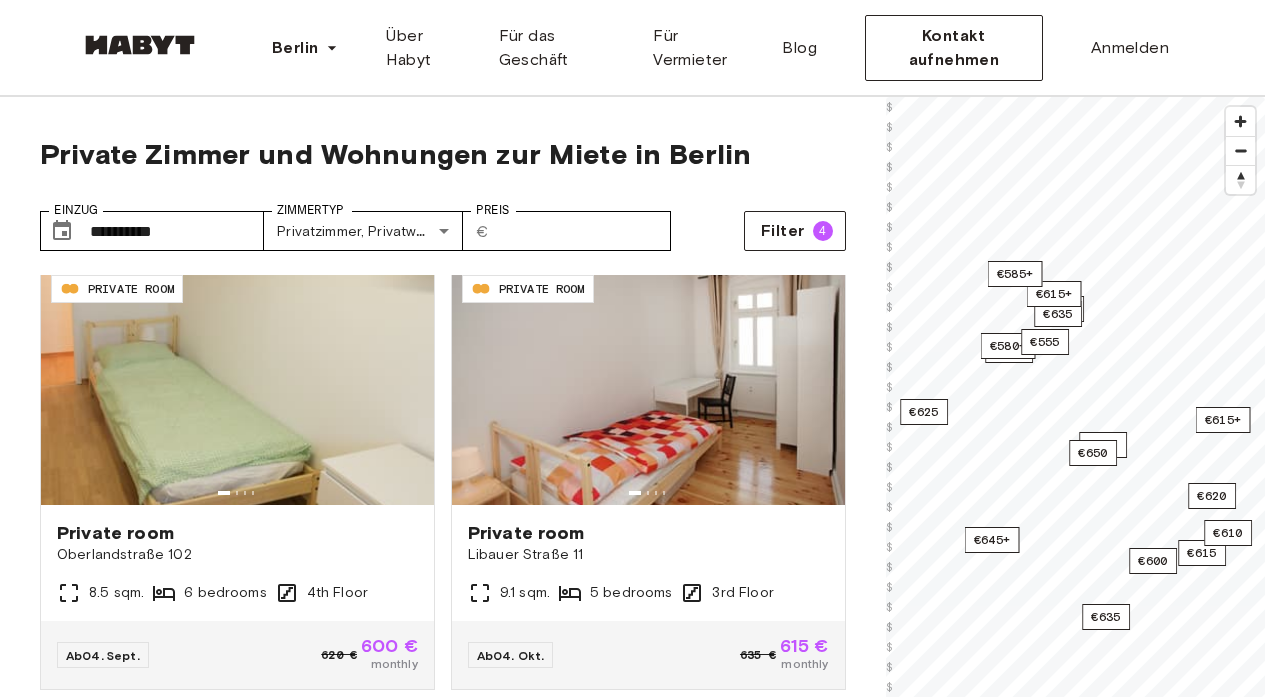 type on "**********" 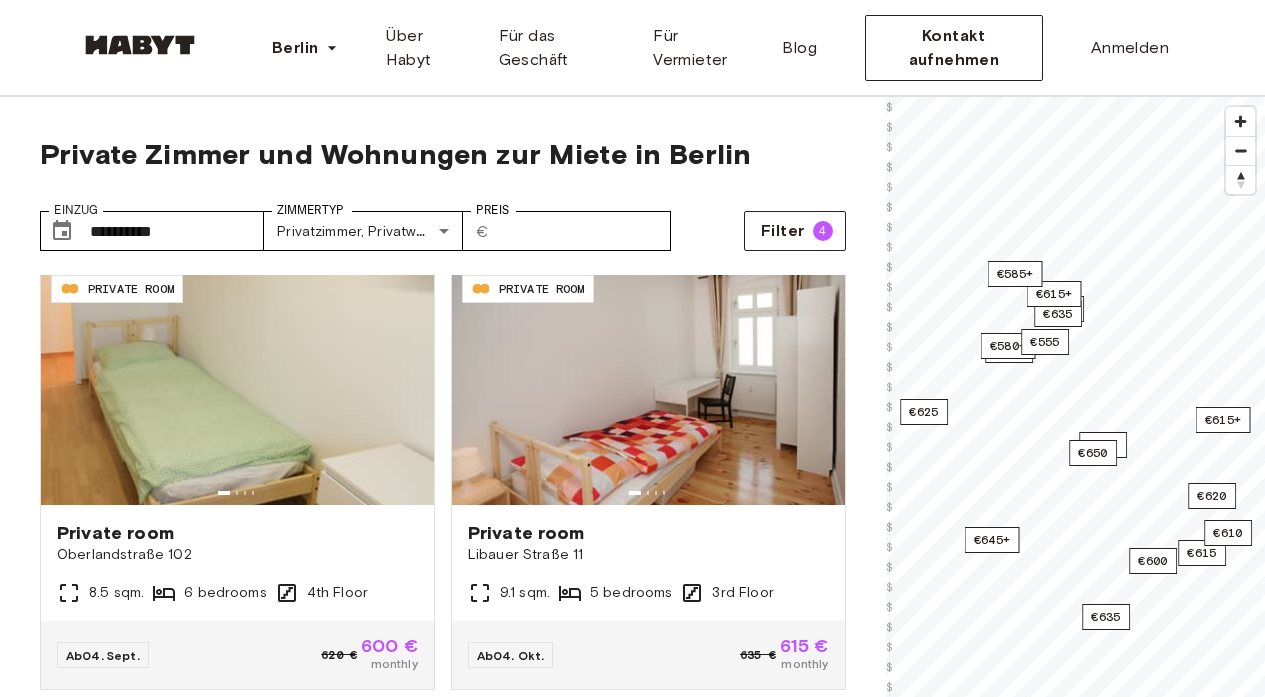click on "**********" at bounding box center (443, 223) 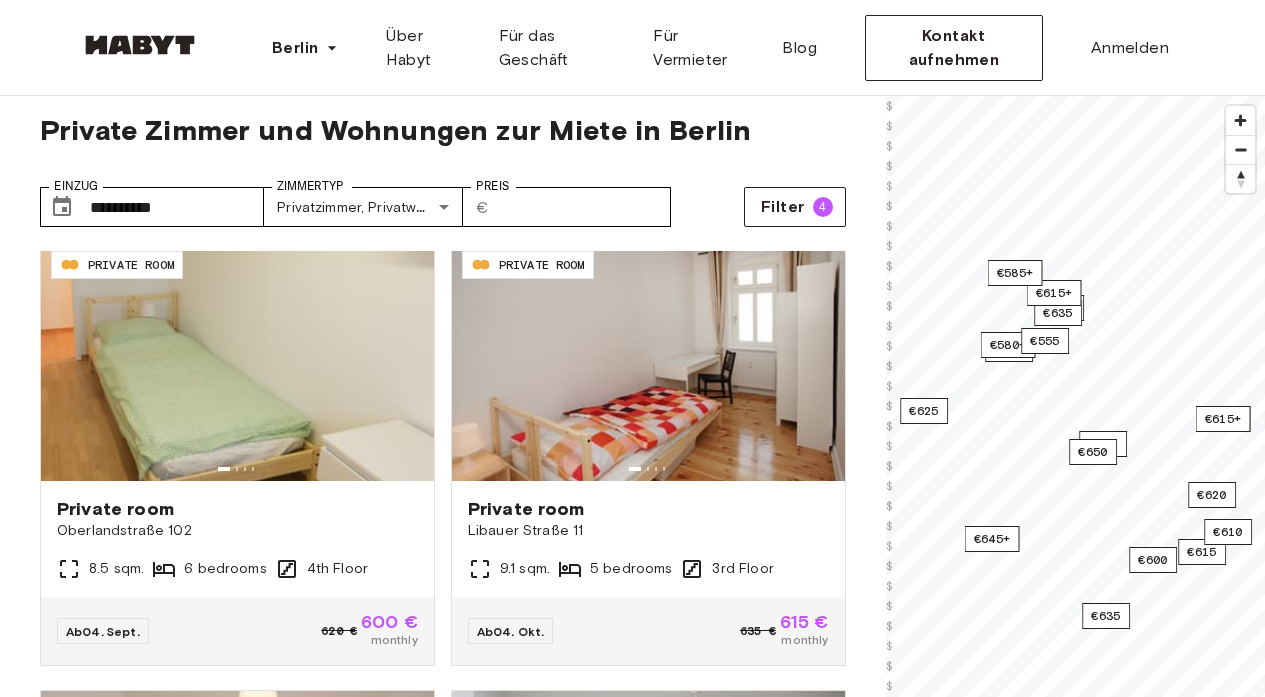 scroll, scrollTop: 18, scrollLeft: 0, axis: vertical 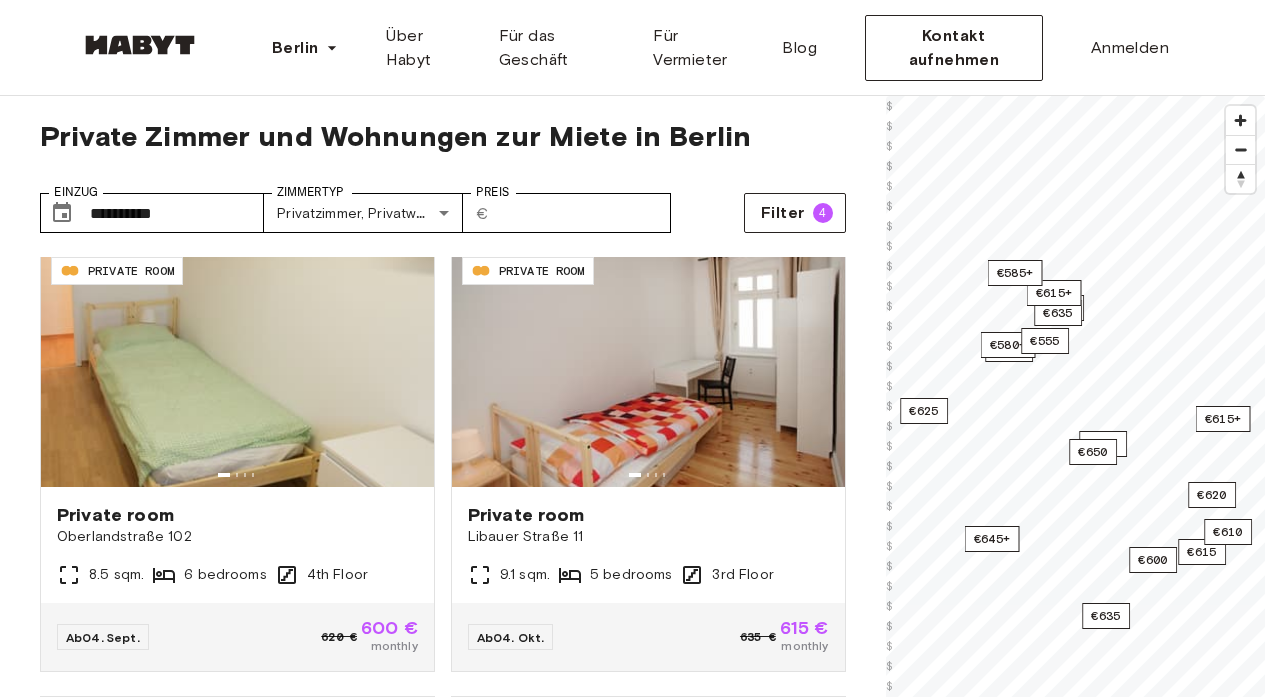 click on "Today" at bounding box center [279, 435] 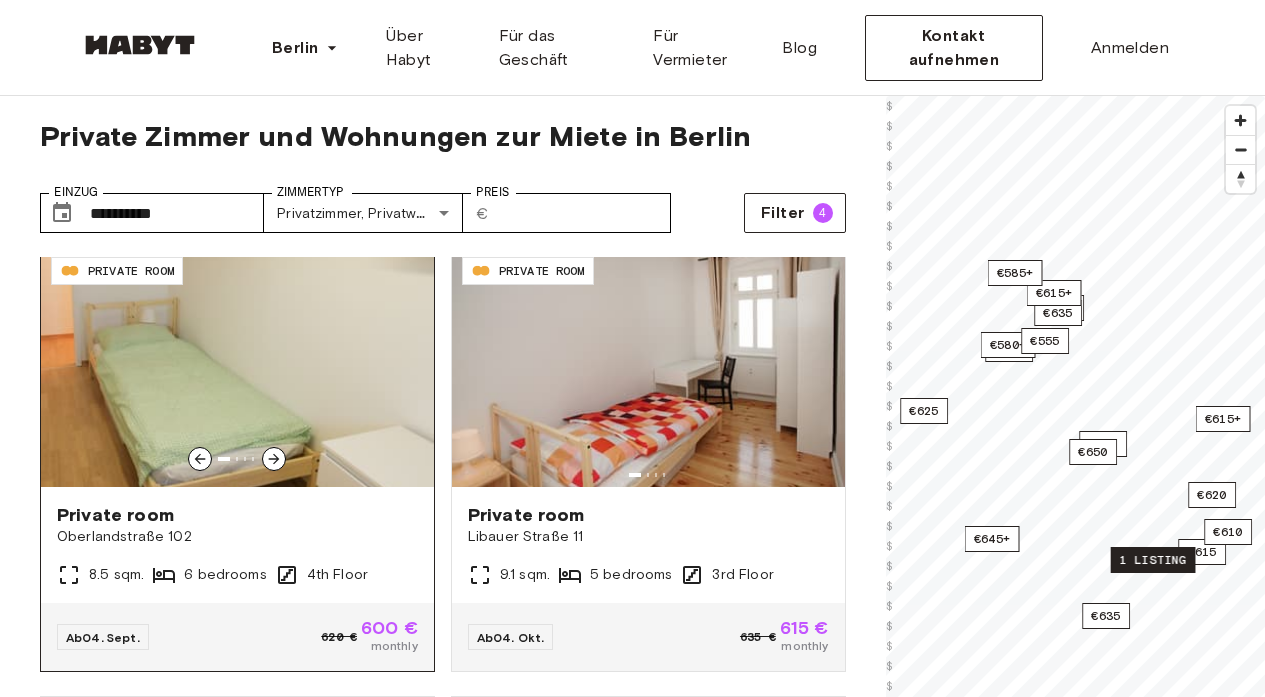 click 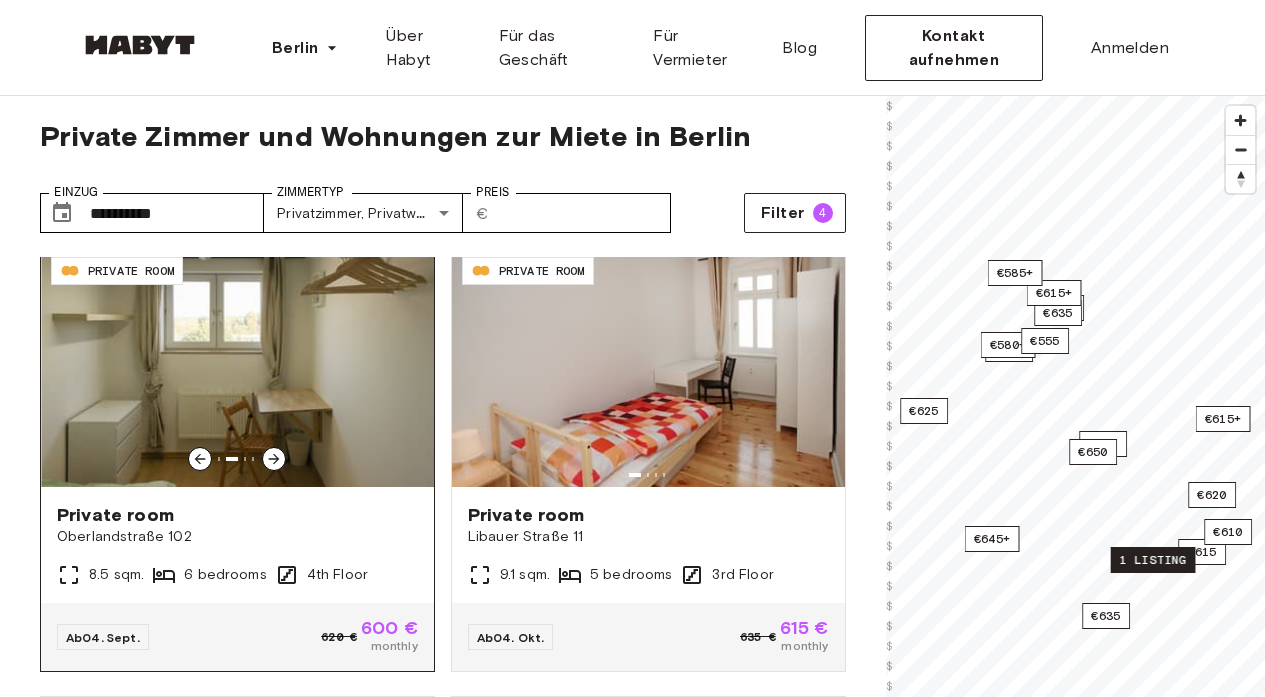 click 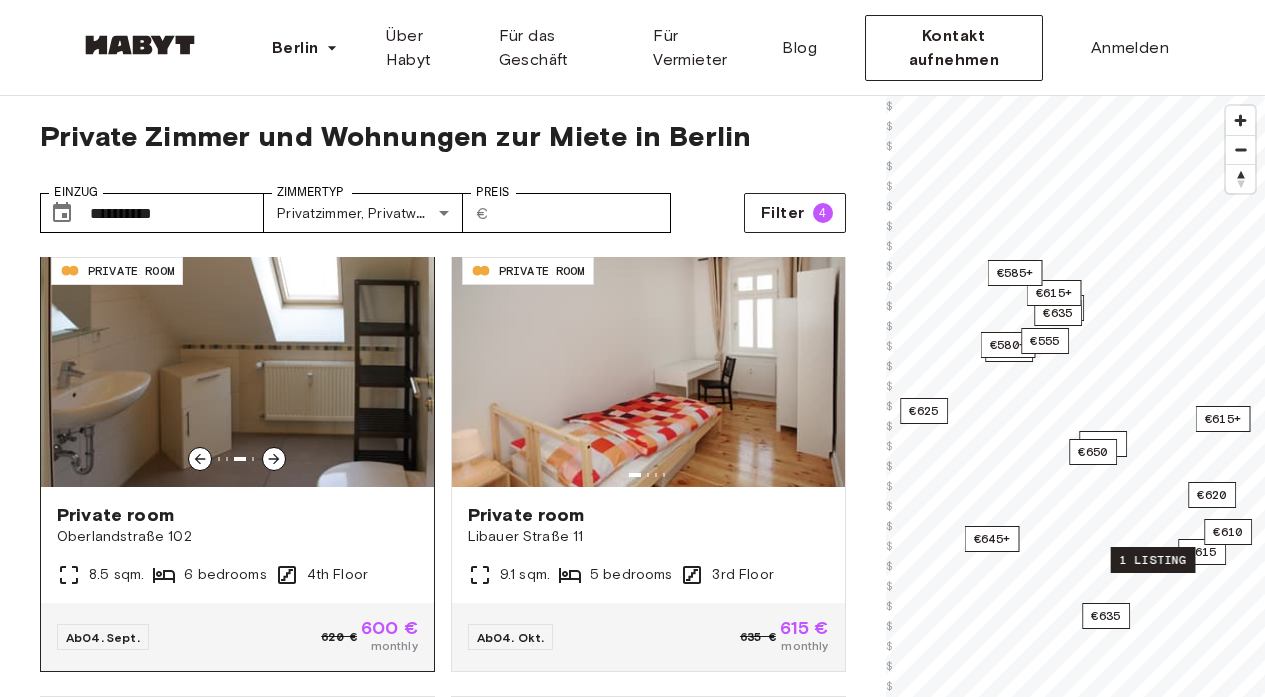 click 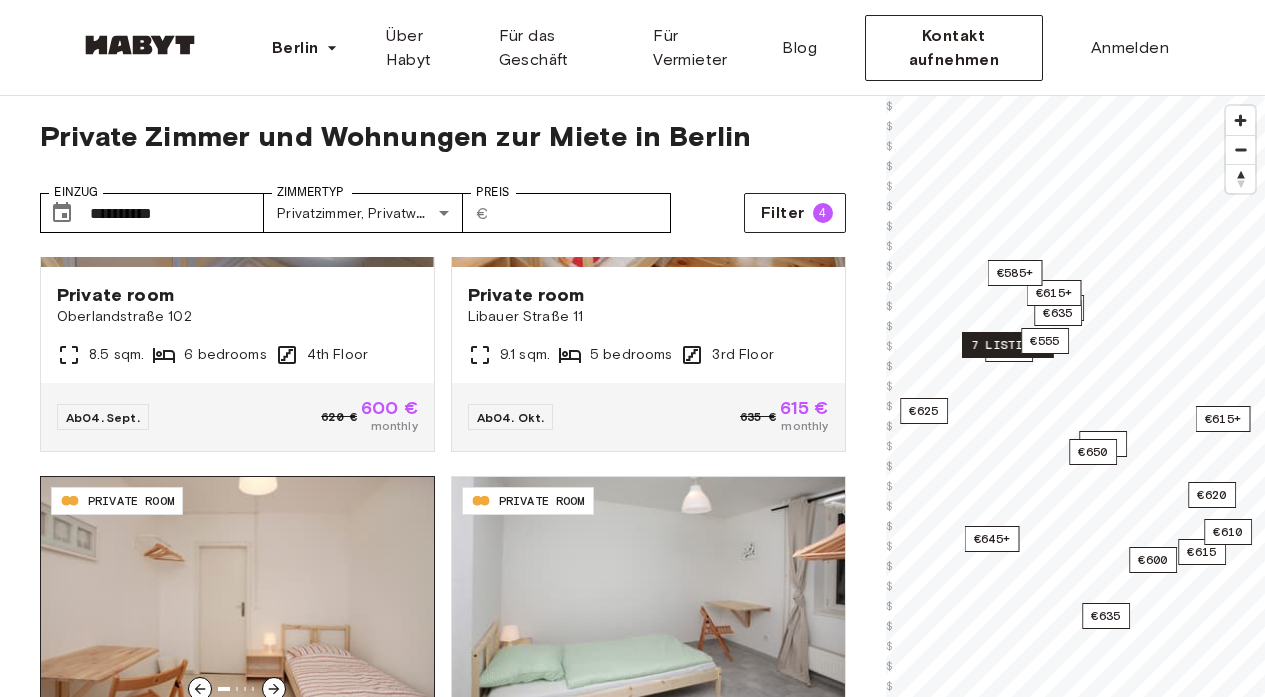 scroll, scrollTop: 3203, scrollLeft: 0, axis: vertical 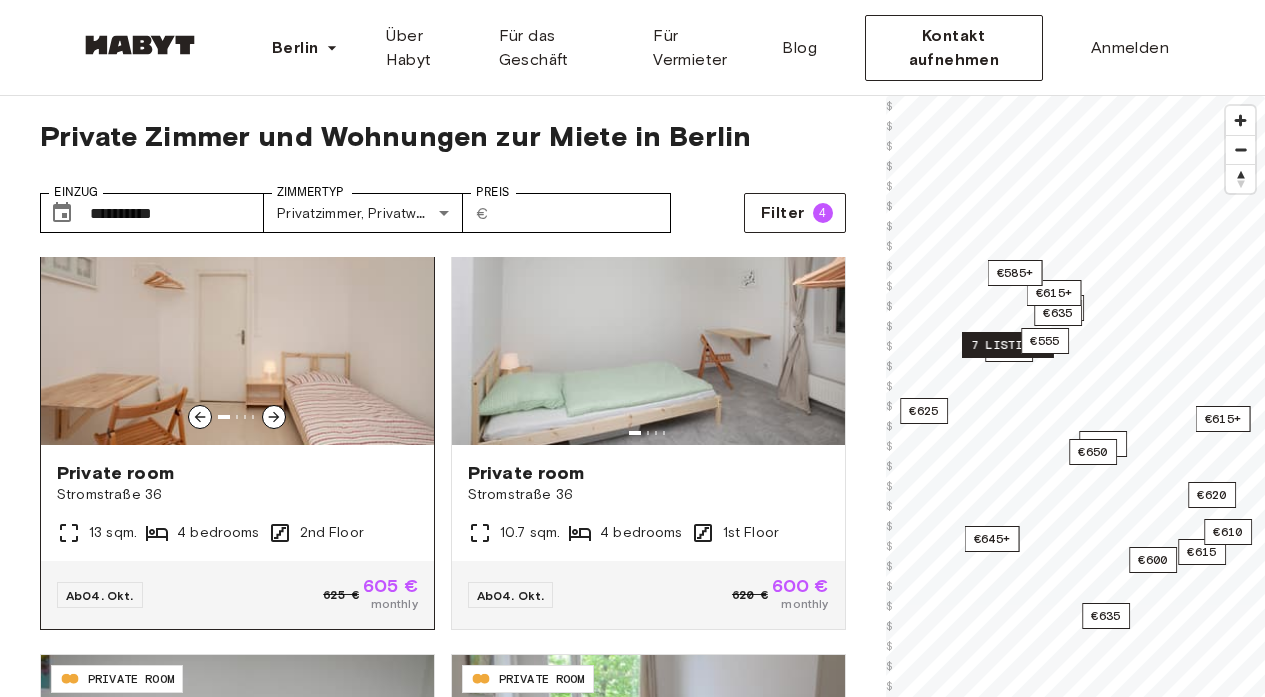click 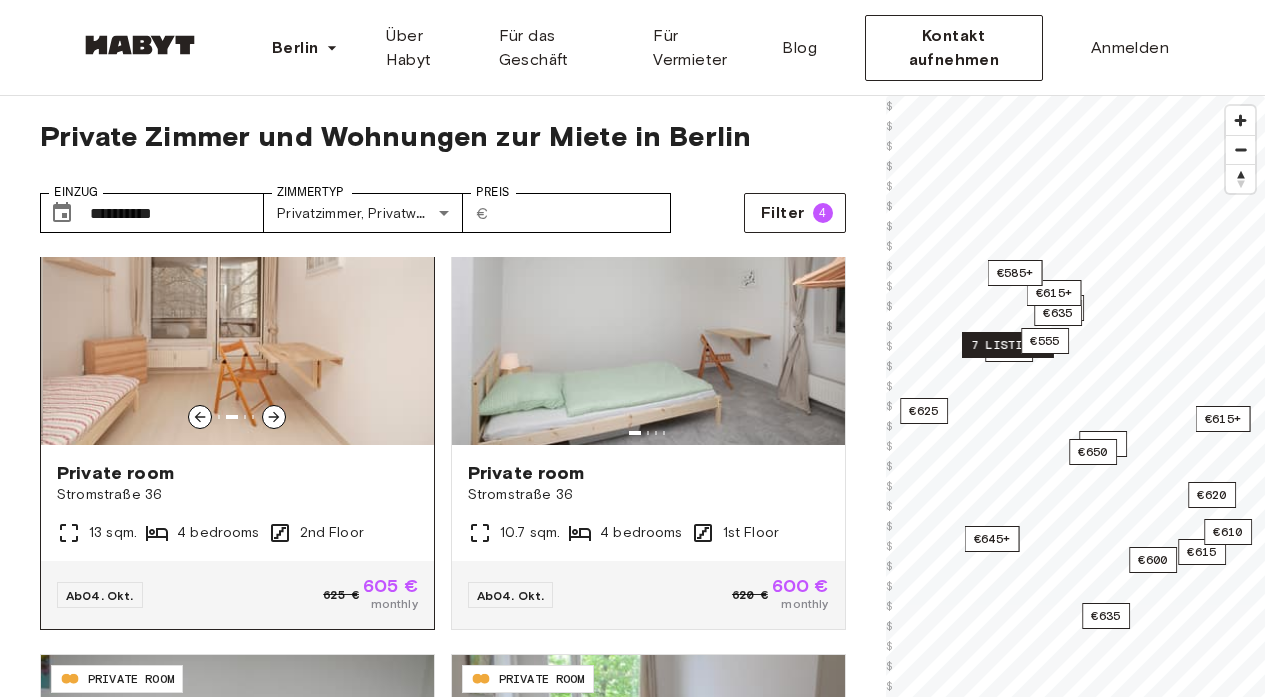 click 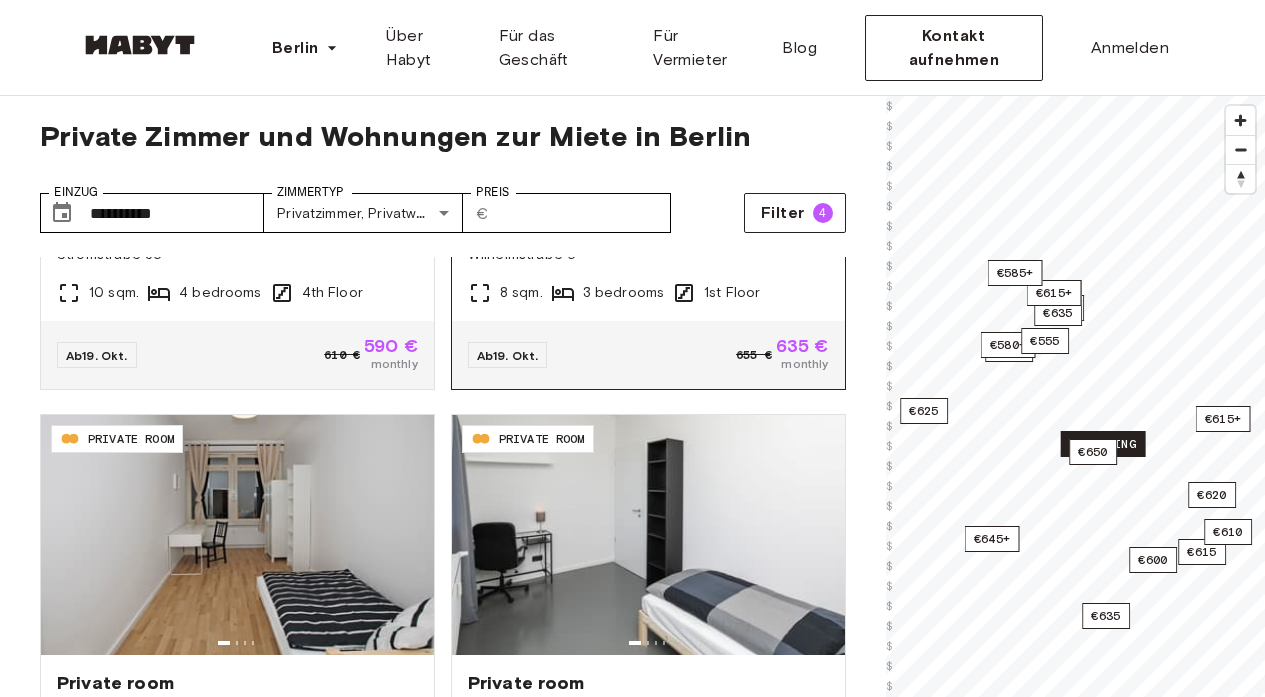 scroll, scrollTop: 3908, scrollLeft: 0, axis: vertical 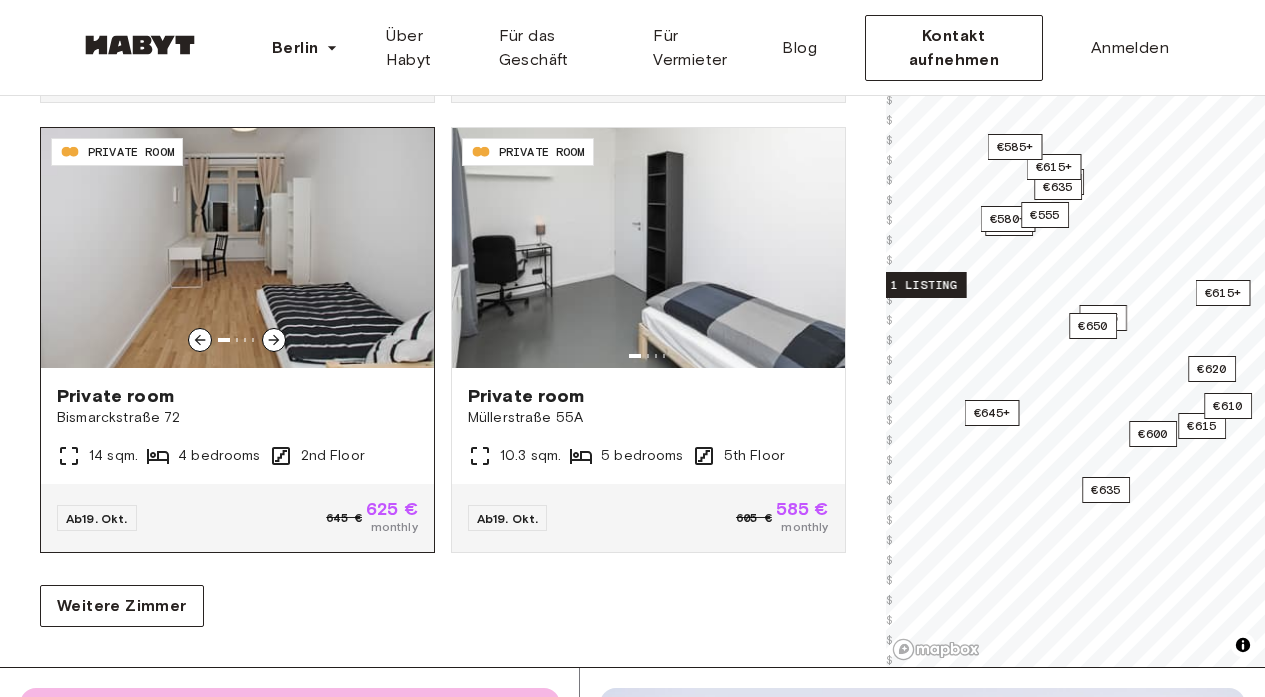 click 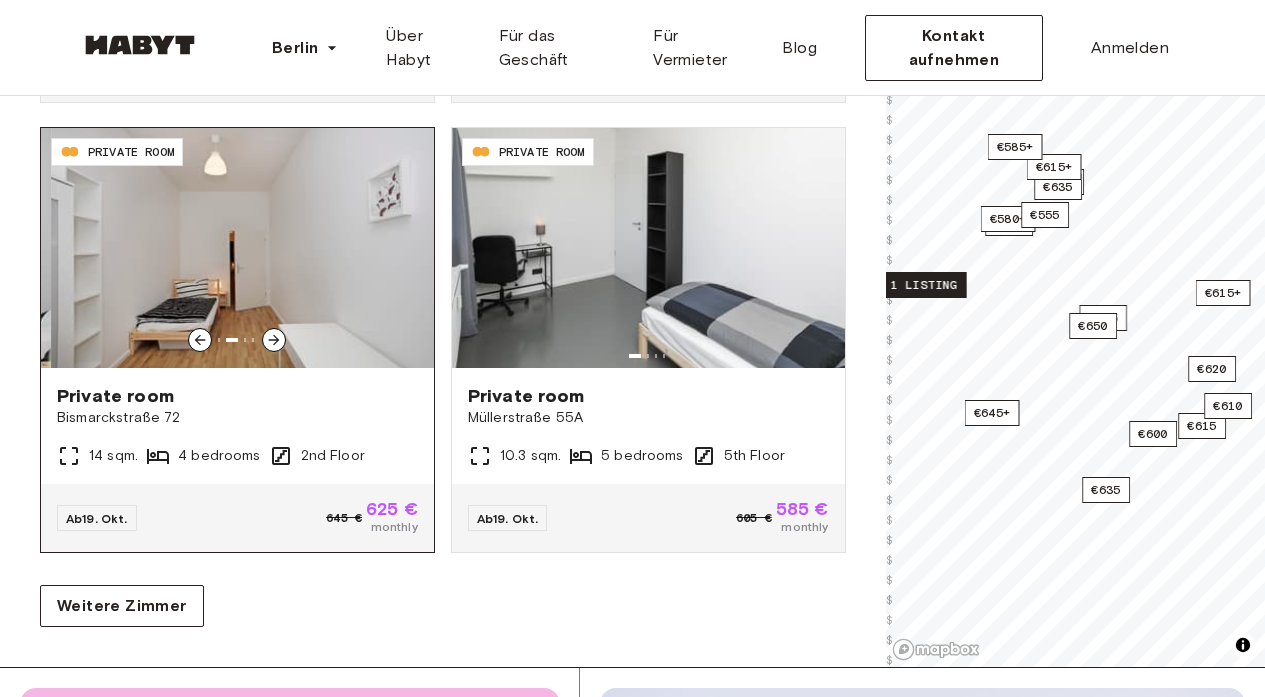 click 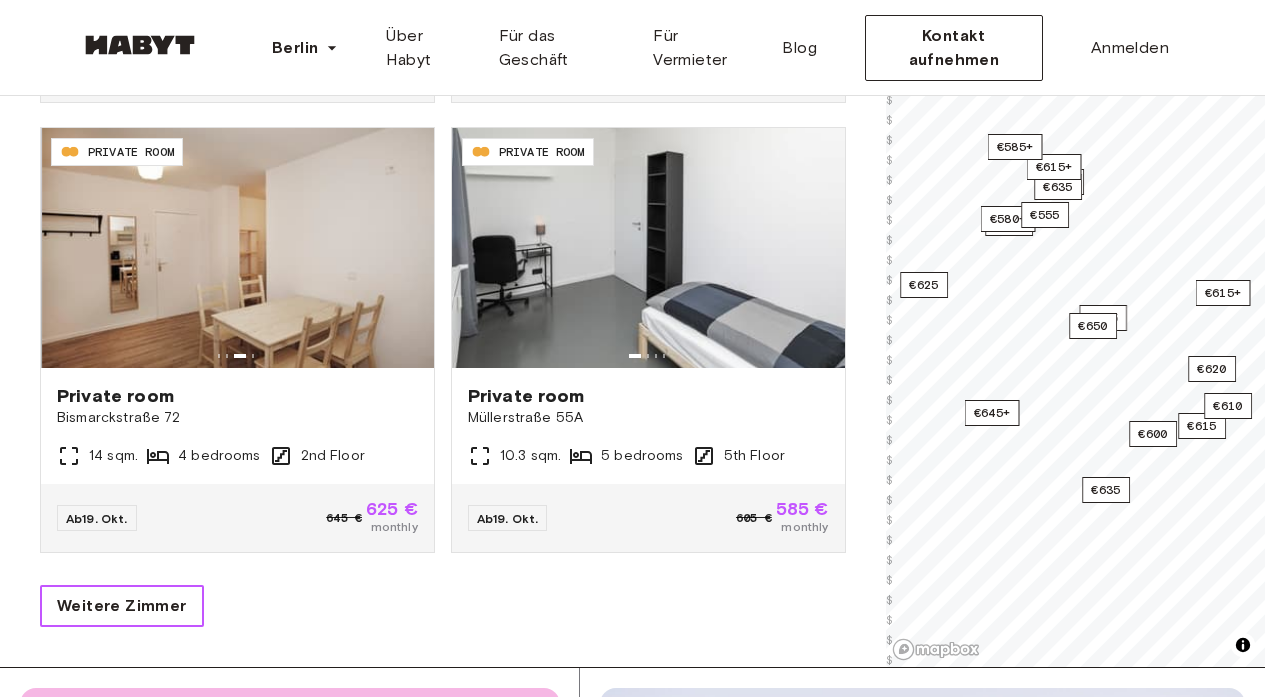 click on "Weitere Zimmer" at bounding box center (122, 606) 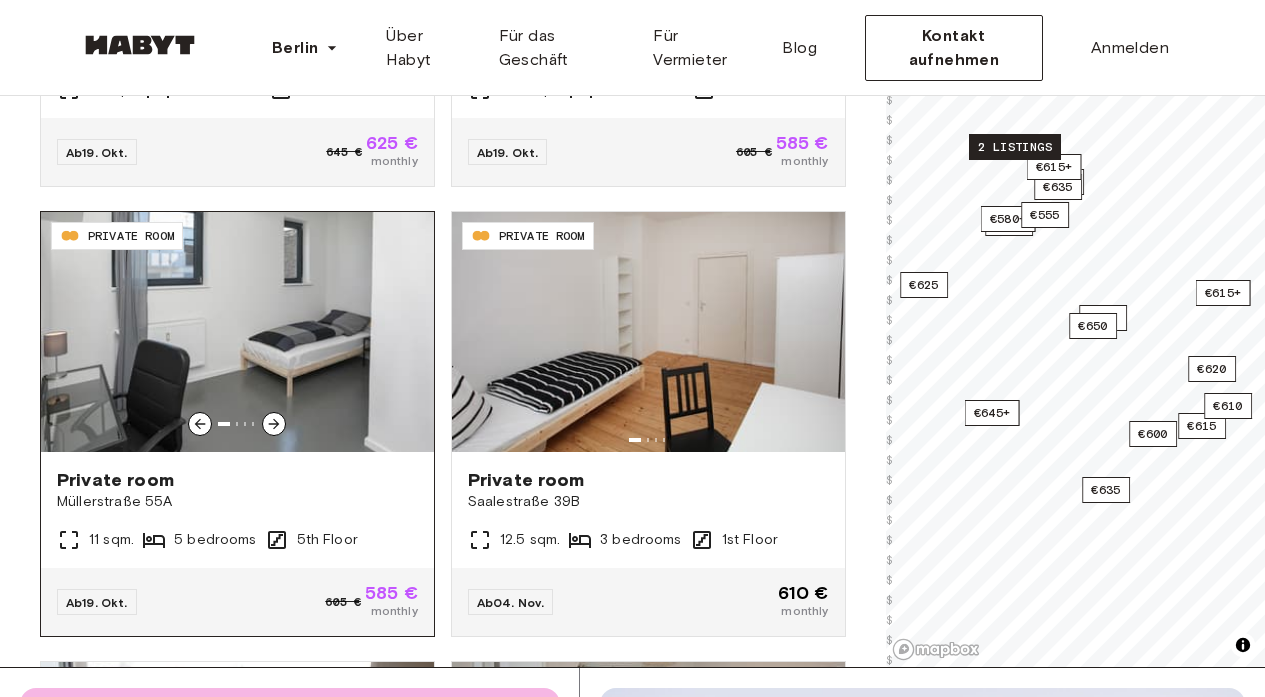 scroll, scrollTop: 4344, scrollLeft: 0, axis: vertical 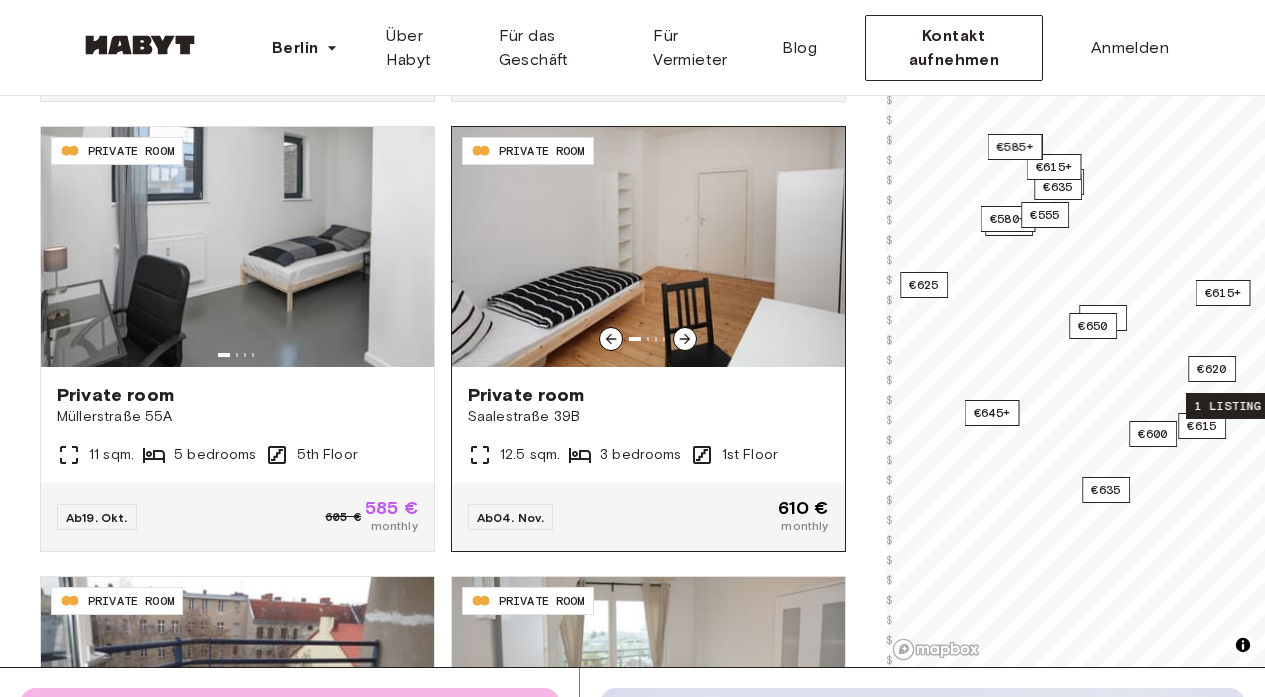 click 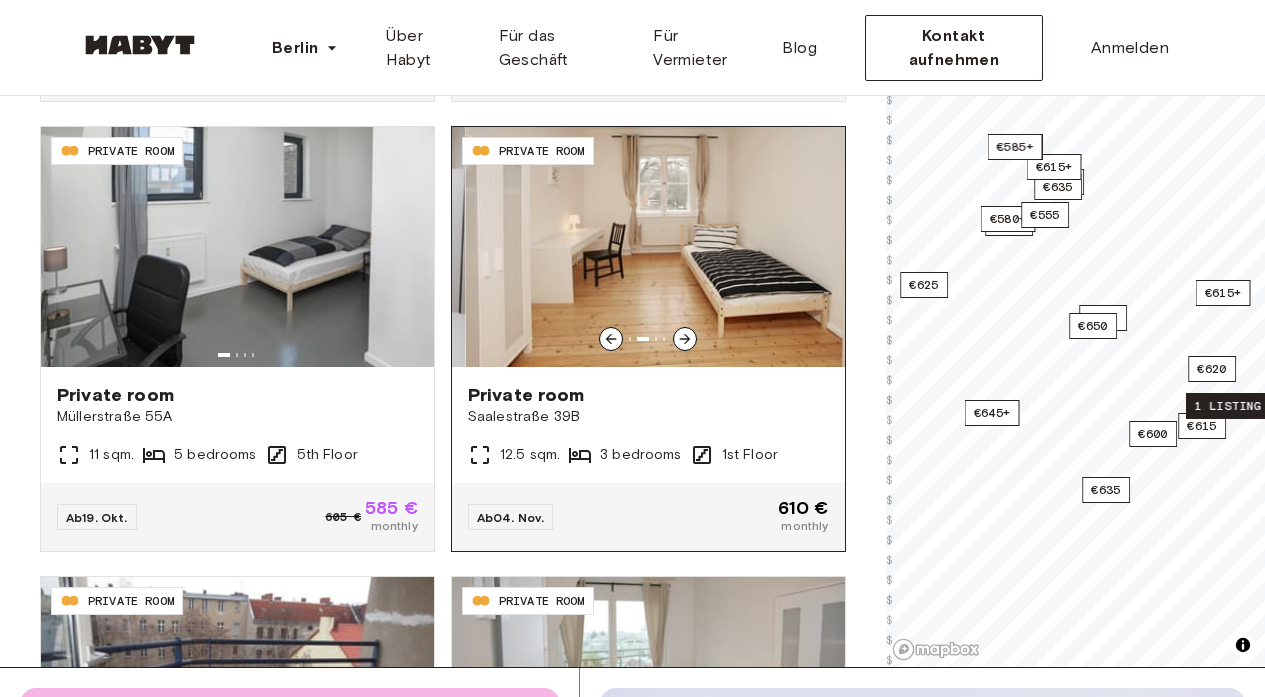 click 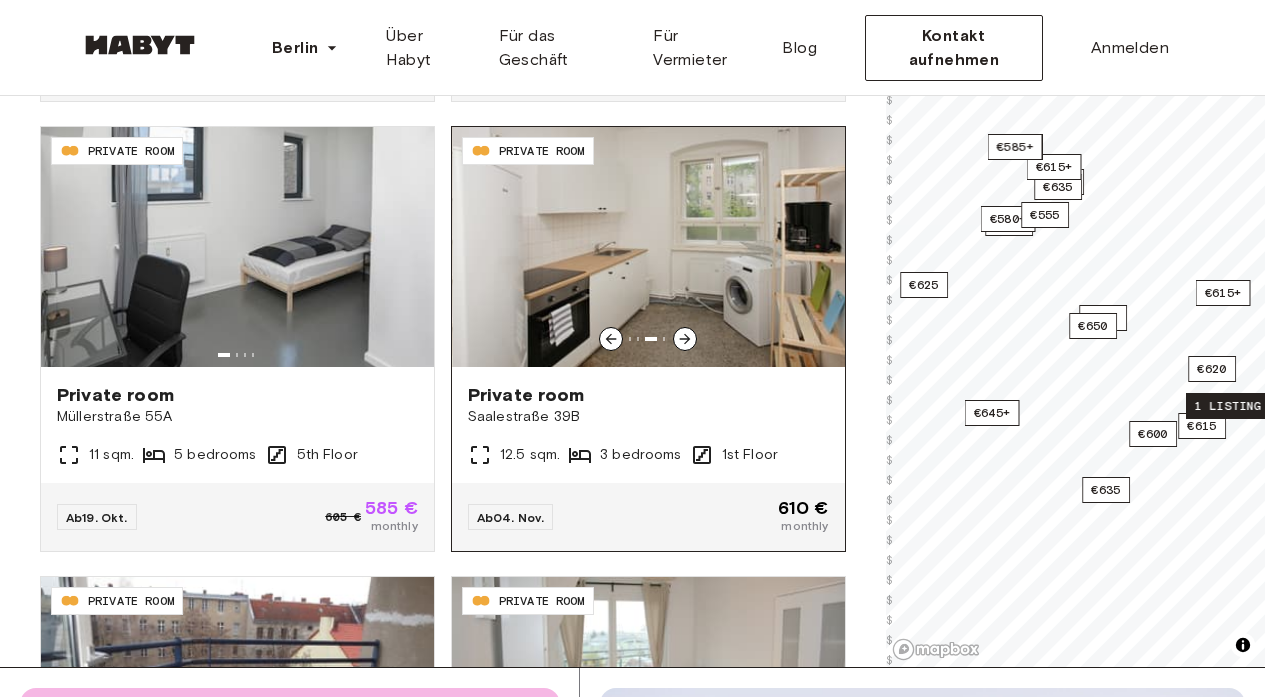 click 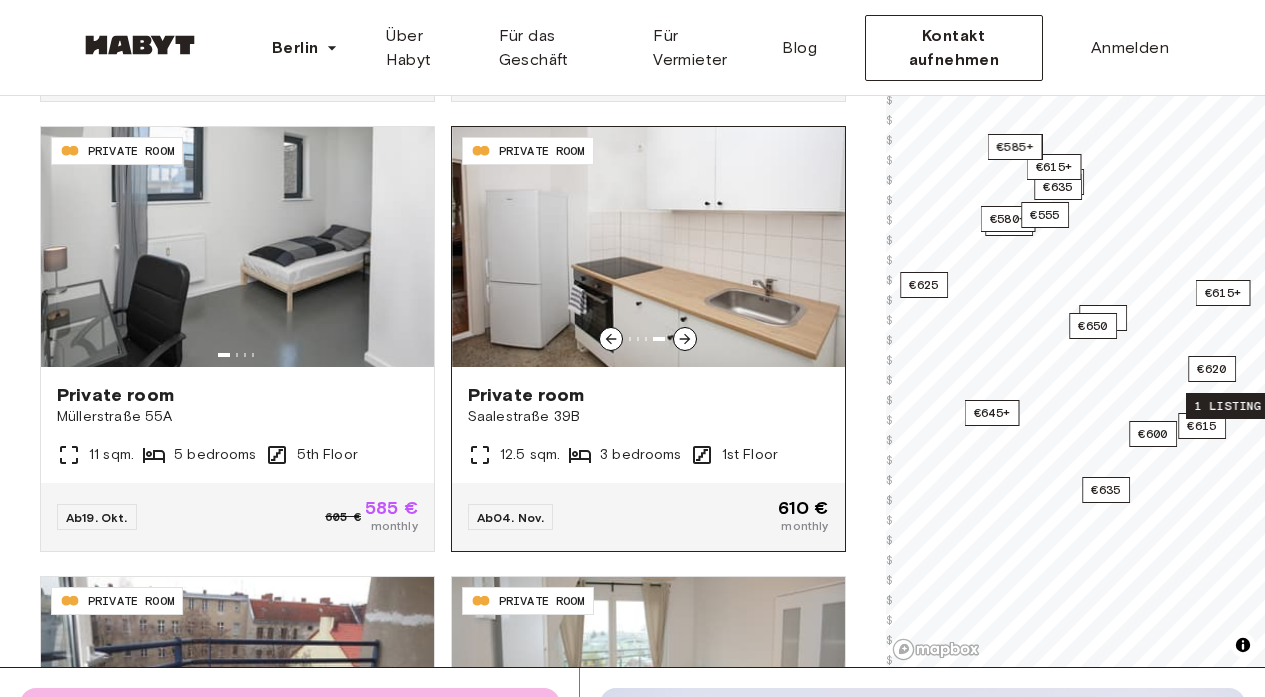 click on "Private room Saalestraße 39B 12.5 sqm. 3 bedrooms 1st Floor" at bounding box center [648, 425] 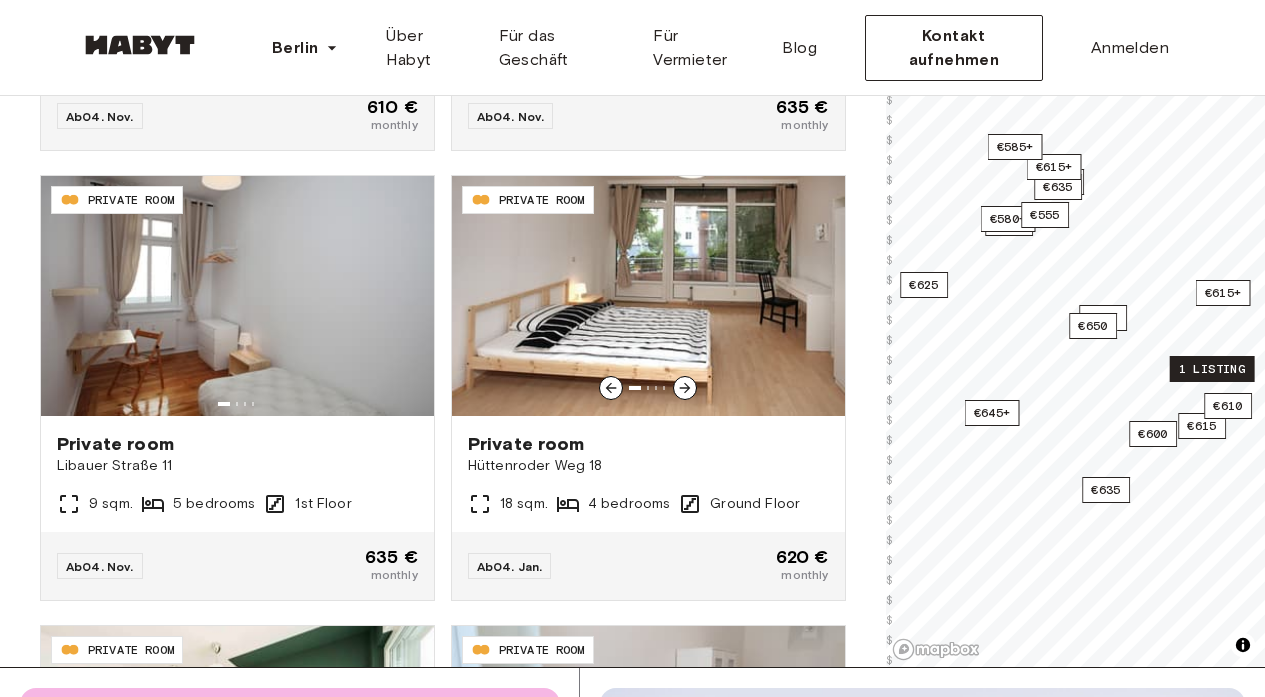 scroll, scrollTop: 5275, scrollLeft: 0, axis: vertical 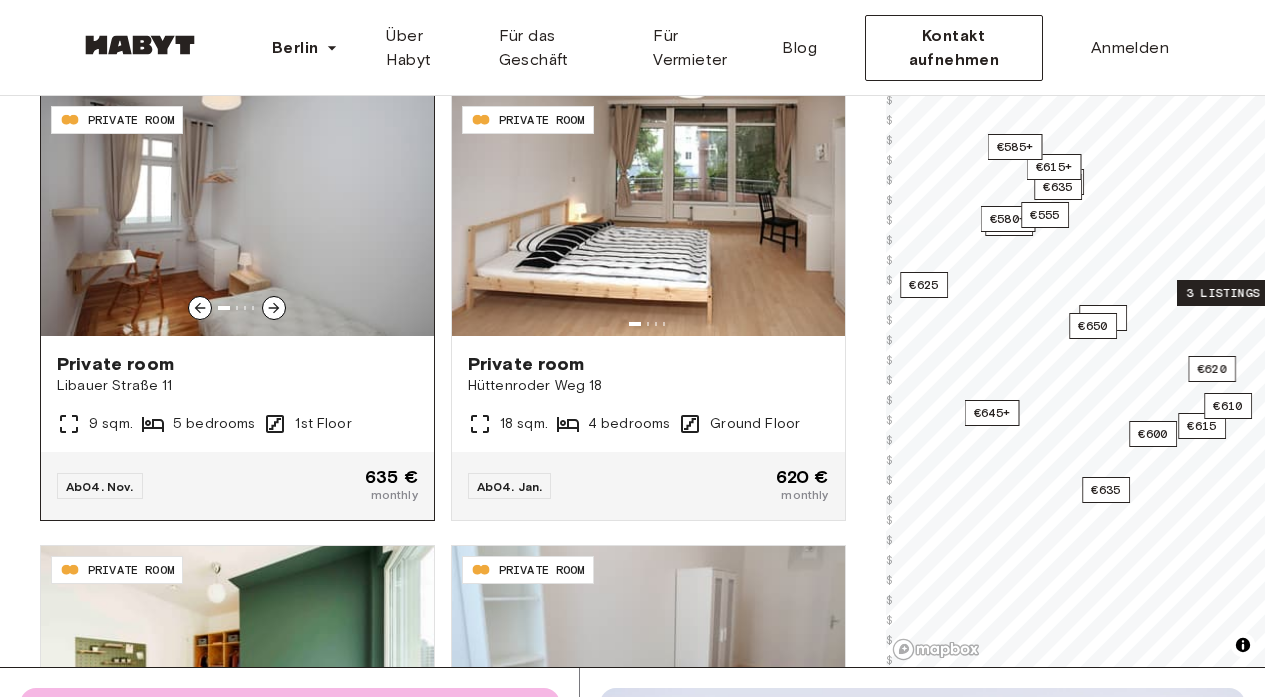 click 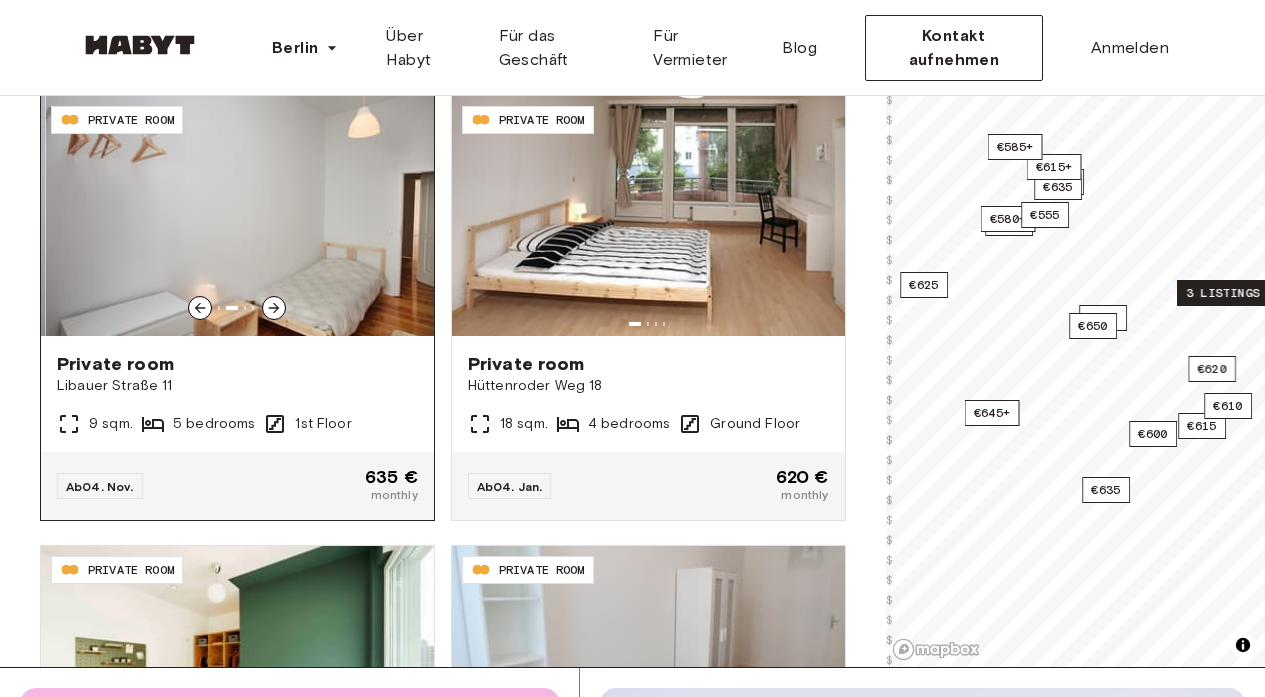 click 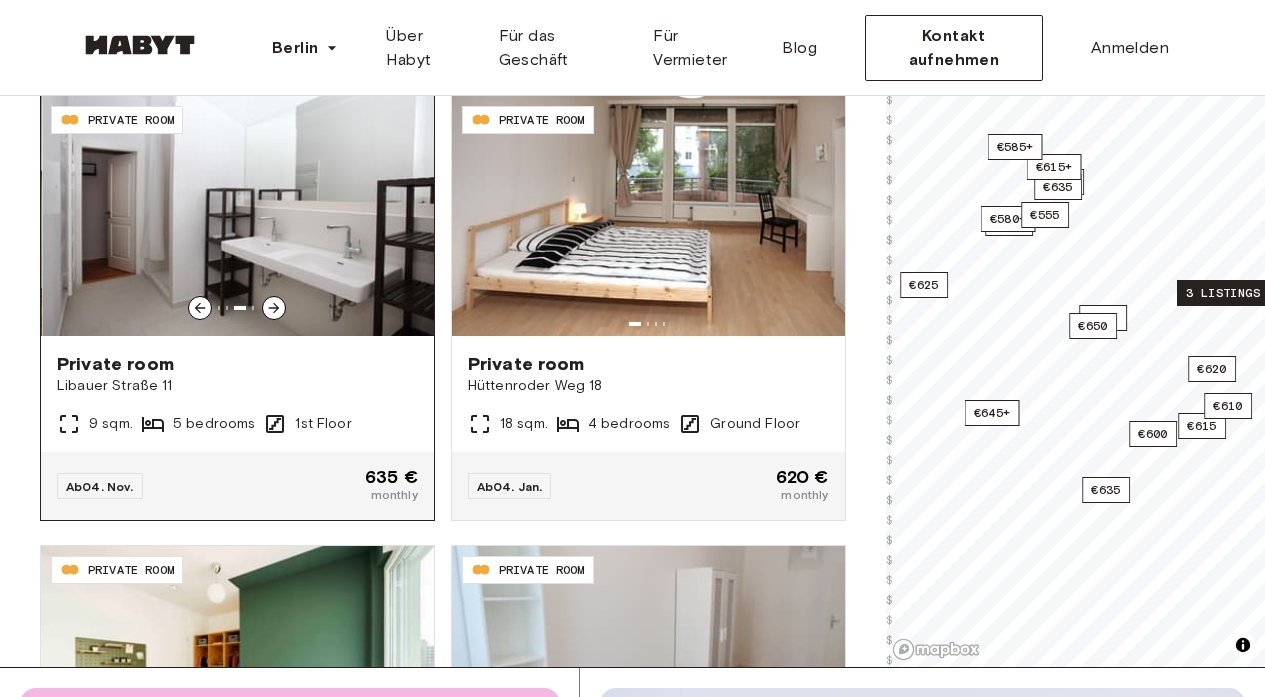 click 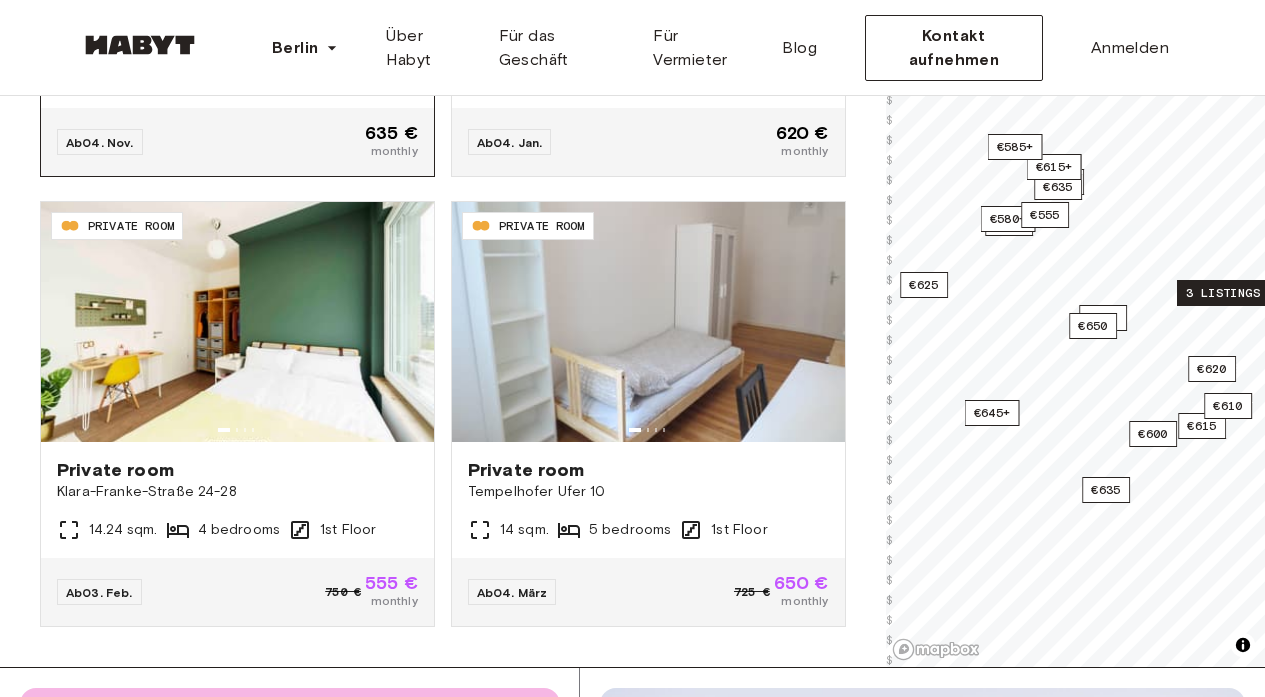 scroll, scrollTop: 5634, scrollLeft: 0, axis: vertical 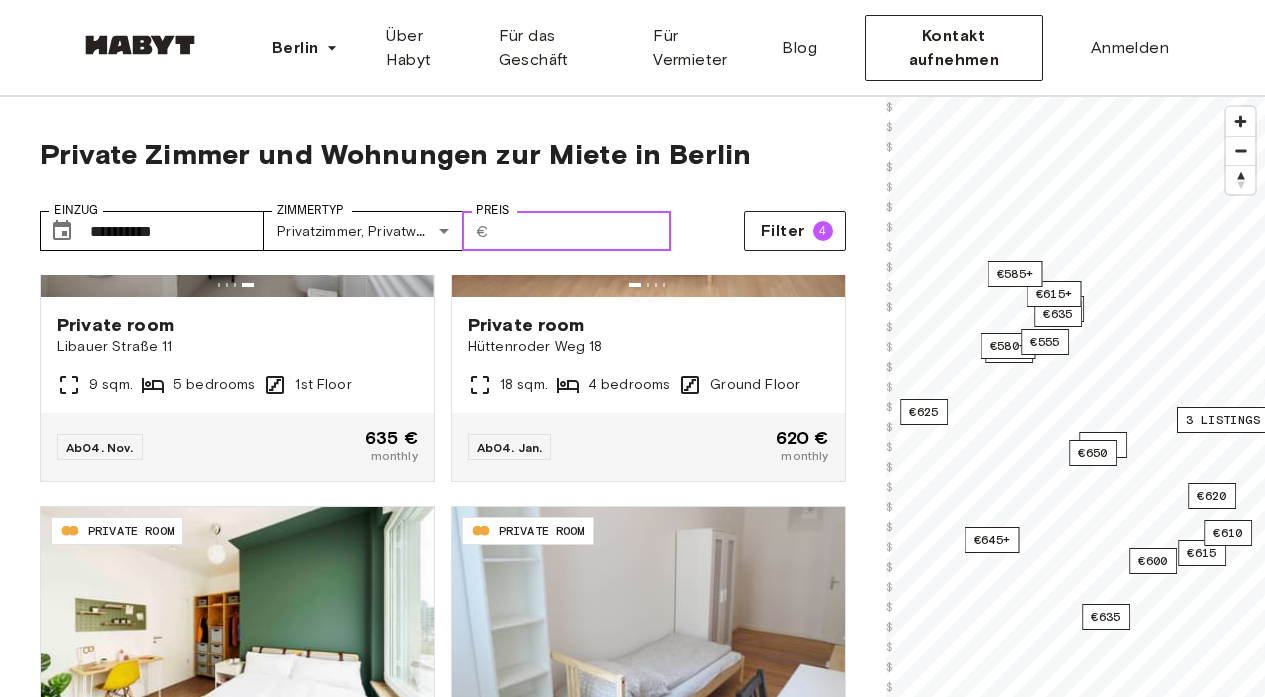 click on "***" at bounding box center [584, 231] 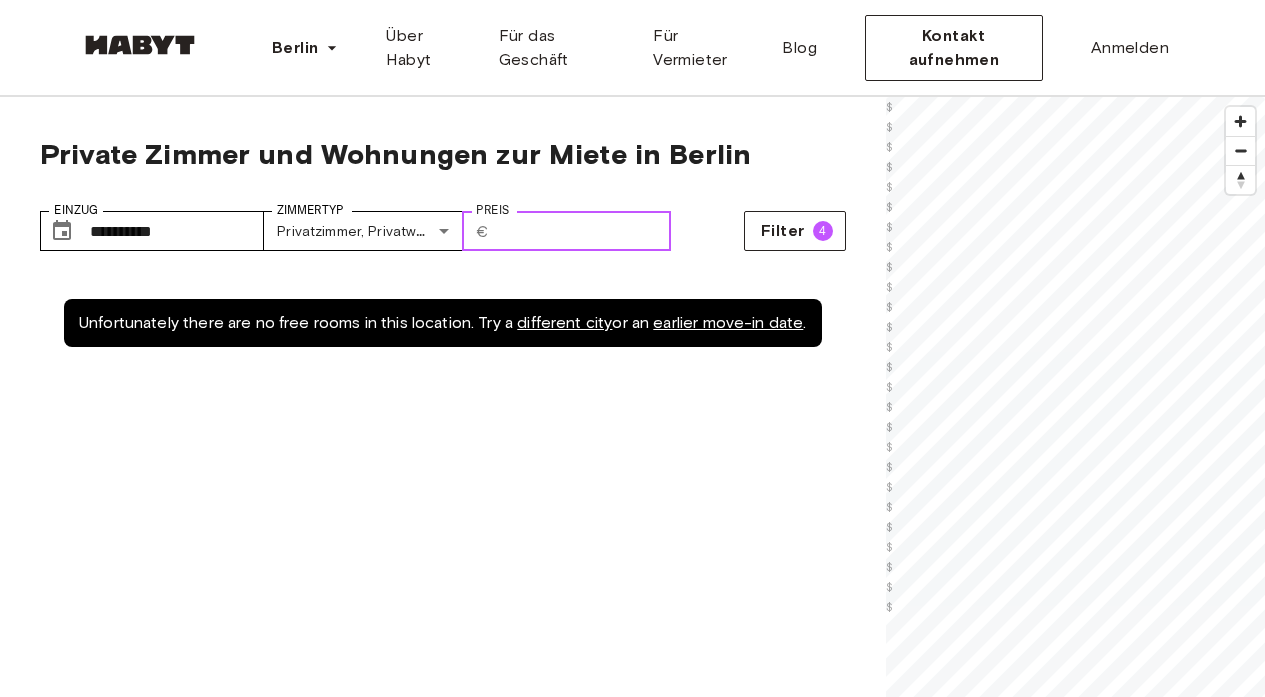 type on "*" 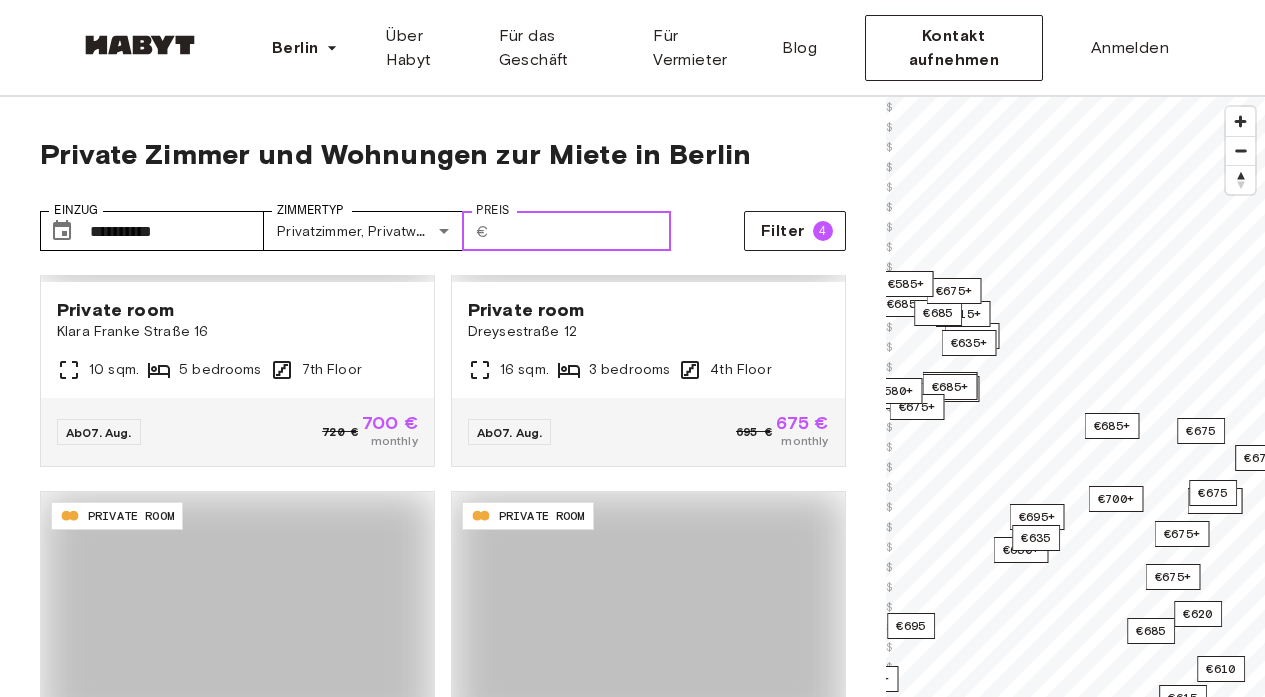 scroll, scrollTop: 0, scrollLeft: 0, axis: both 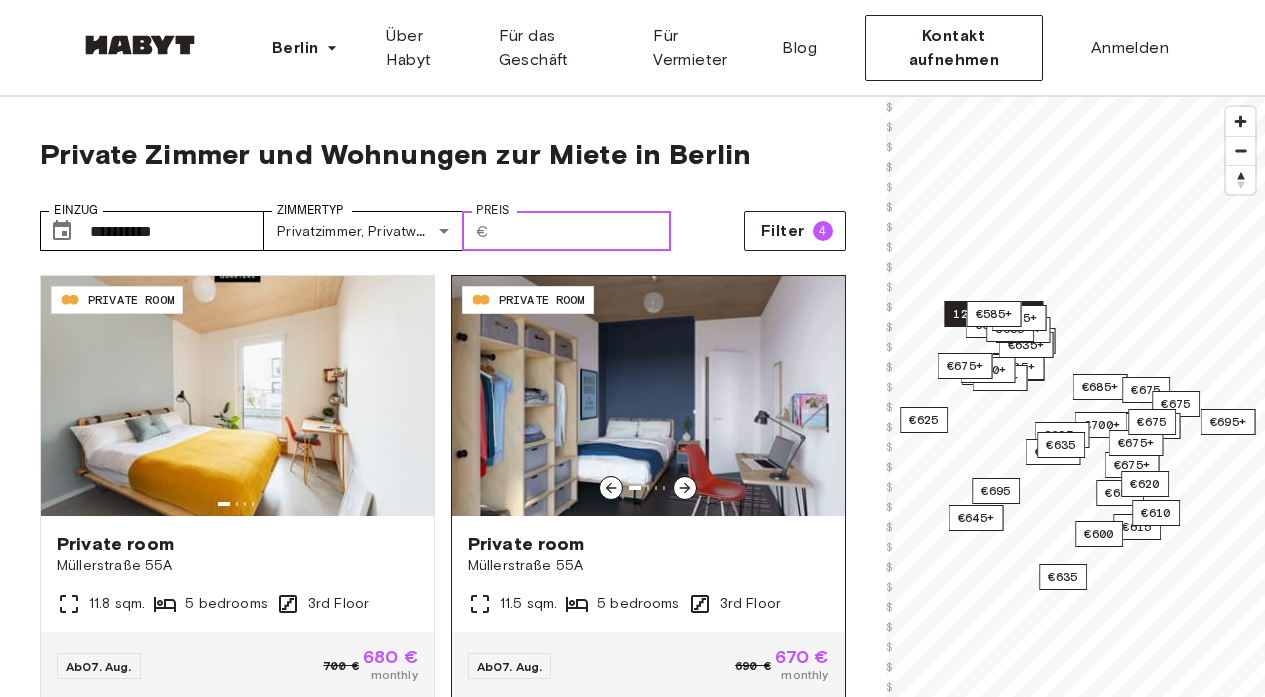 click at bounding box center [648, 396] 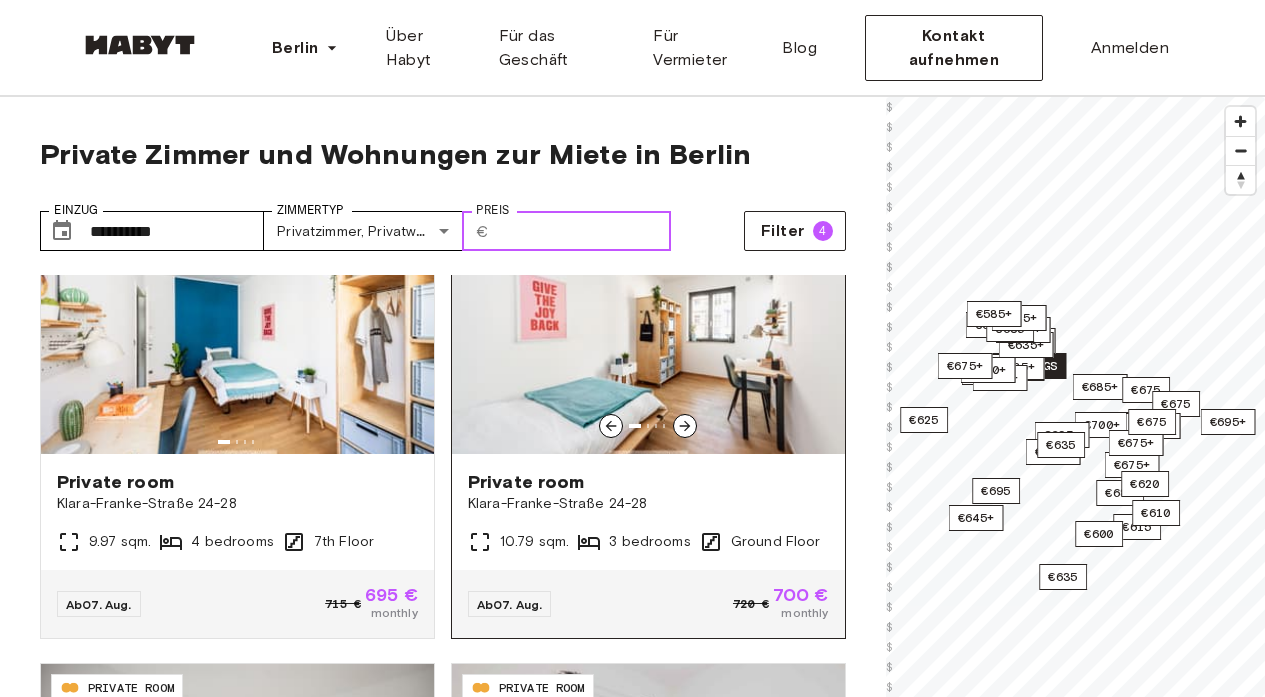 scroll, scrollTop: 506, scrollLeft: 0, axis: vertical 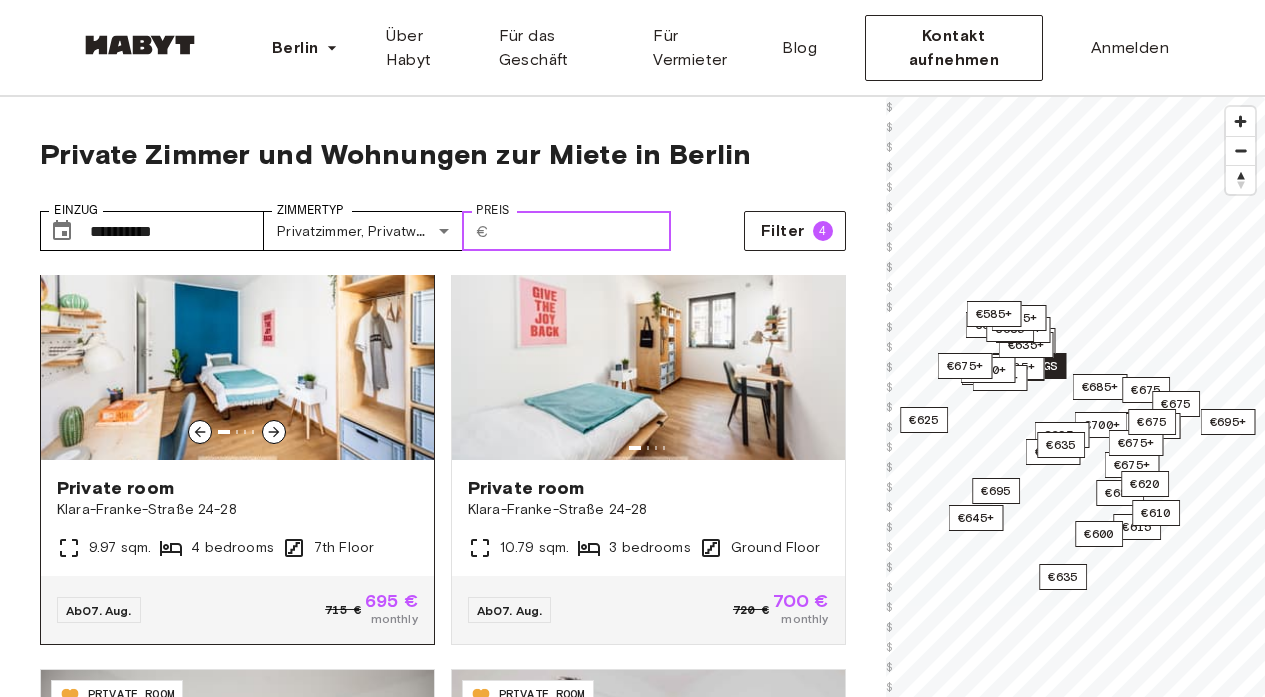 type on "***" 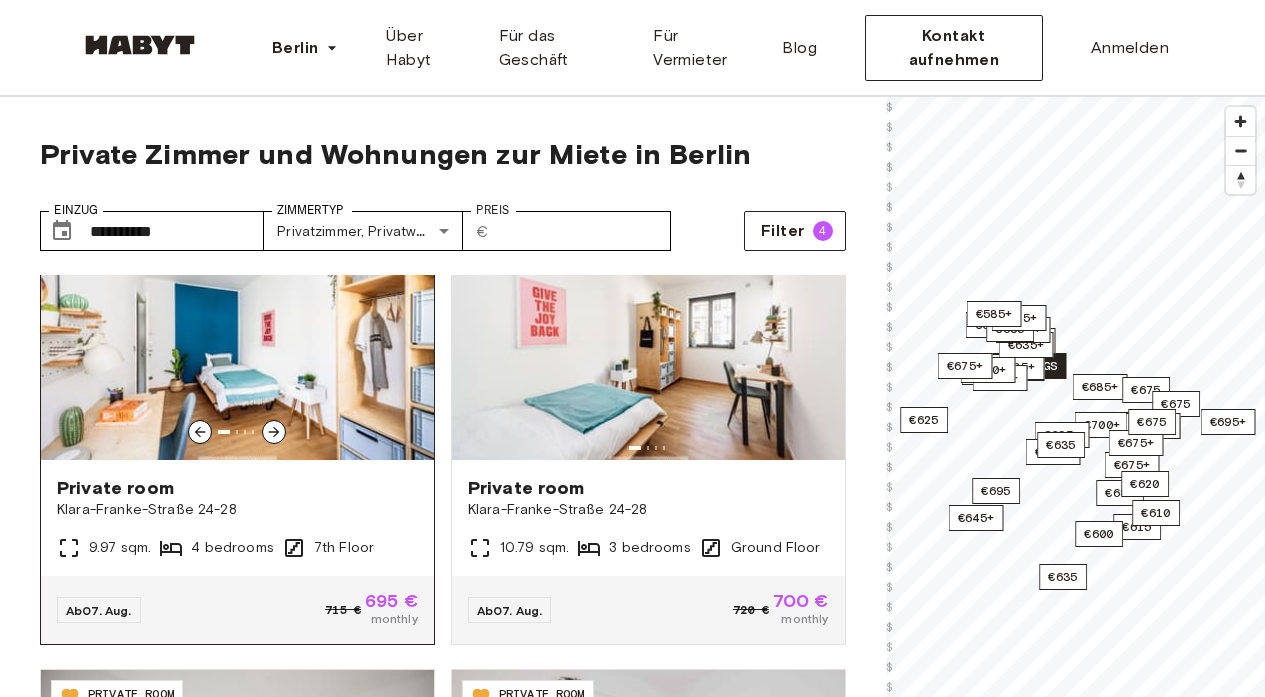 click 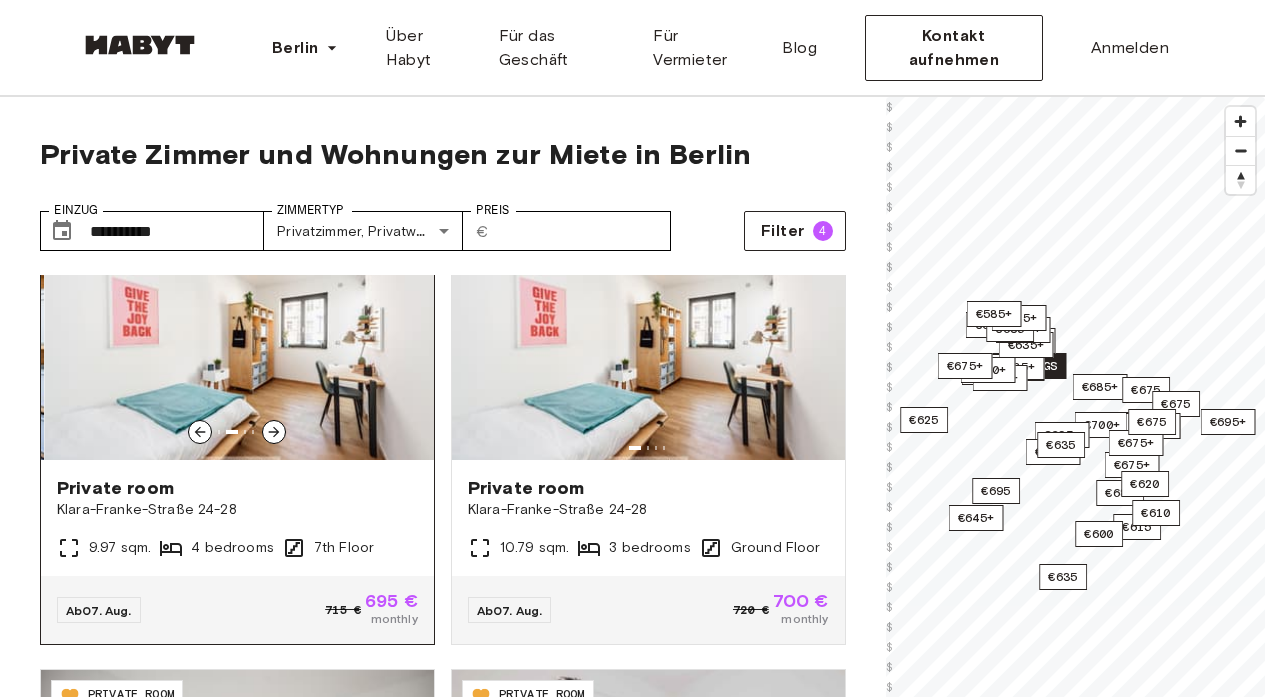 click 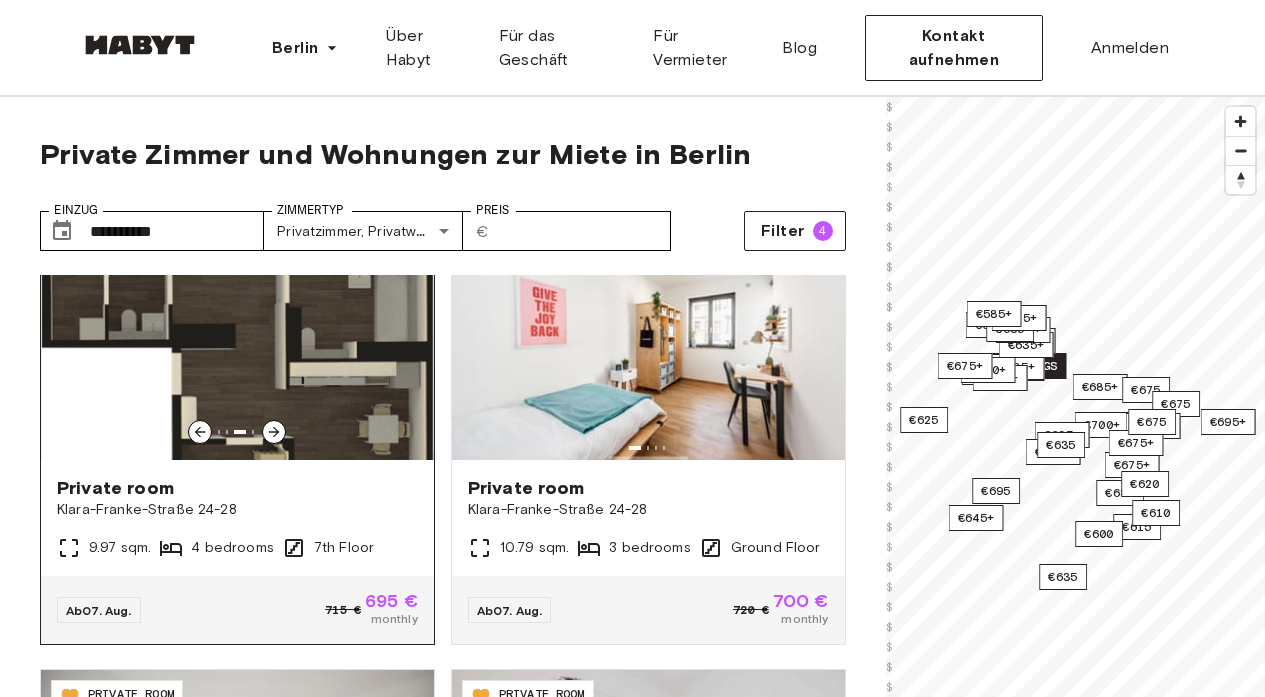 click 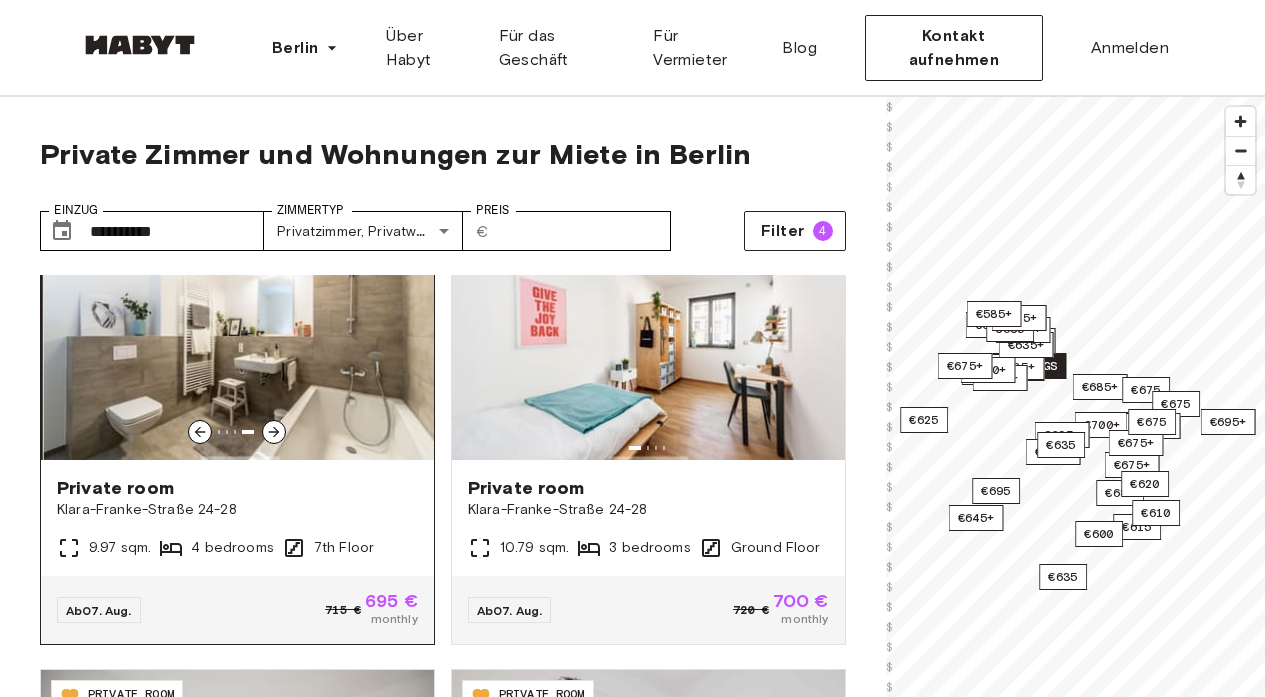 click 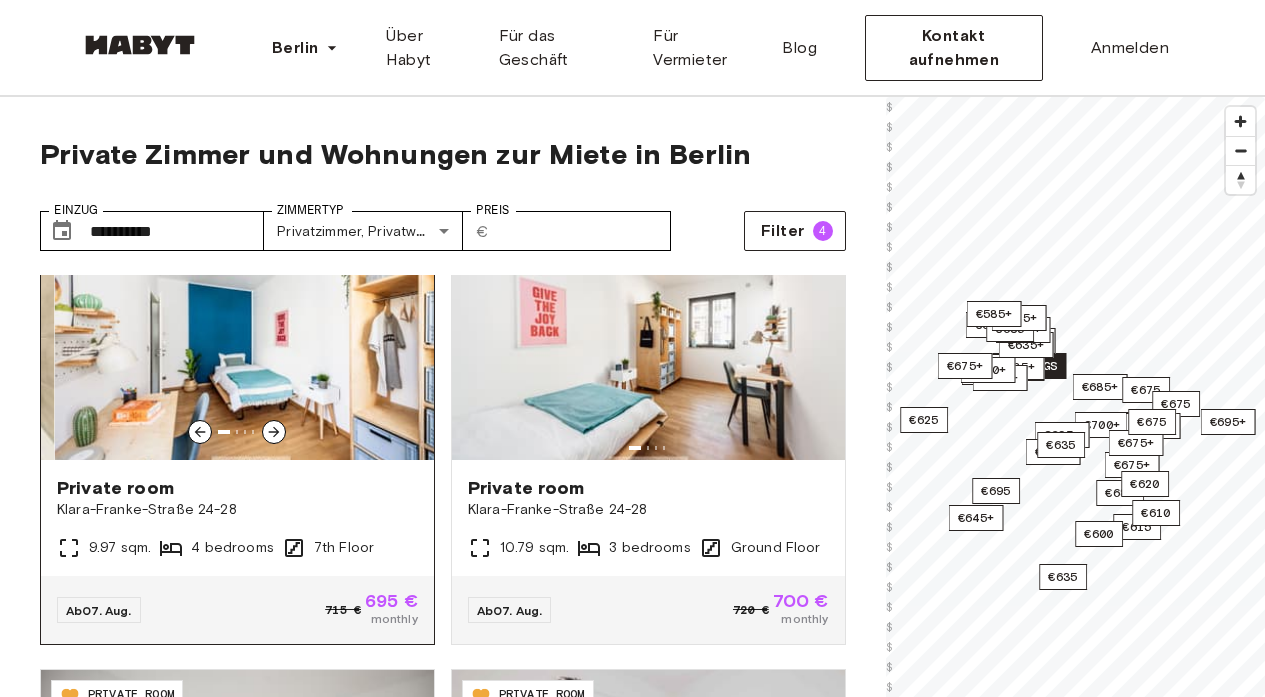 click at bounding box center [251, 340] 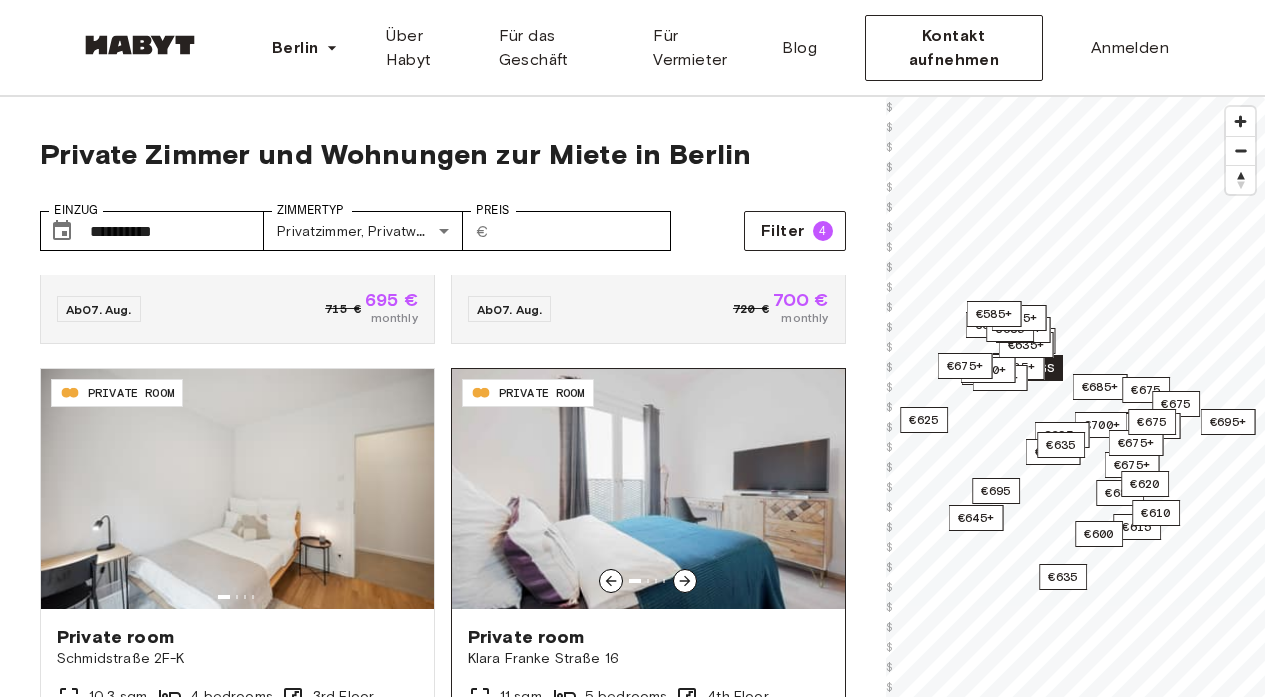 scroll, scrollTop: 926, scrollLeft: 0, axis: vertical 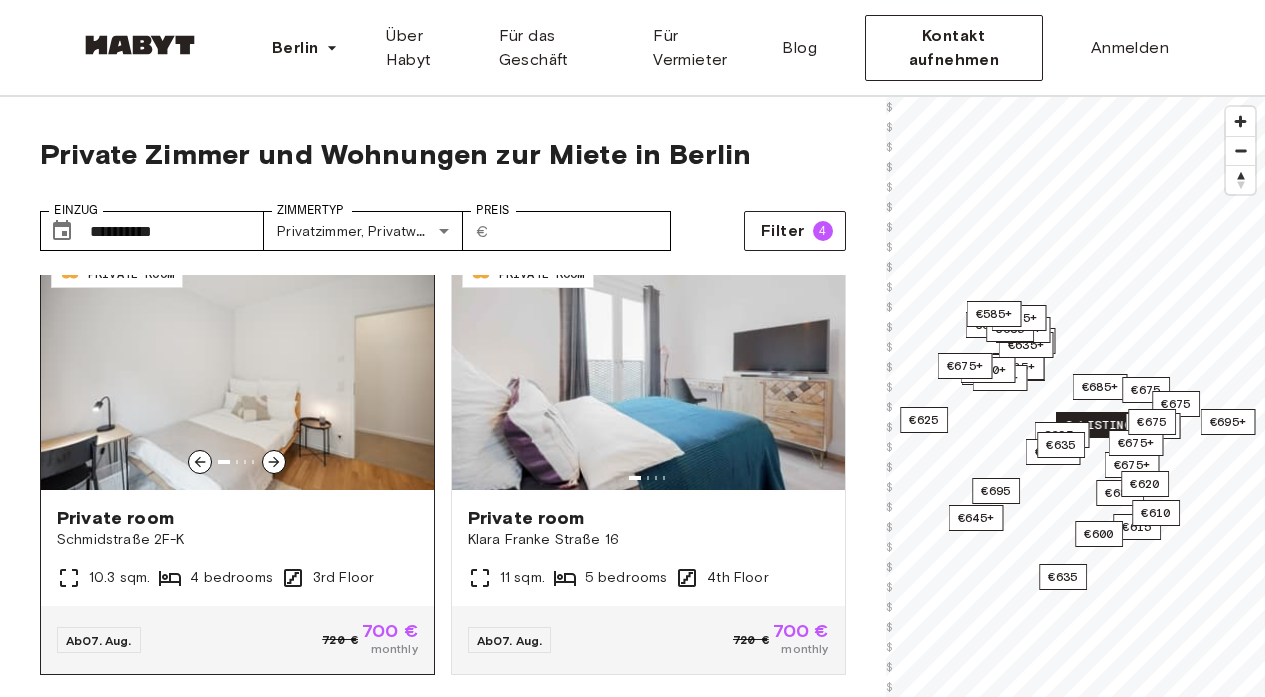 click 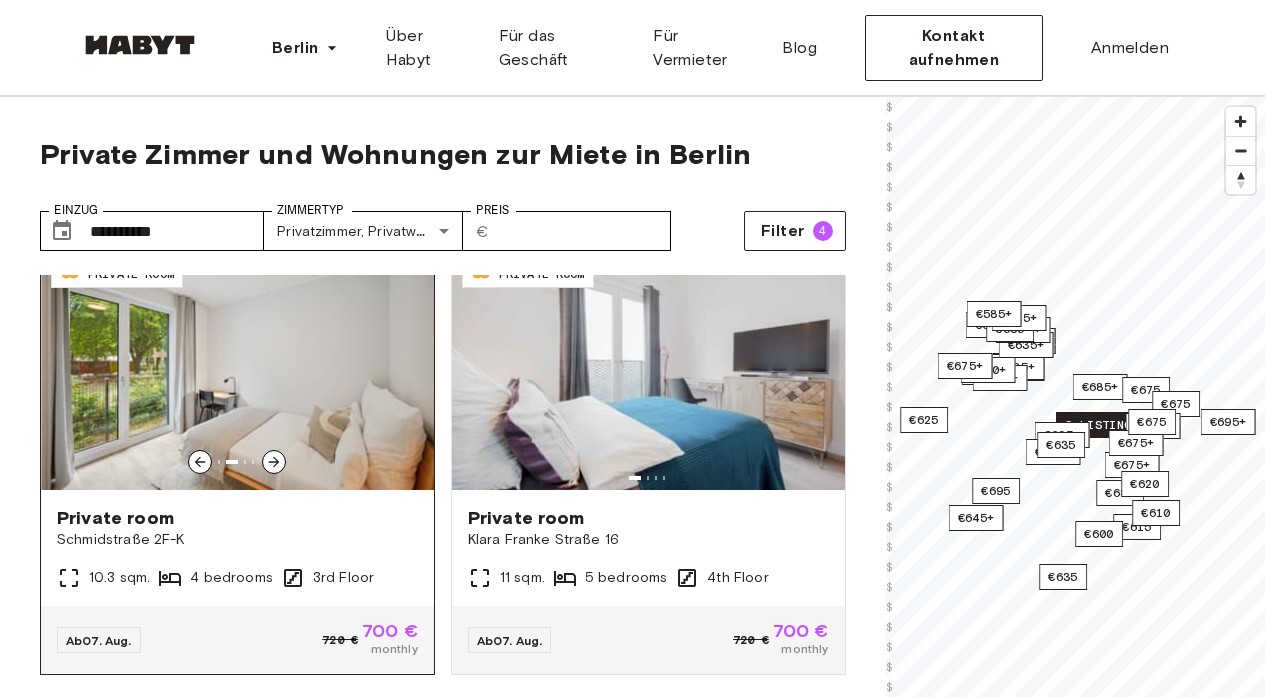 click 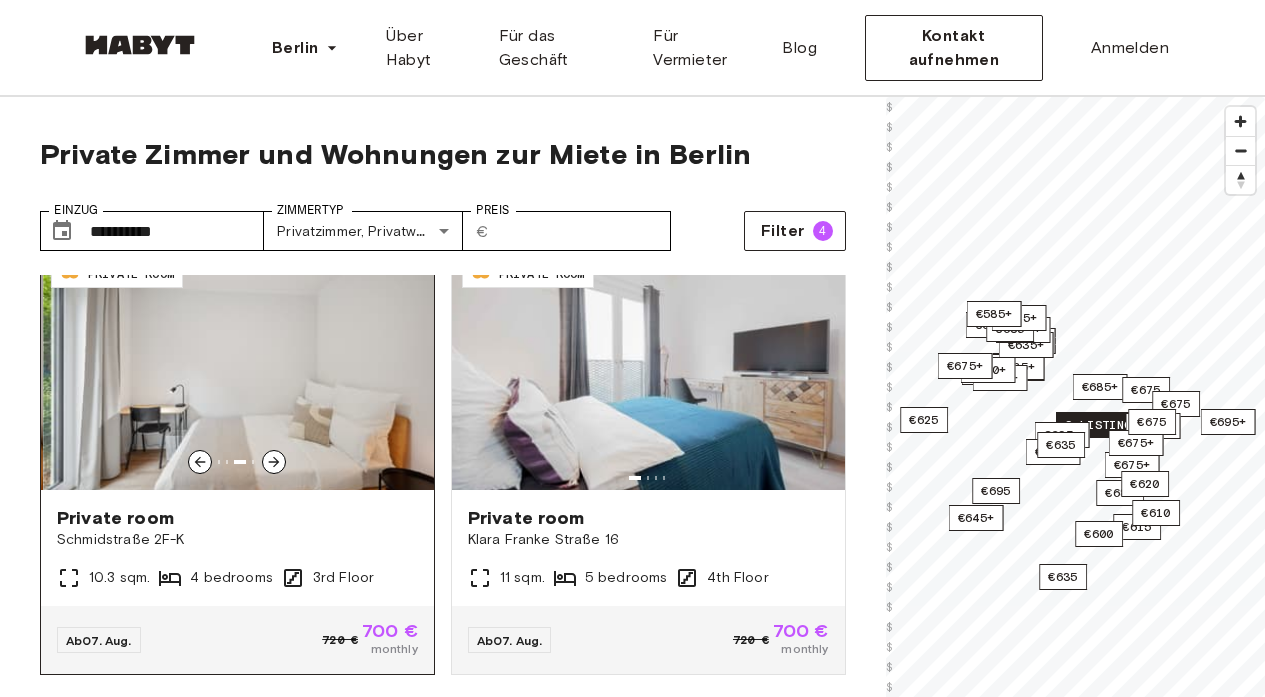 click 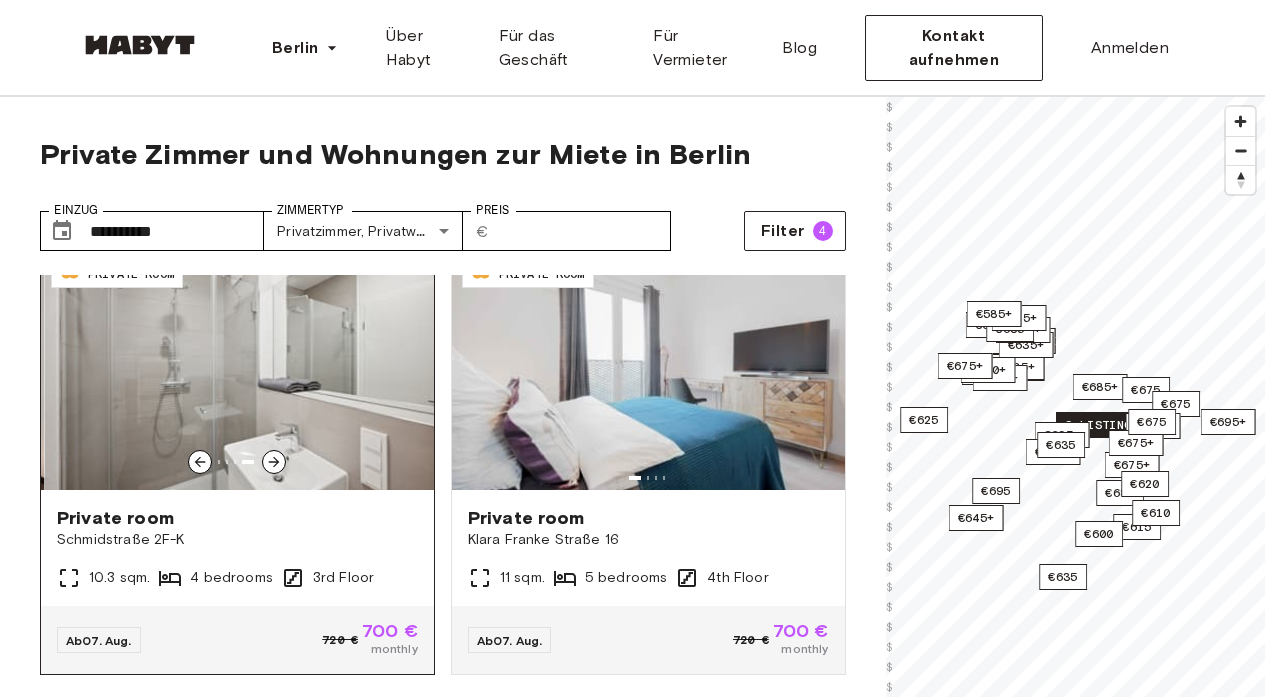click 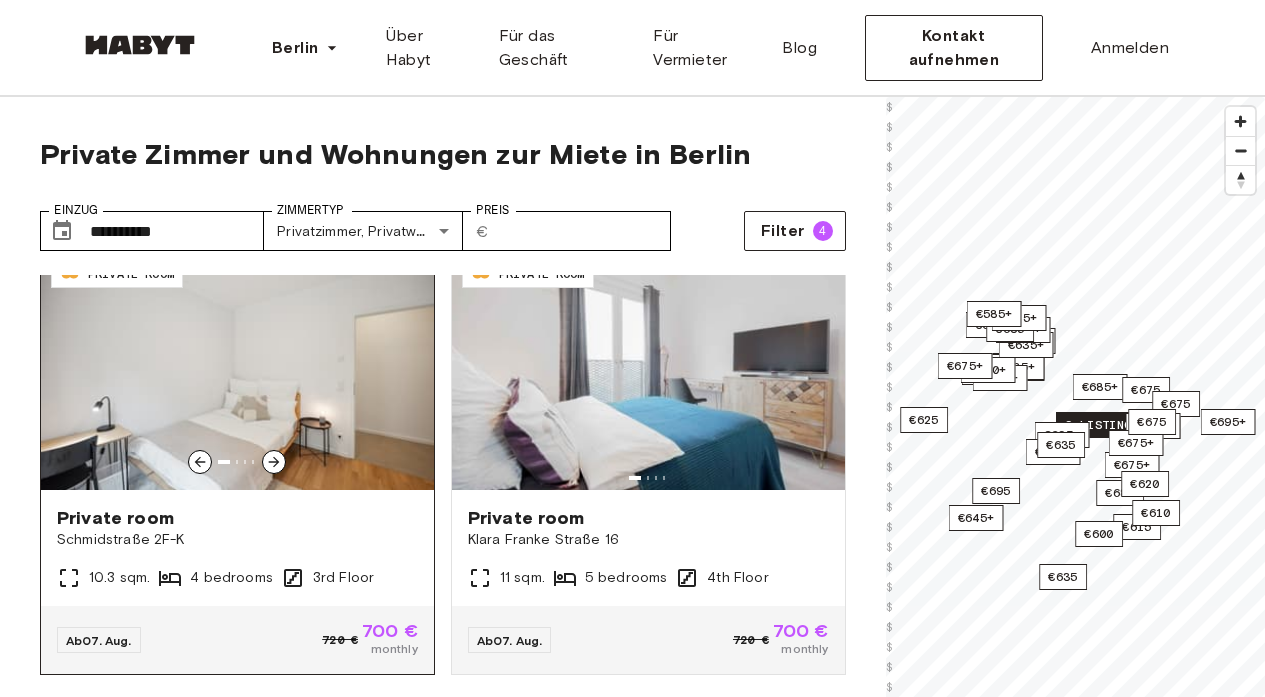 click at bounding box center [237, 370] 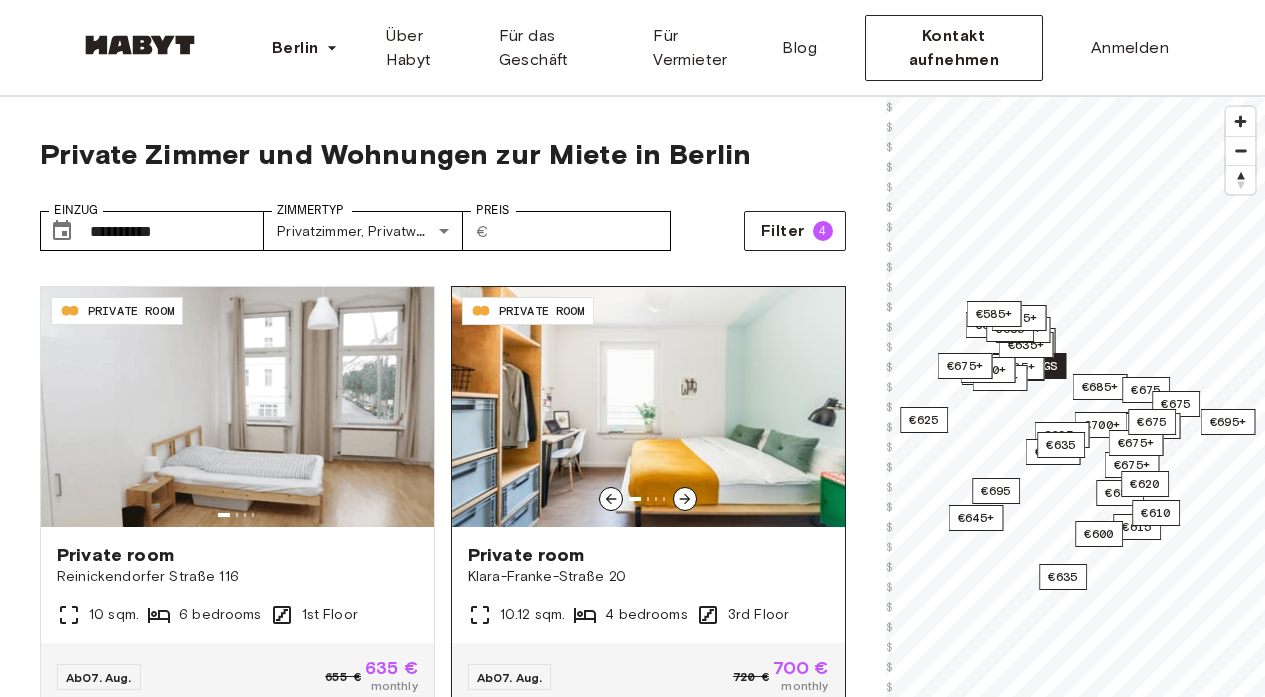 scroll, scrollTop: 1341, scrollLeft: 0, axis: vertical 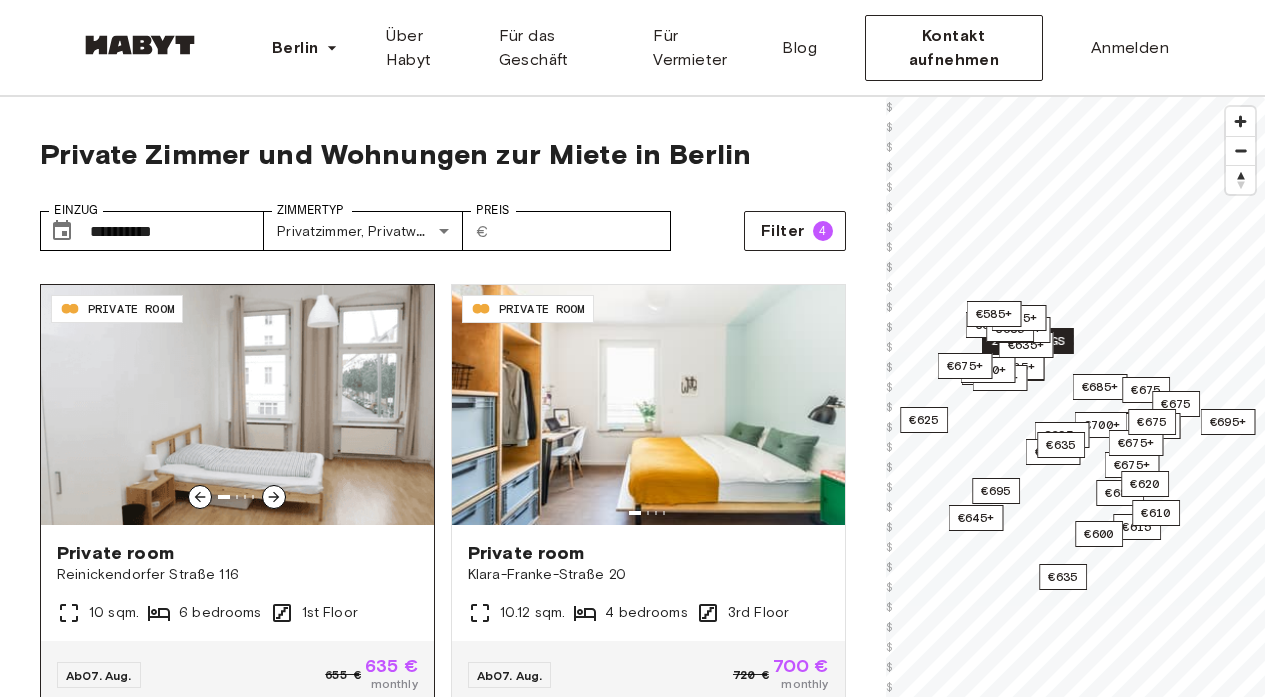 click 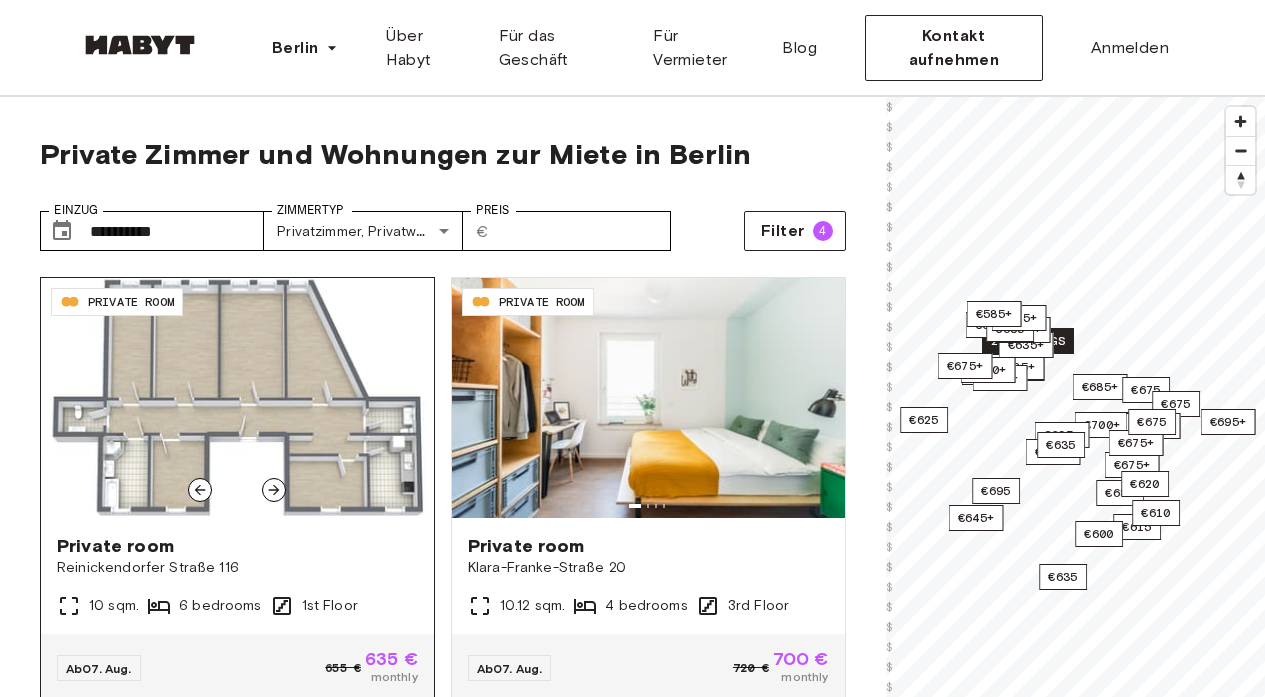 scroll, scrollTop: 1346, scrollLeft: 0, axis: vertical 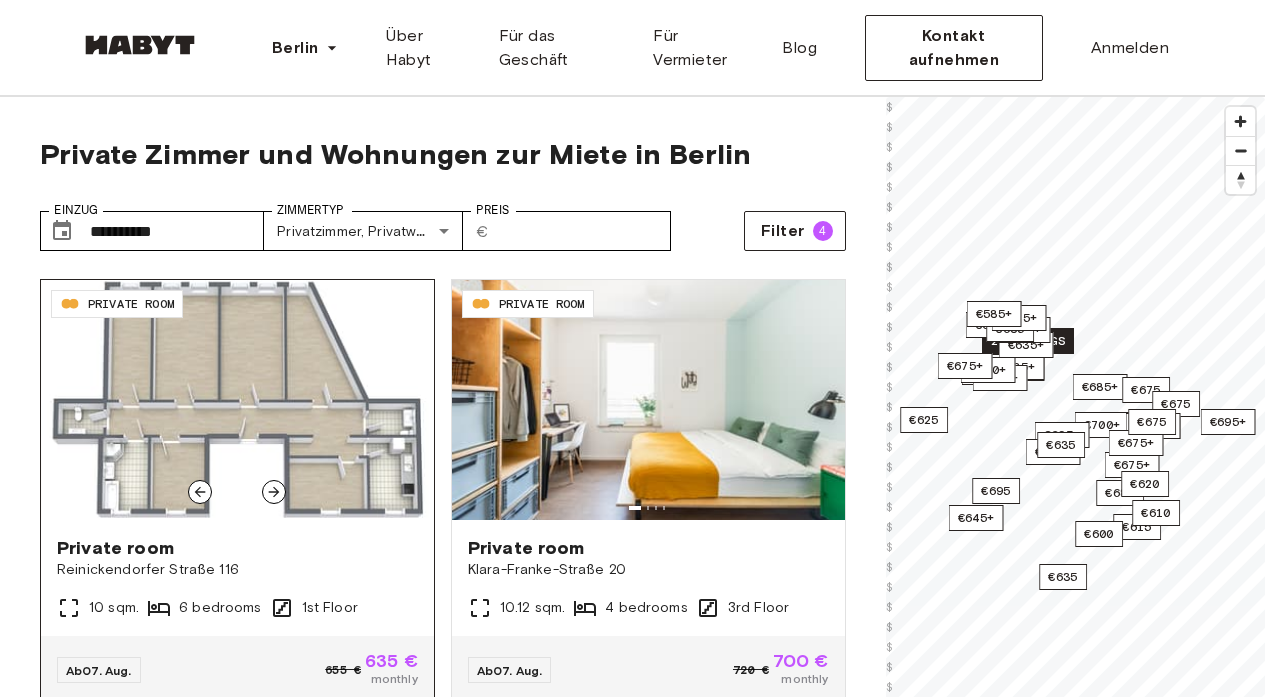 click 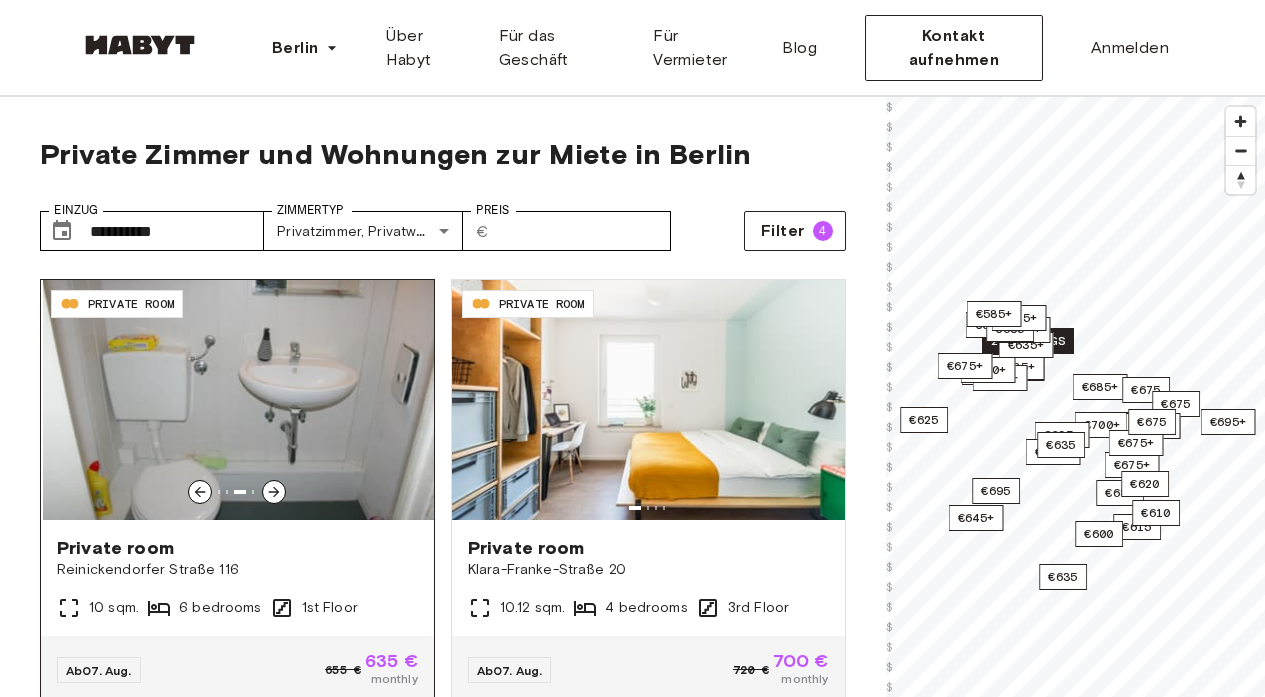 click 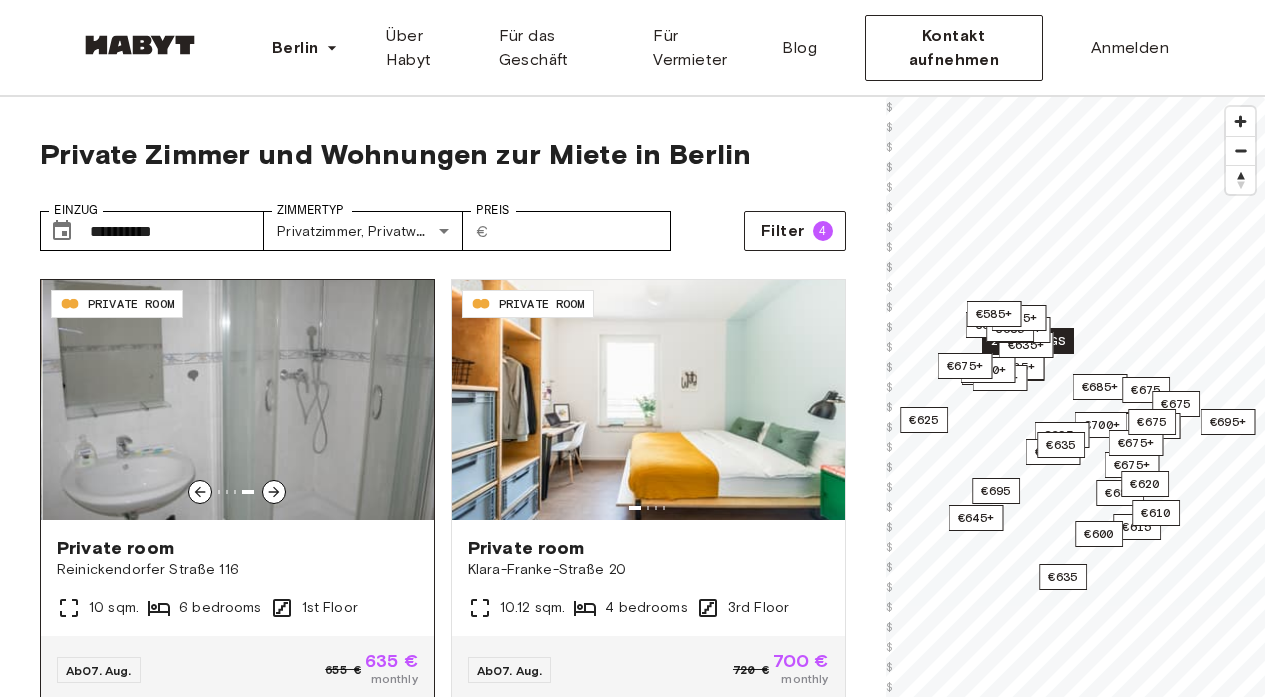 click 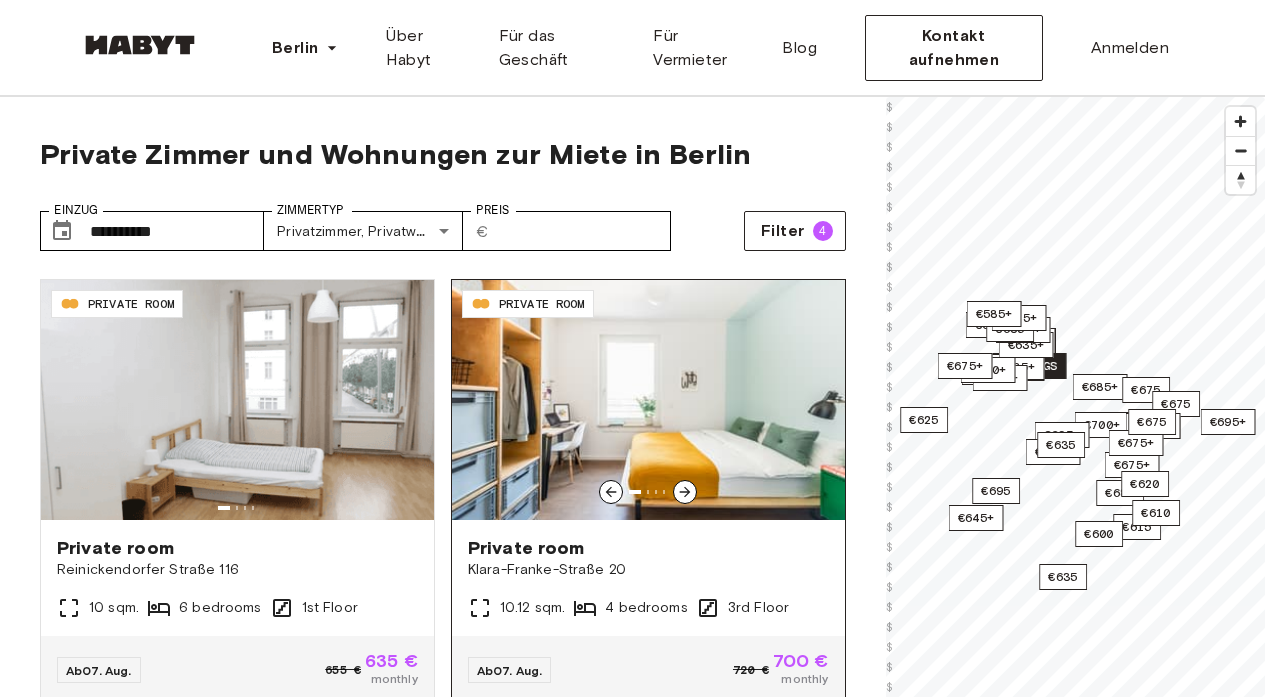 click 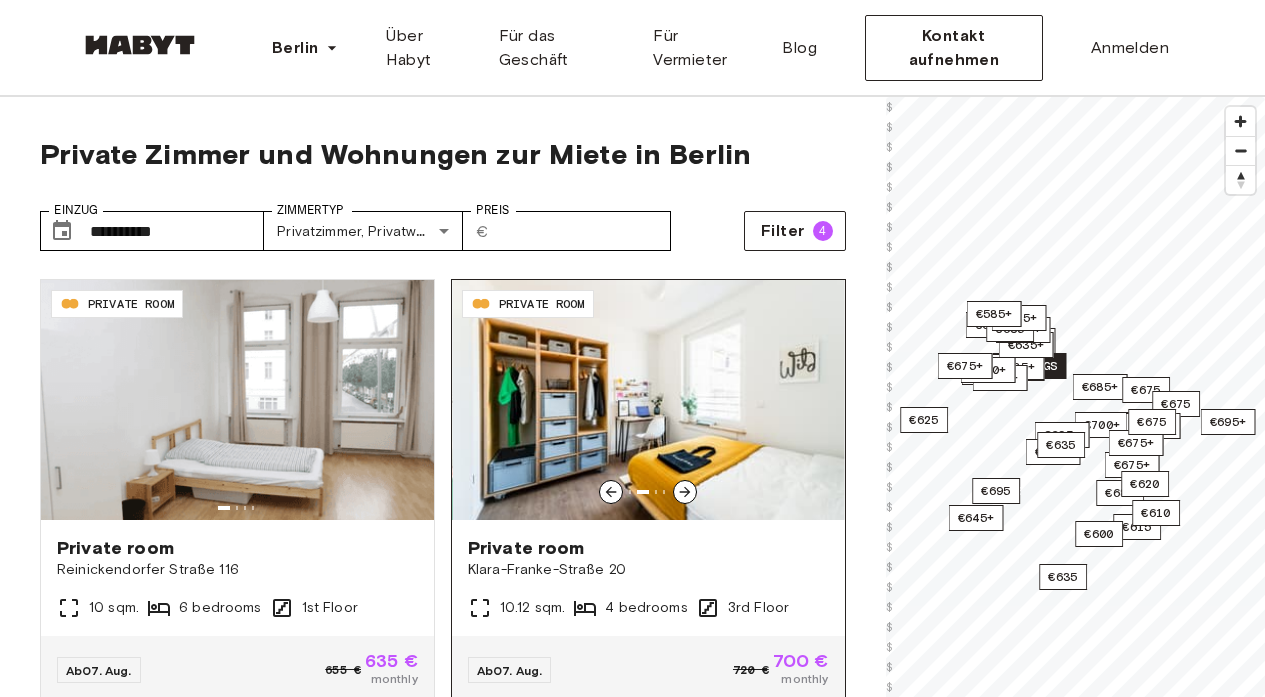 click at bounding box center [648, 400] 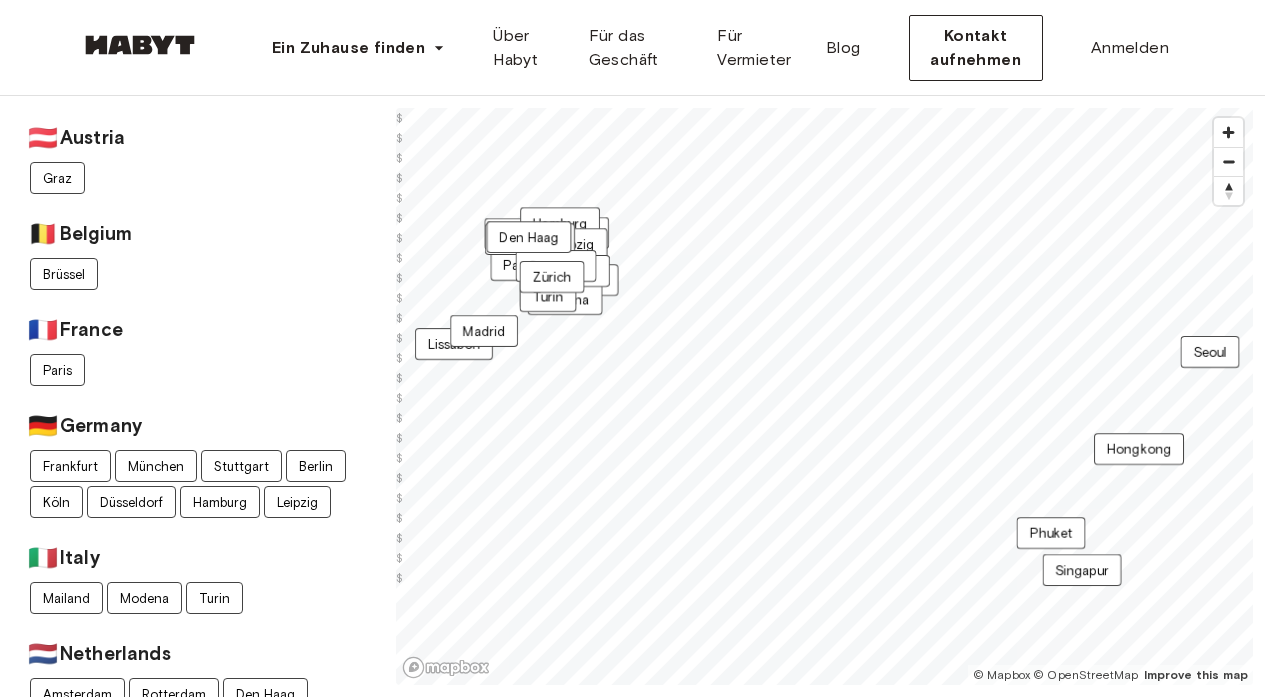 scroll, scrollTop: 0, scrollLeft: 0, axis: both 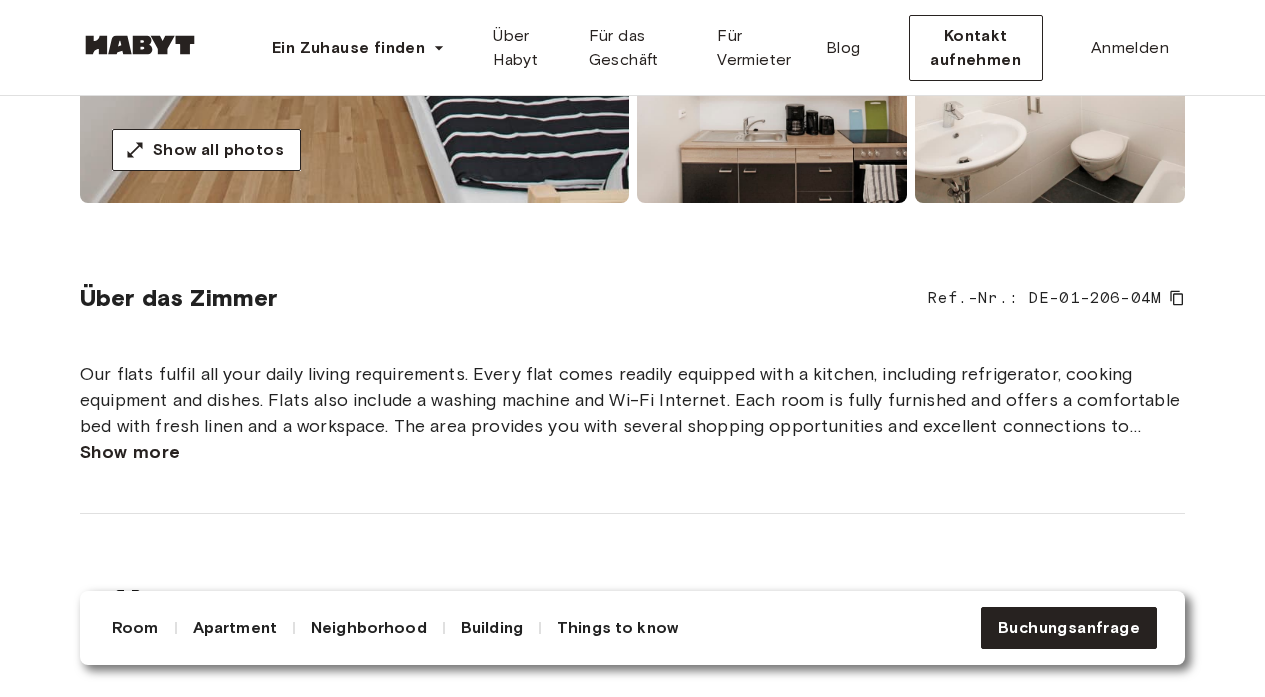 click on "Show more" at bounding box center (130, 452) 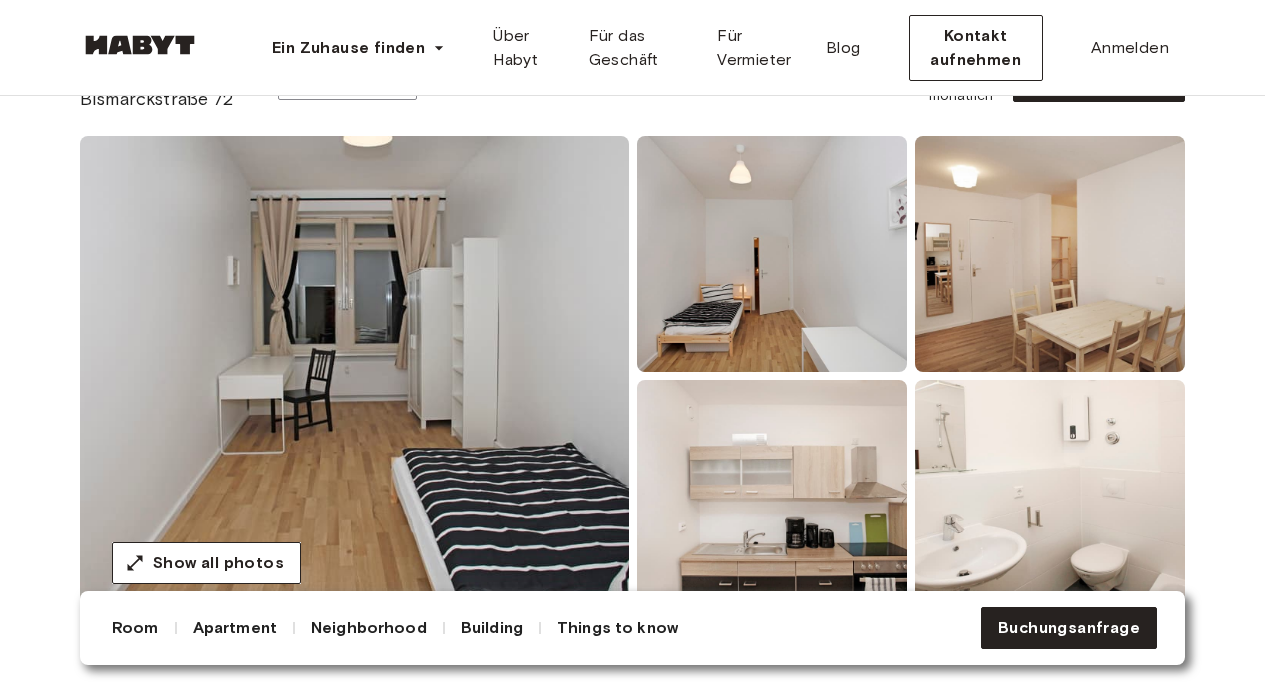 scroll, scrollTop: 127, scrollLeft: 0, axis: vertical 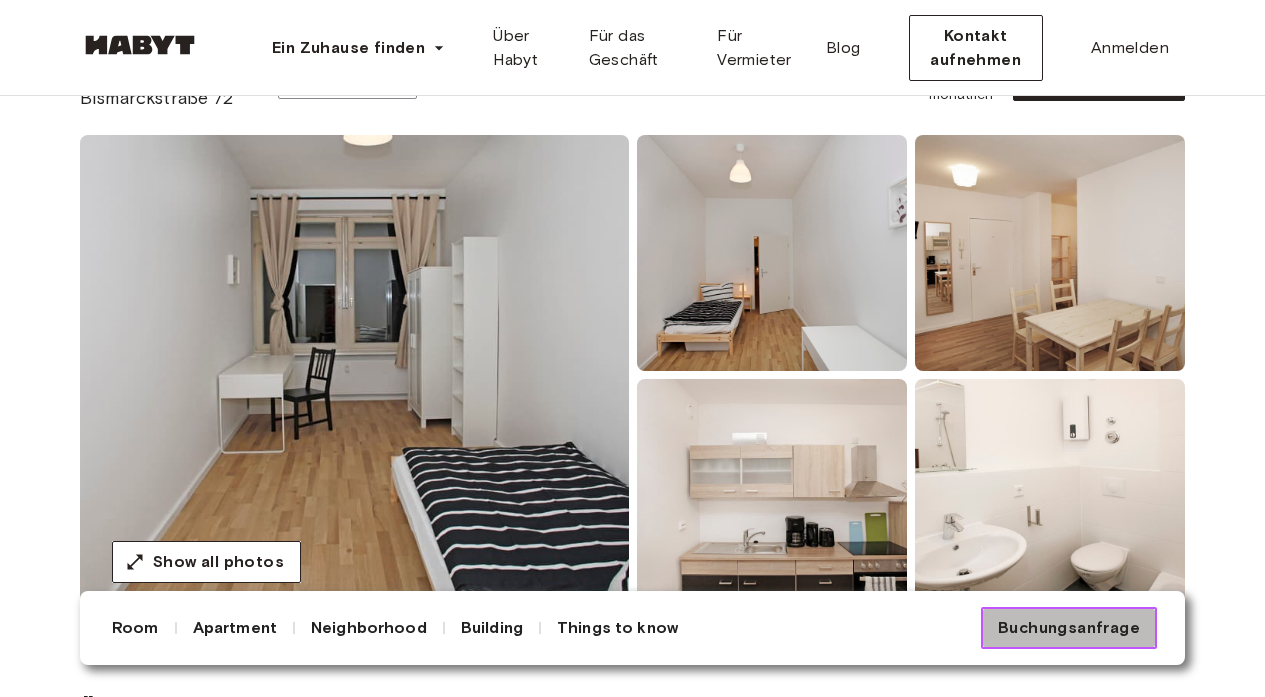click on "Buchungsanfrage" at bounding box center [1069, 628] 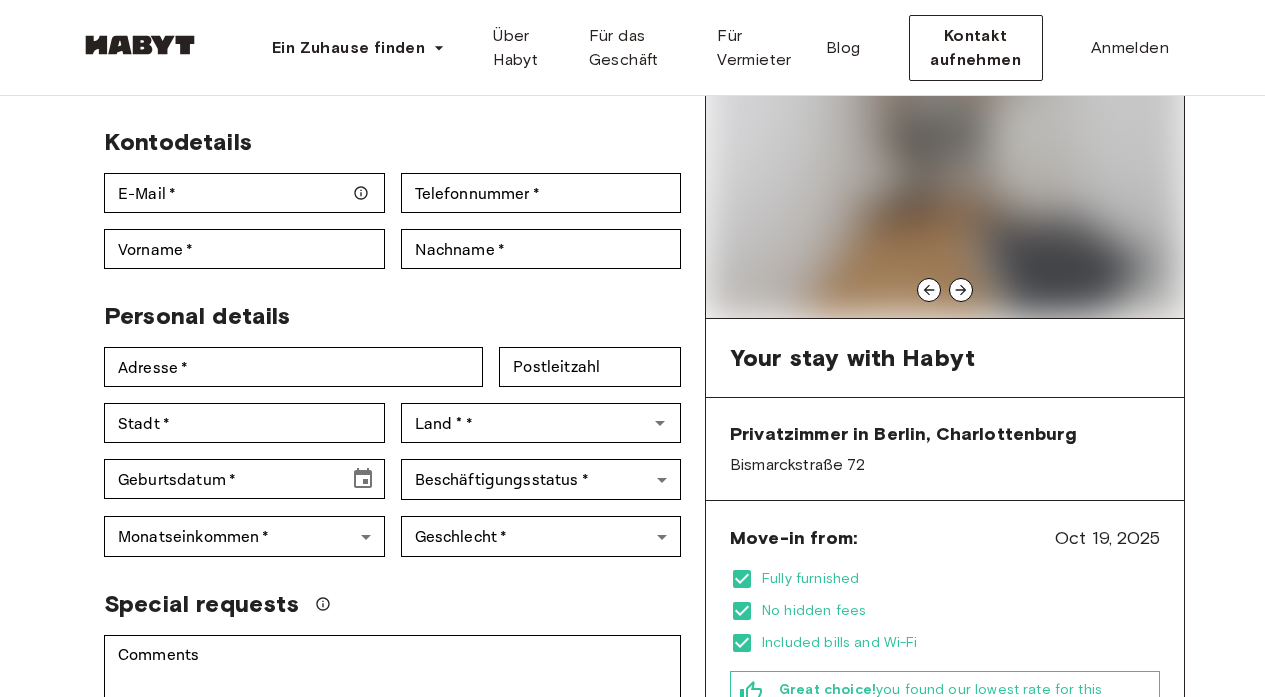 scroll, scrollTop: 0, scrollLeft: 0, axis: both 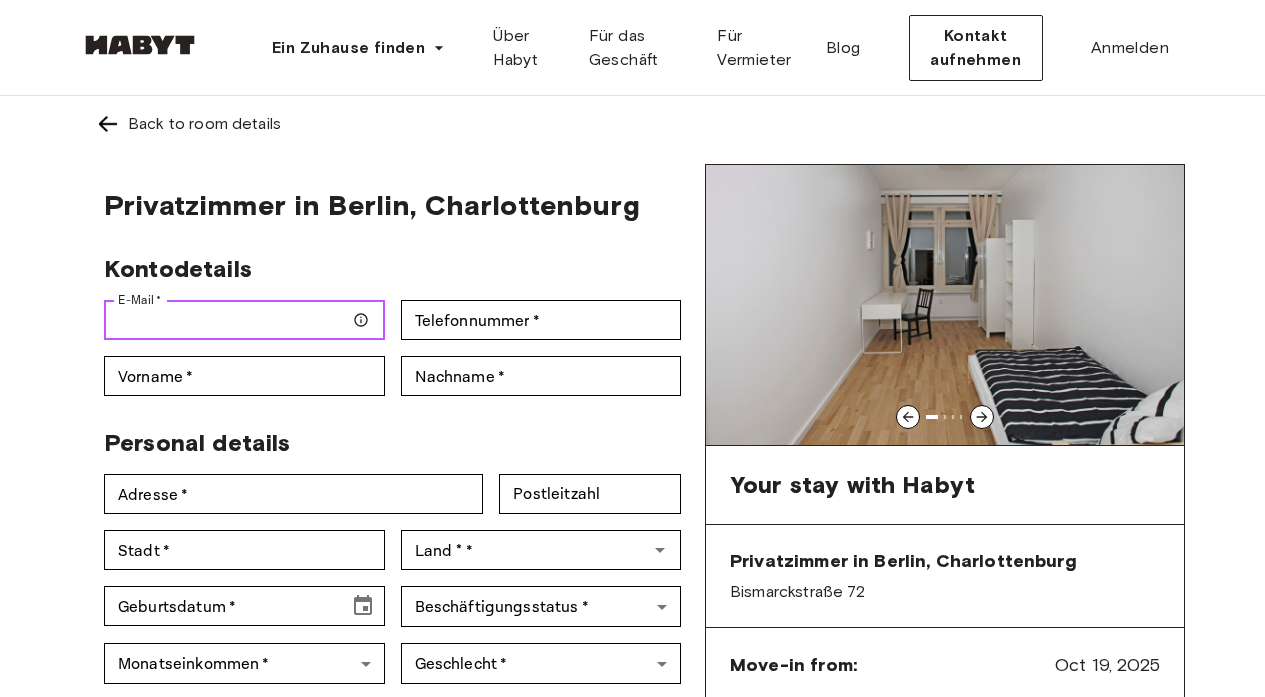 type on "**********" 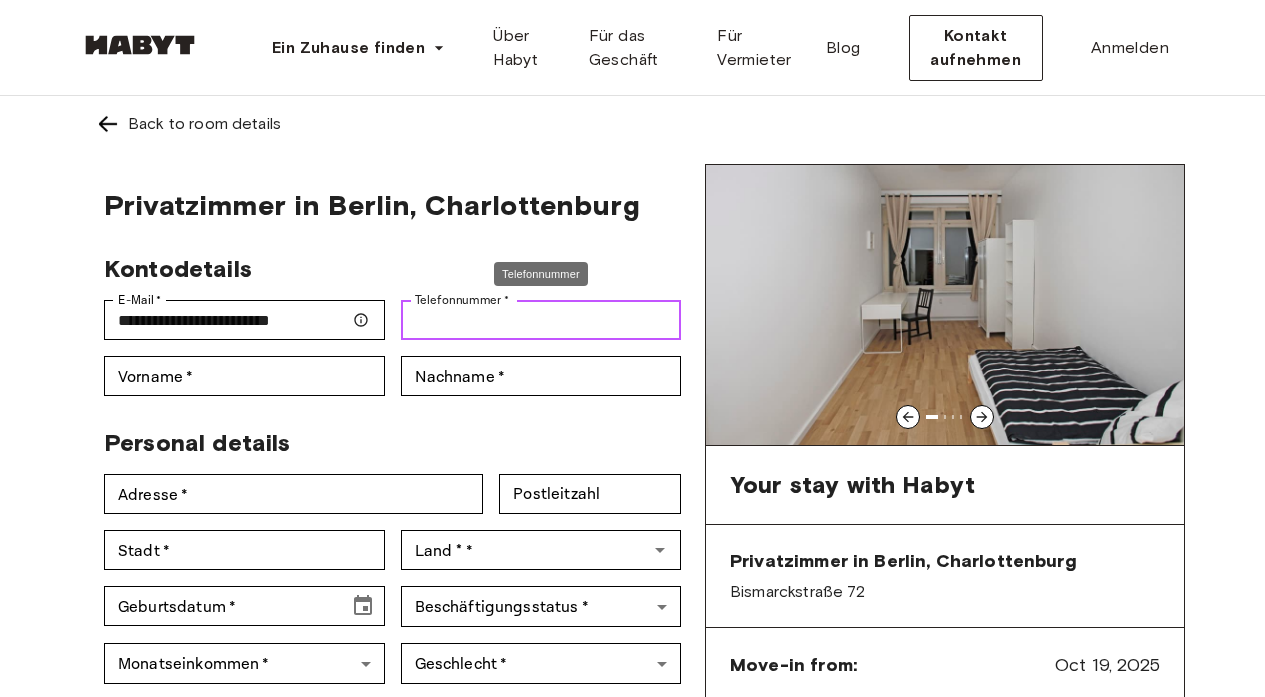 click on "Telefonnummer   *" at bounding box center (541, 320) 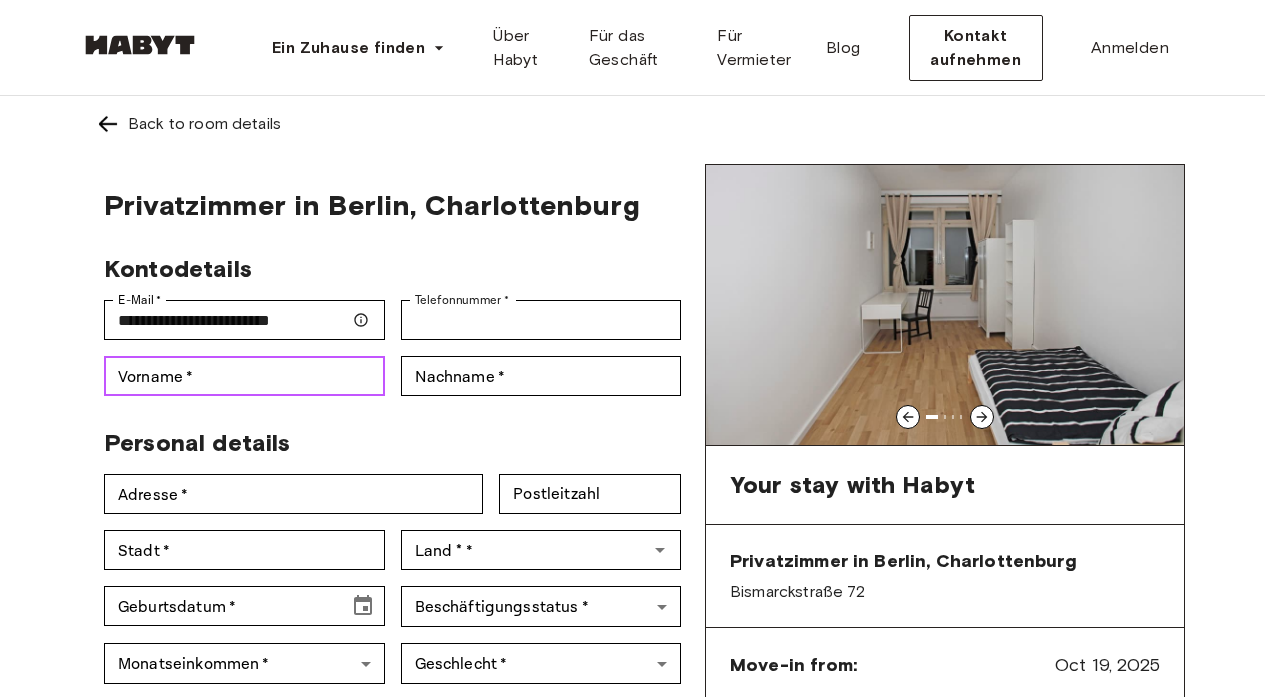 type on "****" 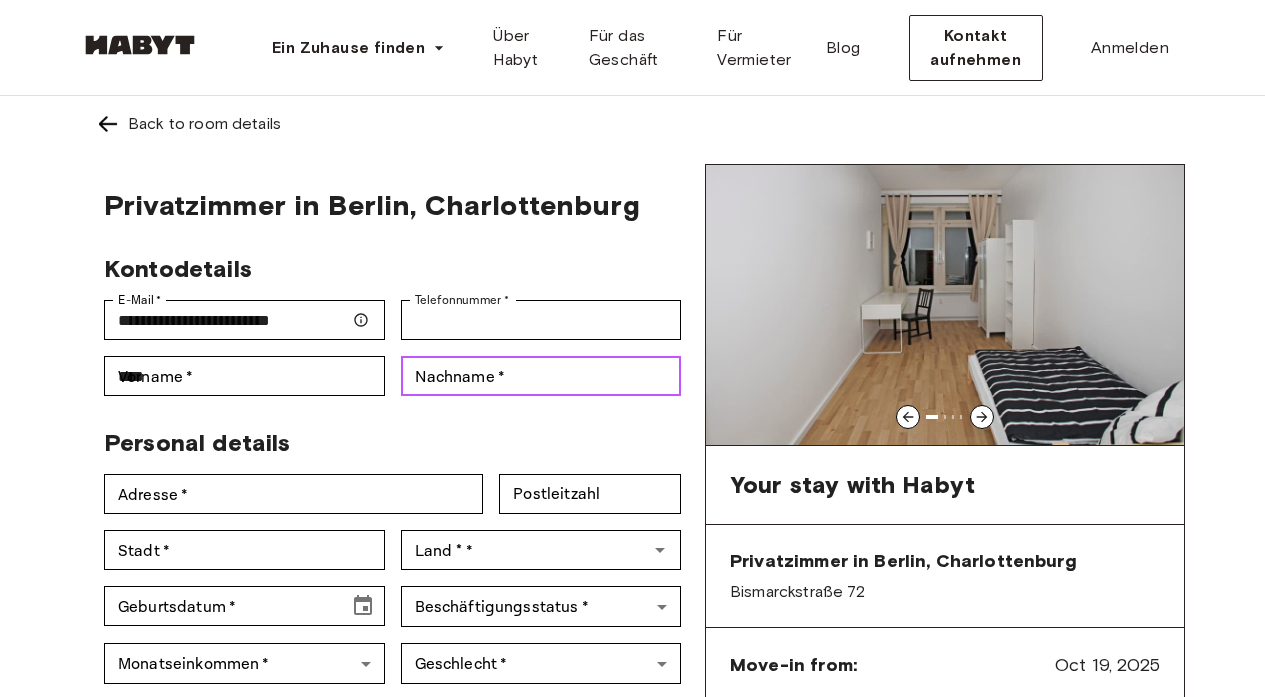 type on "**********" 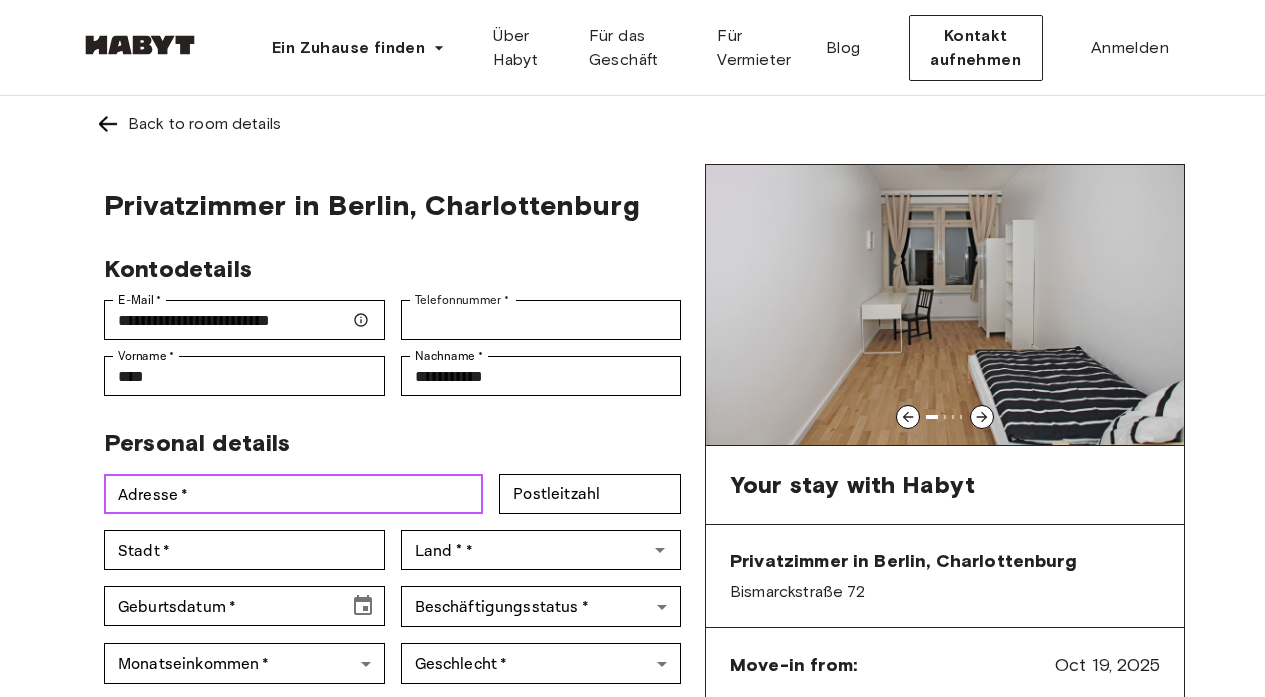 type on "**********" 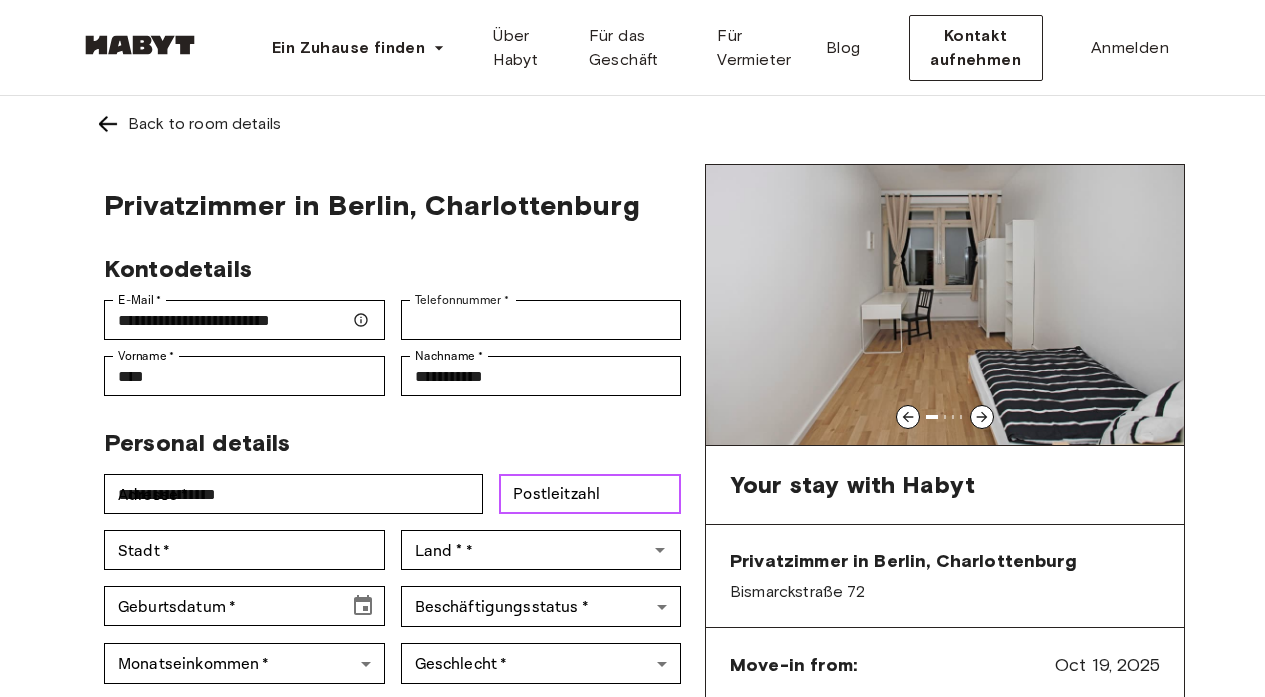 type on "*****" 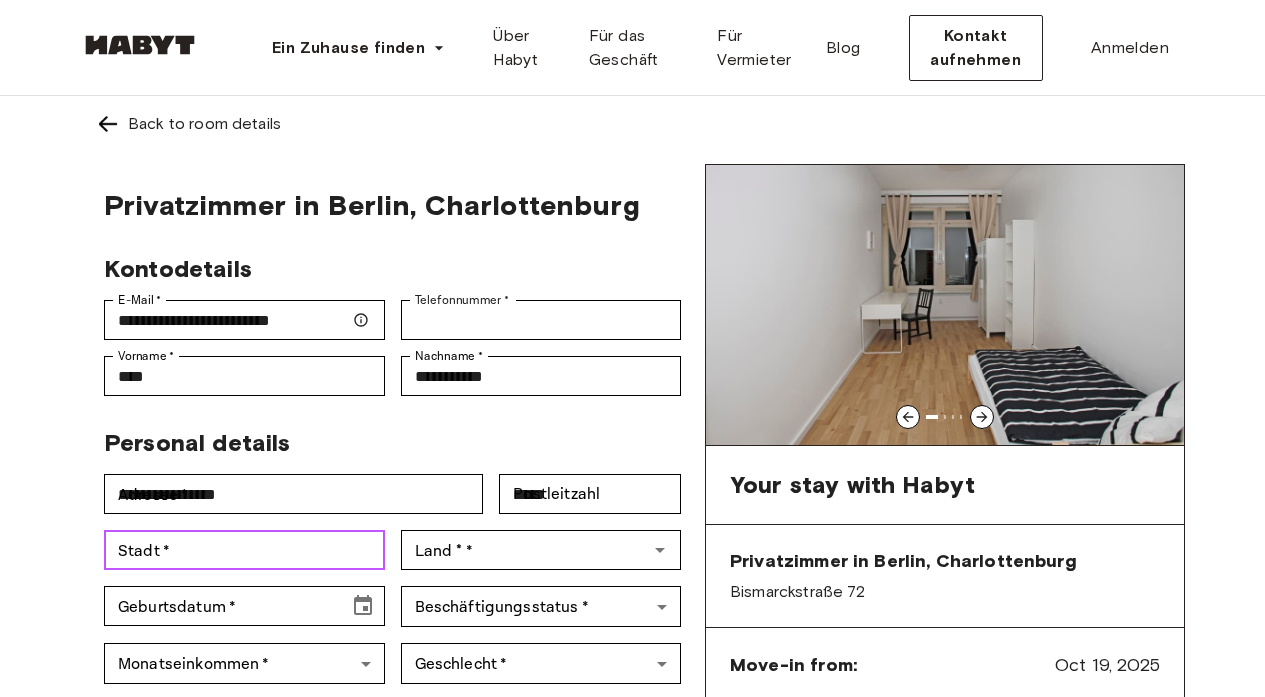 type on "**********" 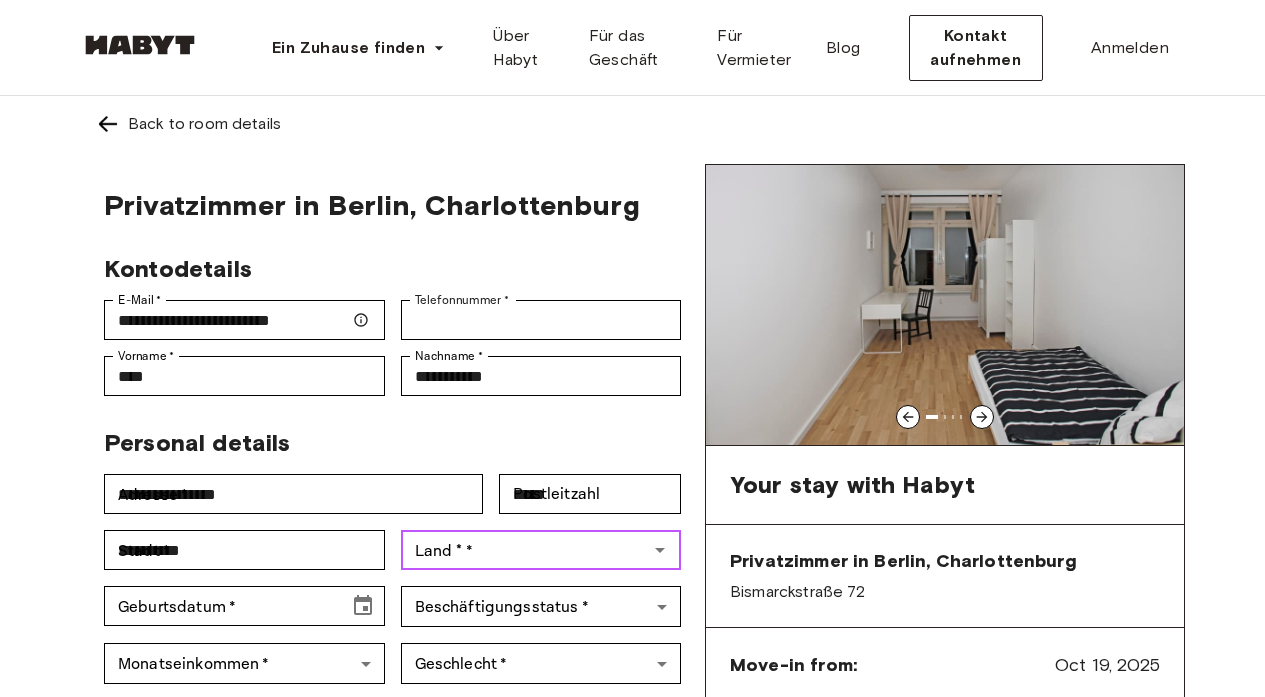 type on "*******" 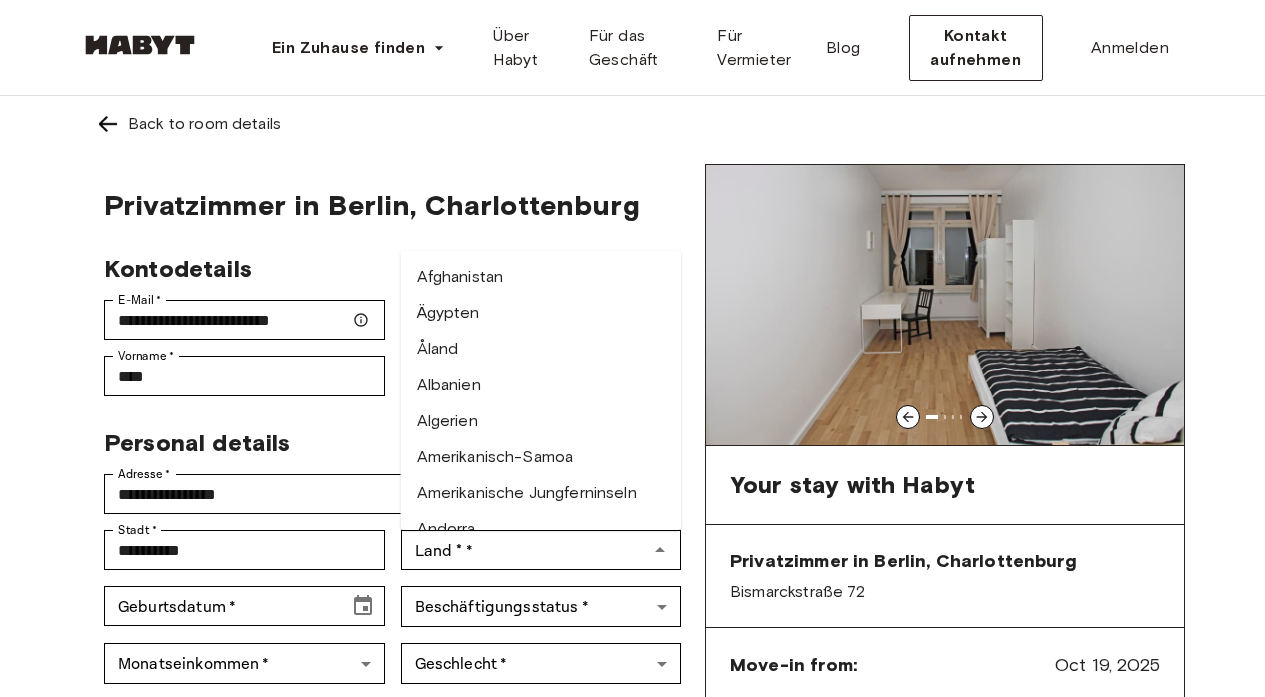 click on "Personal details" at bounding box center (384, 435) 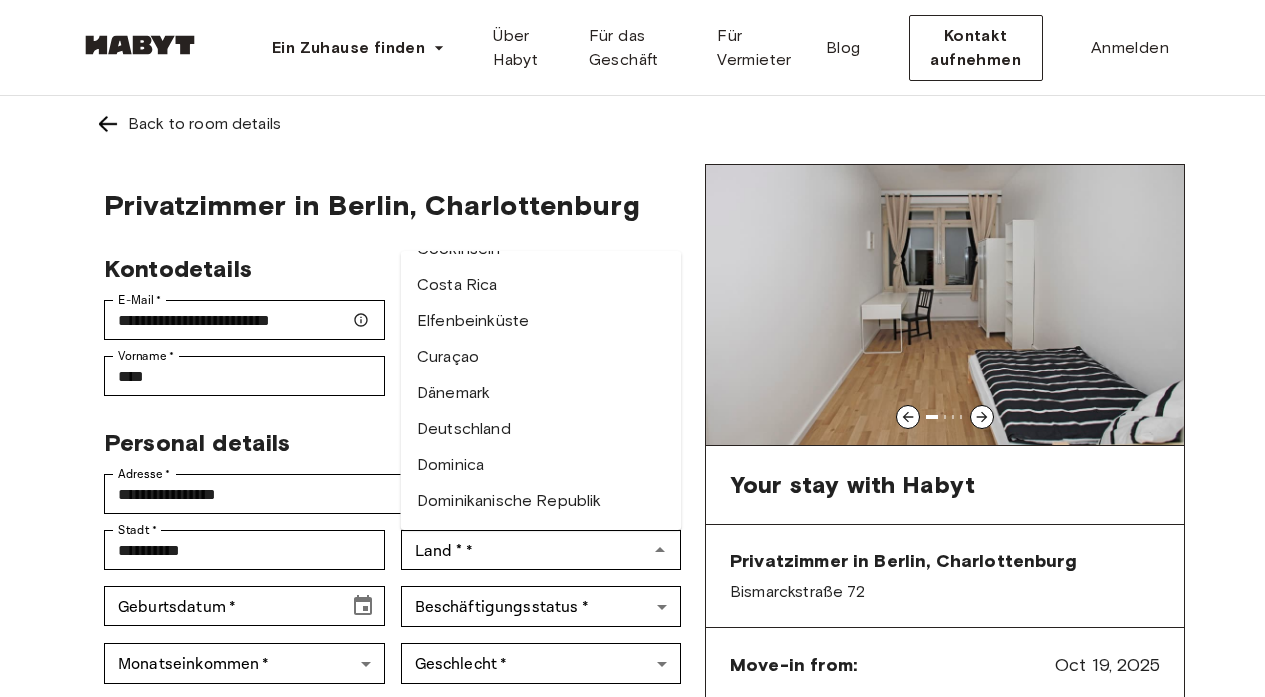 scroll, scrollTop: 1630, scrollLeft: 0, axis: vertical 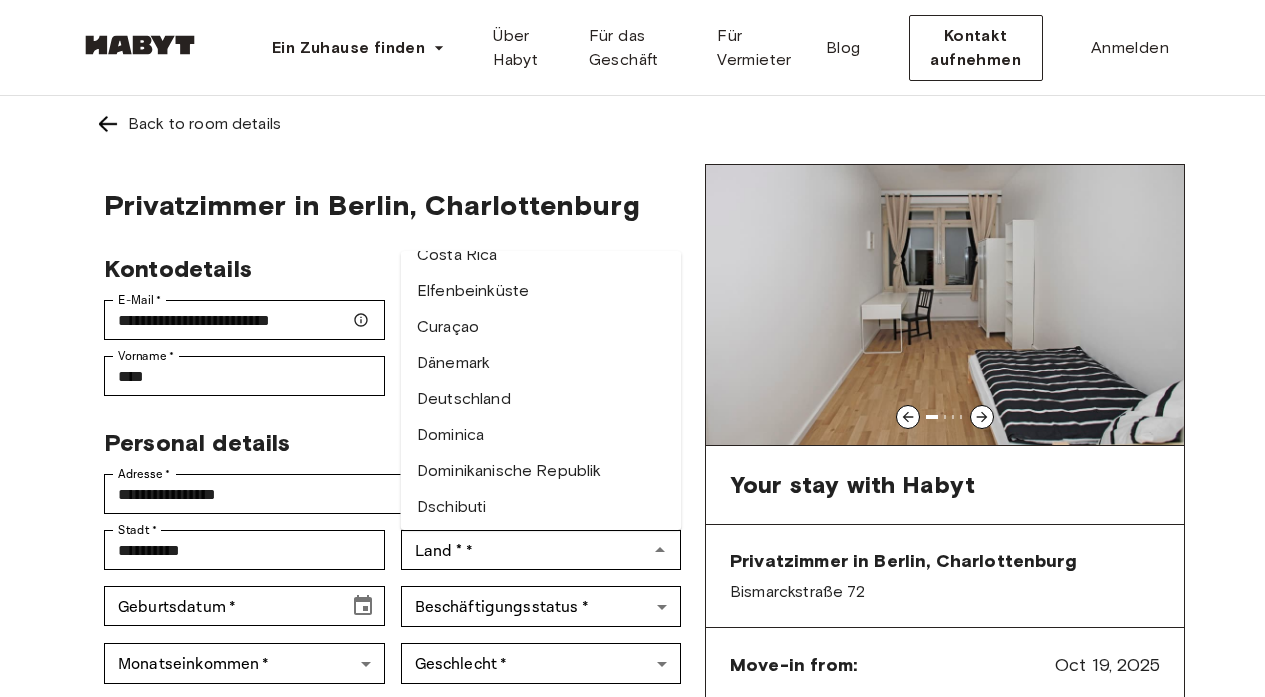click on "Deutschland" at bounding box center [541, 399] 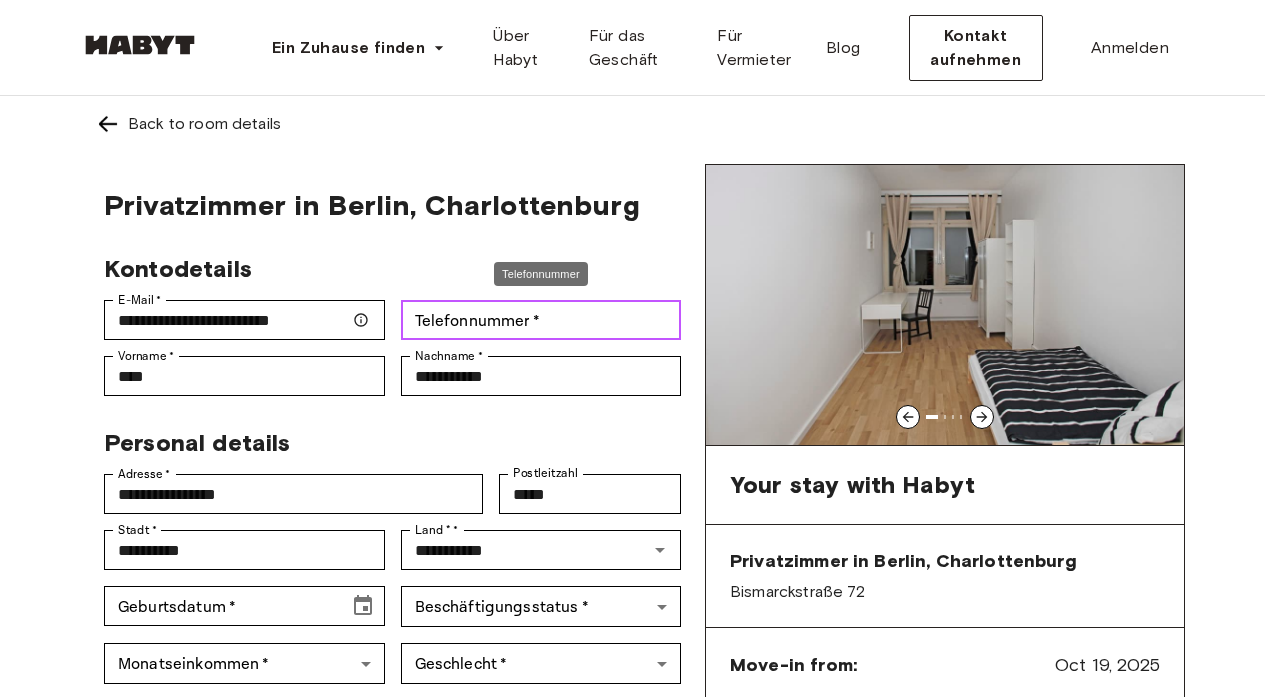 click on "Telefonnummer   * Telefonnummer   *" at bounding box center (541, 320) 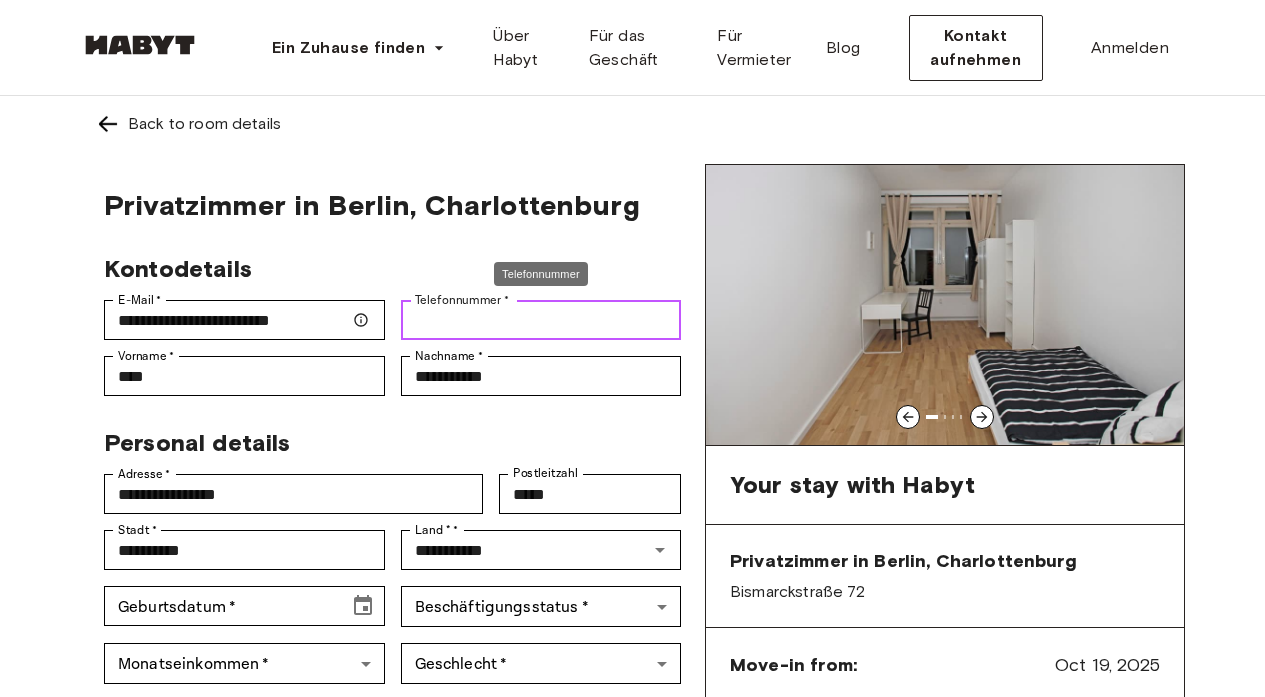 click on "Telefonnummer   *" at bounding box center [541, 320] 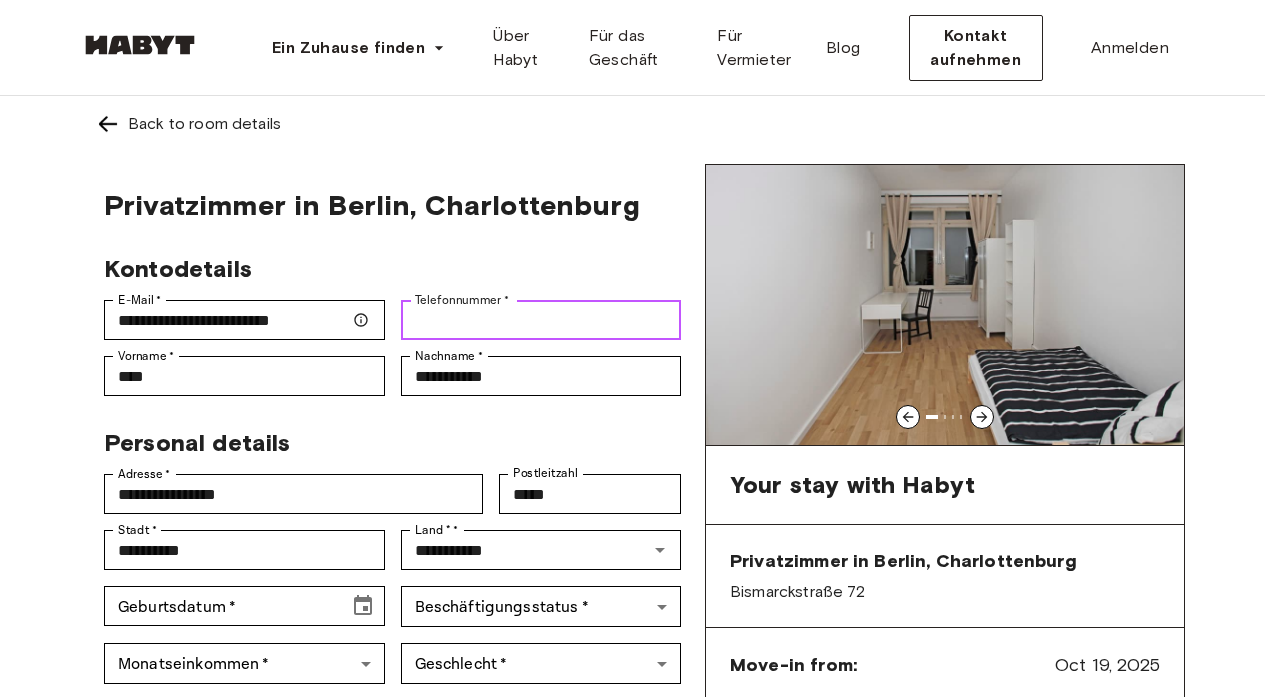 type on "**********" 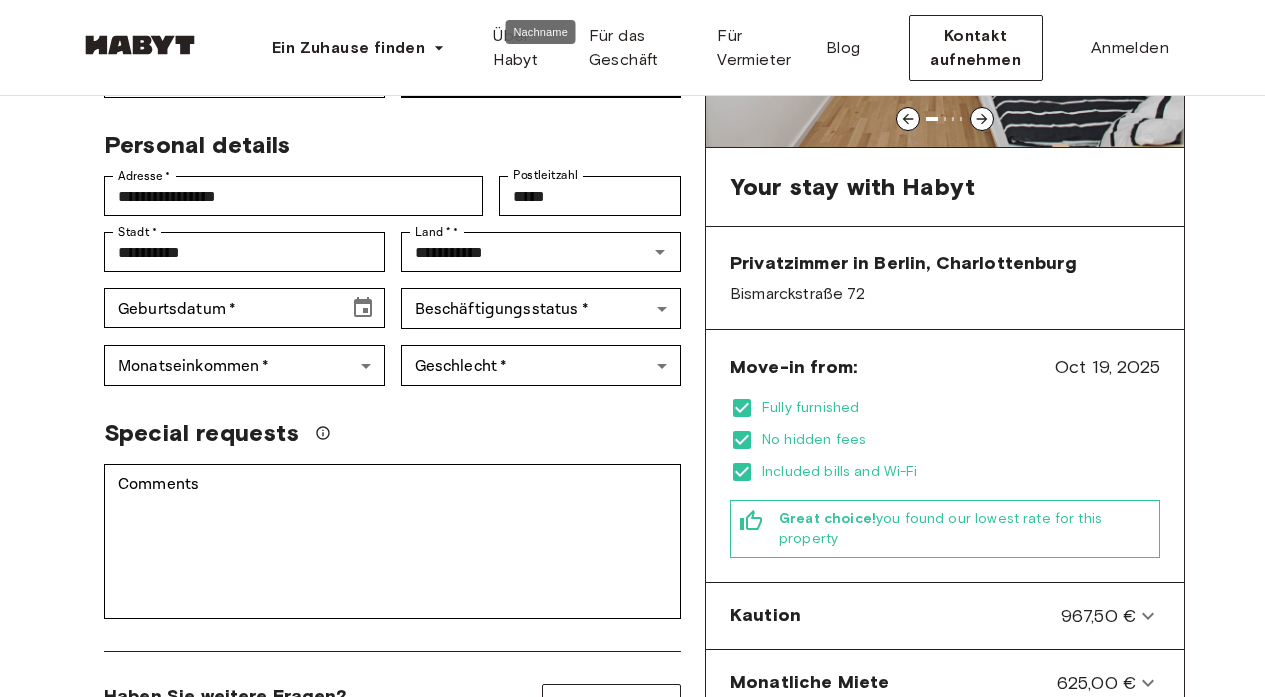 scroll, scrollTop: 301, scrollLeft: 0, axis: vertical 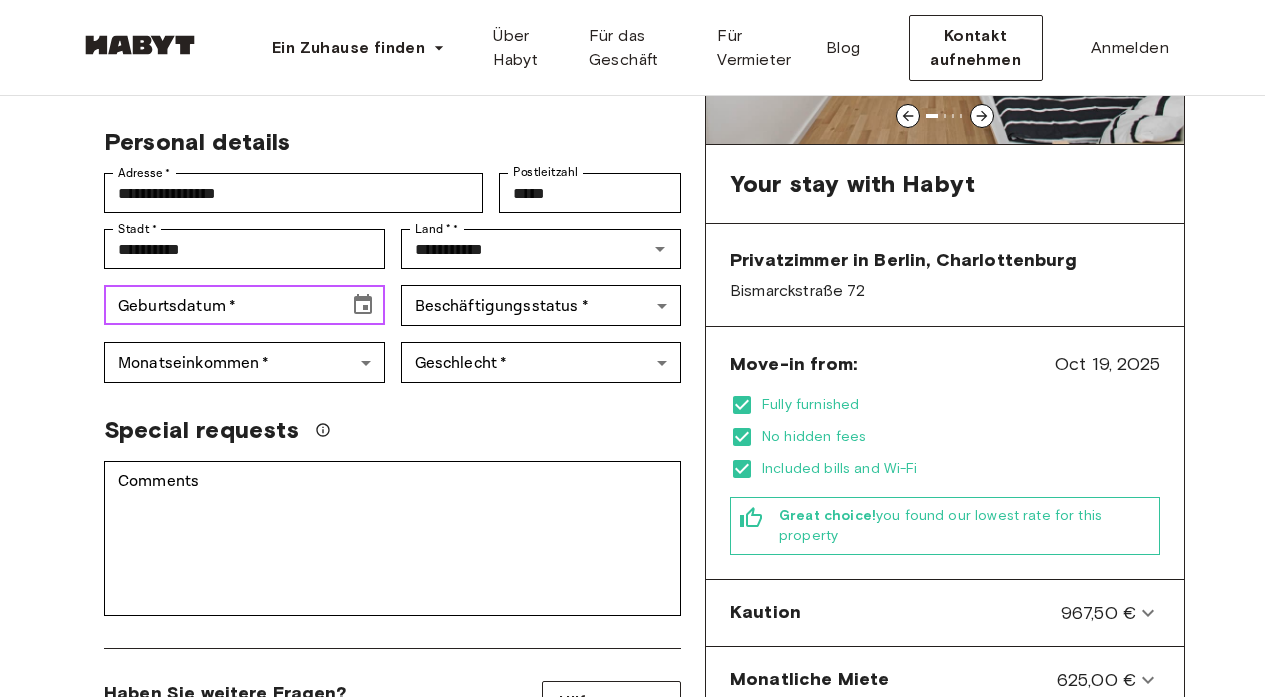 click 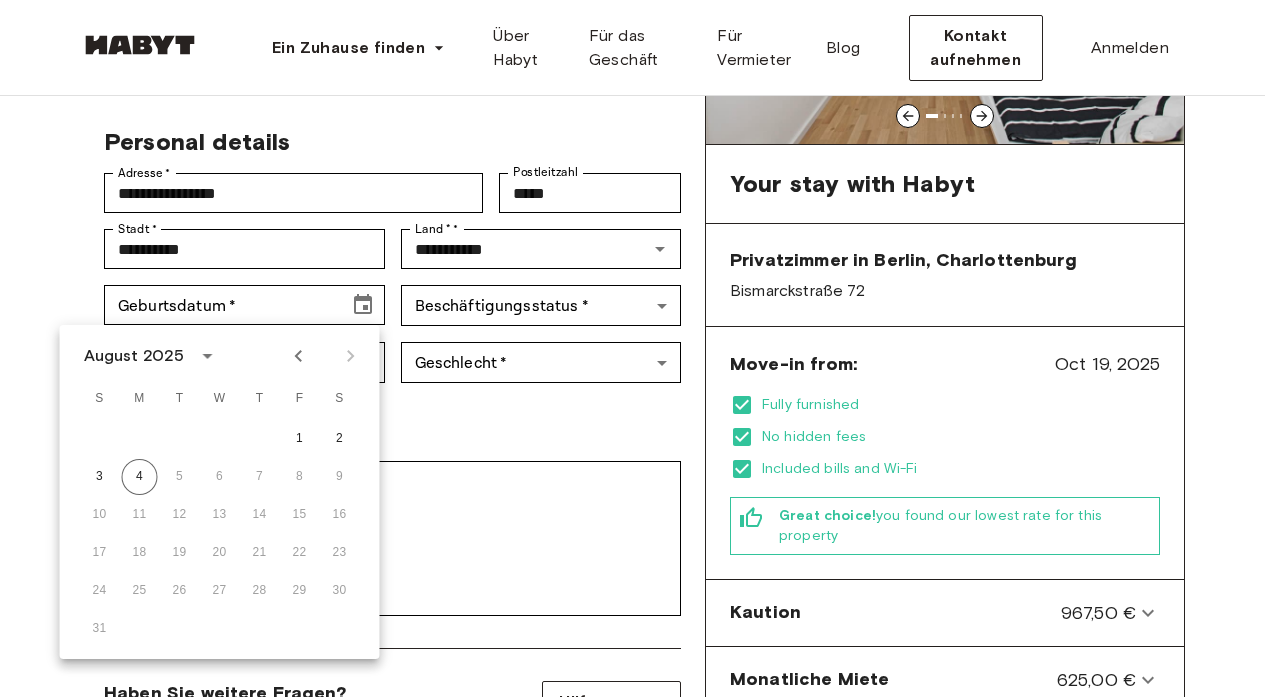click 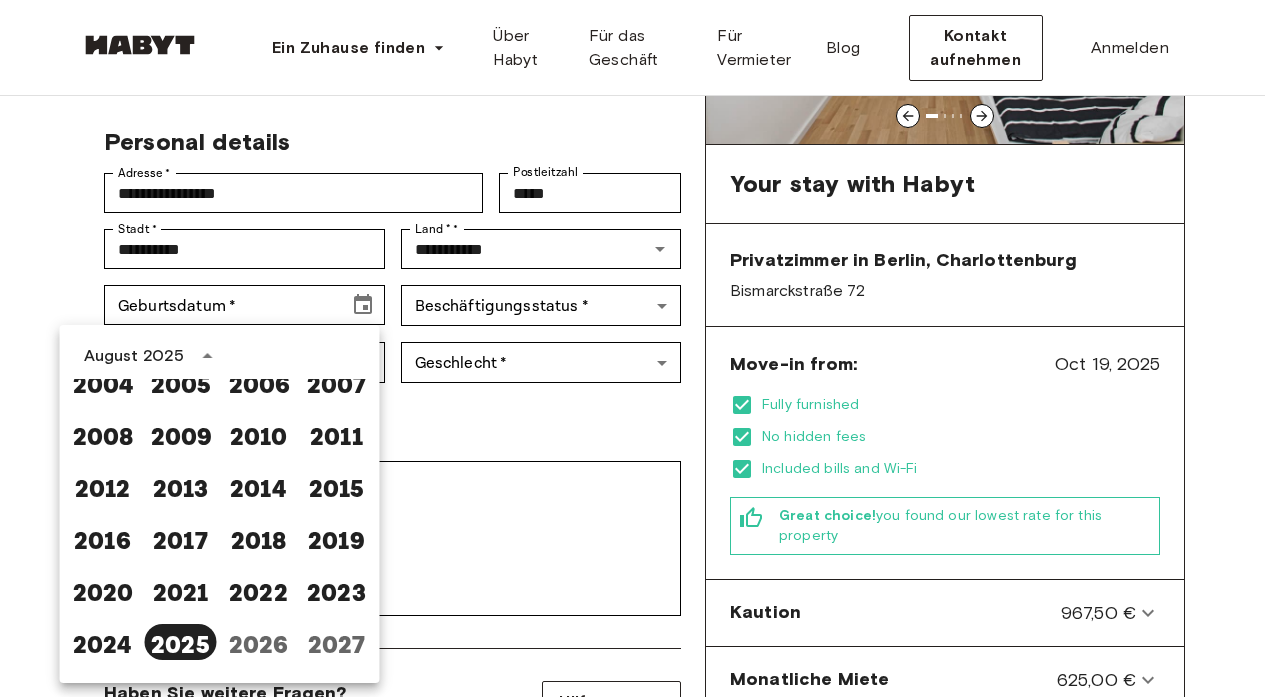 scroll, scrollTop: 1321, scrollLeft: 0, axis: vertical 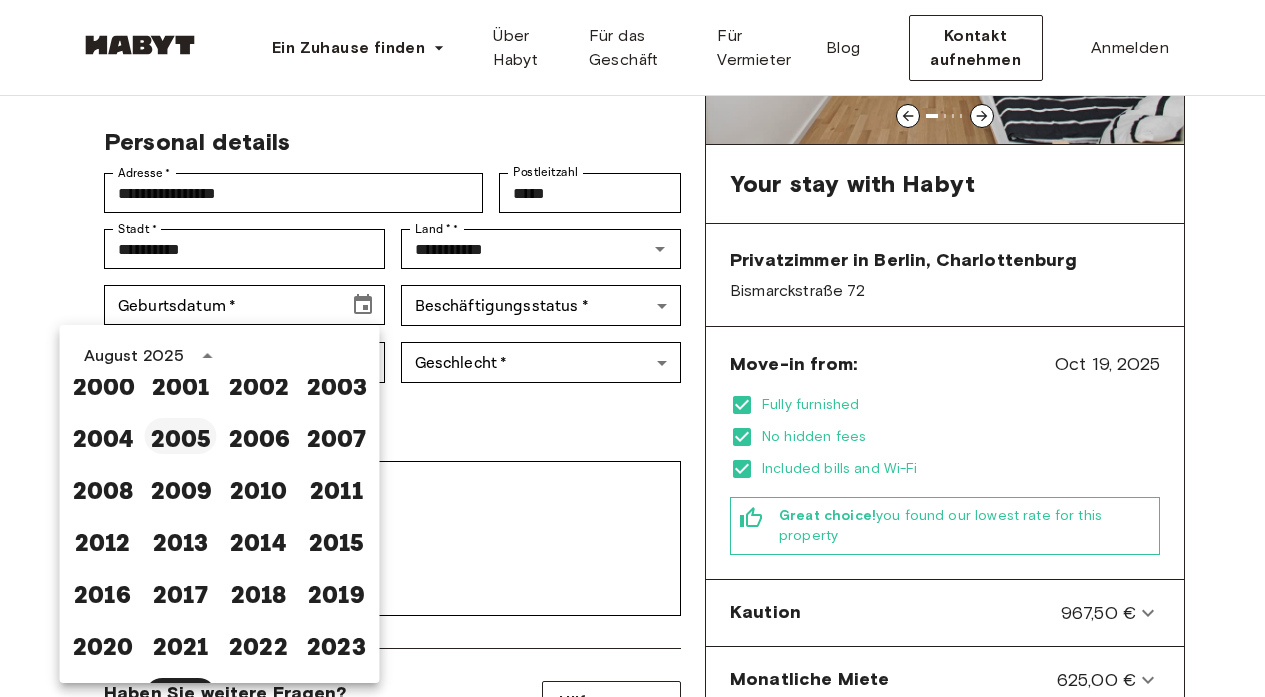 click on "2005" at bounding box center [181, 436] 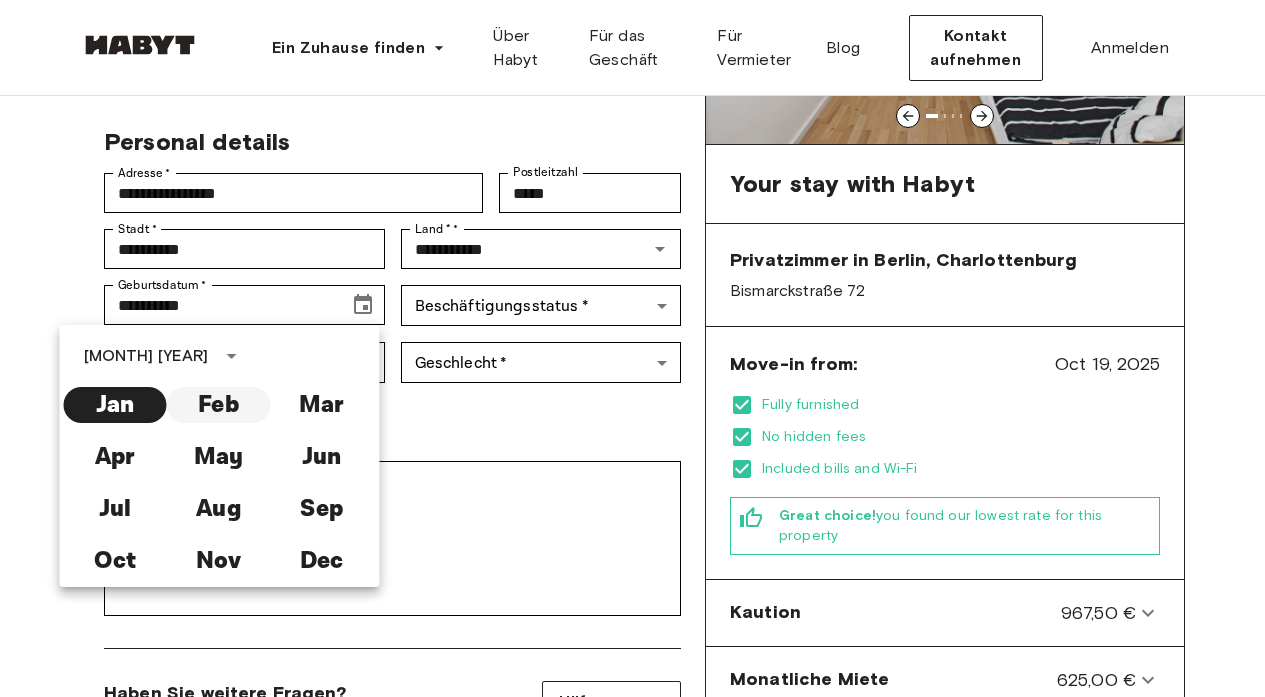 click on "Feb" at bounding box center (218, 405) 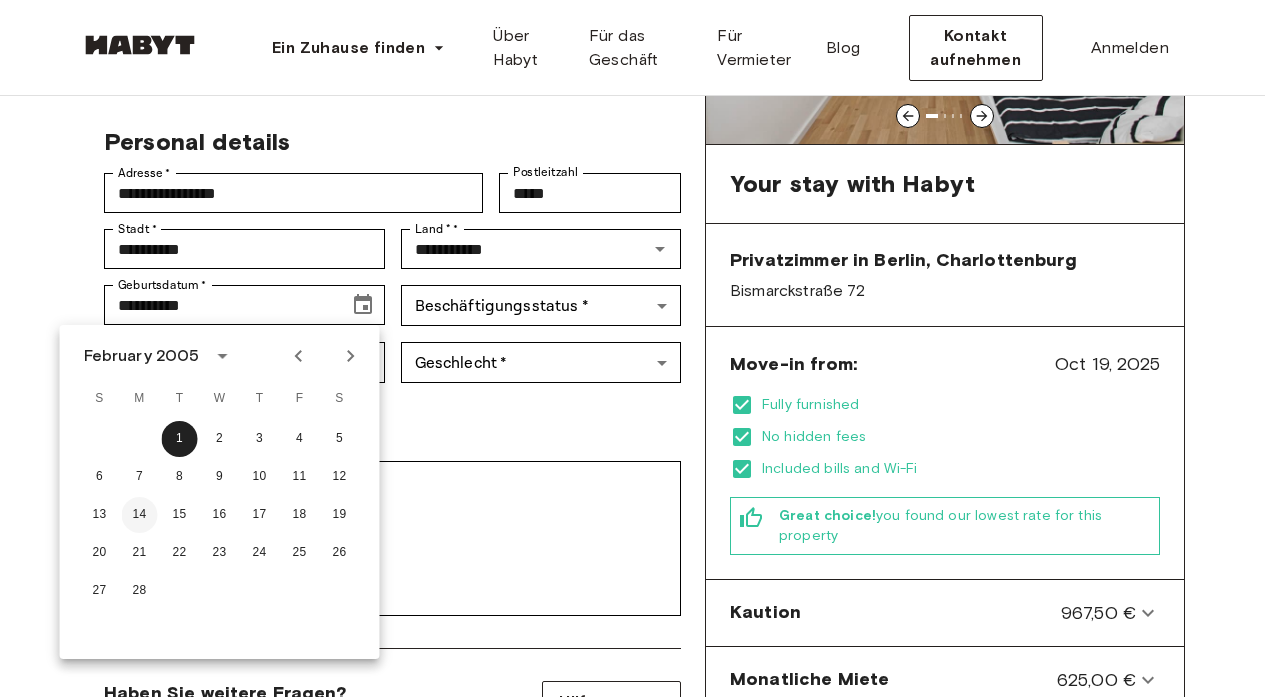 click on "14" at bounding box center (140, 515) 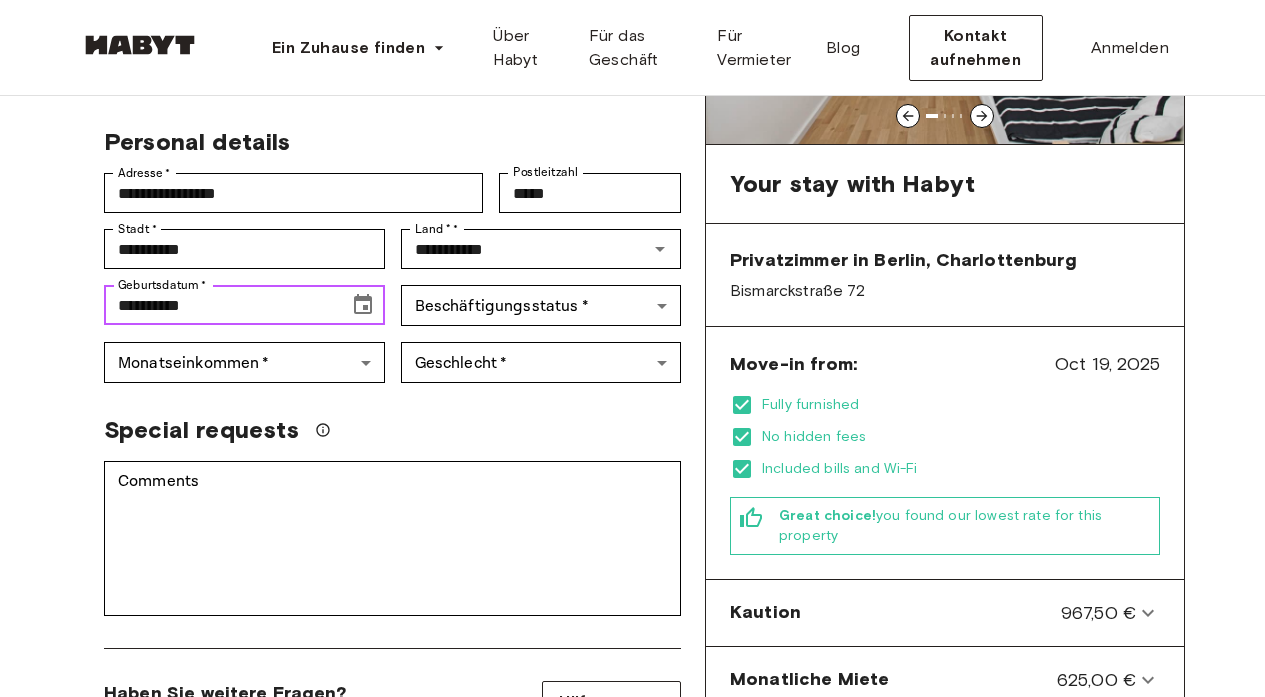 type on "**********" 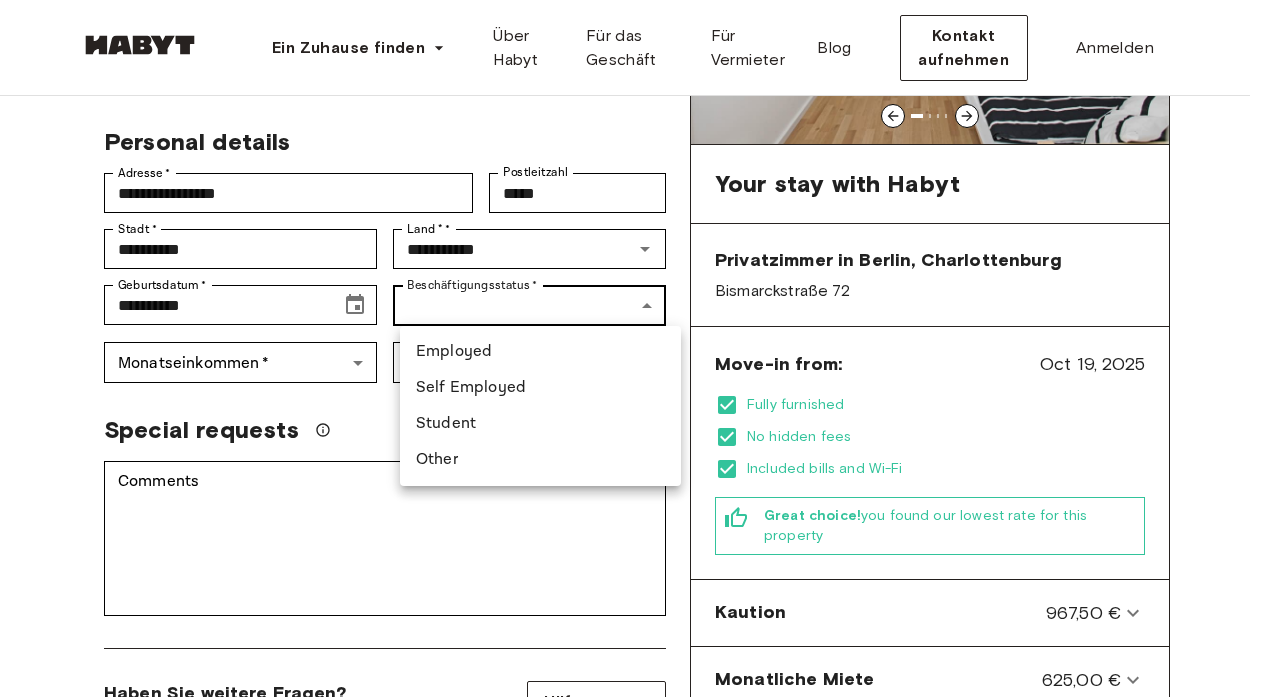 click on "**********" at bounding box center (632, 880) 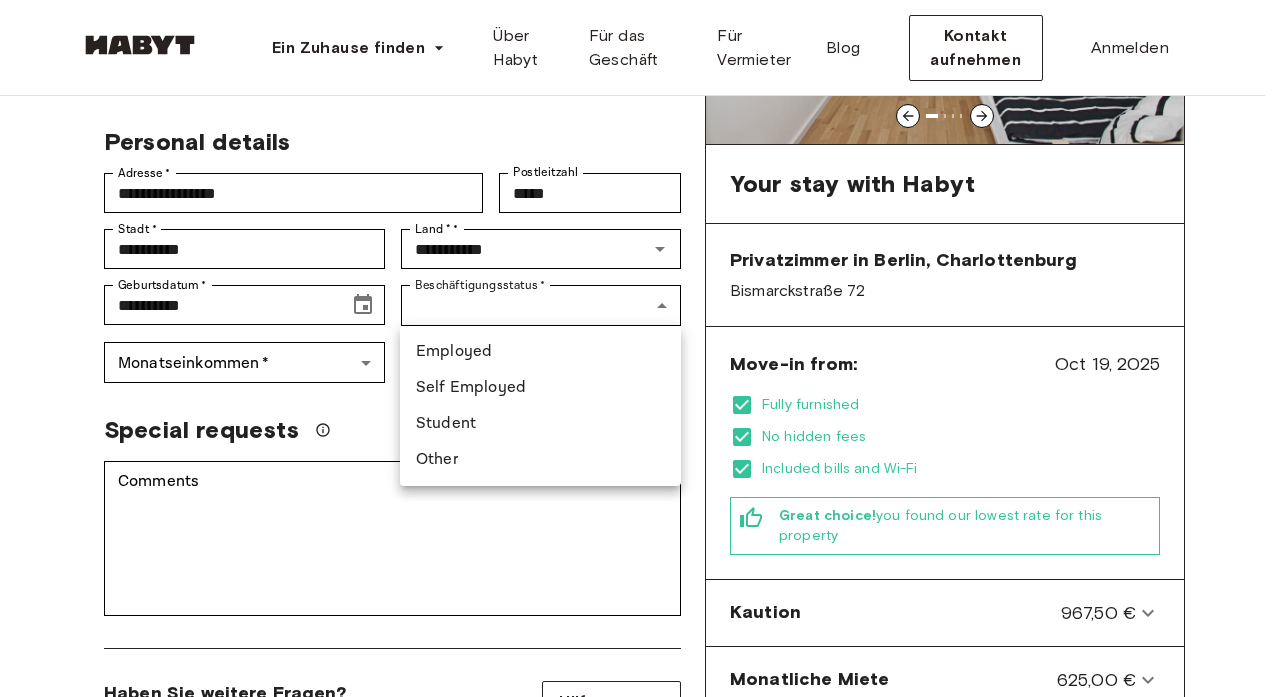 click on "Student" at bounding box center (540, 424) 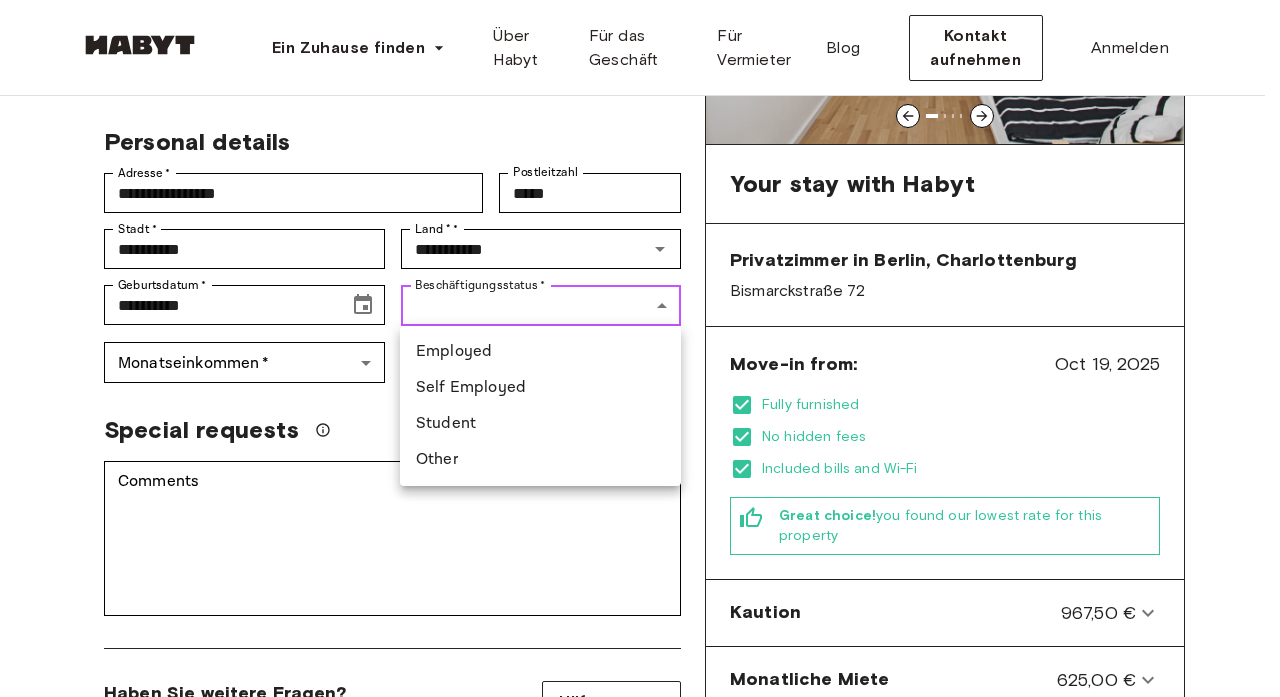 type on "*******" 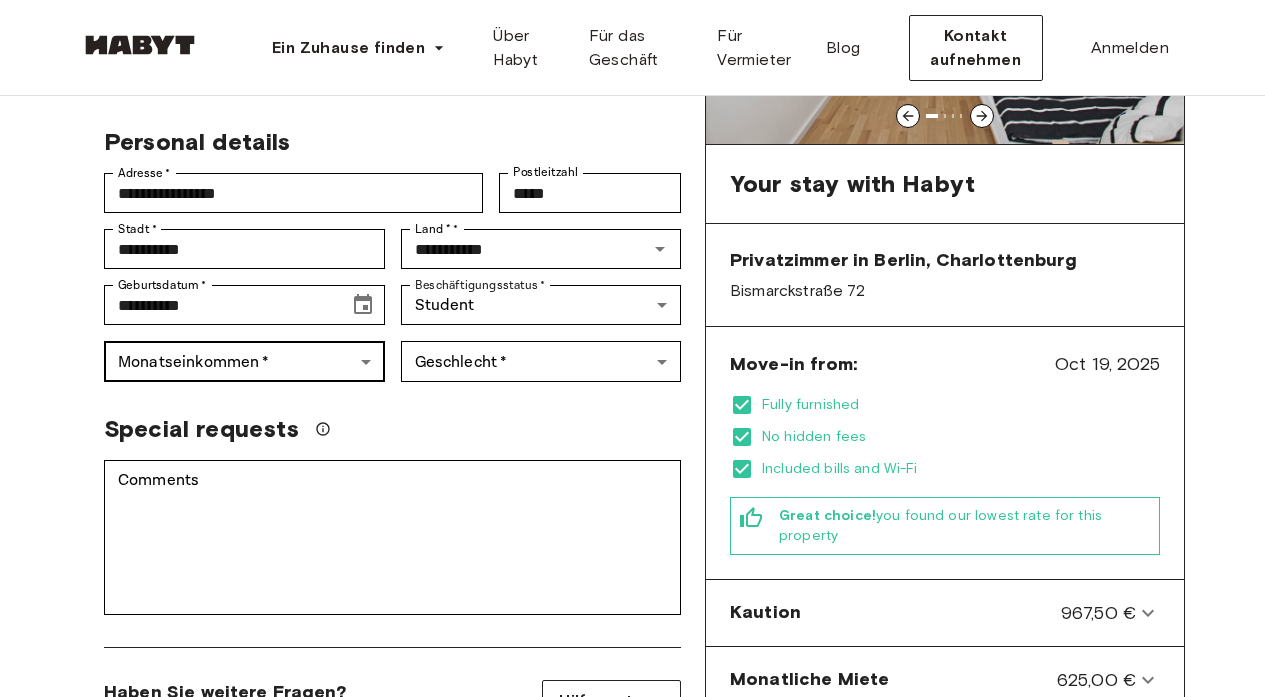 click on "**********" at bounding box center [632, 881] 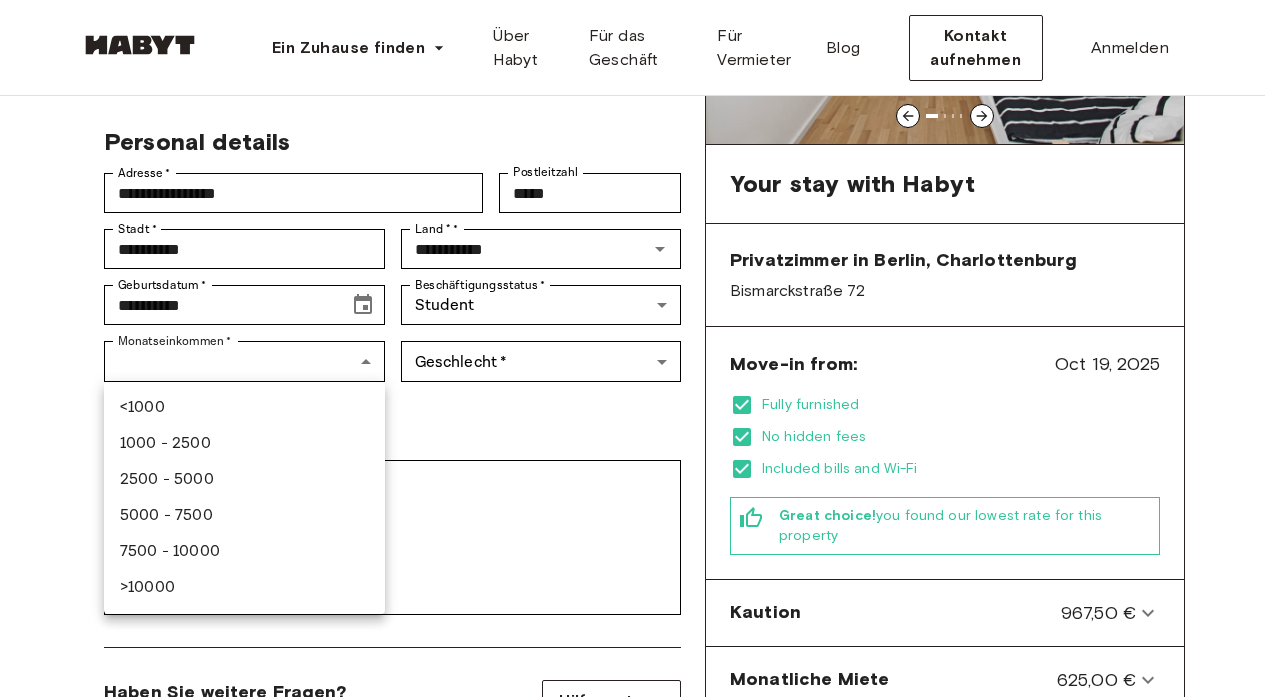 click on "7500 - 10000" at bounding box center [244, 552] 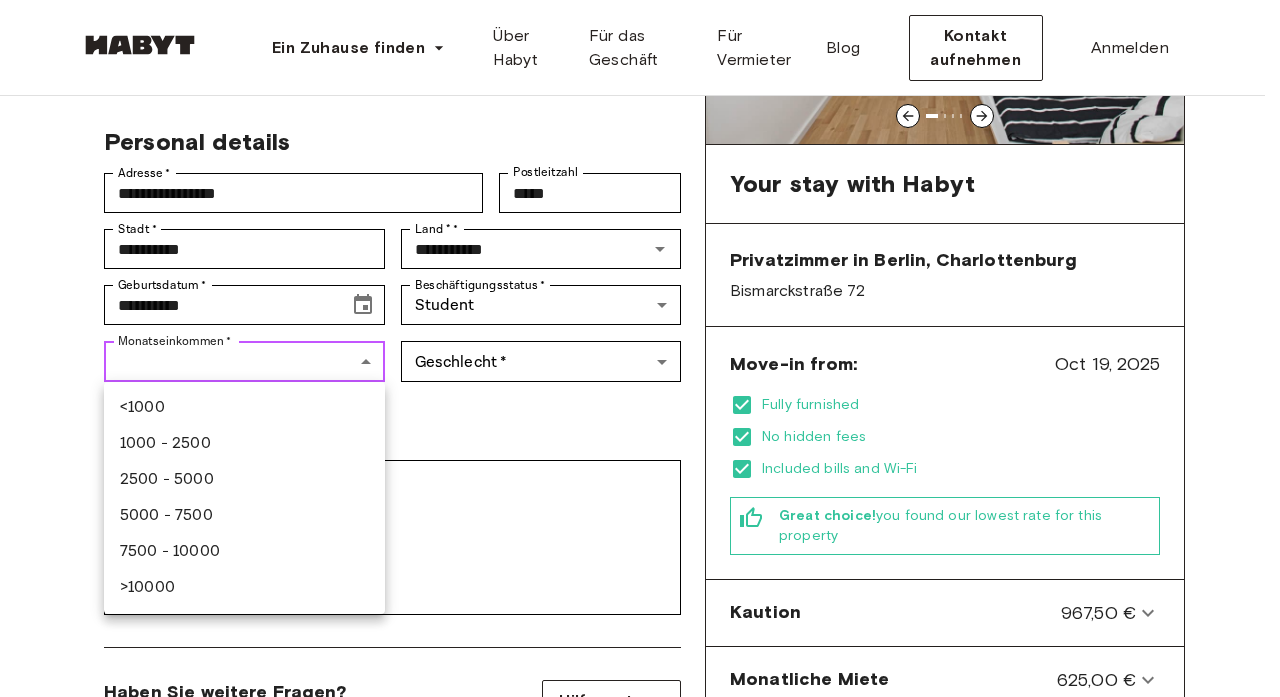 type on "********" 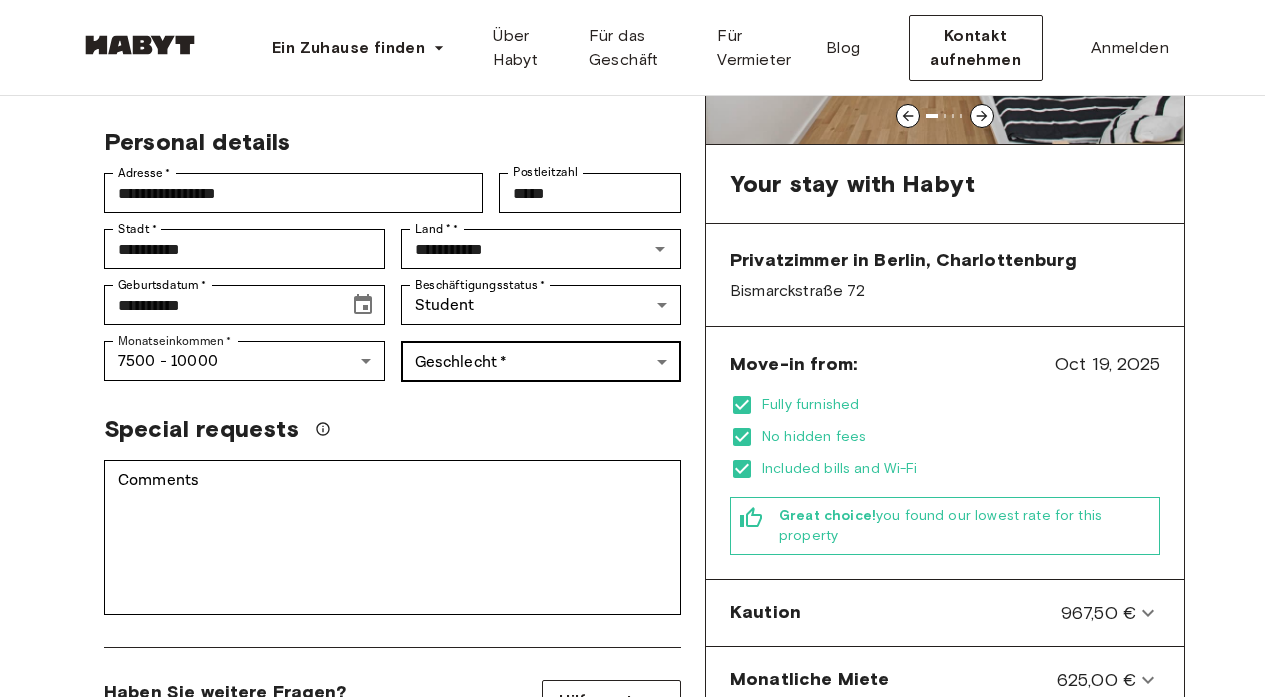 click on "**********" at bounding box center (632, 881) 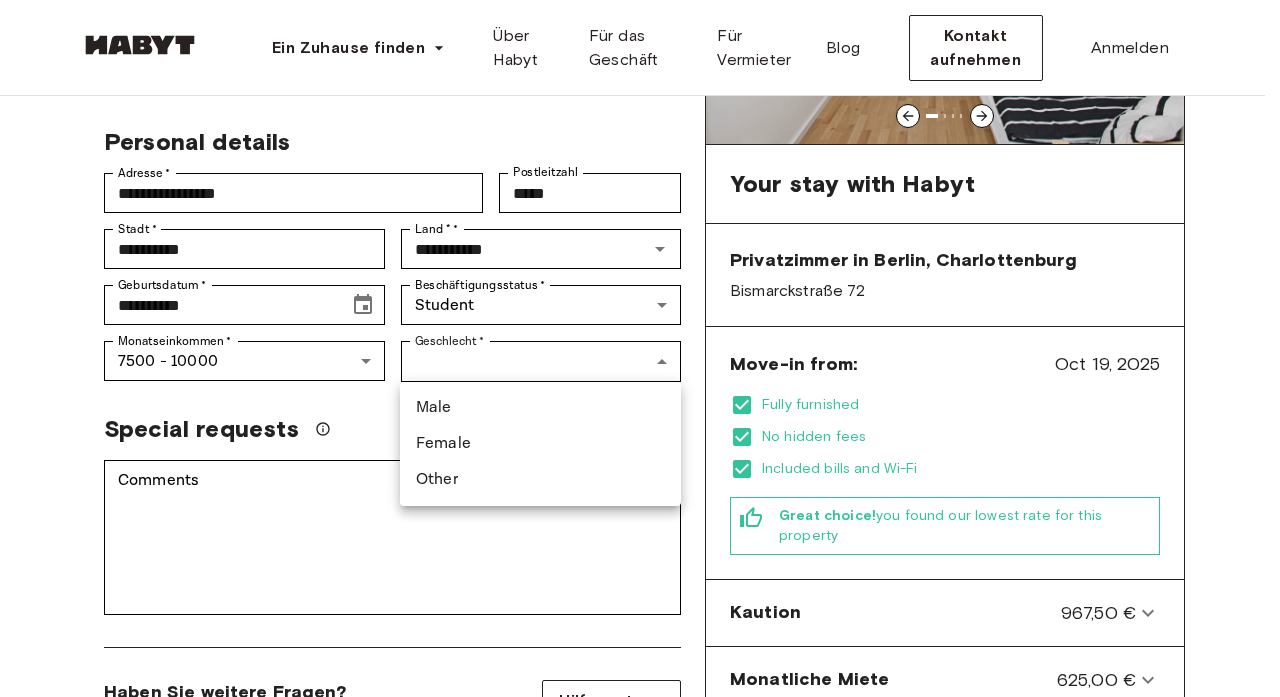 click on "Female" at bounding box center [540, 444] 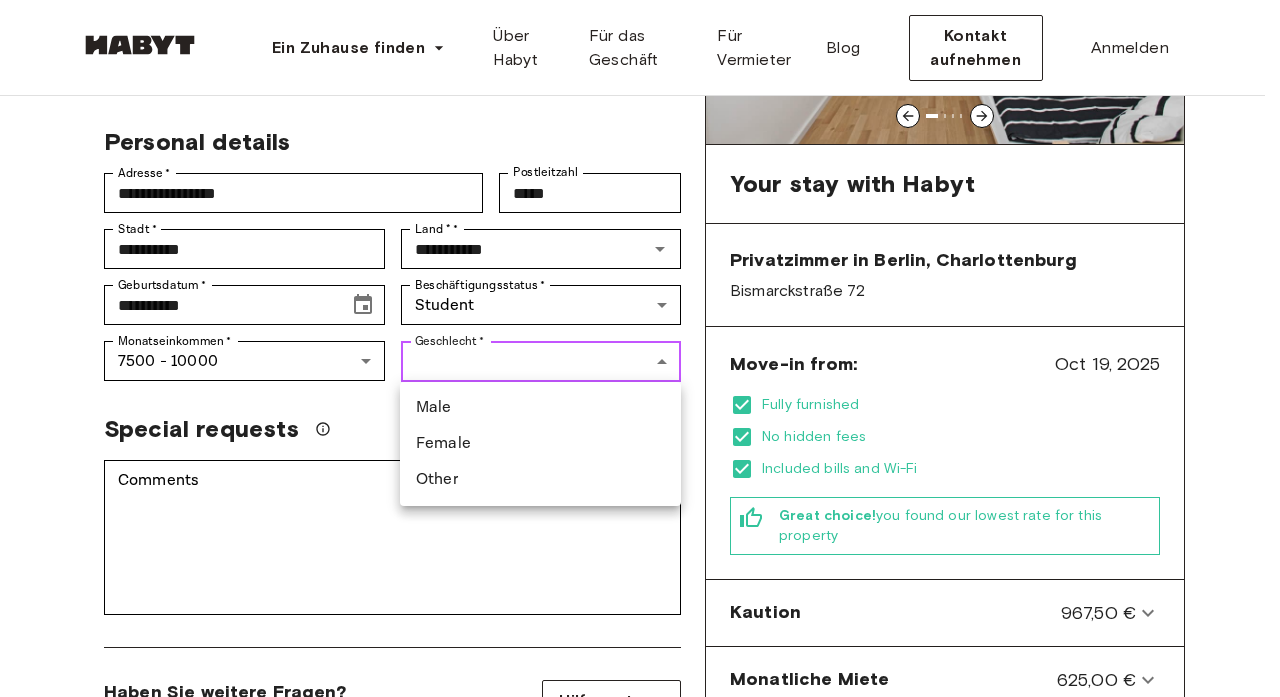 type on "******" 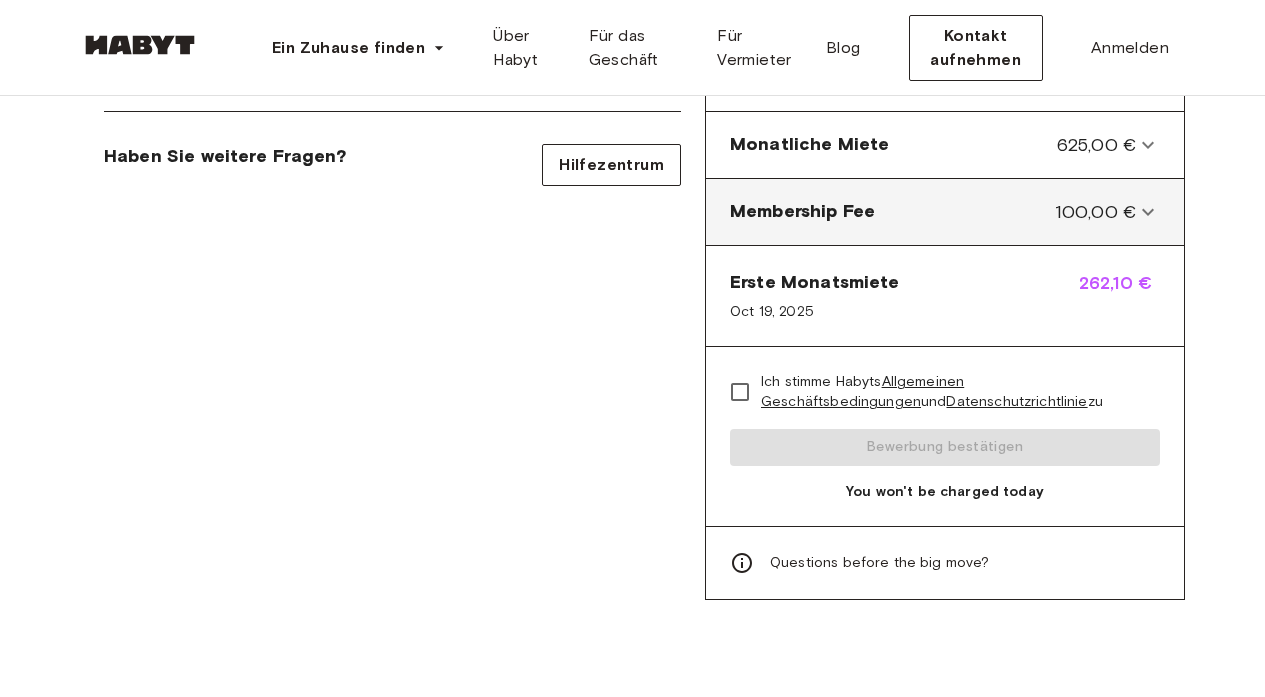 scroll, scrollTop: 855, scrollLeft: 0, axis: vertical 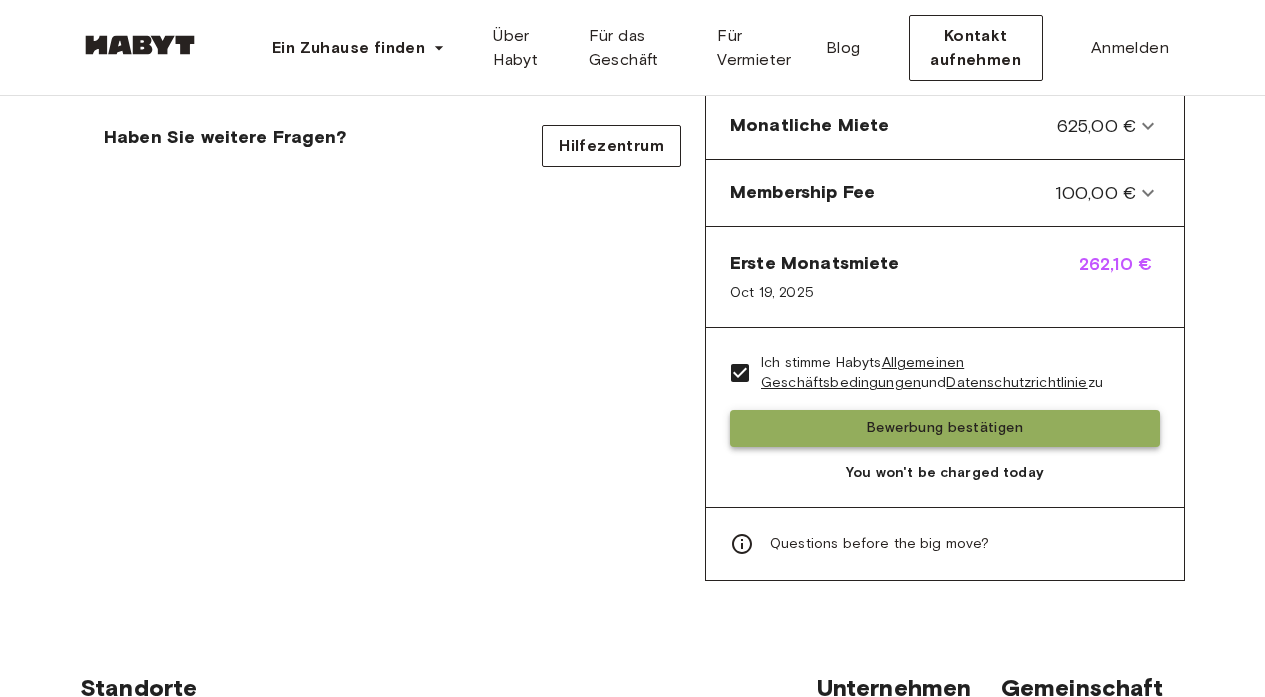 click on "Bewerbung bestätigen" at bounding box center (945, 428) 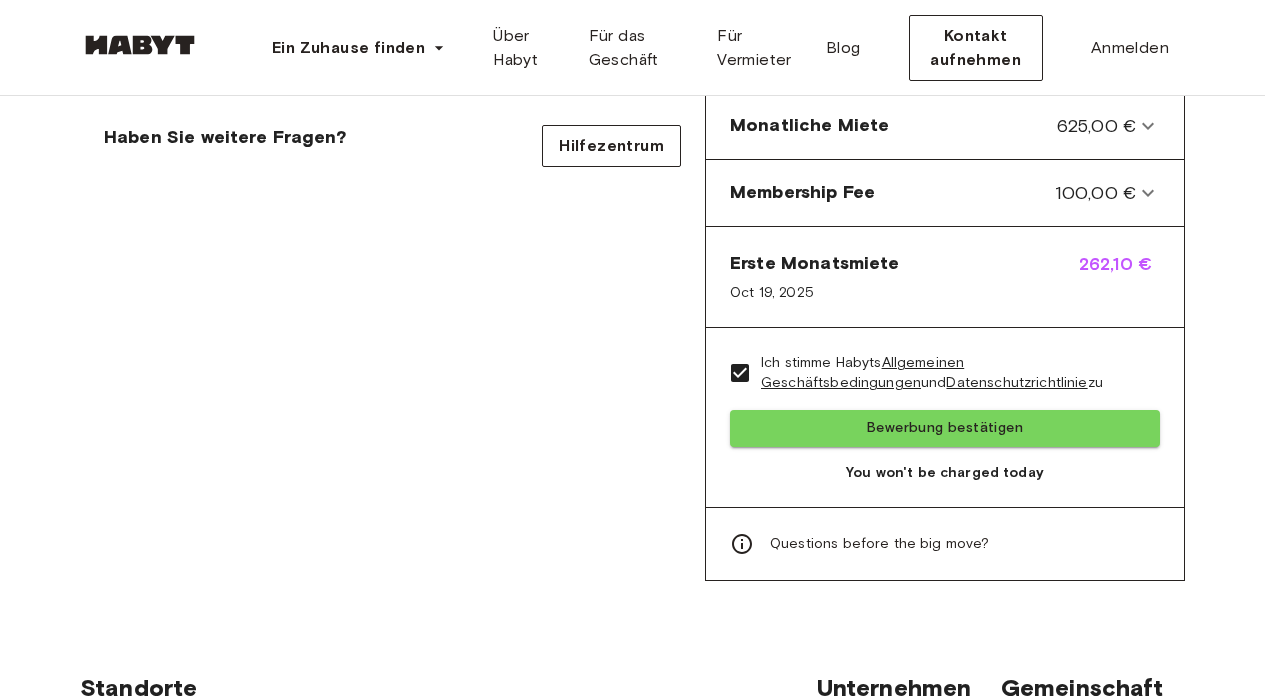 scroll, scrollTop: 0, scrollLeft: 0, axis: both 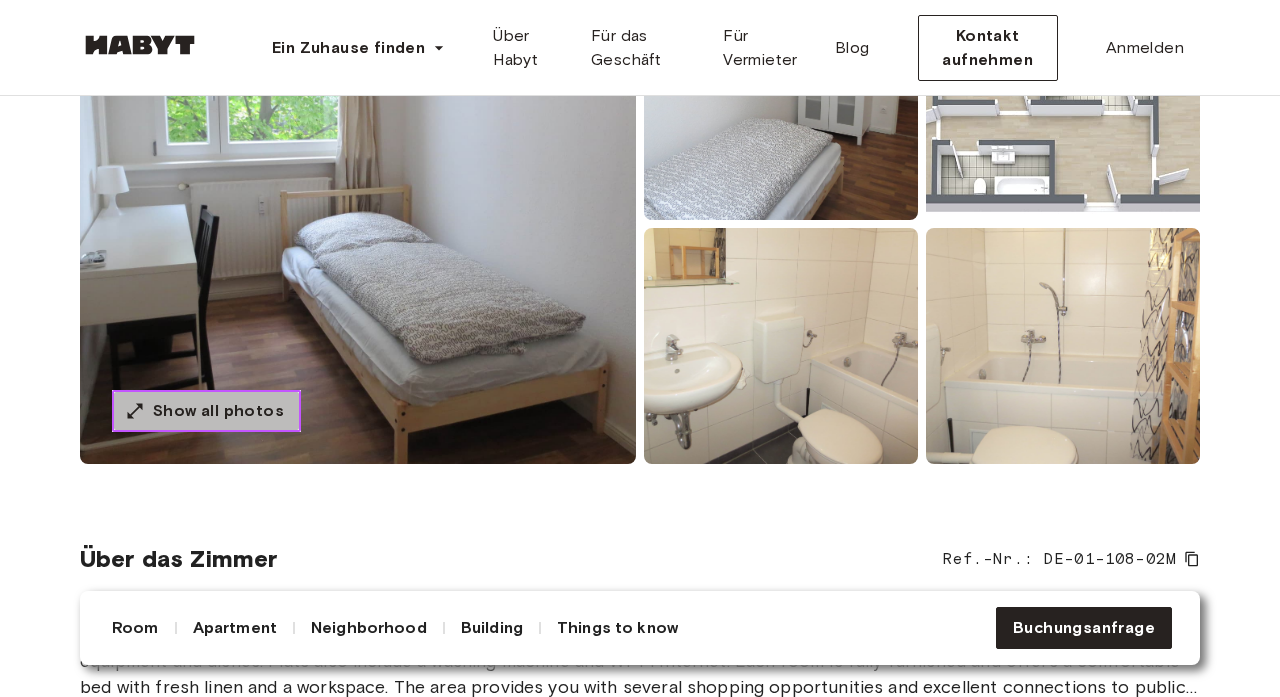 click on "Show all photos" at bounding box center [206, 411] 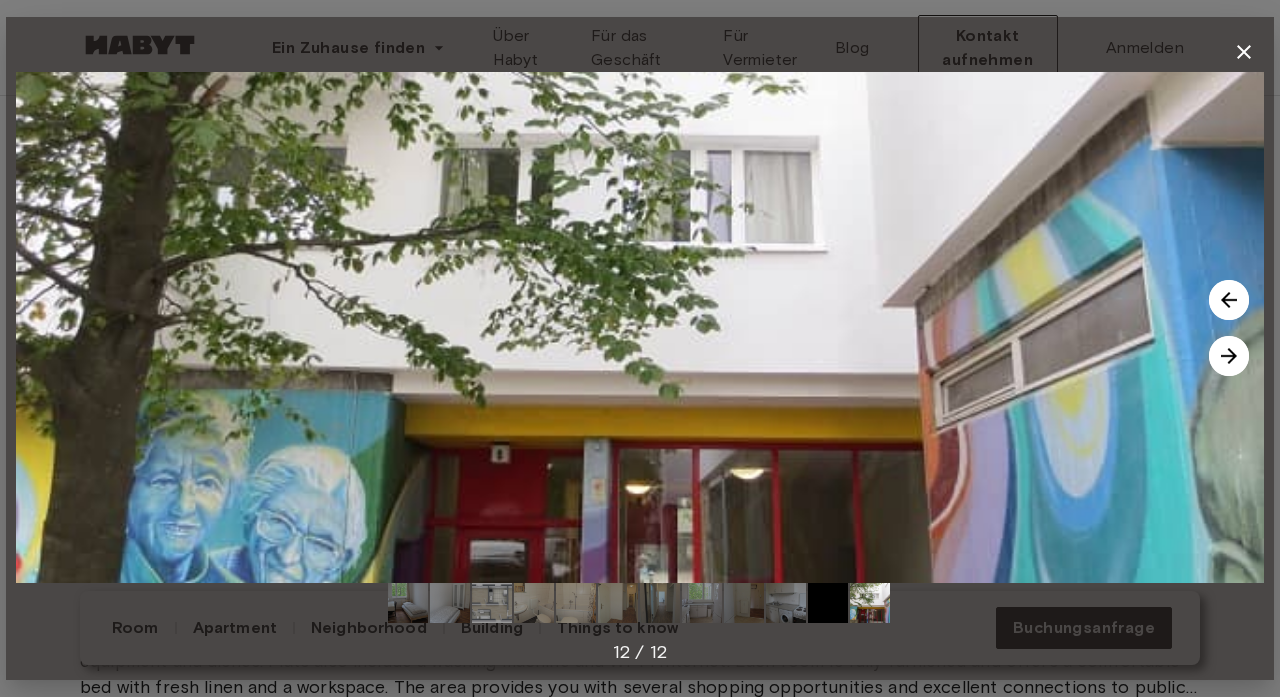 click 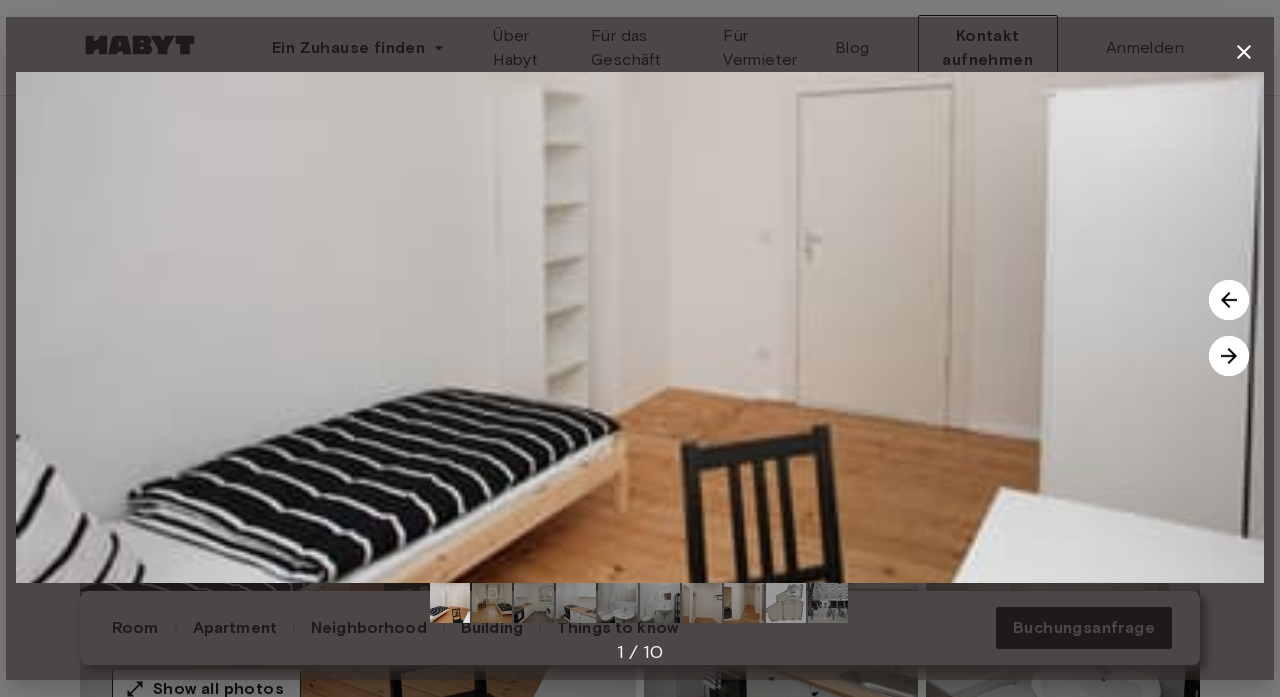 click at bounding box center (786, 603) 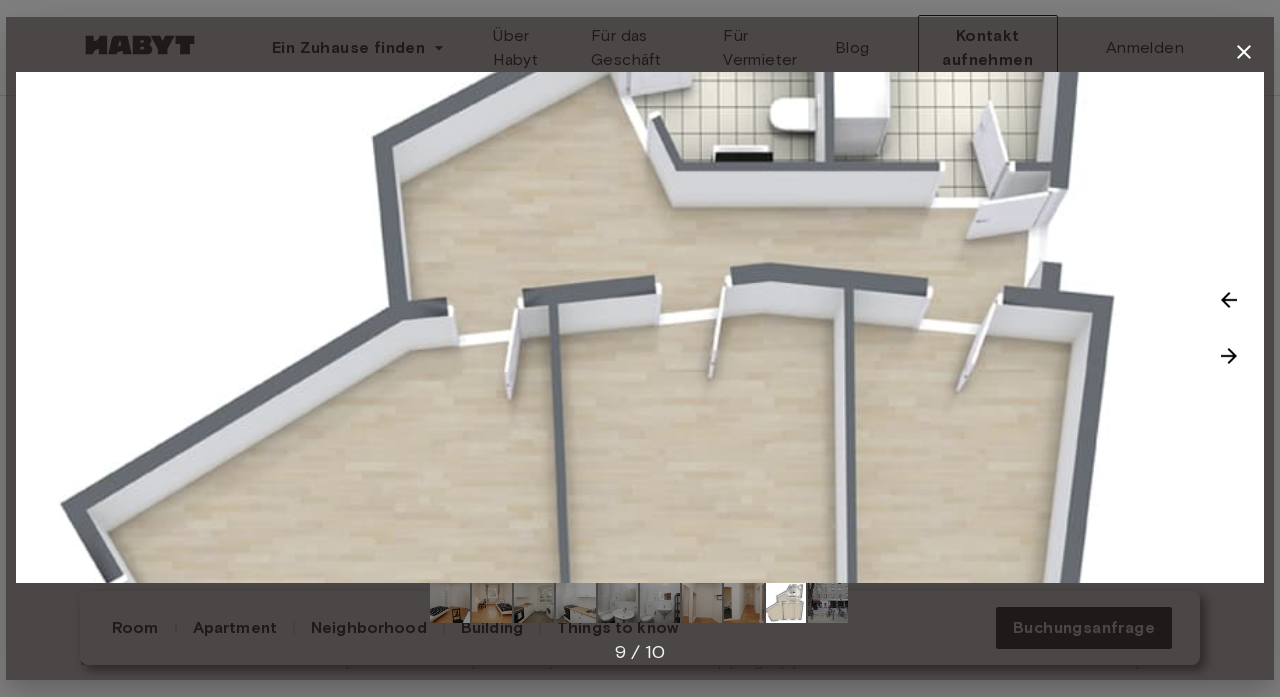 scroll, scrollTop: 306, scrollLeft: 0, axis: vertical 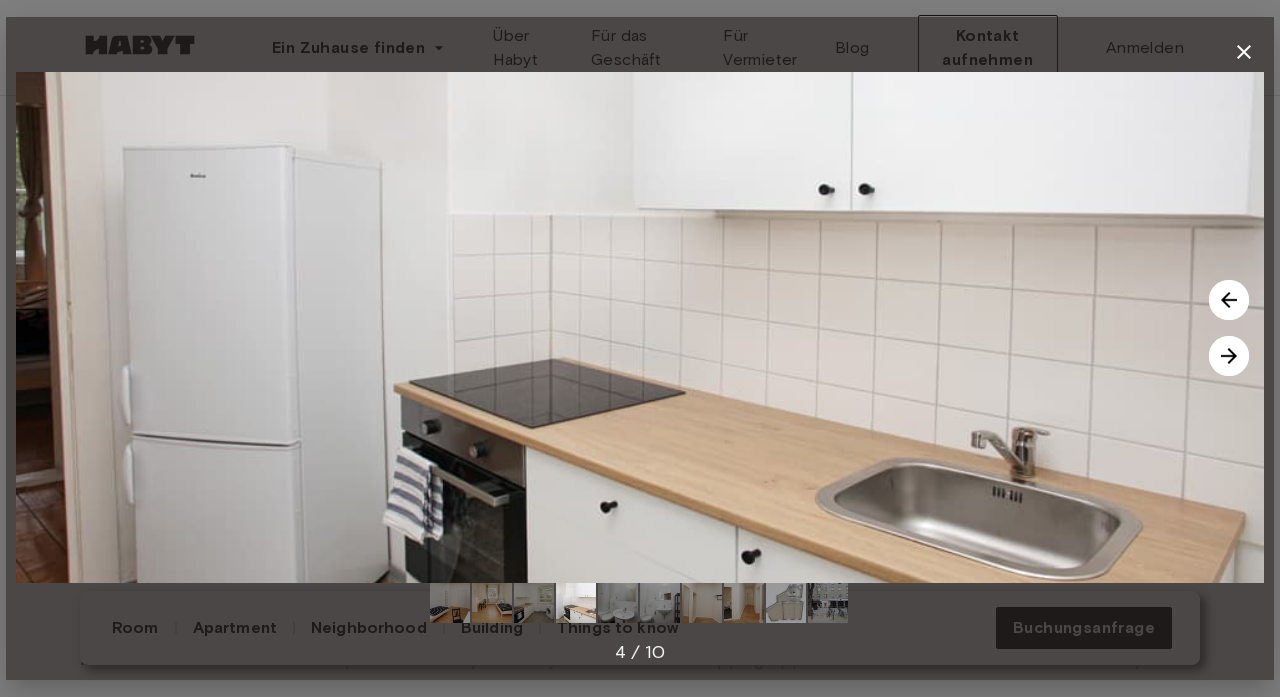 click at bounding box center [492, 603] 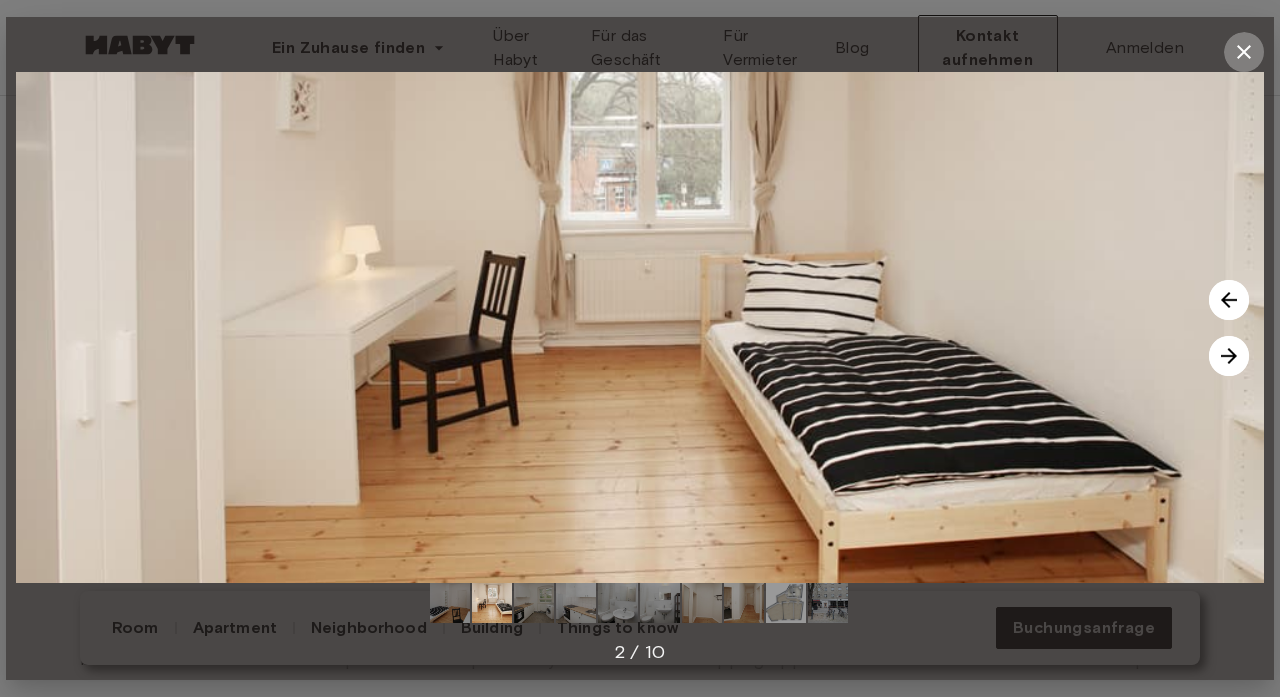 click 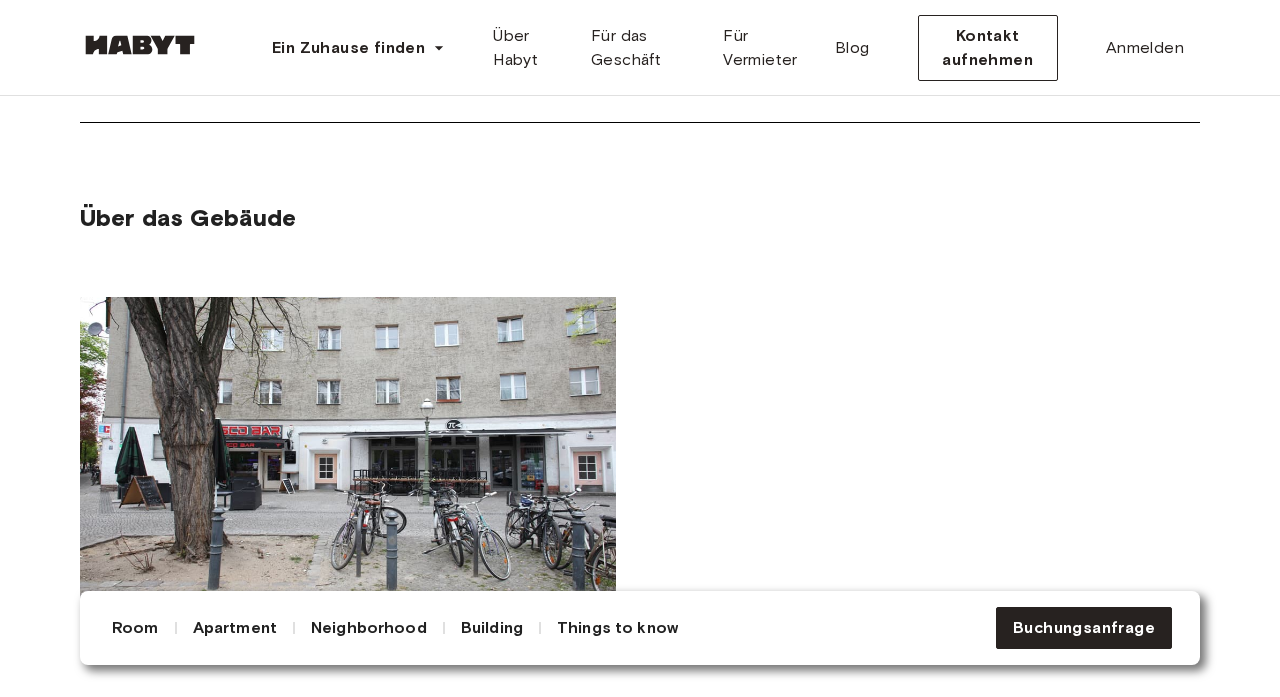 scroll, scrollTop: 1807, scrollLeft: 0, axis: vertical 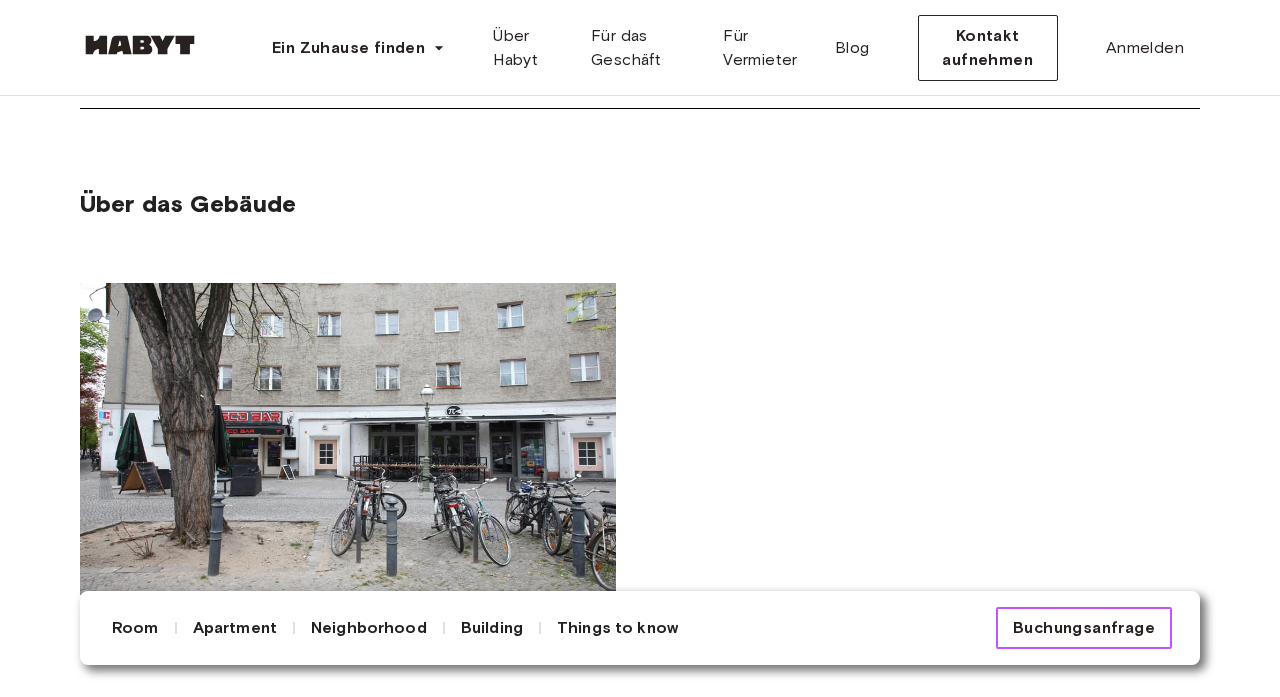 click on "Buchungsanfrage" at bounding box center (1084, 628) 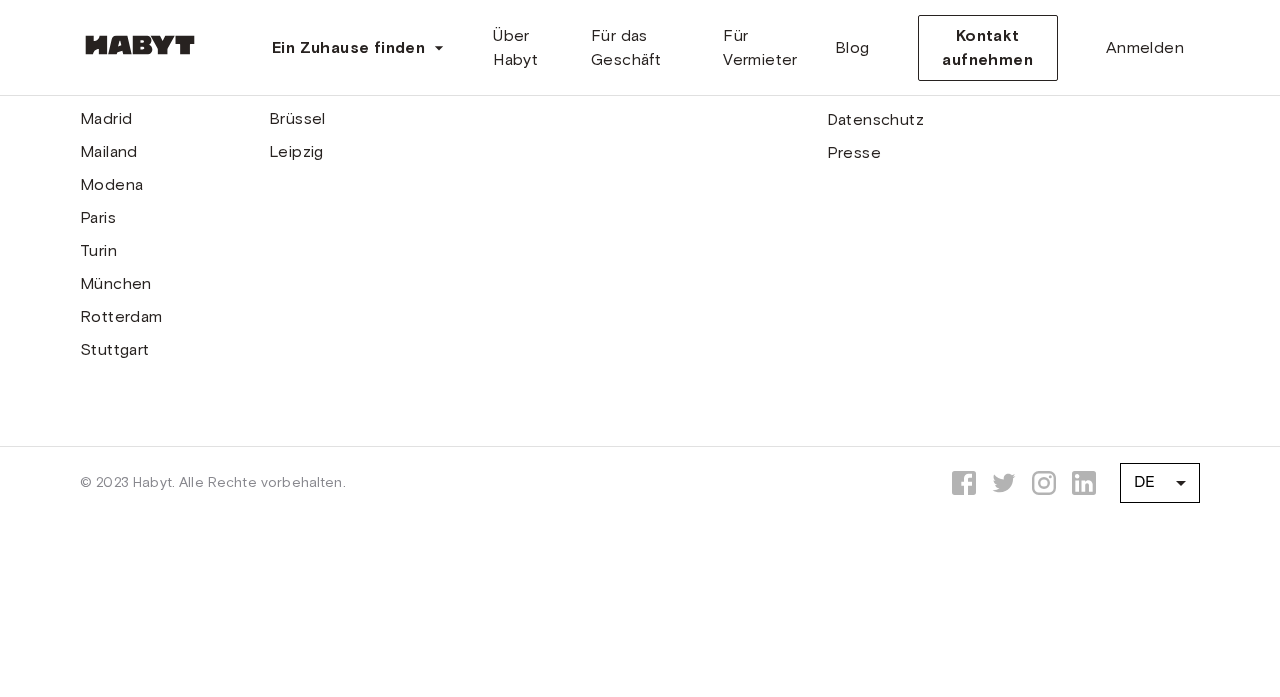 scroll, scrollTop: 0, scrollLeft: 0, axis: both 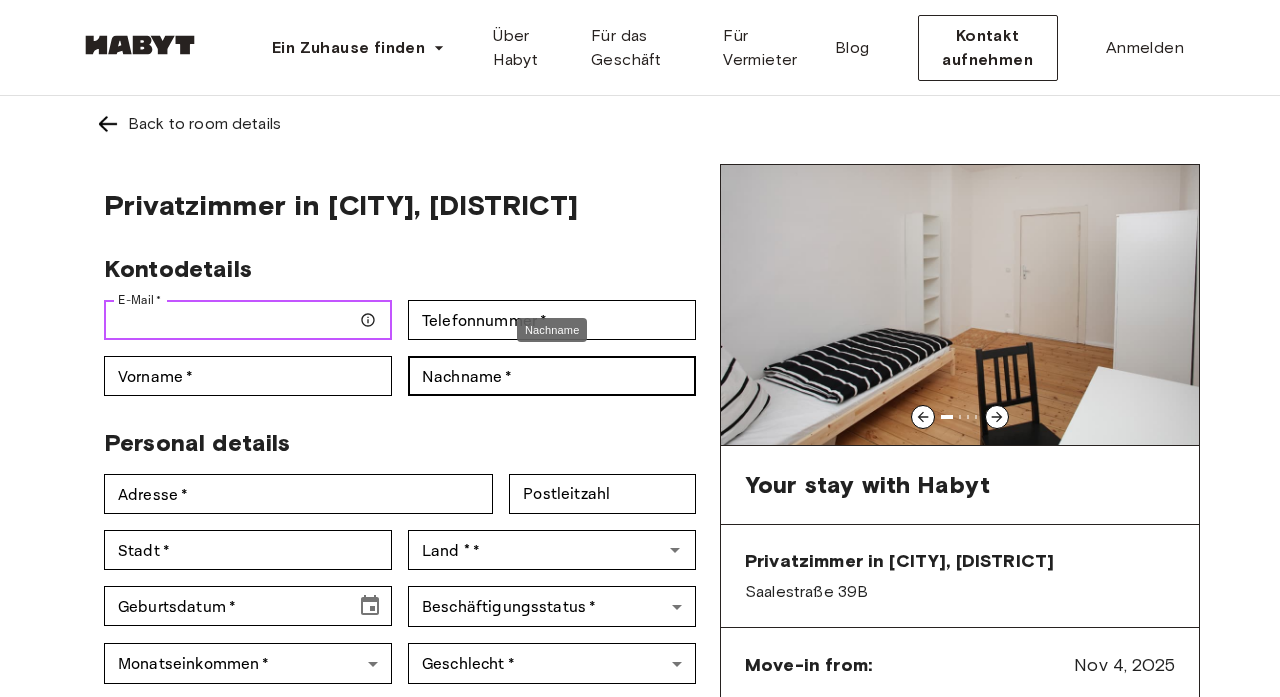 type on "**********" 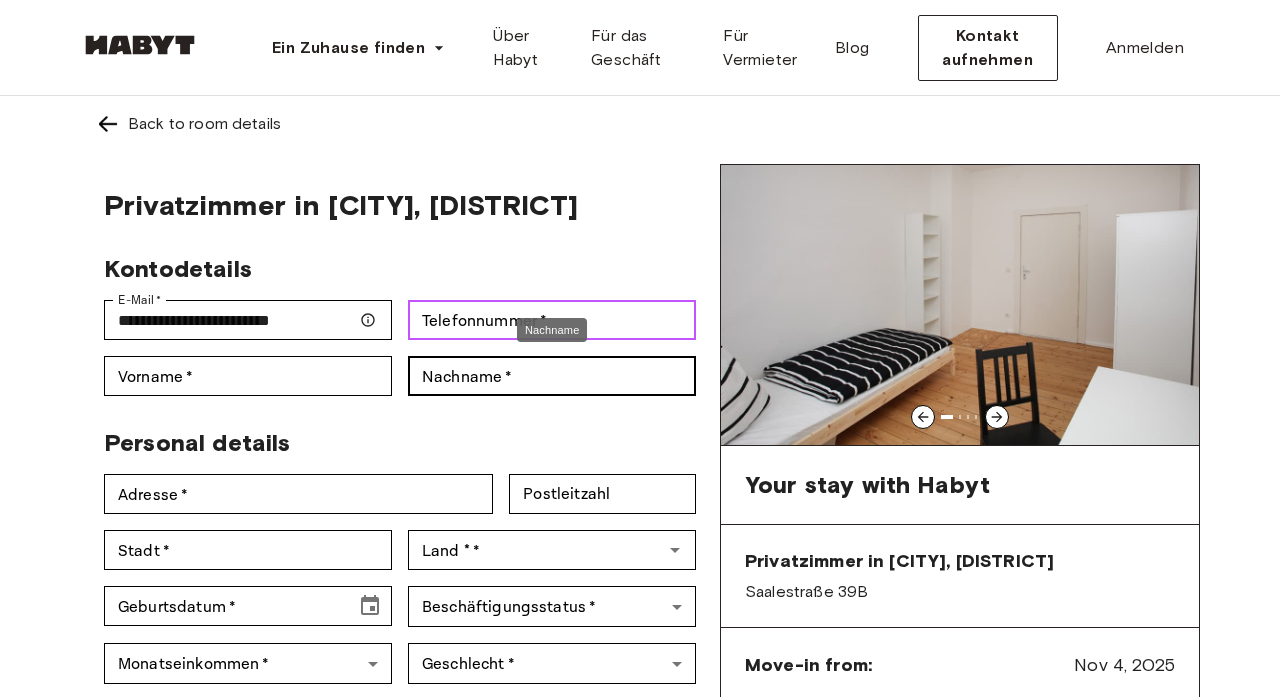 type on "**********" 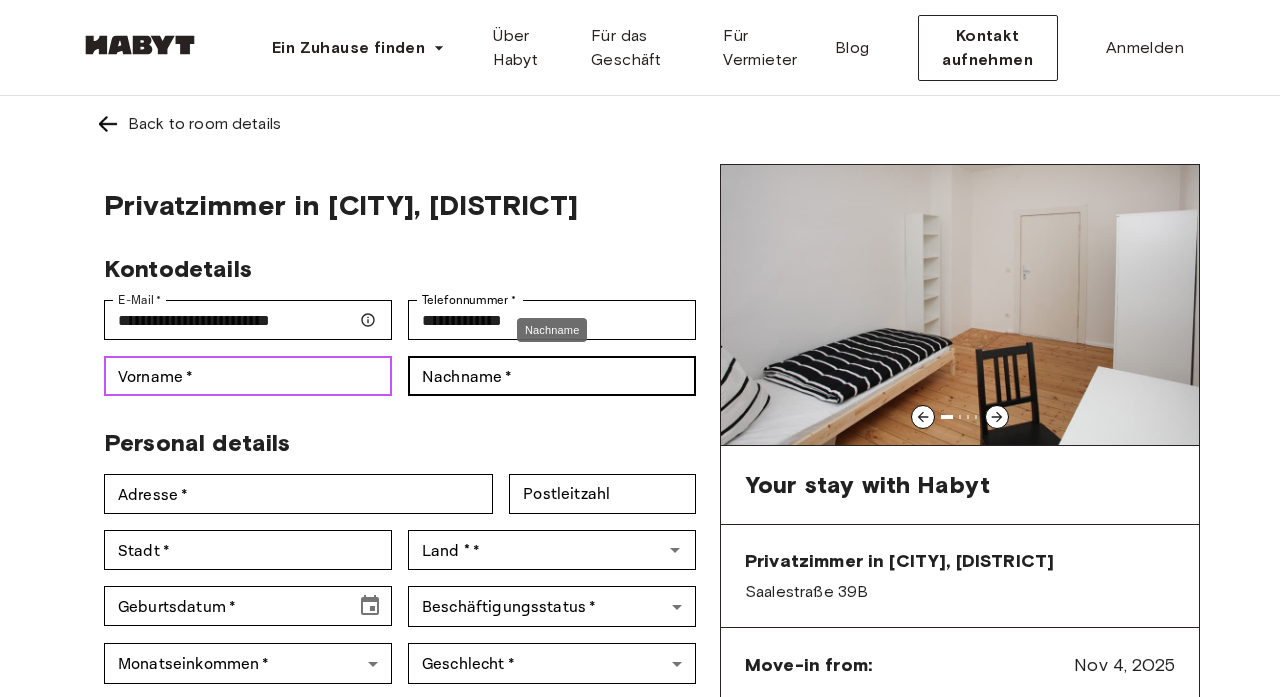 type on "****" 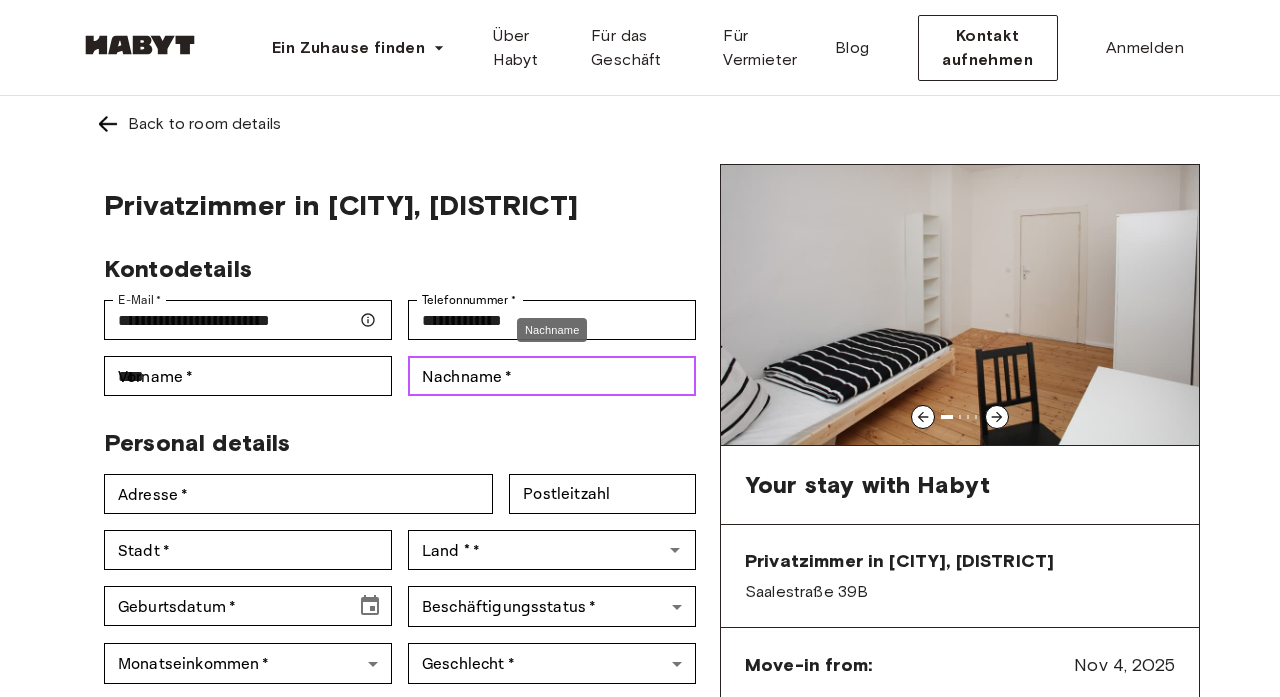 type on "**********" 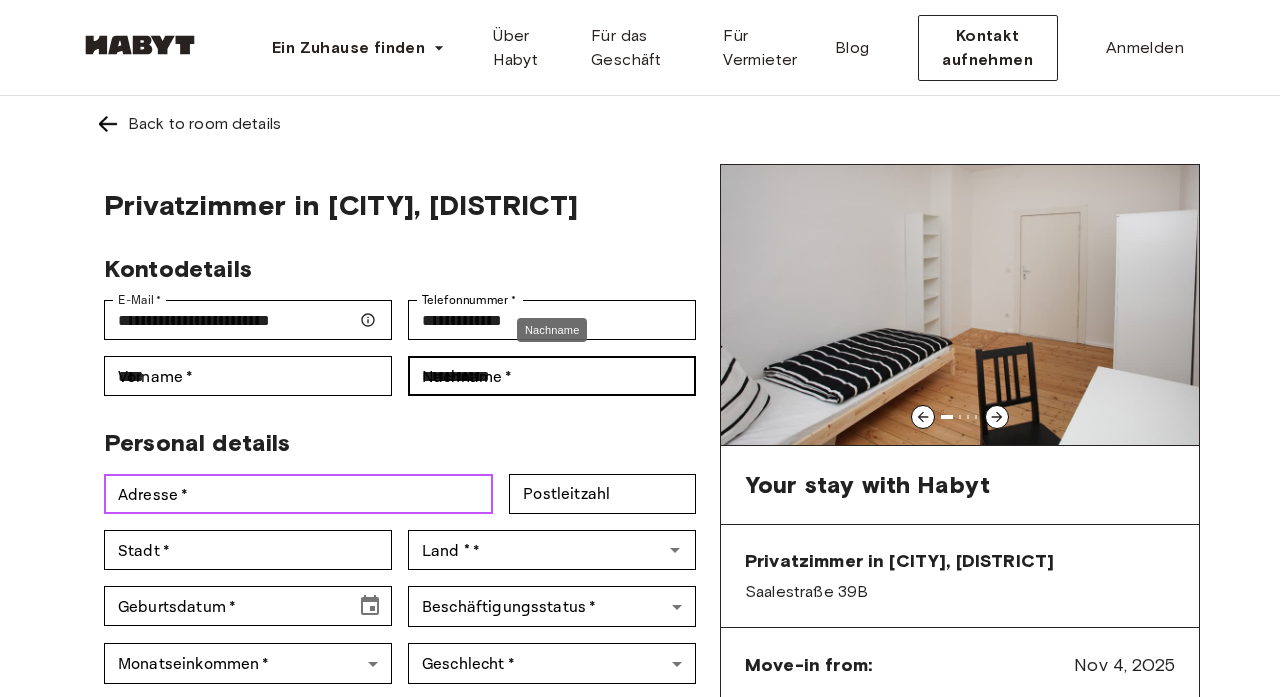 type on "**********" 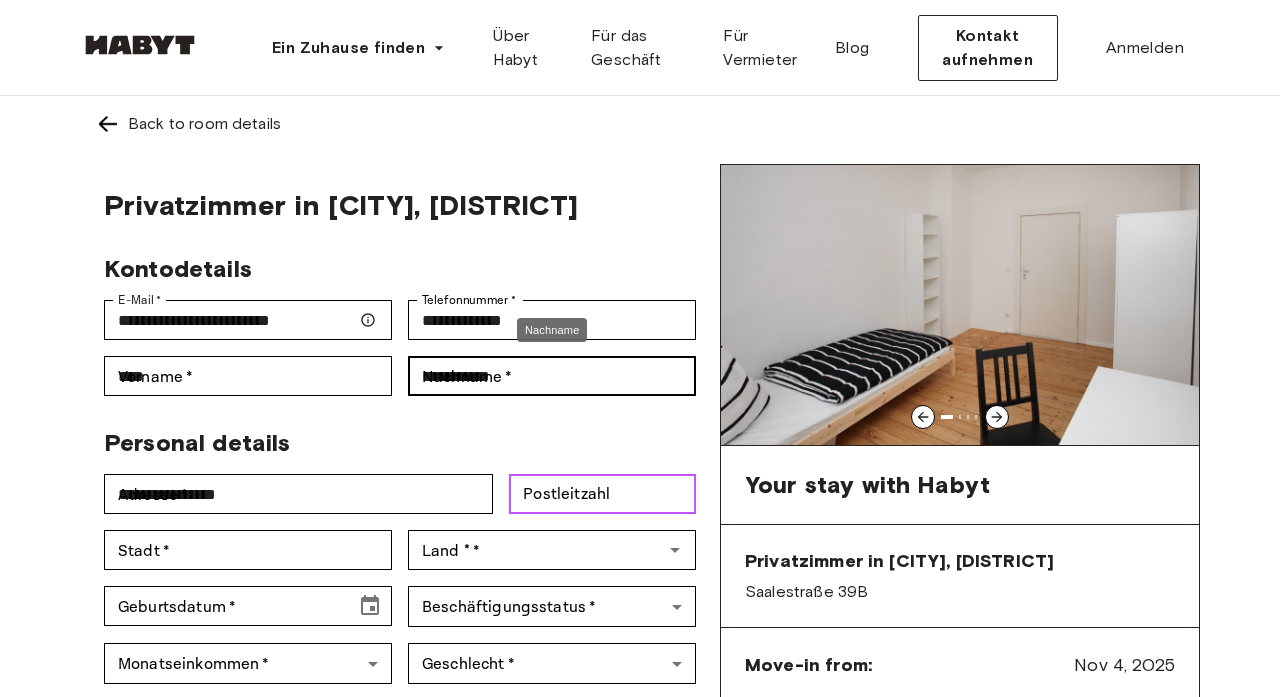 type on "*****" 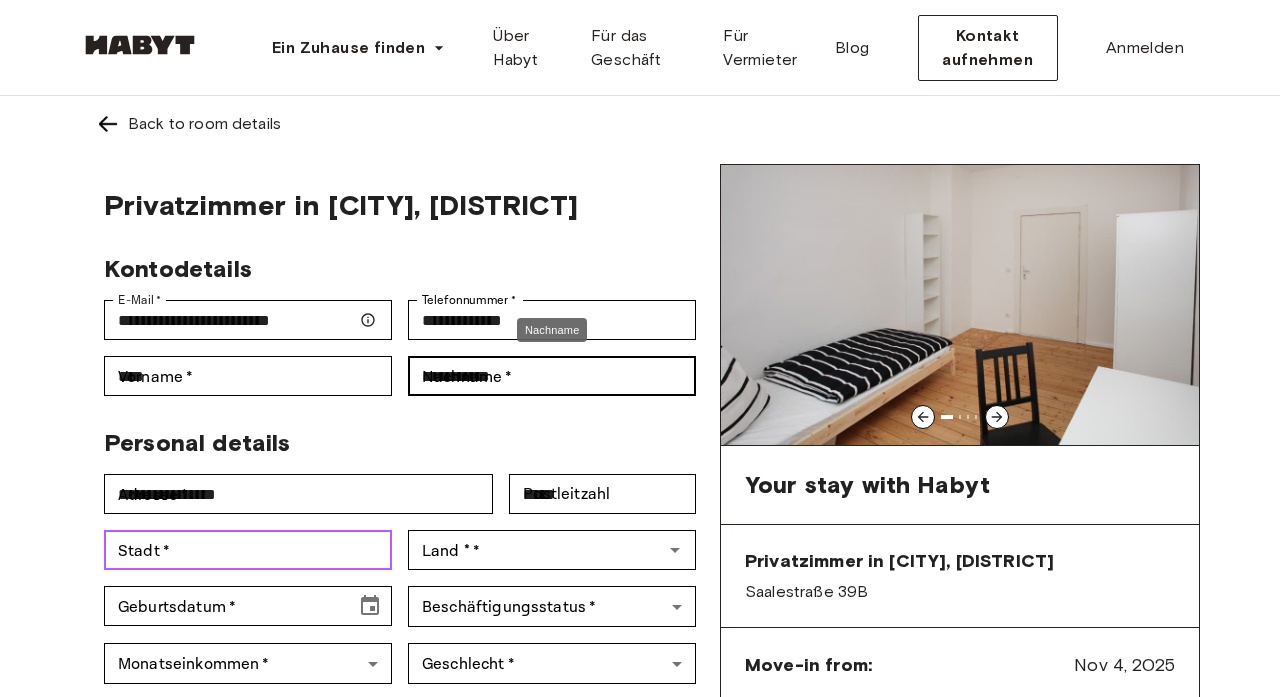 type on "**********" 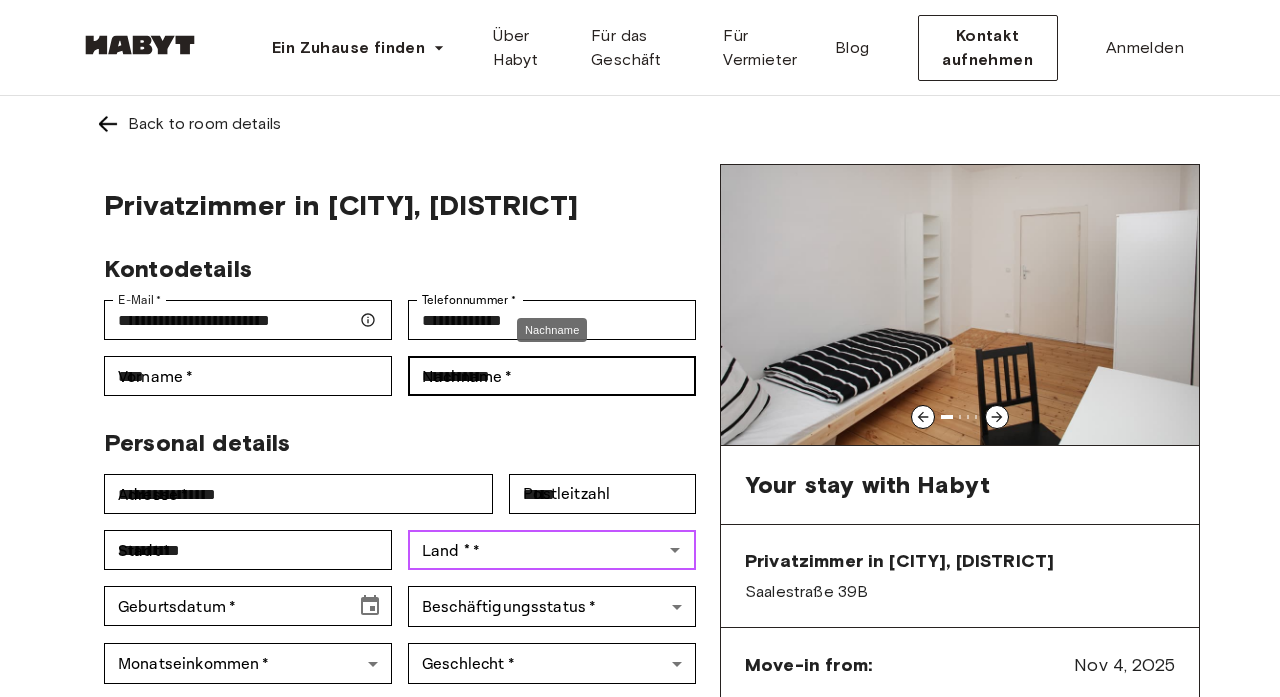 type on "*******" 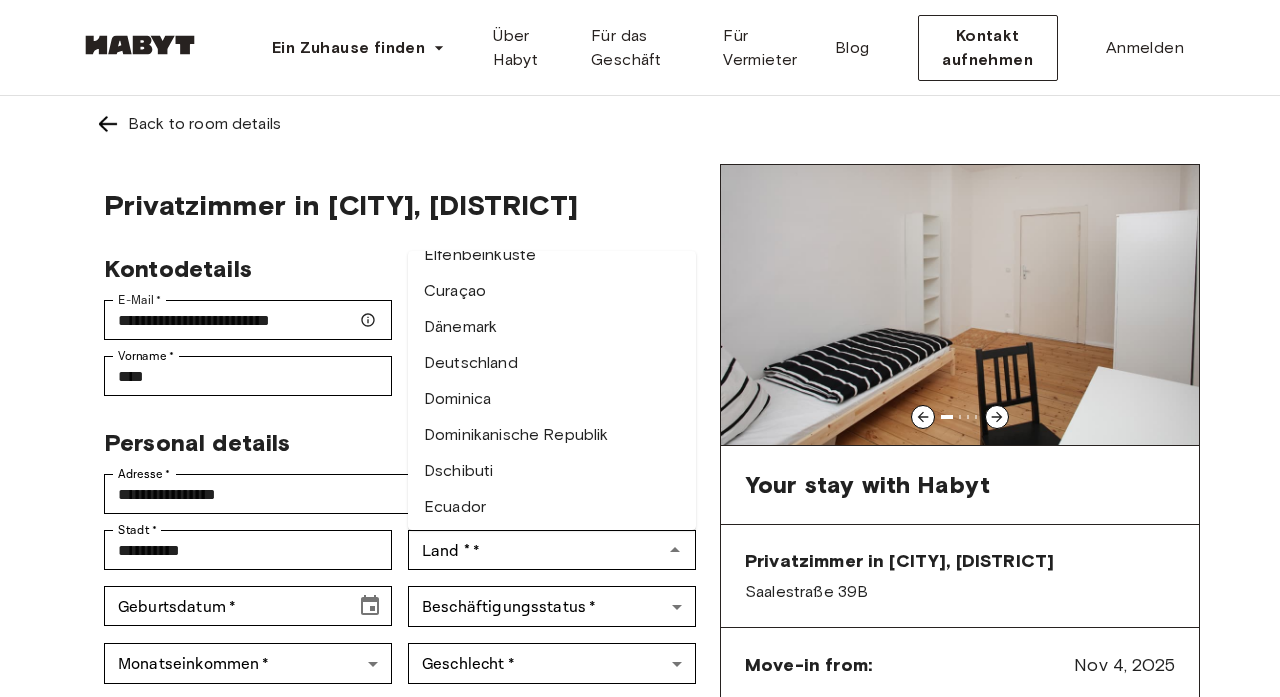 scroll, scrollTop: 1668, scrollLeft: 0, axis: vertical 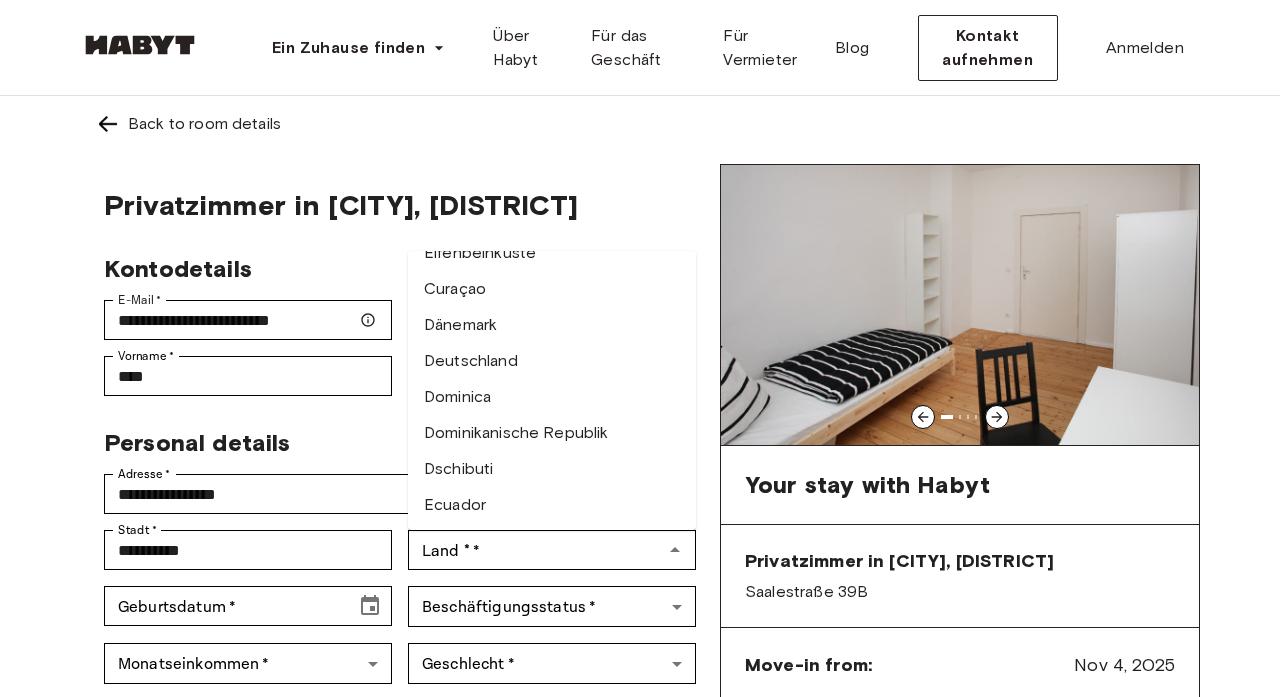 click on "Deutschland" at bounding box center [552, 361] 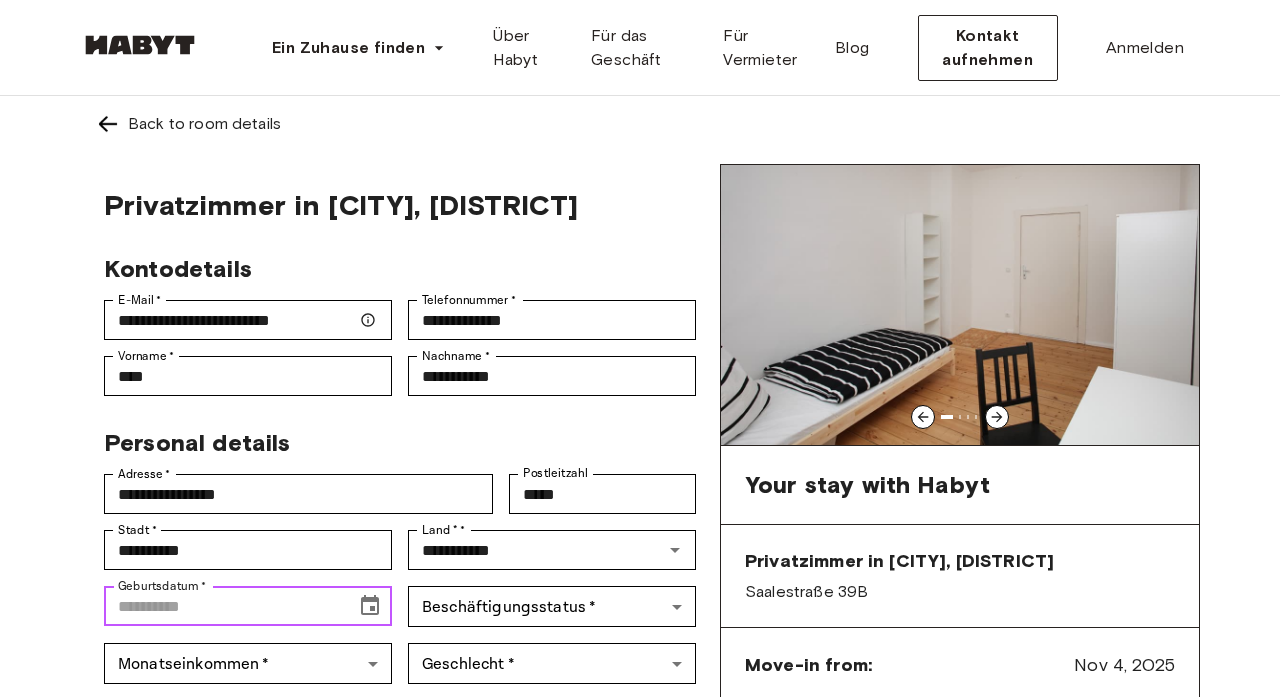 click on "Geburtsdatum   *" at bounding box center (223, 606) 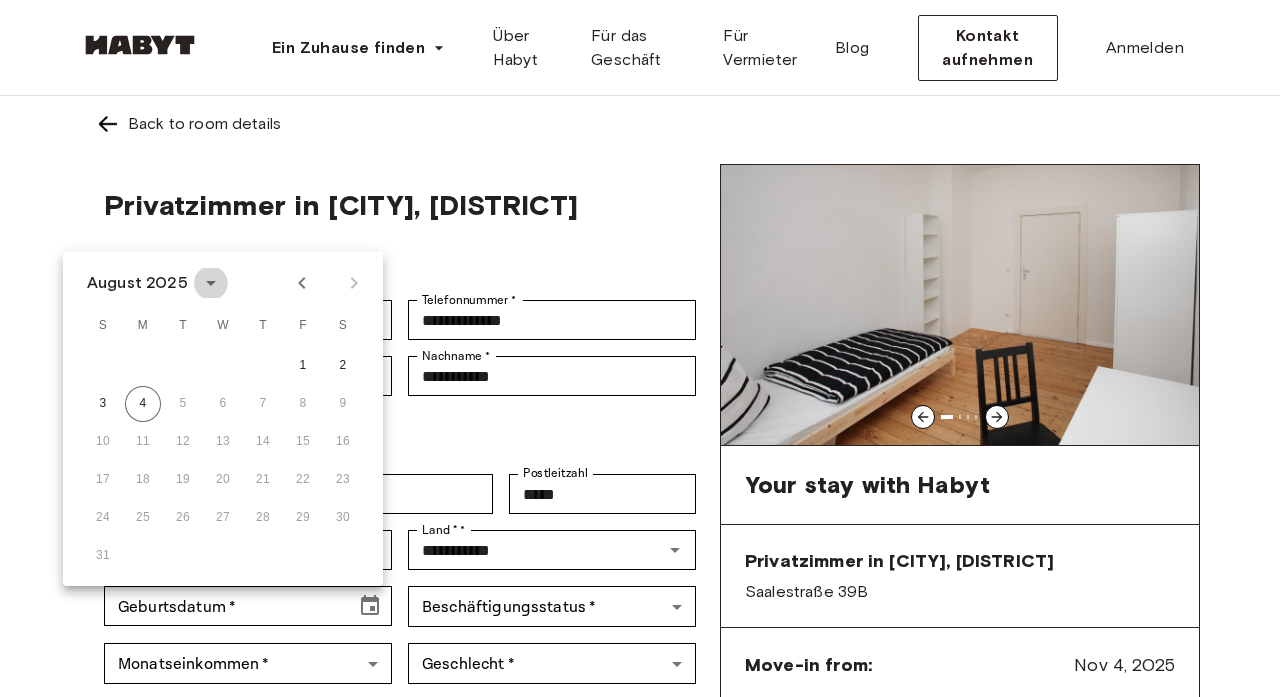 click at bounding box center [211, 283] 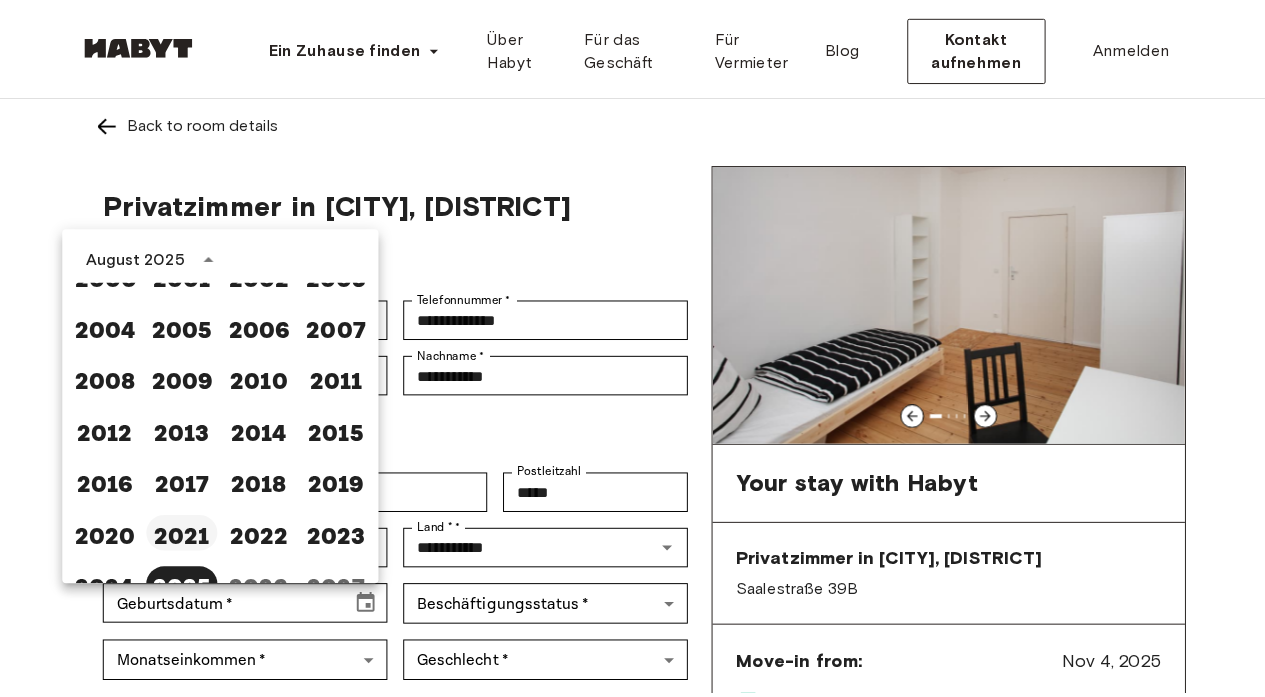 scroll, scrollTop: 1316, scrollLeft: 0, axis: vertical 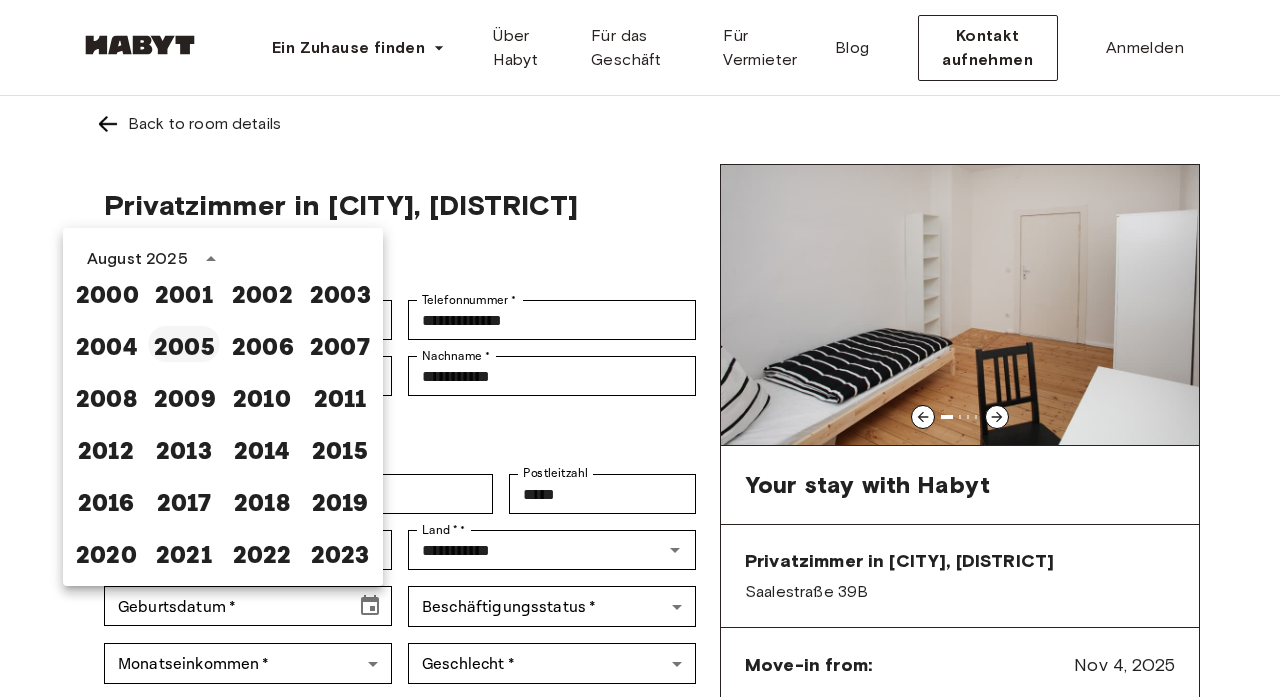 click on "2005" at bounding box center (184, 344) 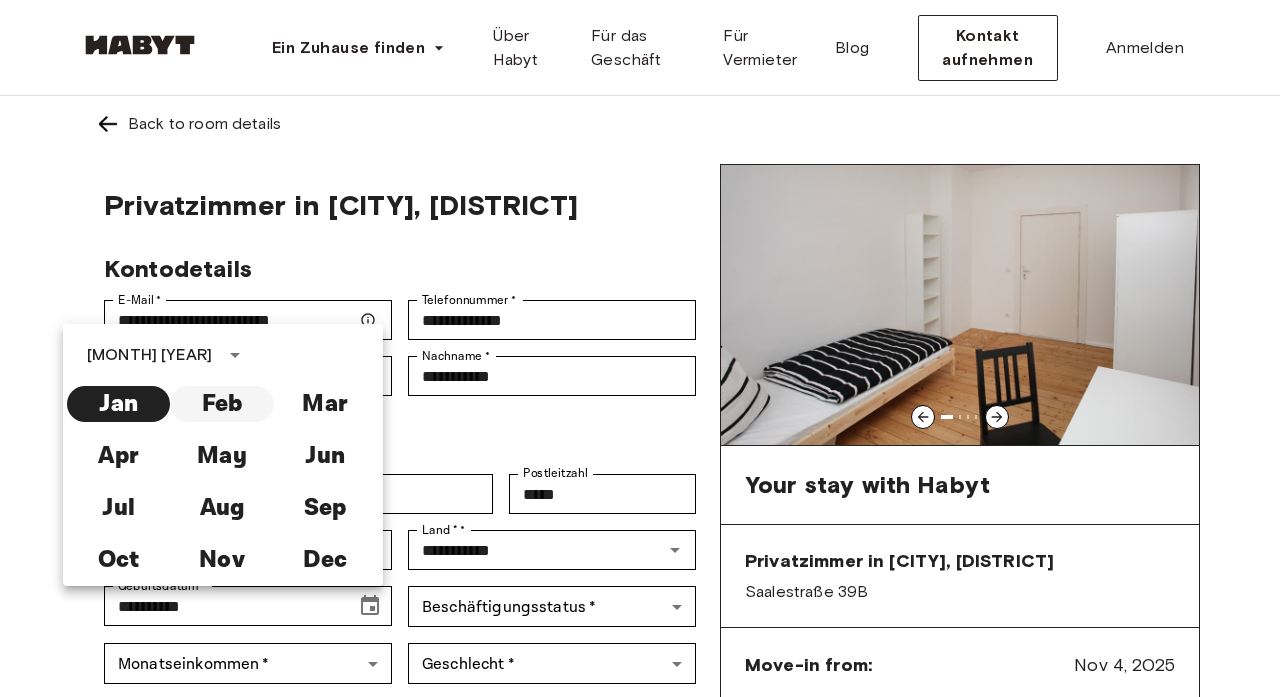 click on "Feb" at bounding box center [221, 404] 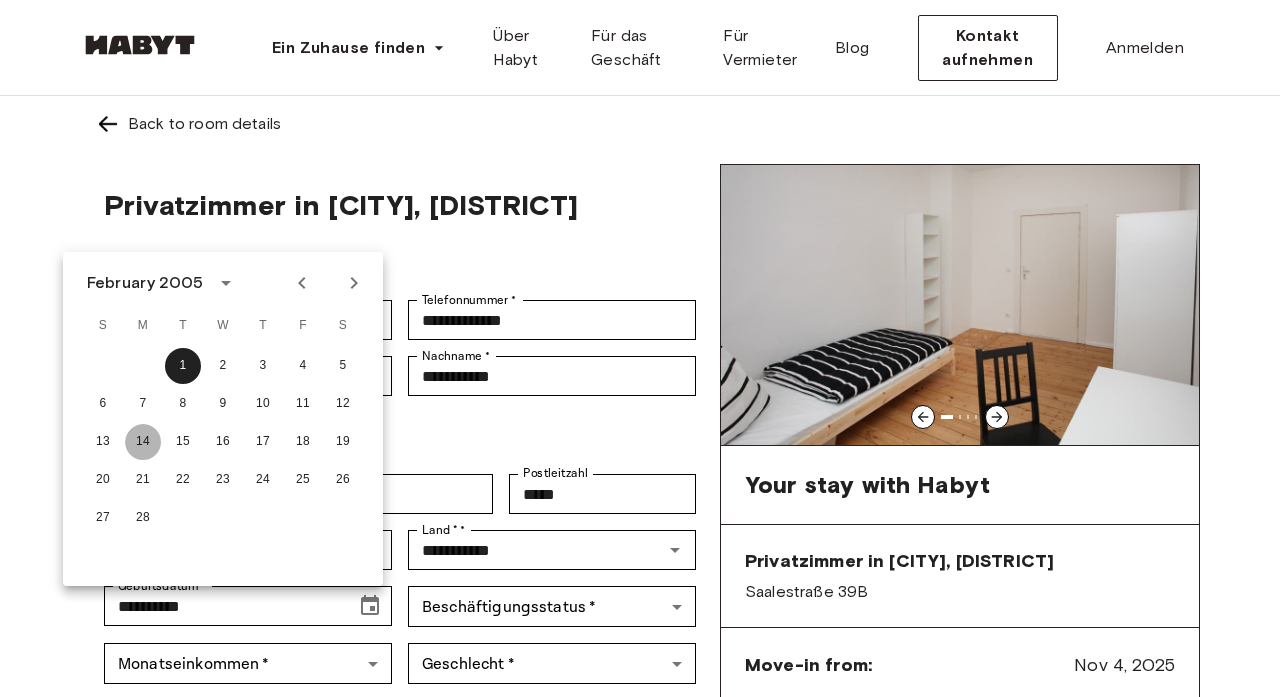 click on "14" at bounding box center (143, 442) 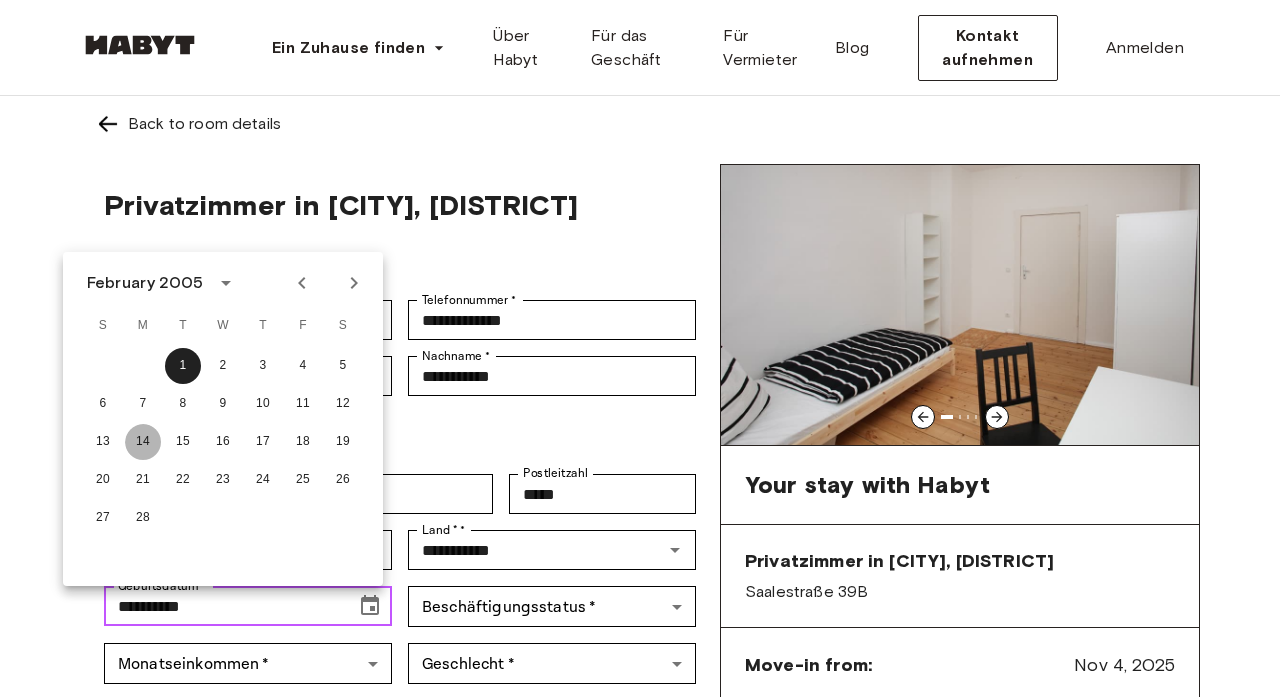 type on "**********" 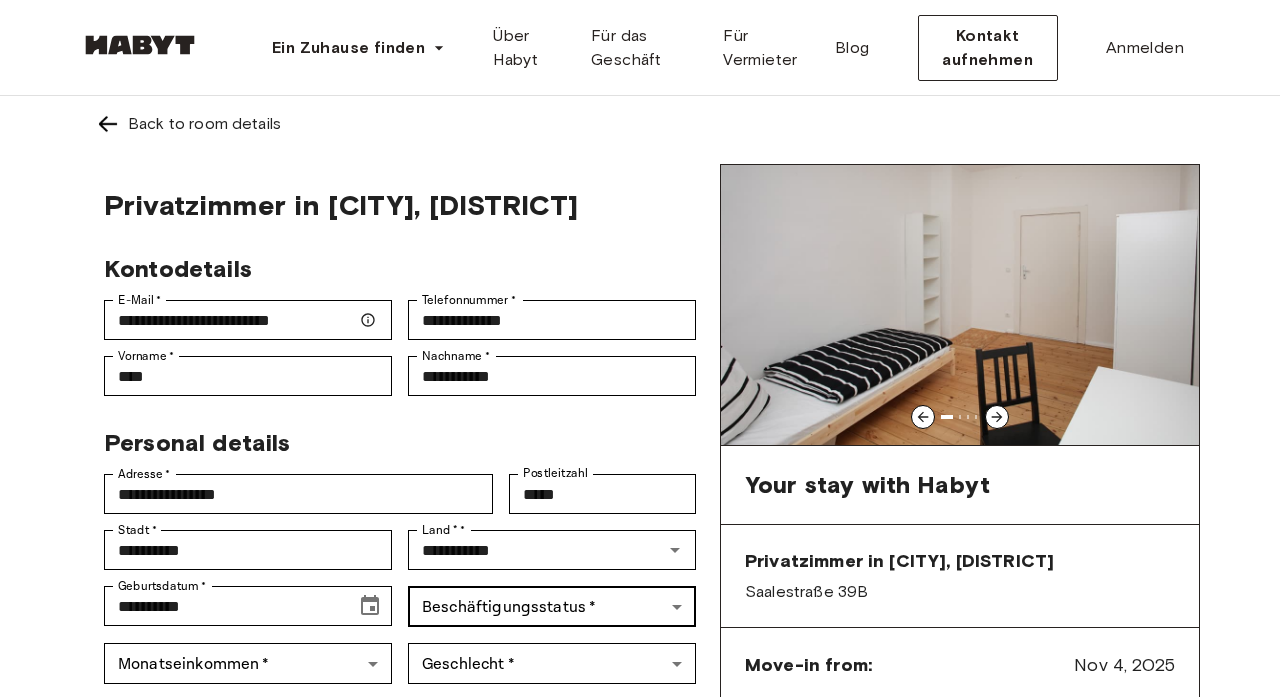 click on "**********" at bounding box center [640, 1183] 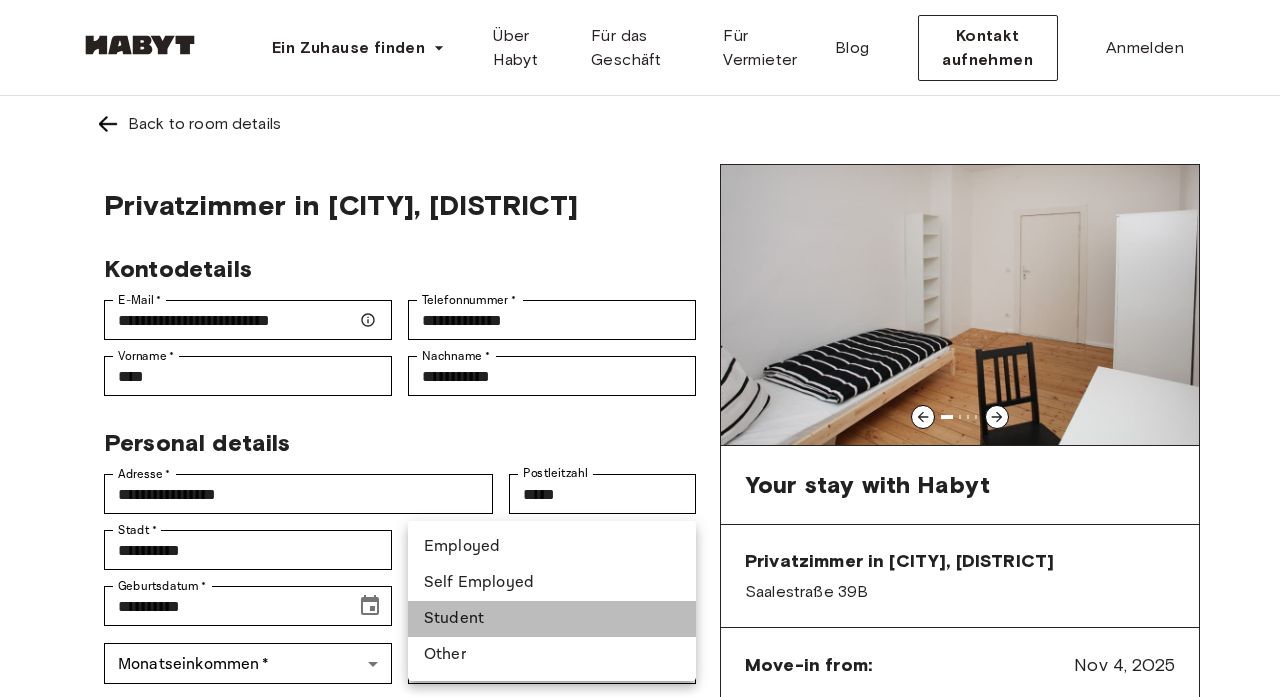 click on "Student" at bounding box center [552, 619] 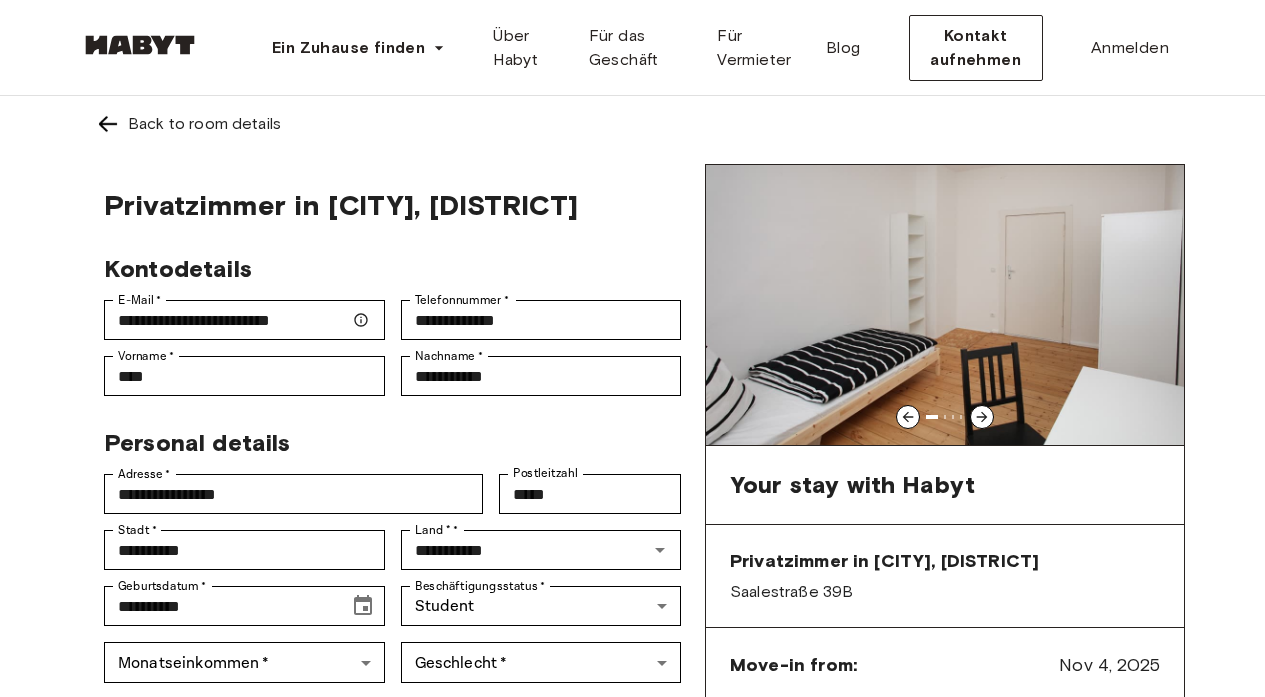 click on "**********" at bounding box center (392, 800) 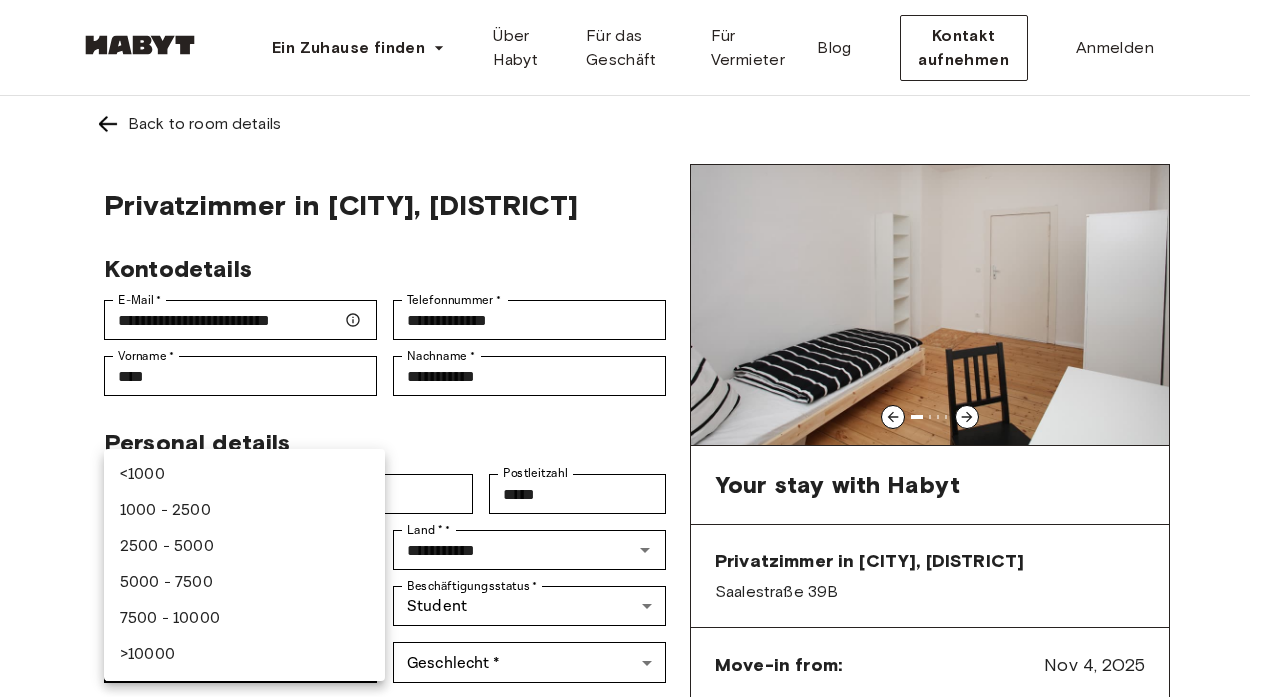 click on "**********" at bounding box center (632, 1181) 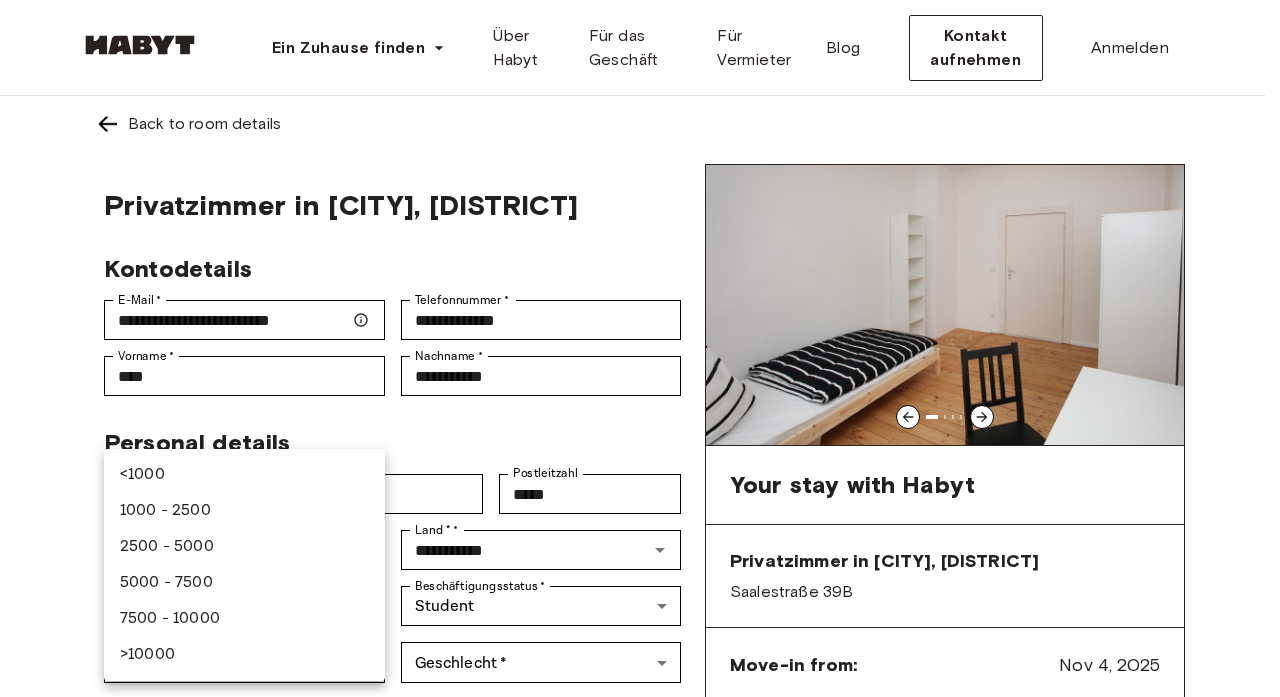 click on "7500 - 10000" at bounding box center (244, 619) 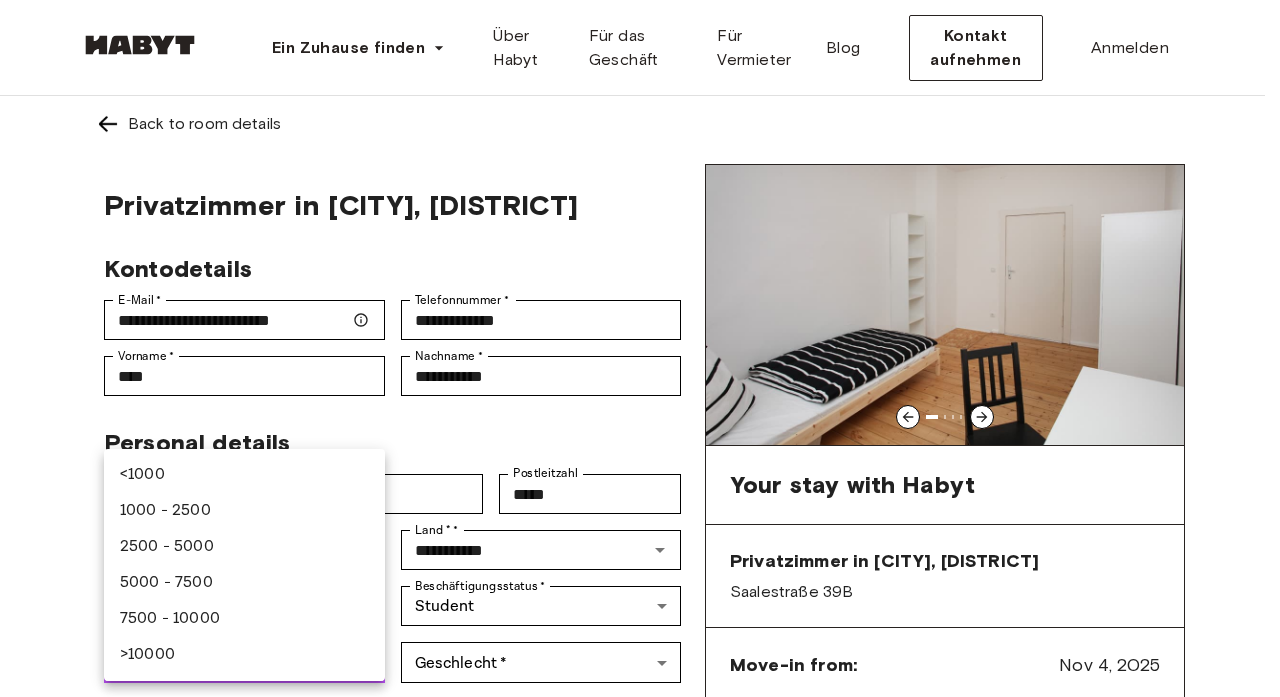 type on "********" 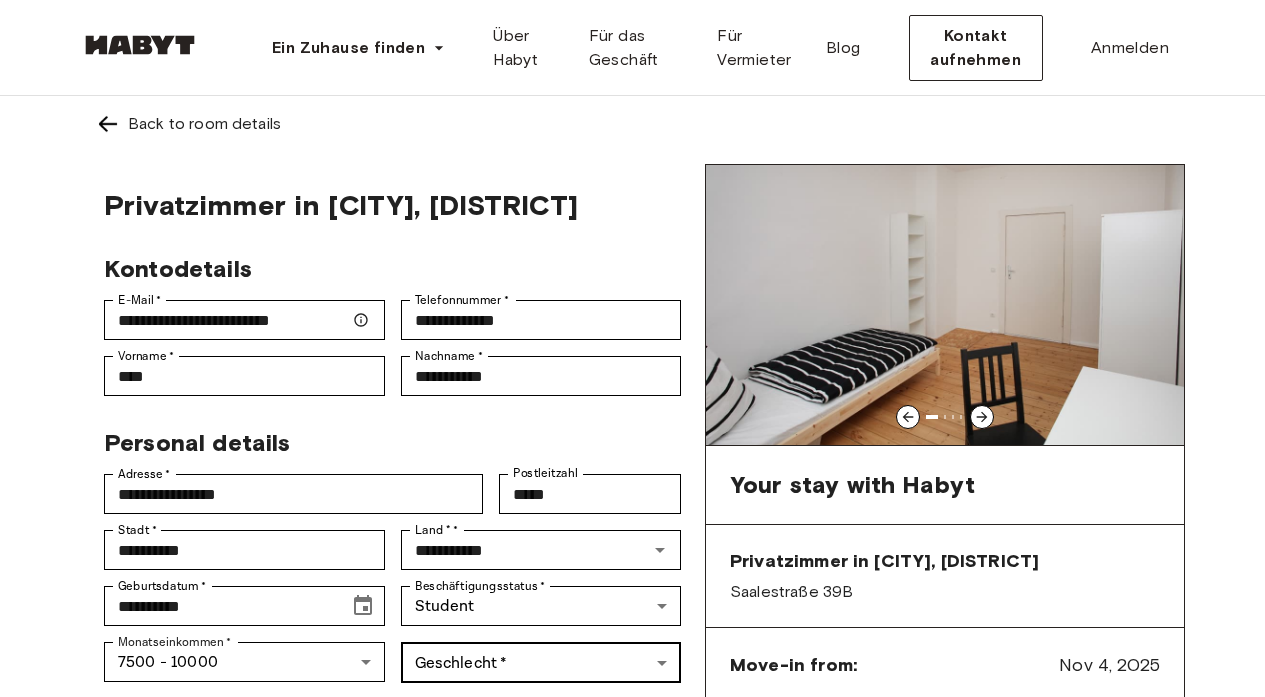 click on "**********" at bounding box center (632, 1182) 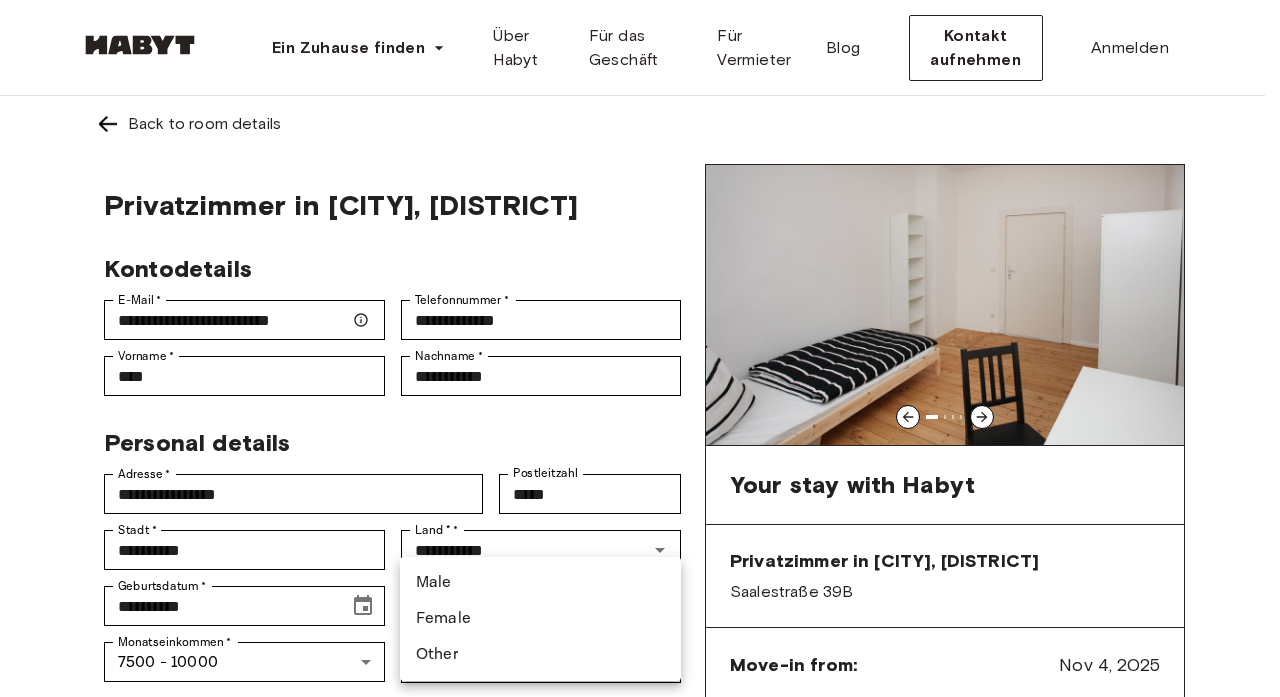 click on "Female" at bounding box center (540, 619) 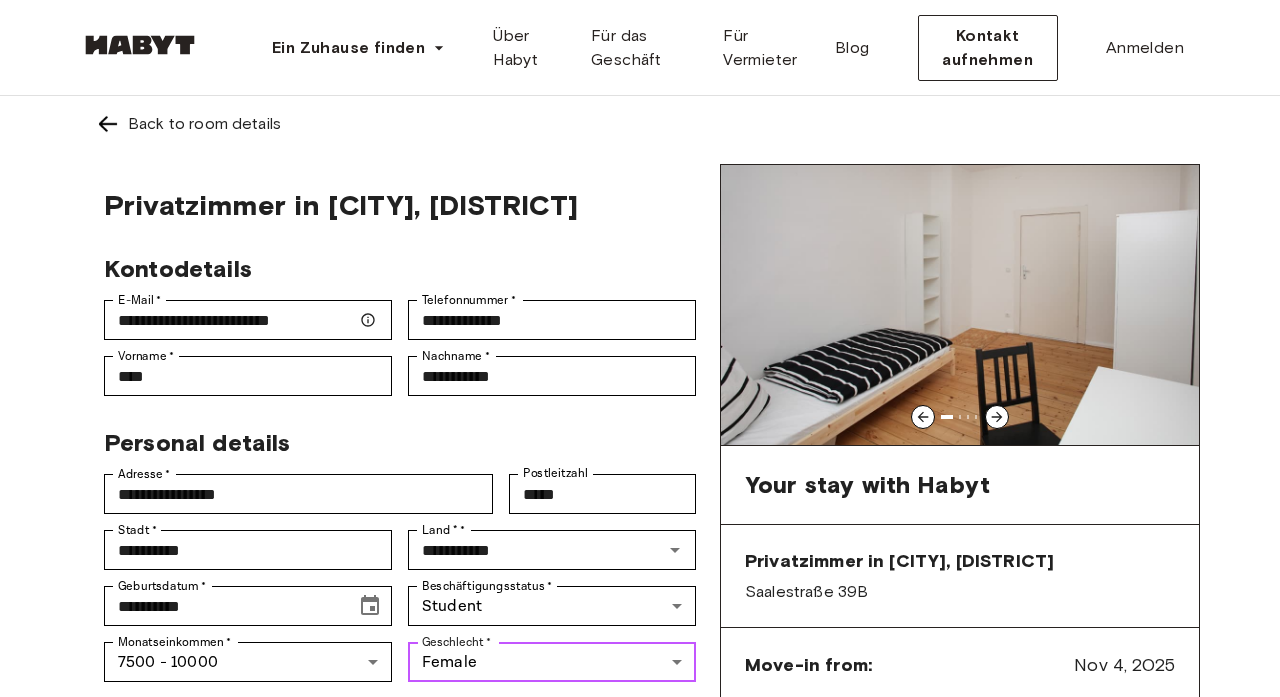 type on "******" 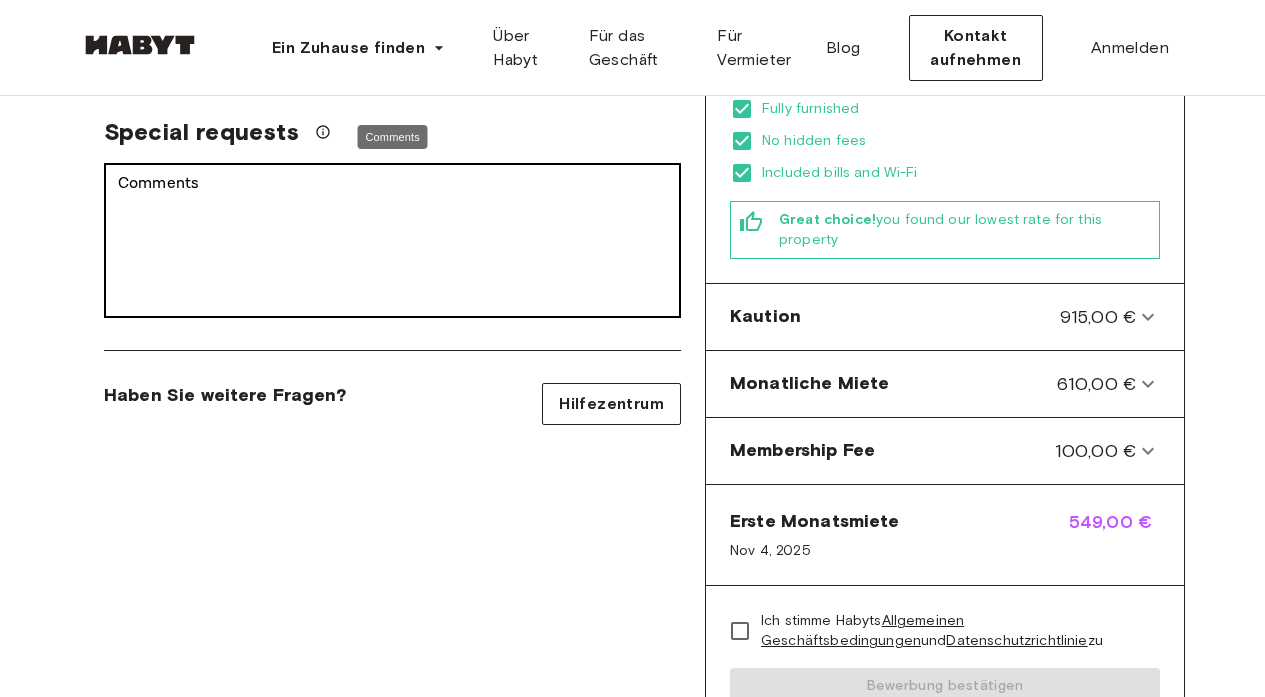 scroll, scrollTop: 629, scrollLeft: 0, axis: vertical 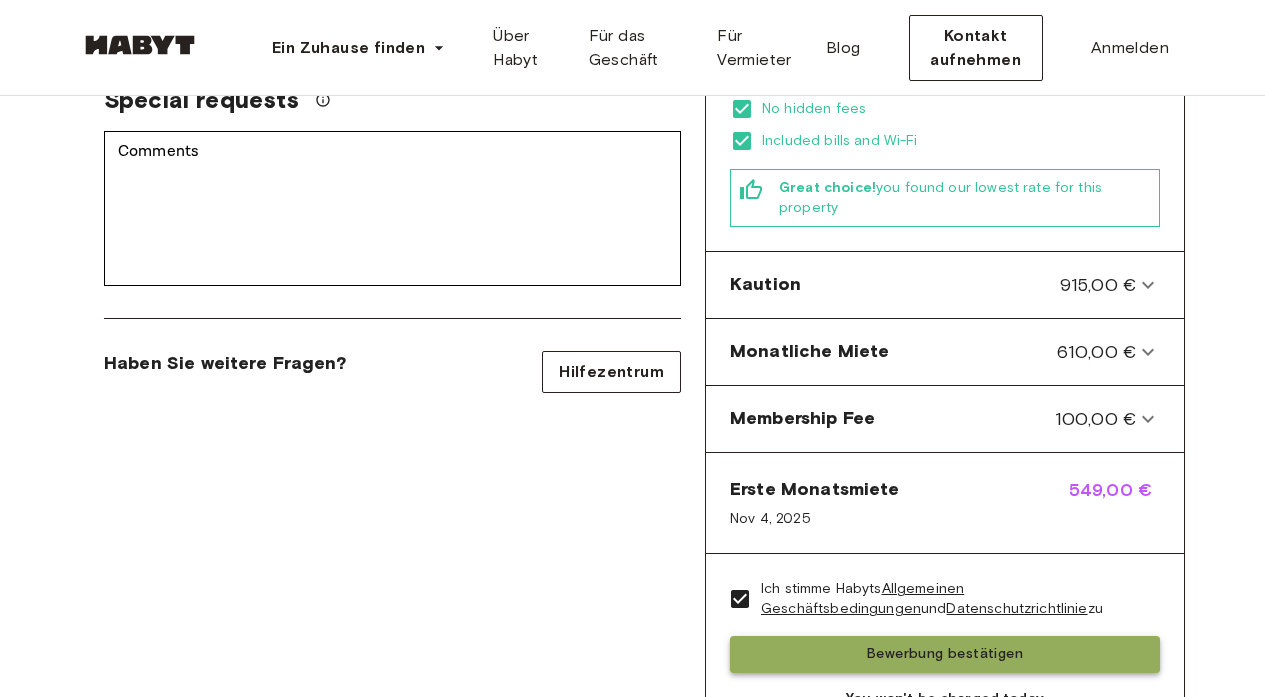 click on "Bewerbung bestätigen" at bounding box center (945, 654) 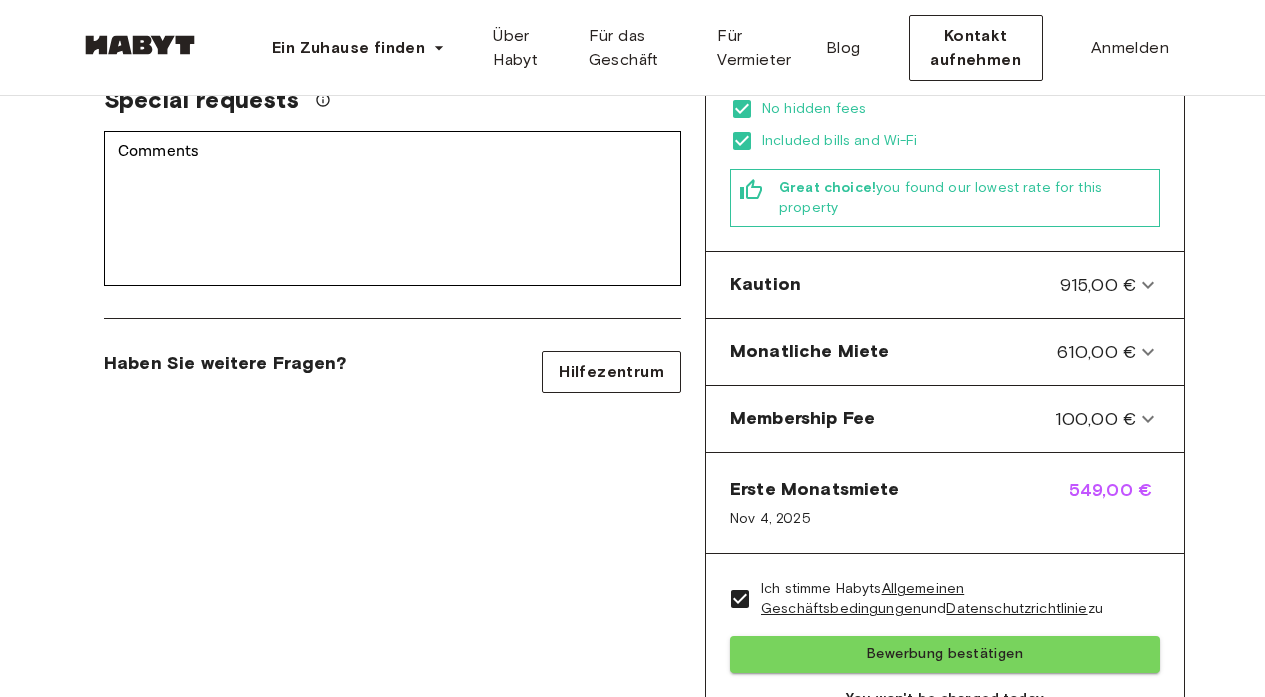 scroll, scrollTop: 0, scrollLeft: 0, axis: both 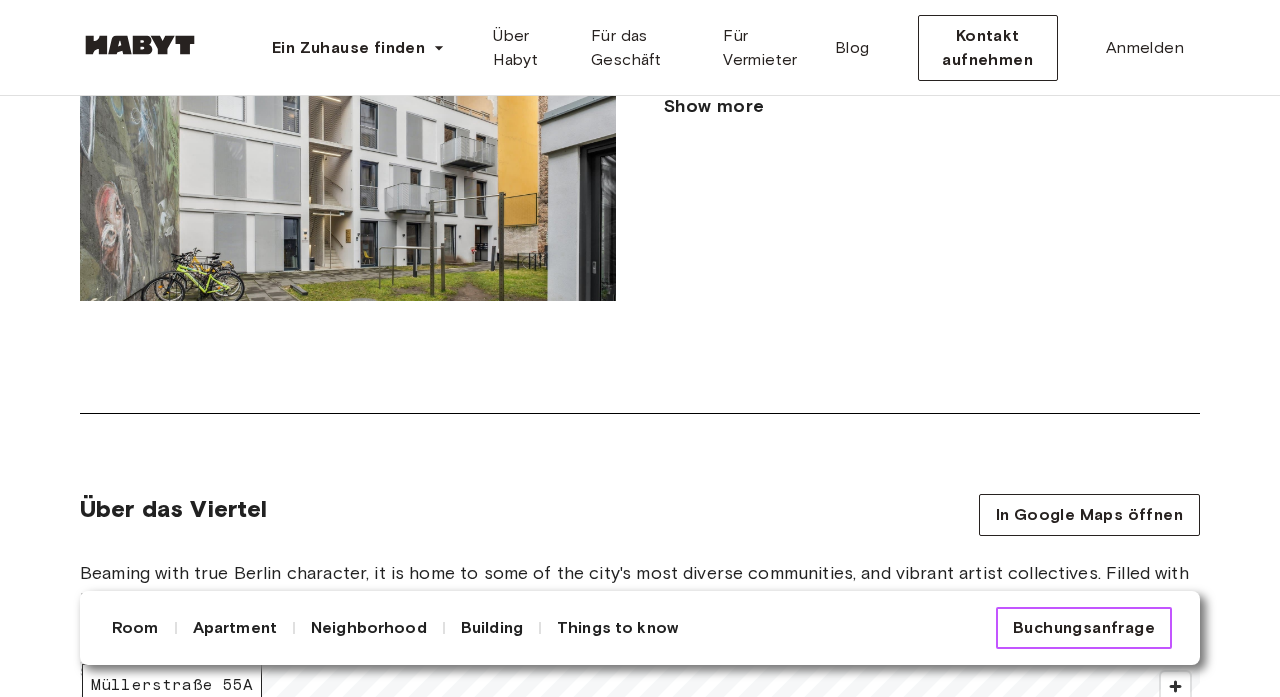click on "Buchungsanfrage" at bounding box center (1084, 628) 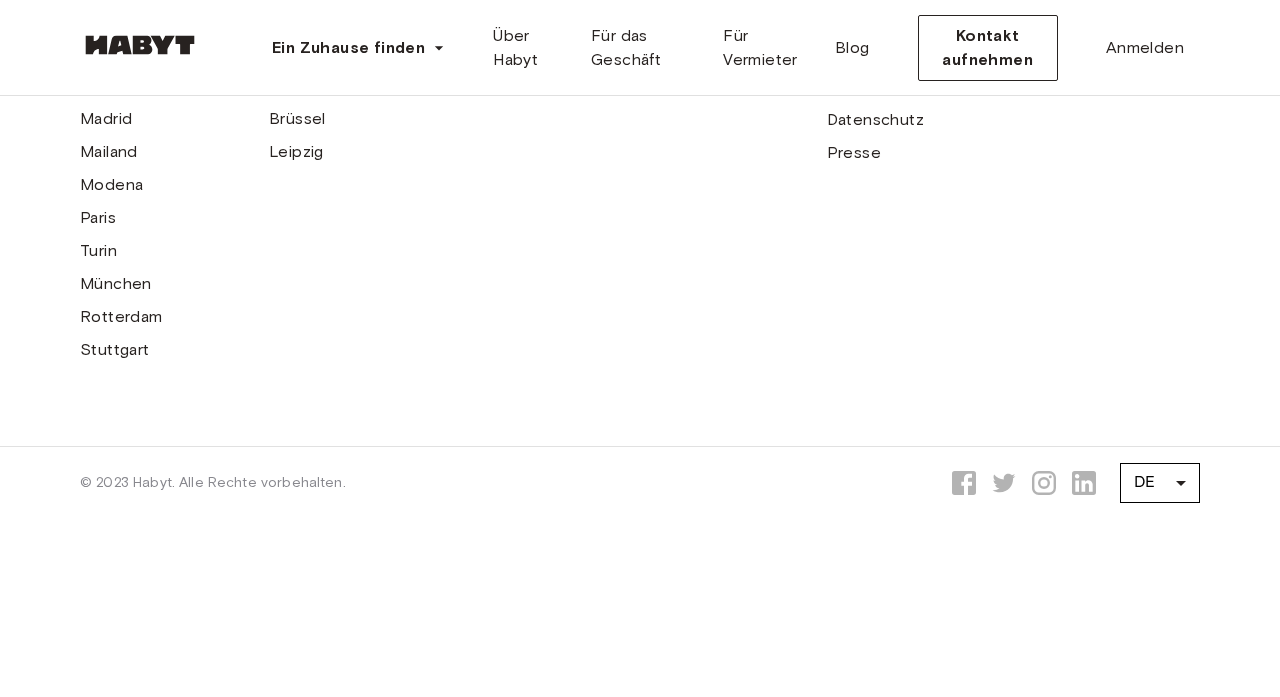 scroll, scrollTop: 0, scrollLeft: 0, axis: both 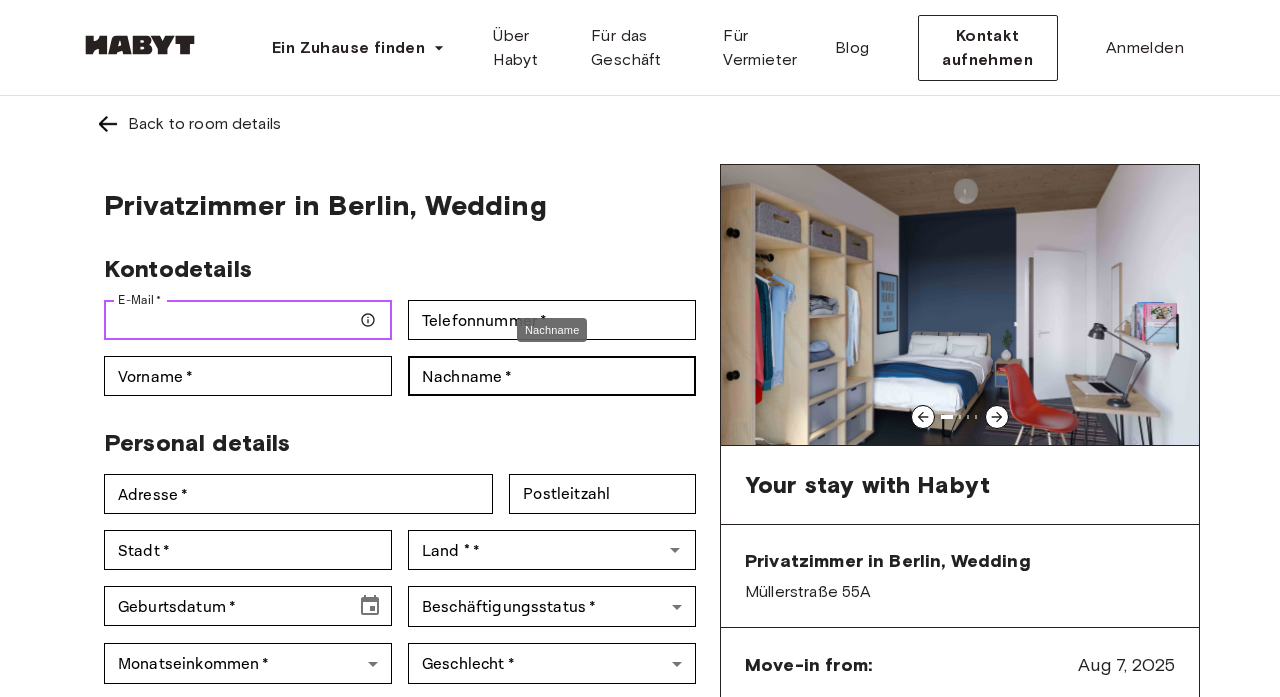 type on "**********" 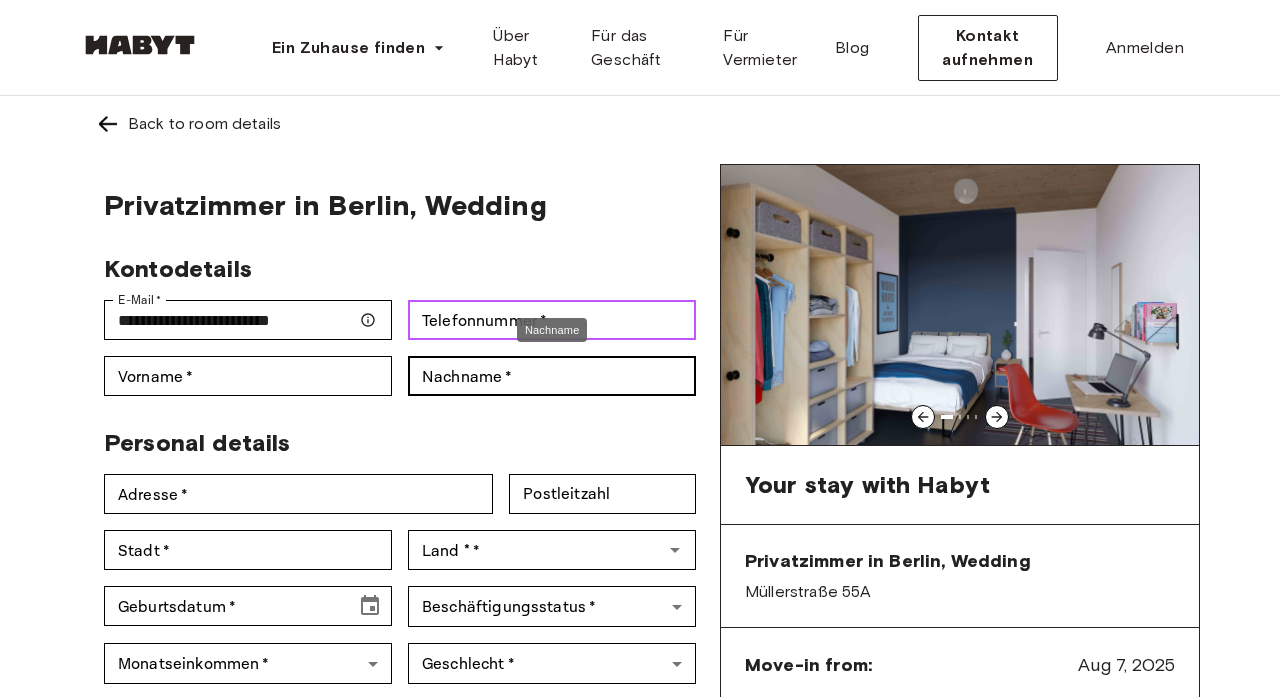 type on "**********" 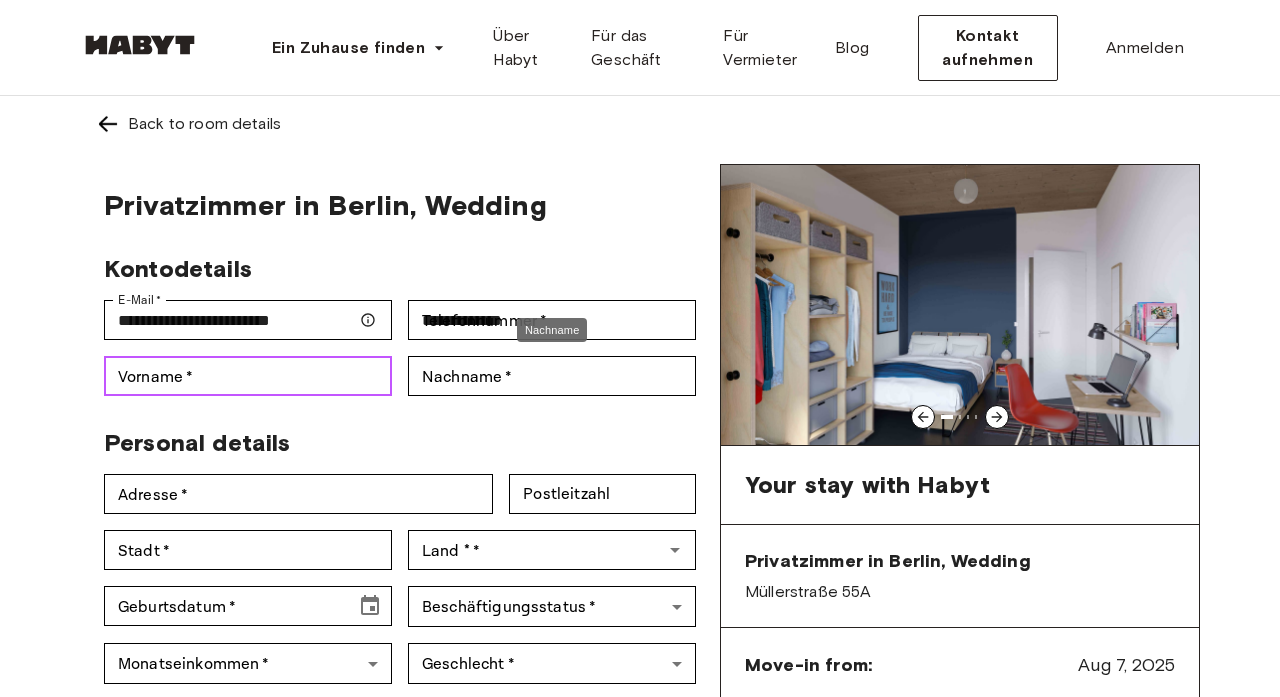 type on "****" 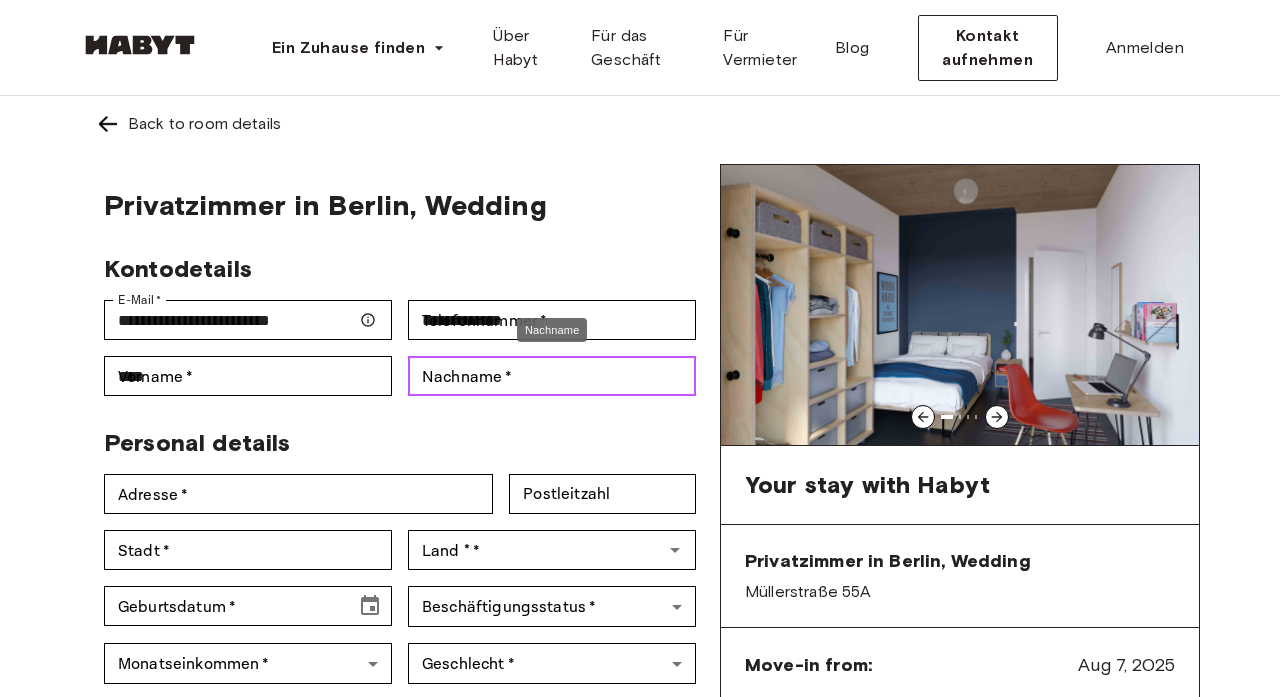 type on "**********" 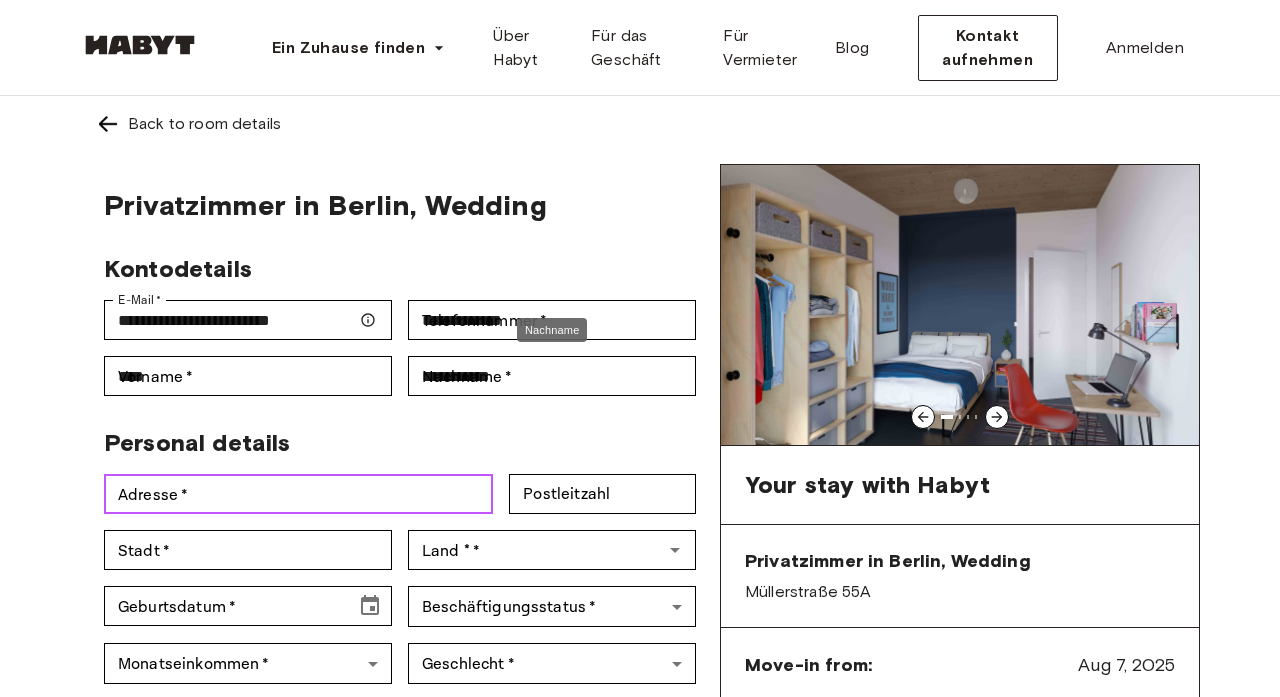 type on "**********" 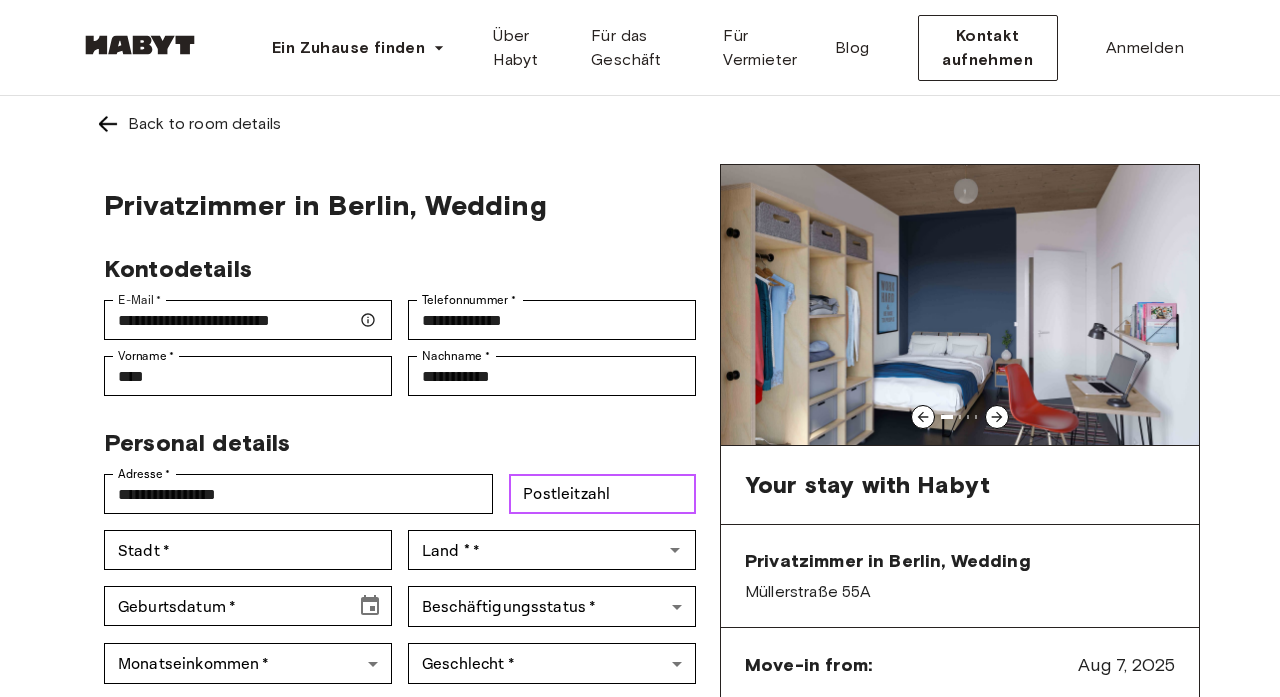 type on "*****" 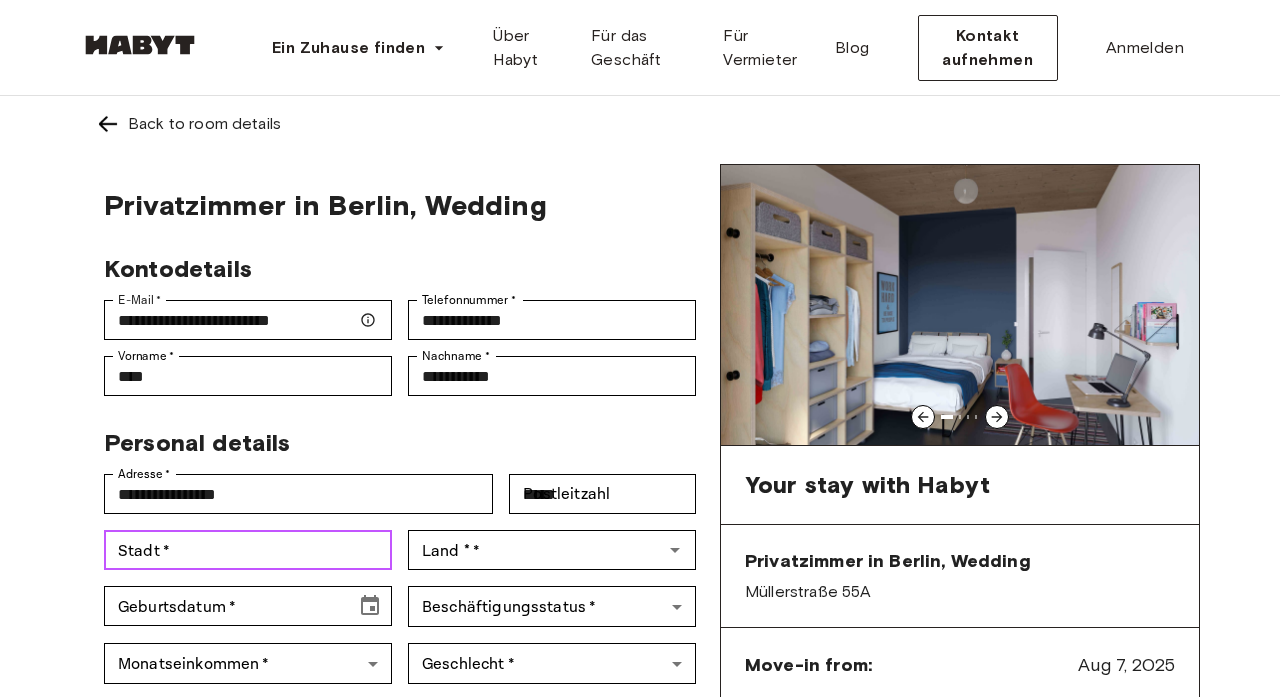 type on "**********" 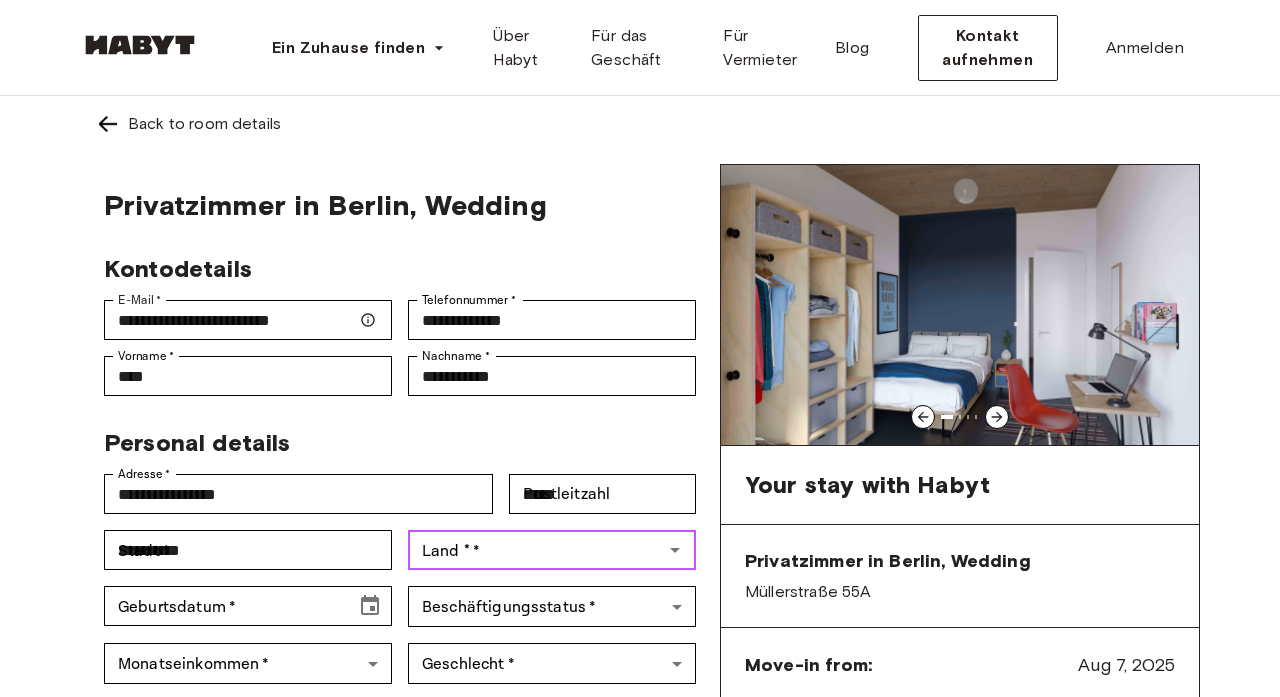 type on "*******" 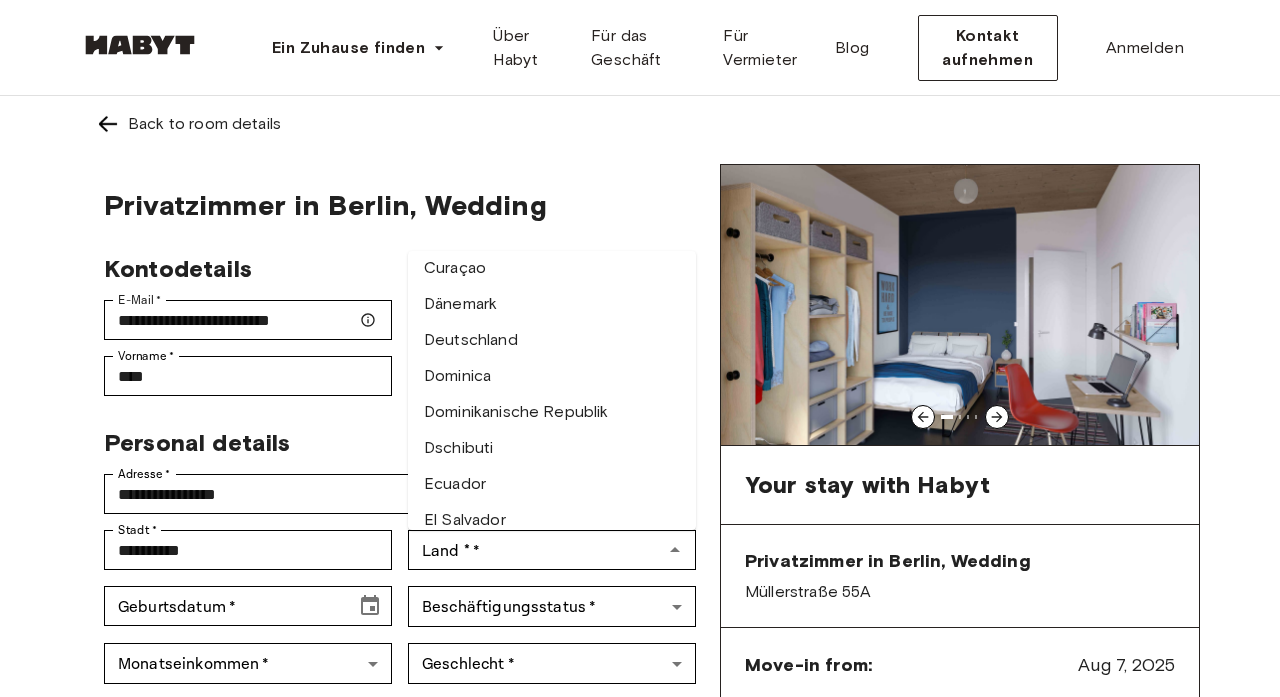 scroll, scrollTop: 1690, scrollLeft: 0, axis: vertical 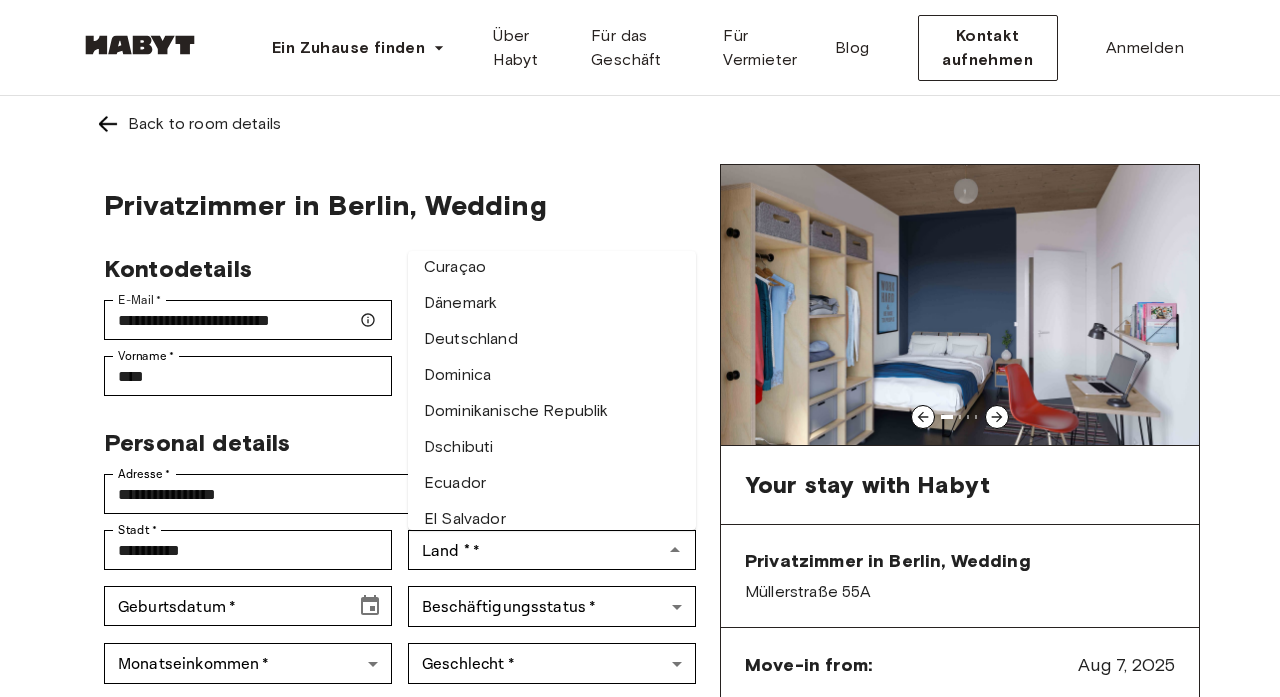click on "Deutschland" at bounding box center [552, 339] 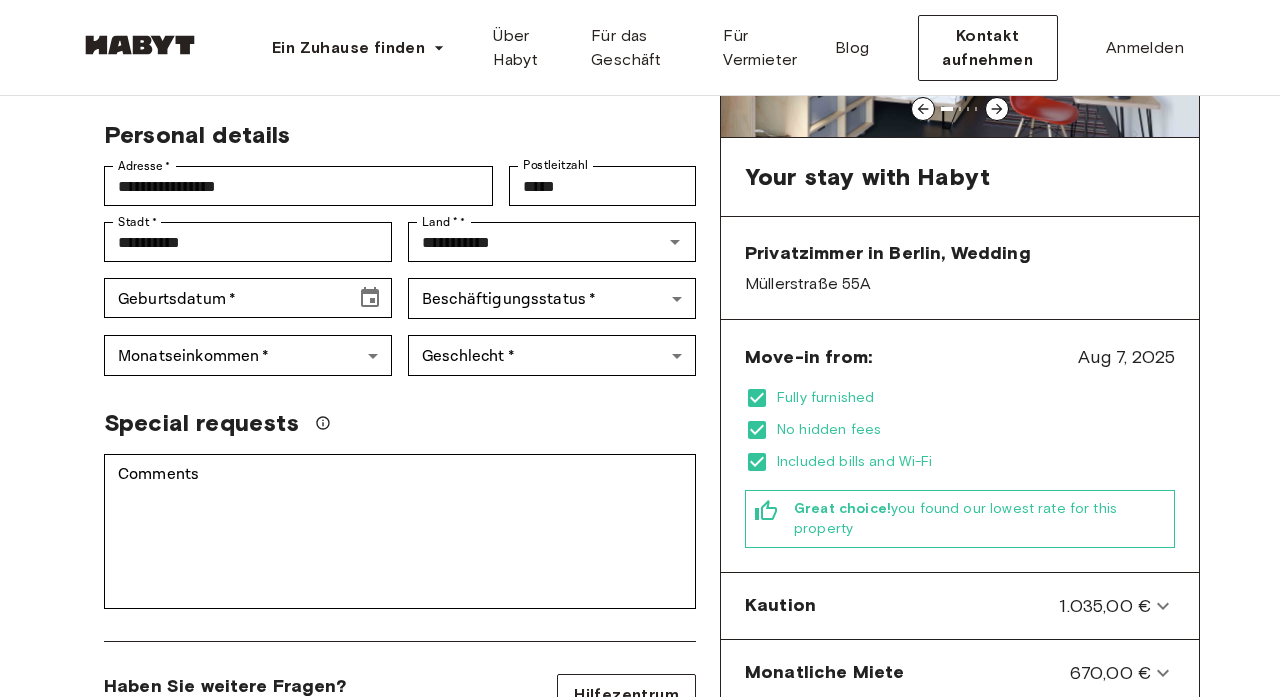 scroll, scrollTop: 306, scrollLeft: 0, axis: vertical 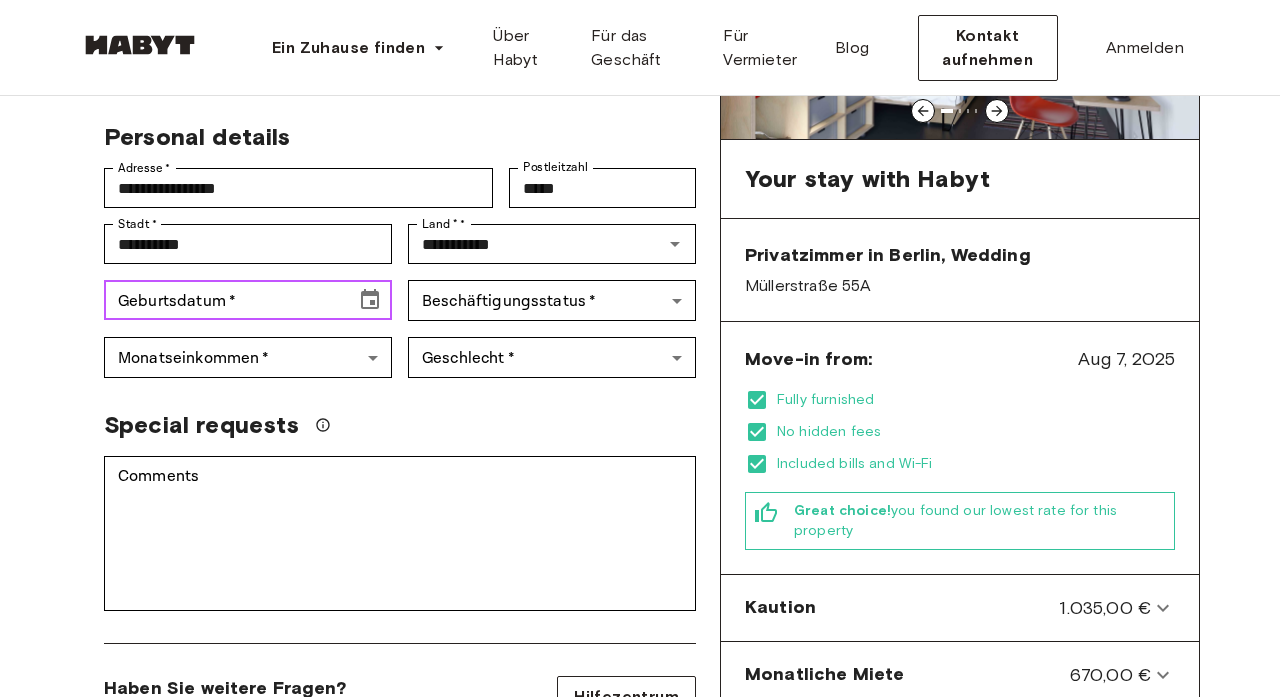 click on "Geburtsdatum   *" at bounding box center [223, 300] 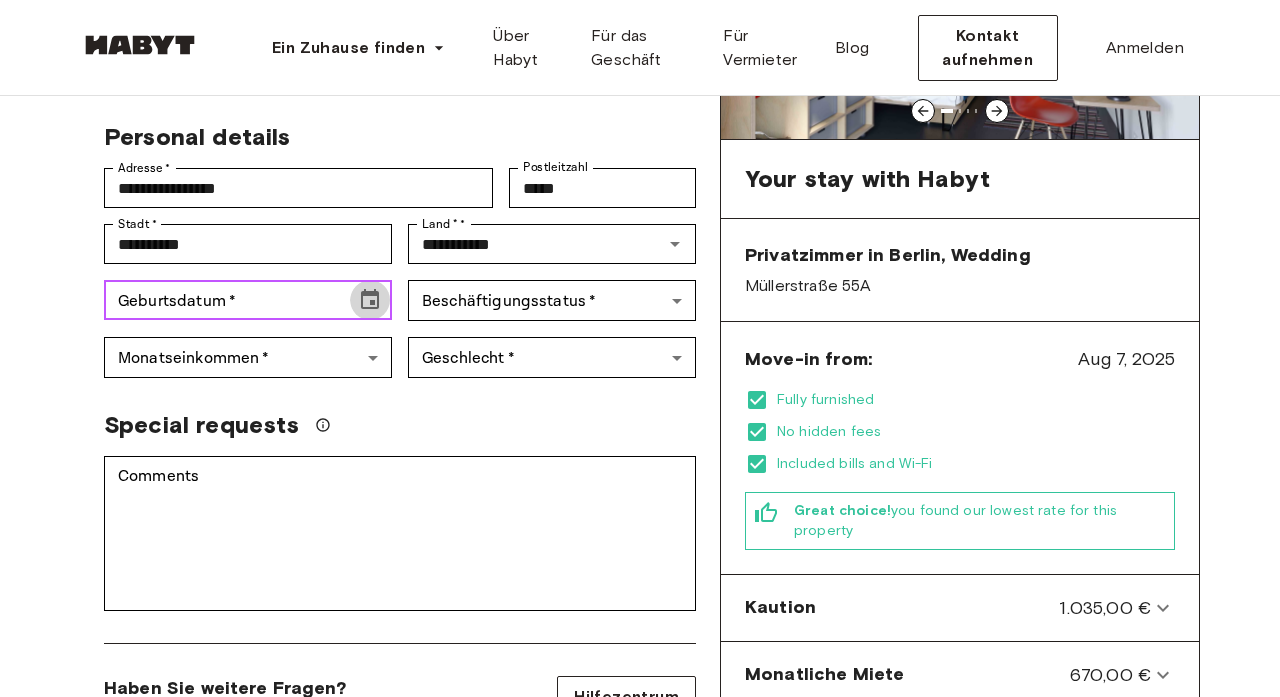 click 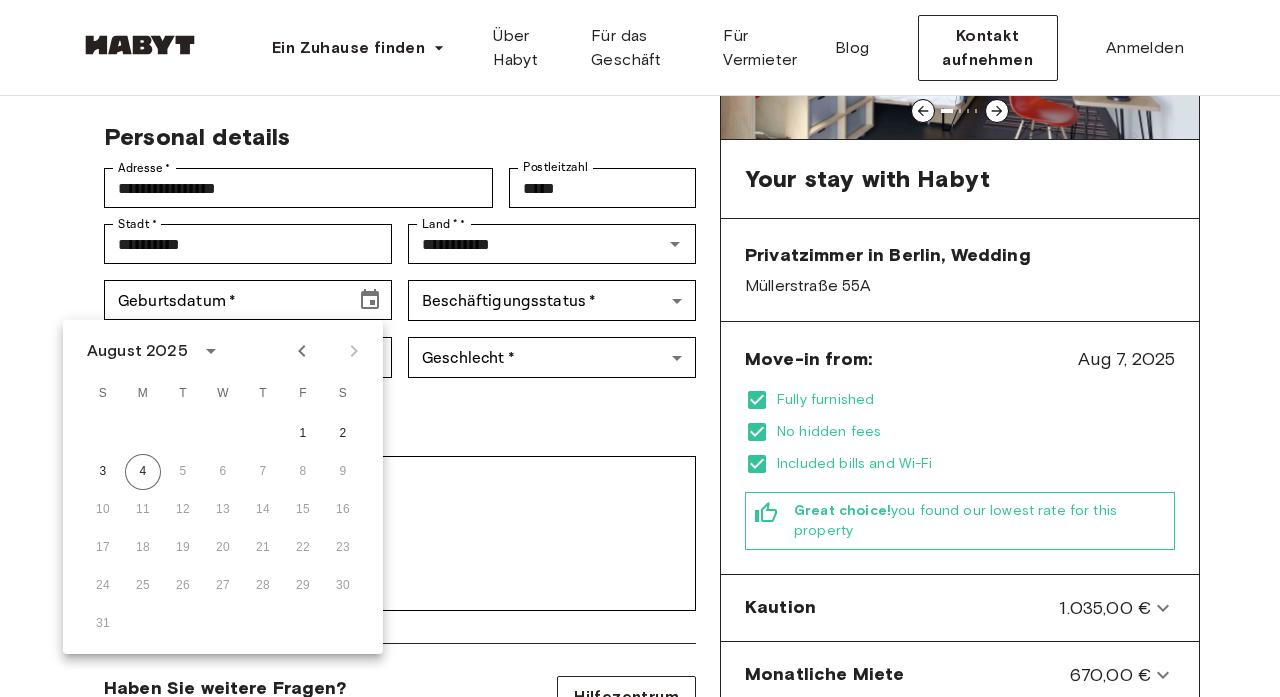 click on "August 2025" at bounding box center (137, 351) 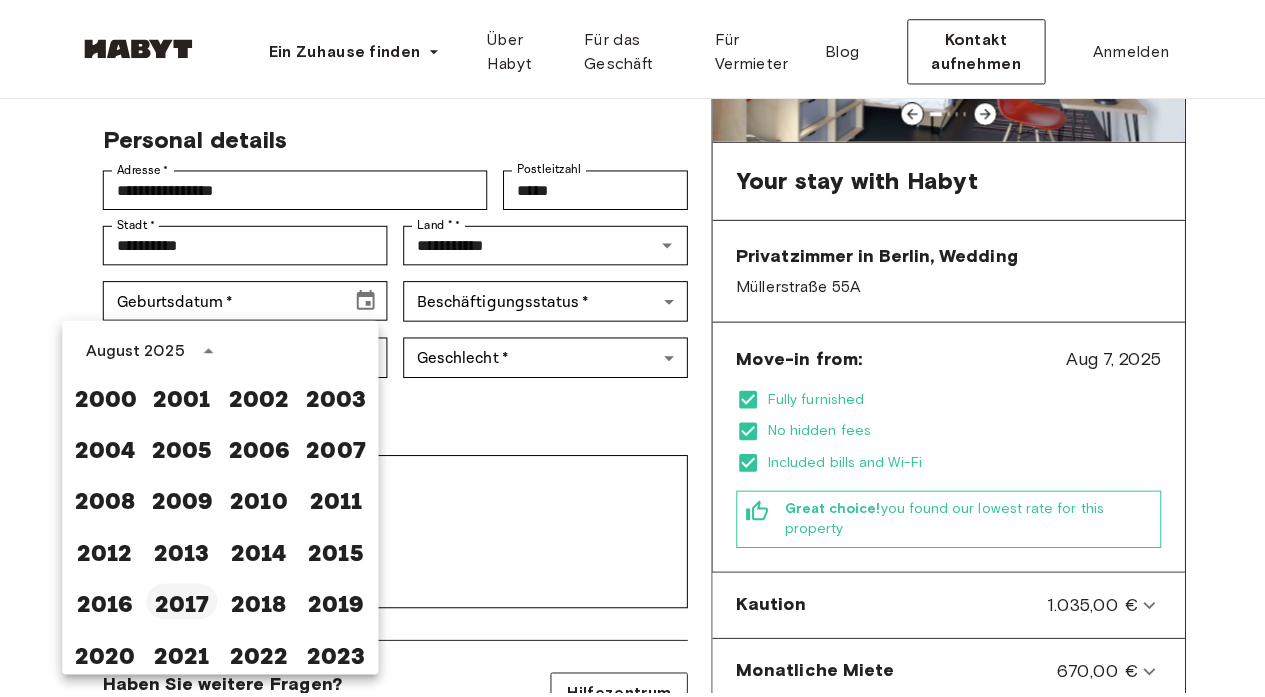 scroll, scrollTop: 1303, scrollLeft: 0, axis: vertical 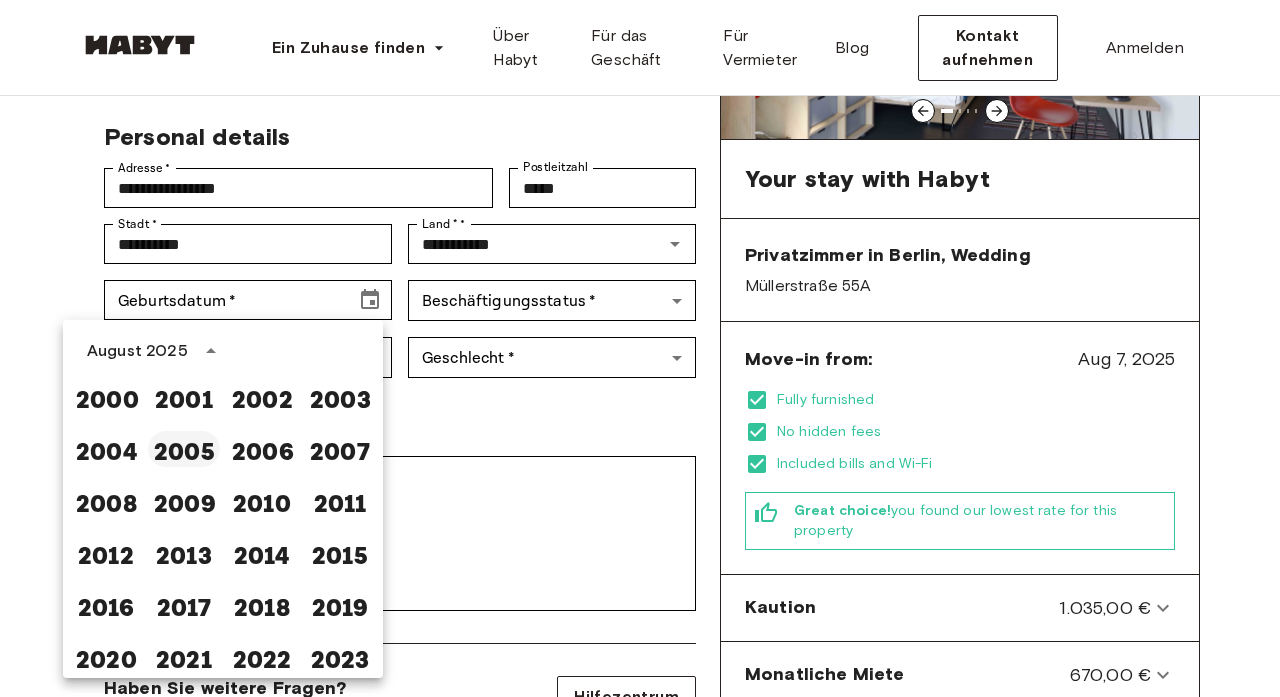 click on "2005" at bounding box center (184, 449) 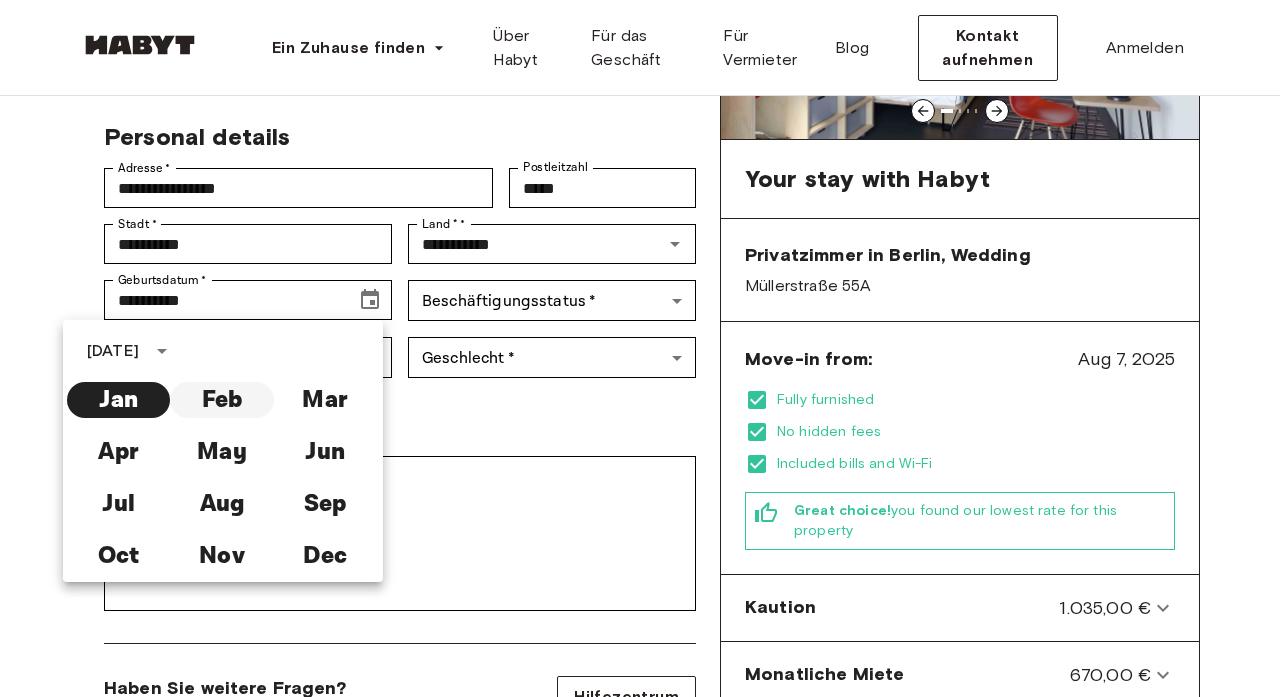 click on "Feb" at bounding box center [221, 400] 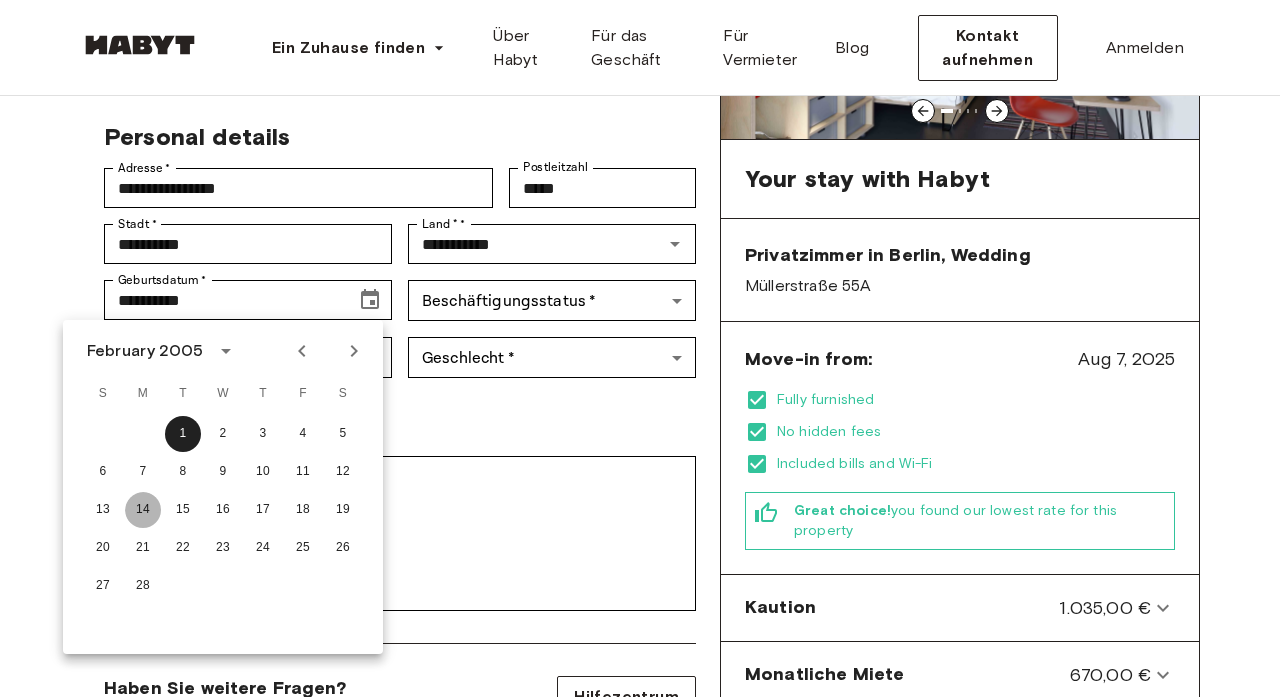 click on "14" at bounding box center [143, 510] 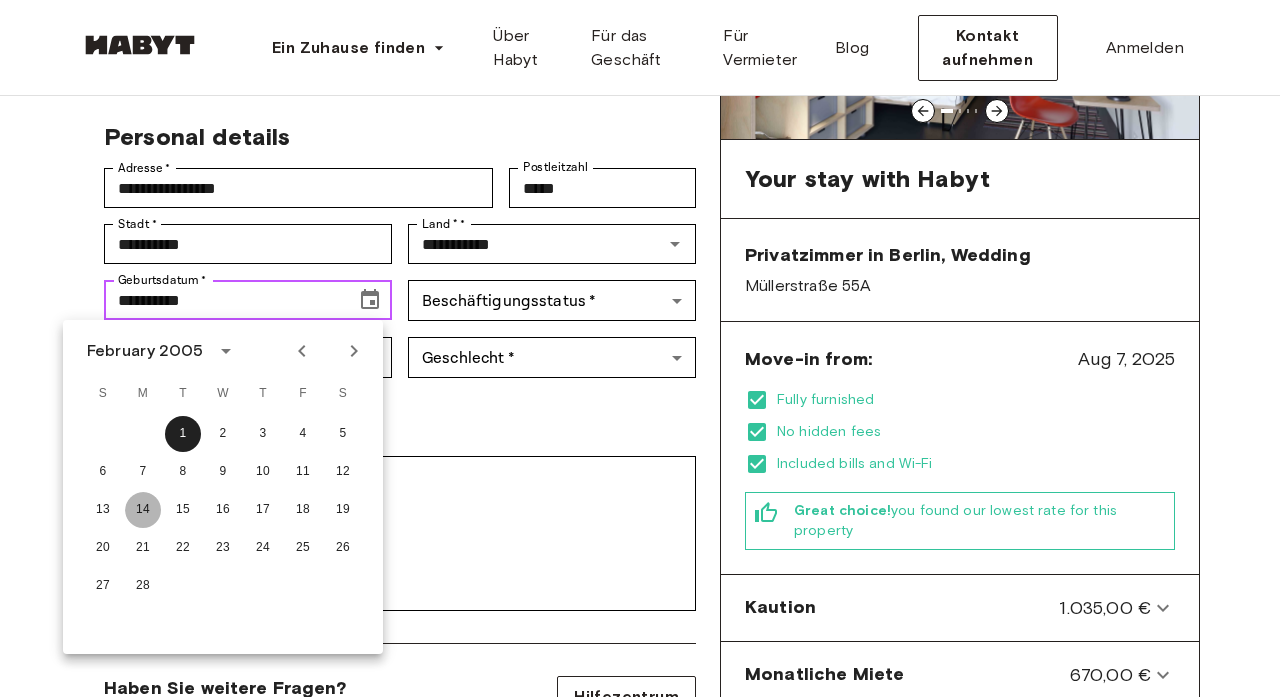type on "**********" 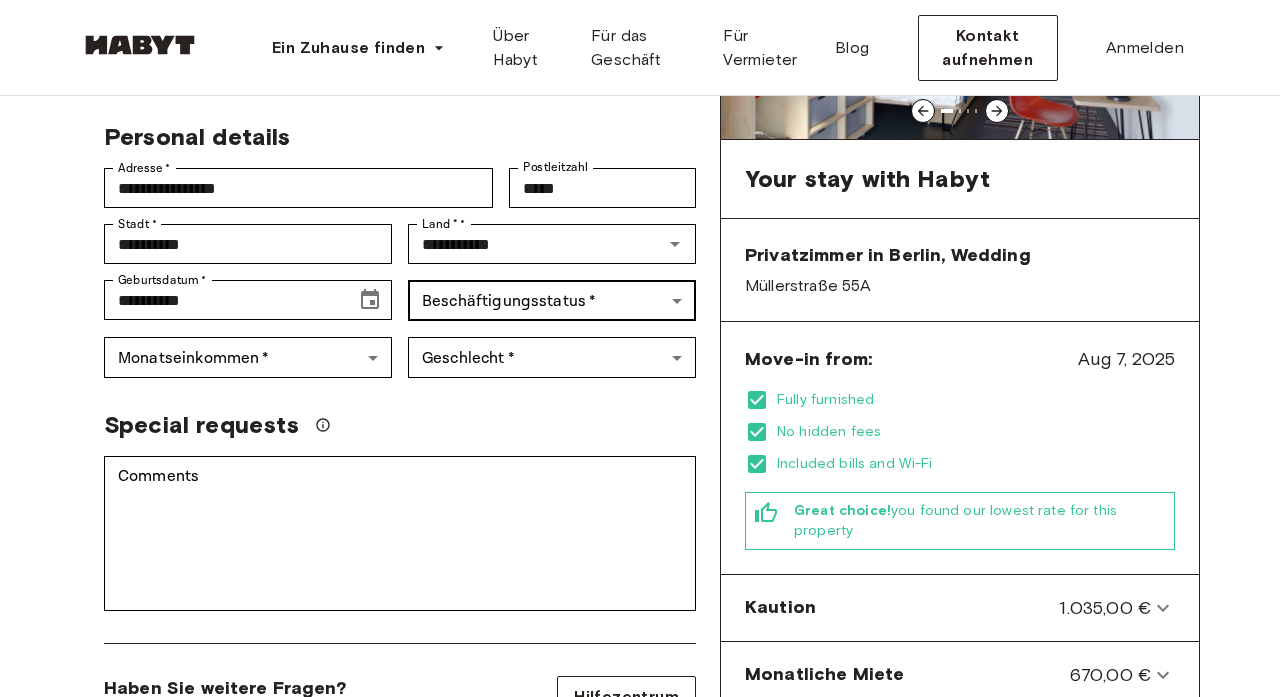 click on "**********" at bounding box center (640, 877) 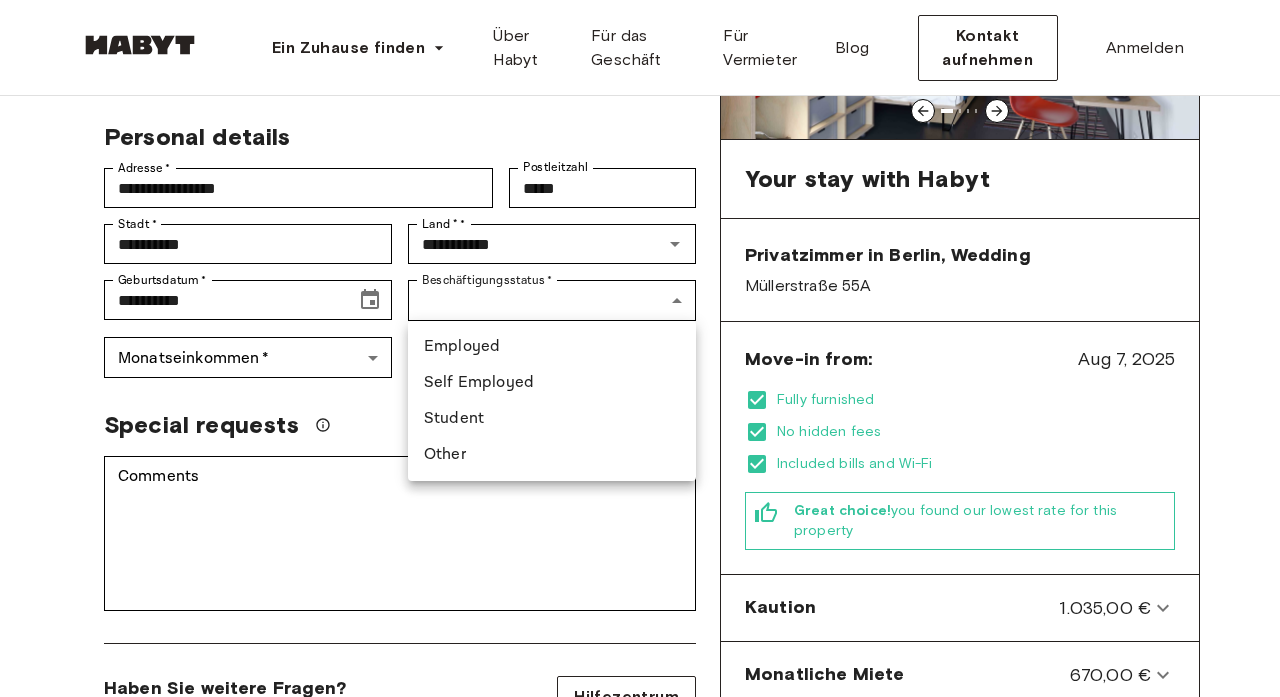 click on "Student" at bounding box center [552, 419] 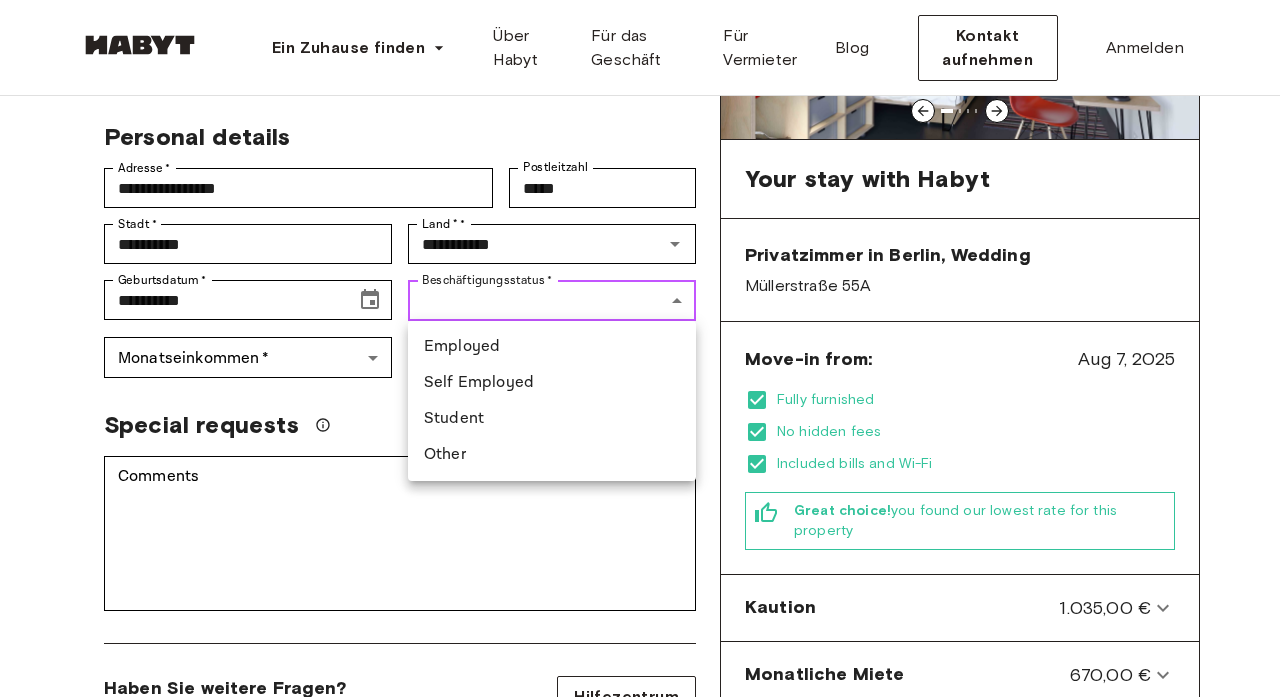 type on "*******" 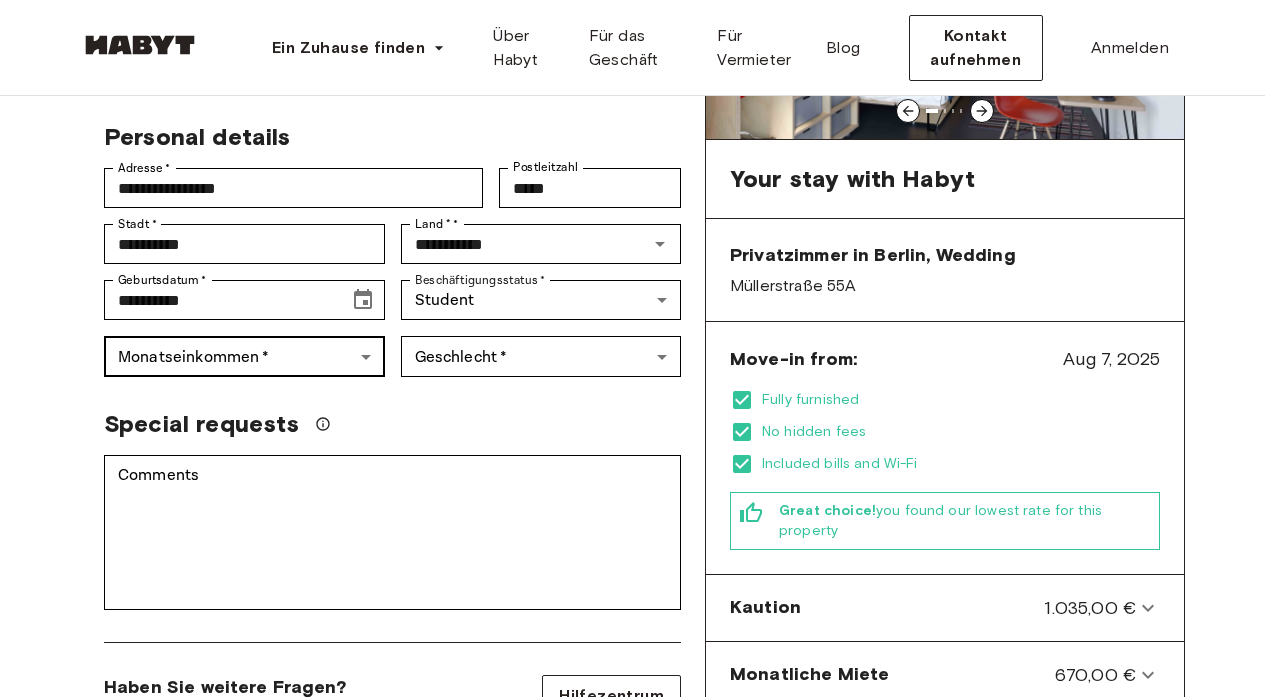 click on "**********" at bounding box center (632, 876) 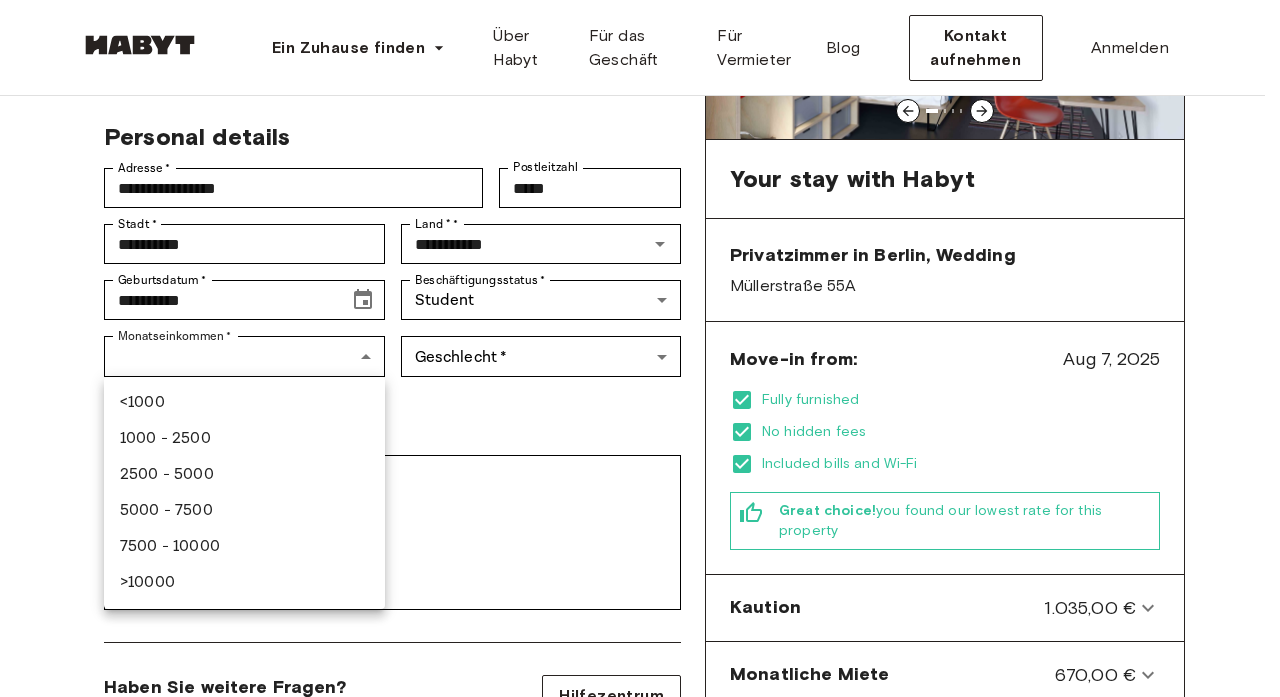 click on "7500 - 10000" at bounding box center [244, 547] 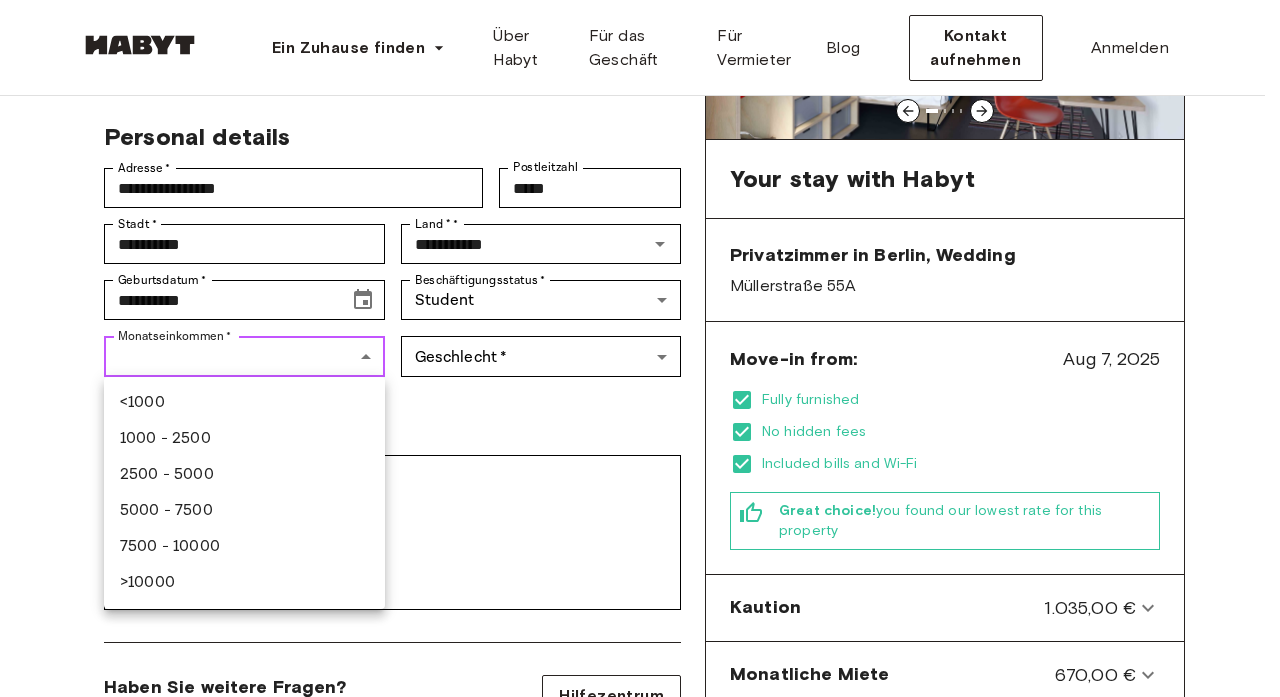 type on "********" 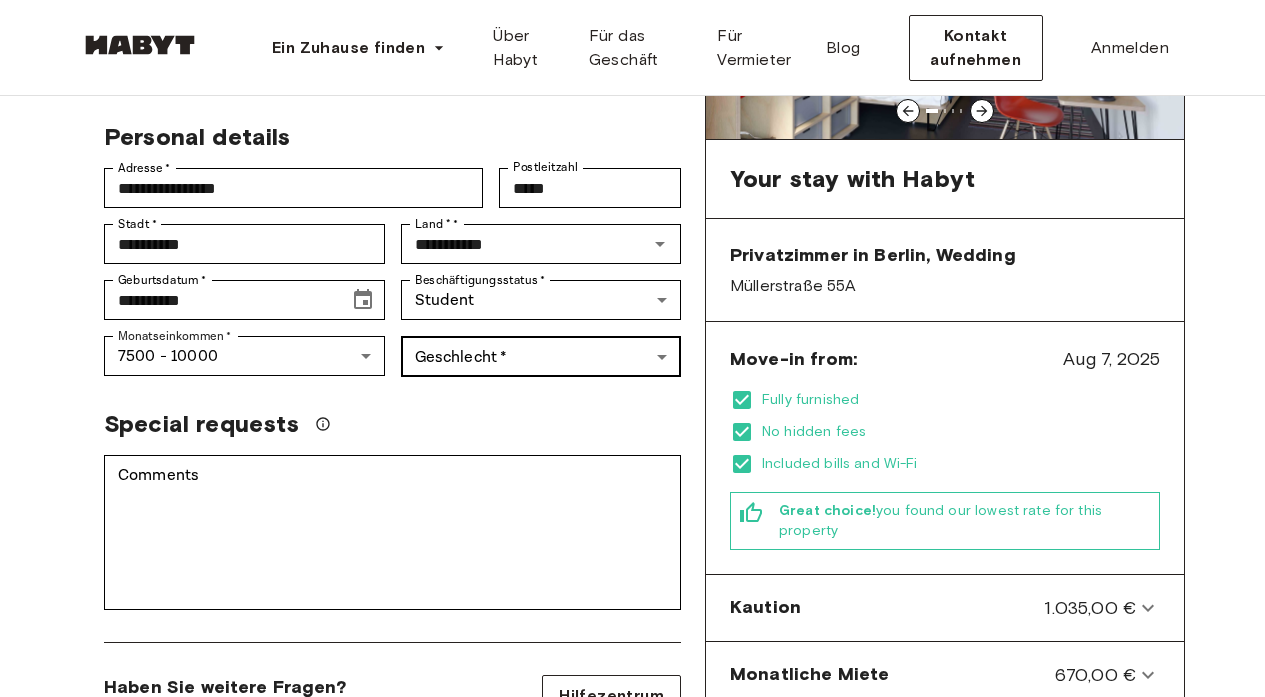 click on "**********" at bounding box center [632, 876] 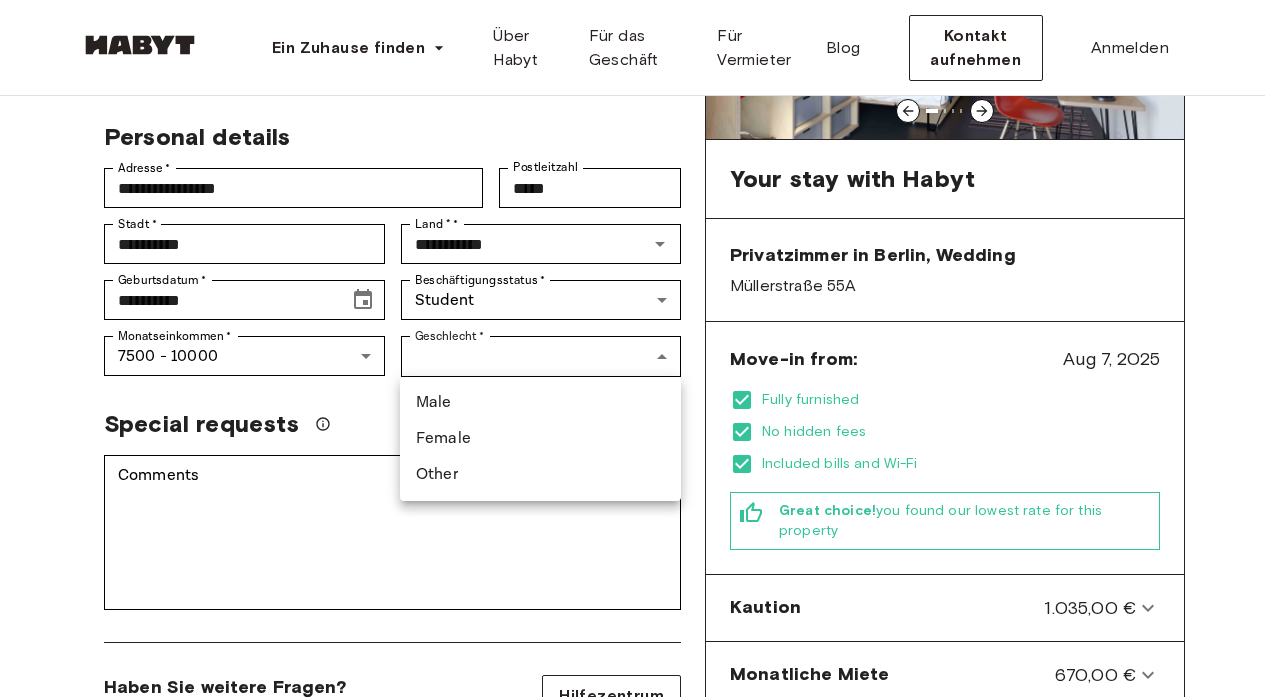 click on "Female" at bounding box center [540, 439] 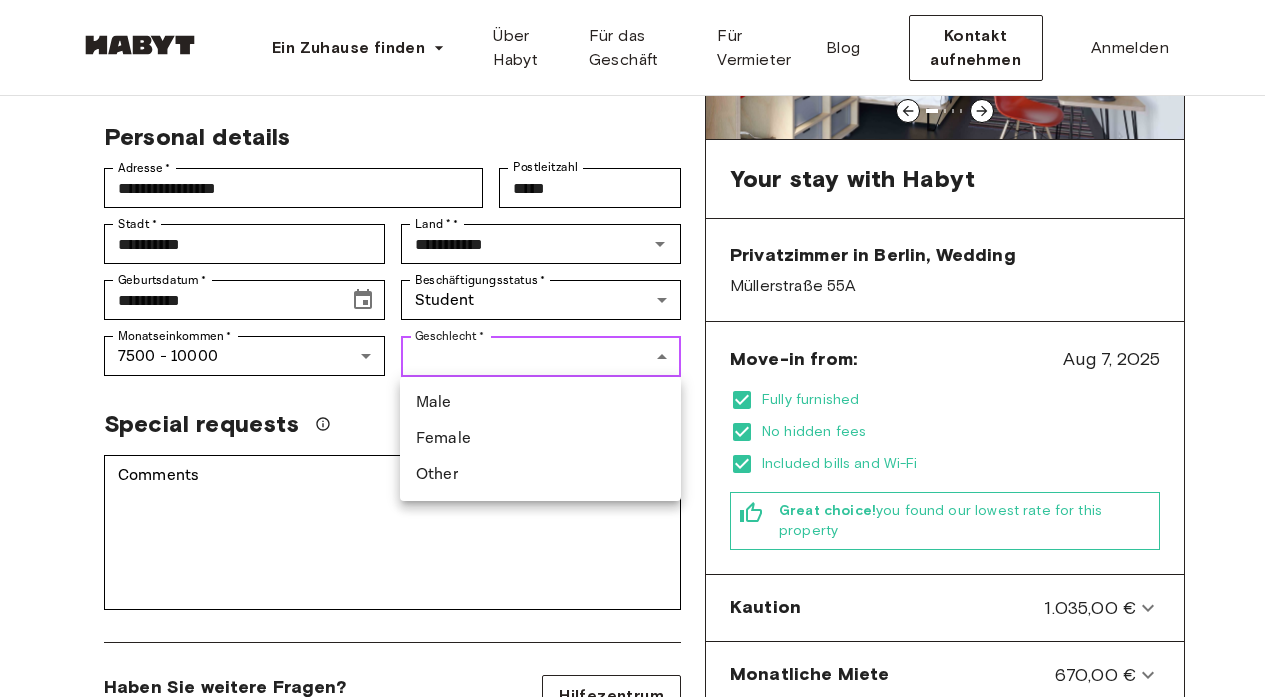type on "******" 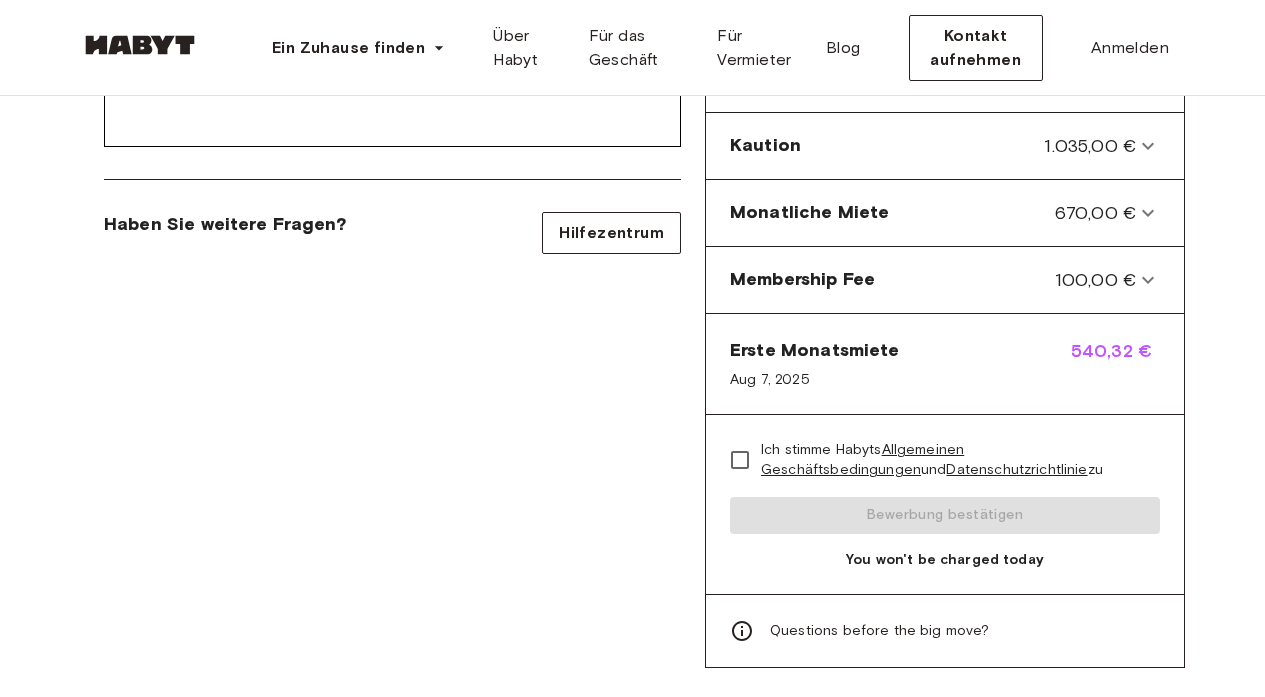 scroll, scrollTop: 774, scrollLeft: 0, axis: vertical 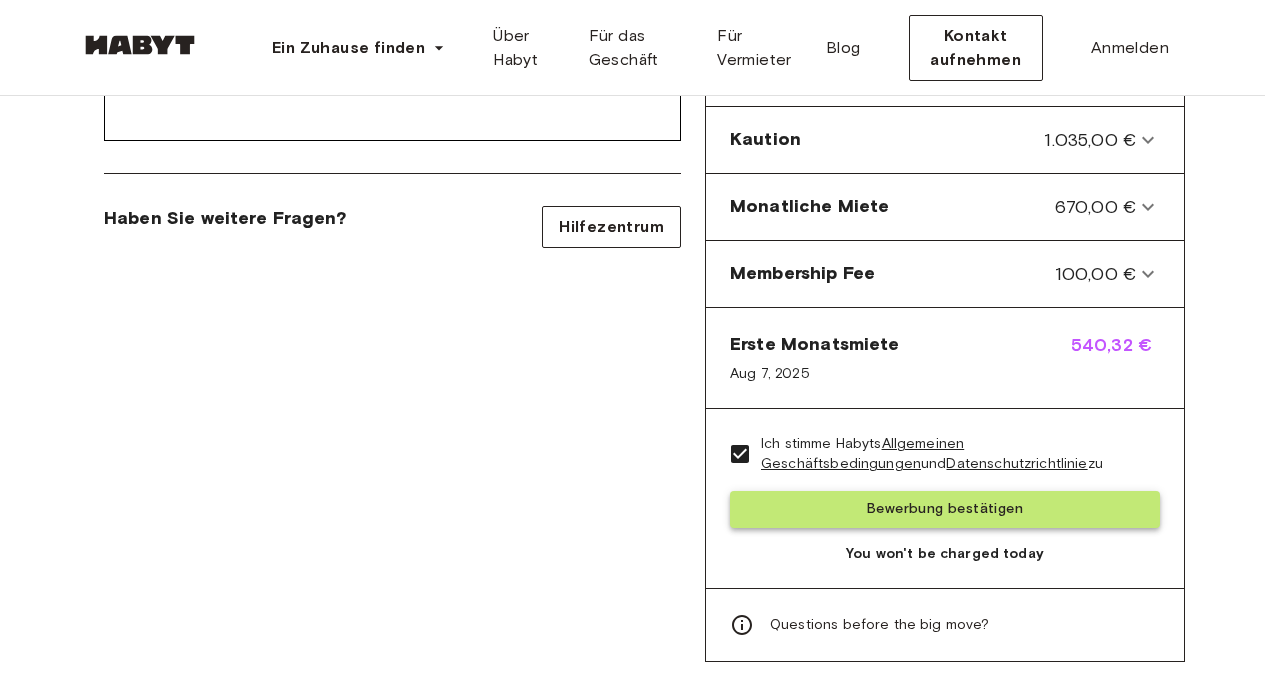 click on "Bewerbung bestätigen" at bounding box center [945, 509] 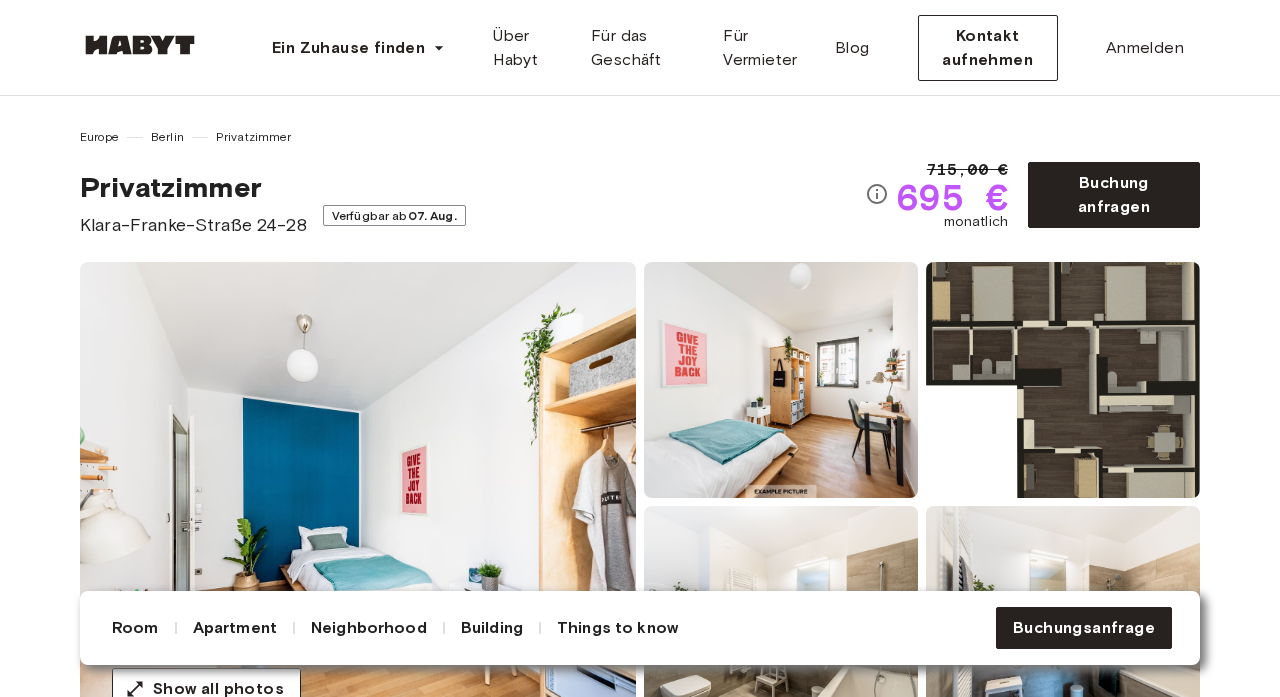 scroll, scrollTop: 0, scrollLeft: 0, axis: both 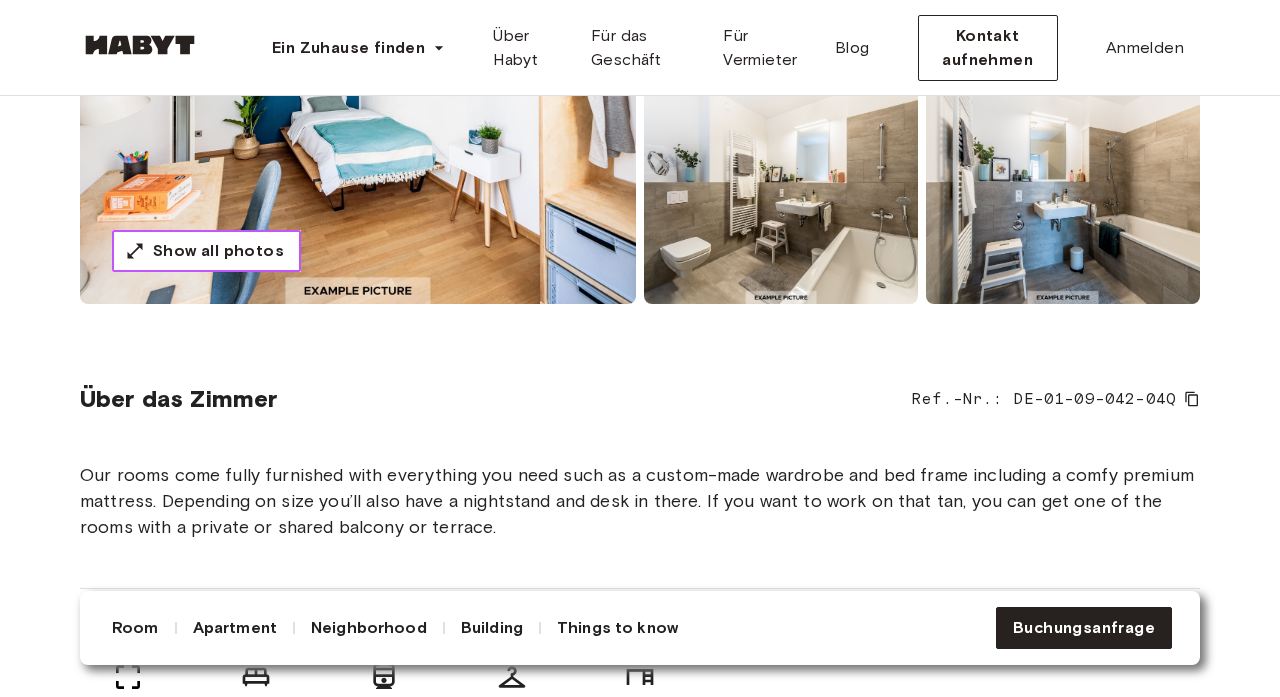 click on "Show all photos" at bounding box center (218, 251) 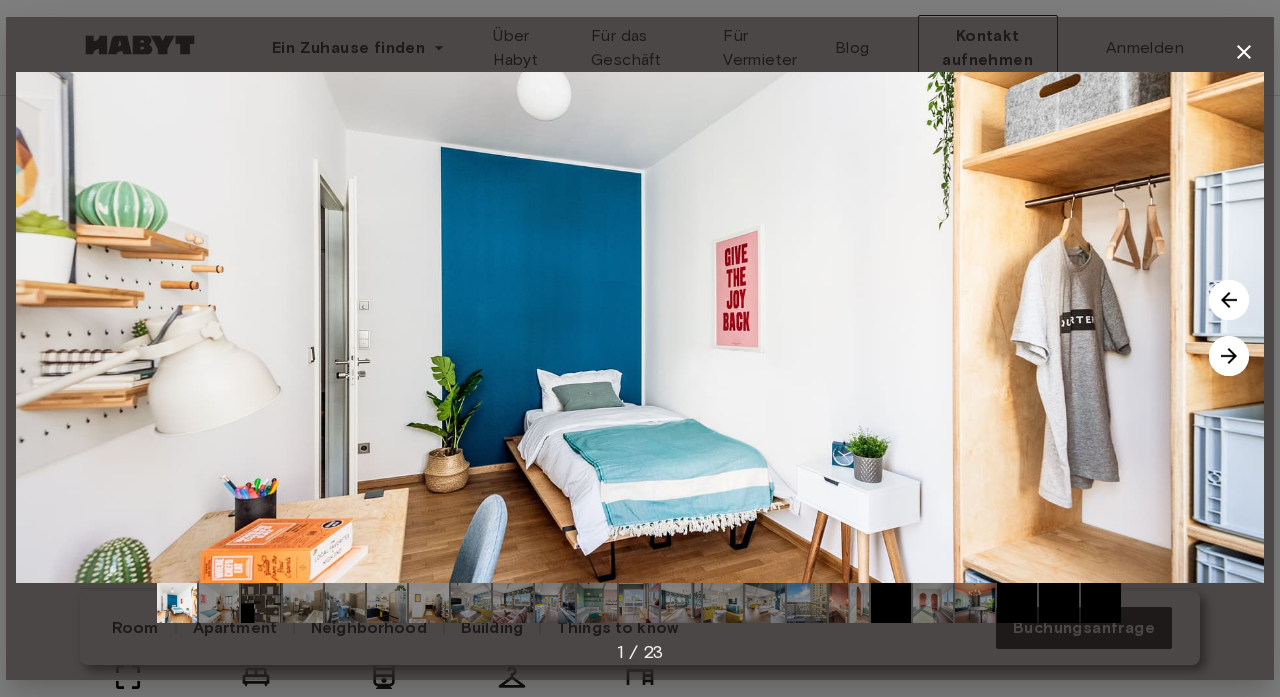 click at bounding box center [261, 603] 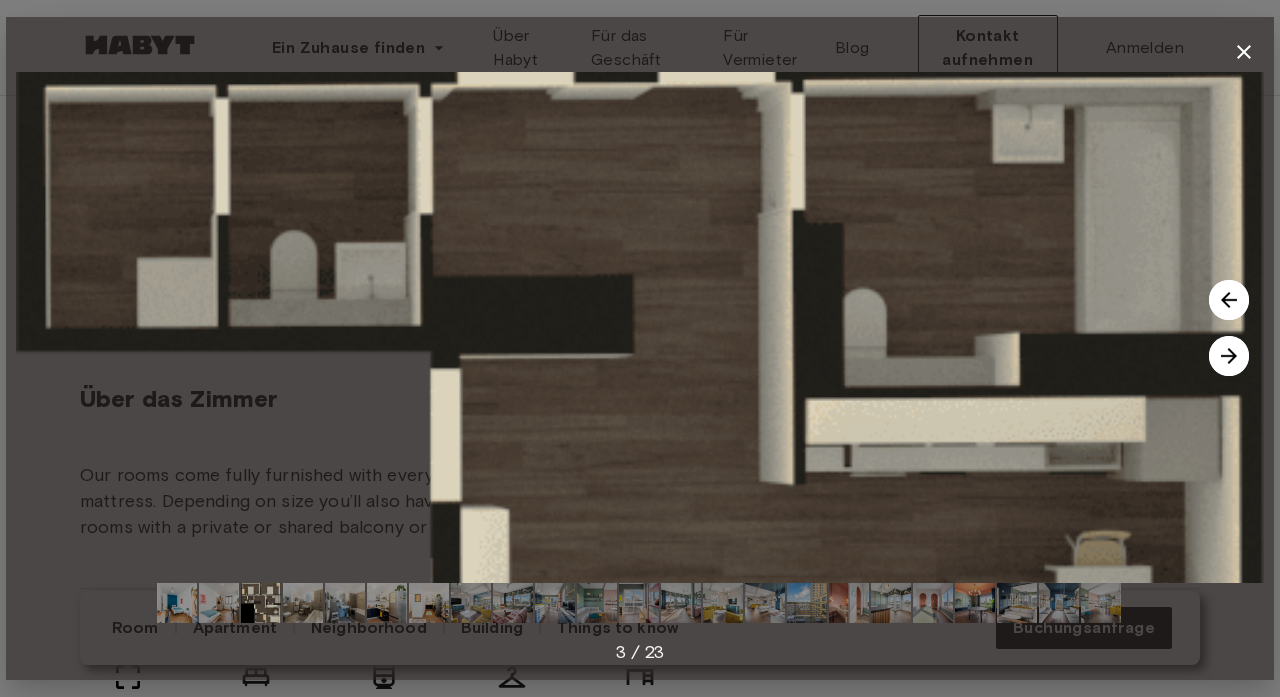 click at bounding box center [640, 327] 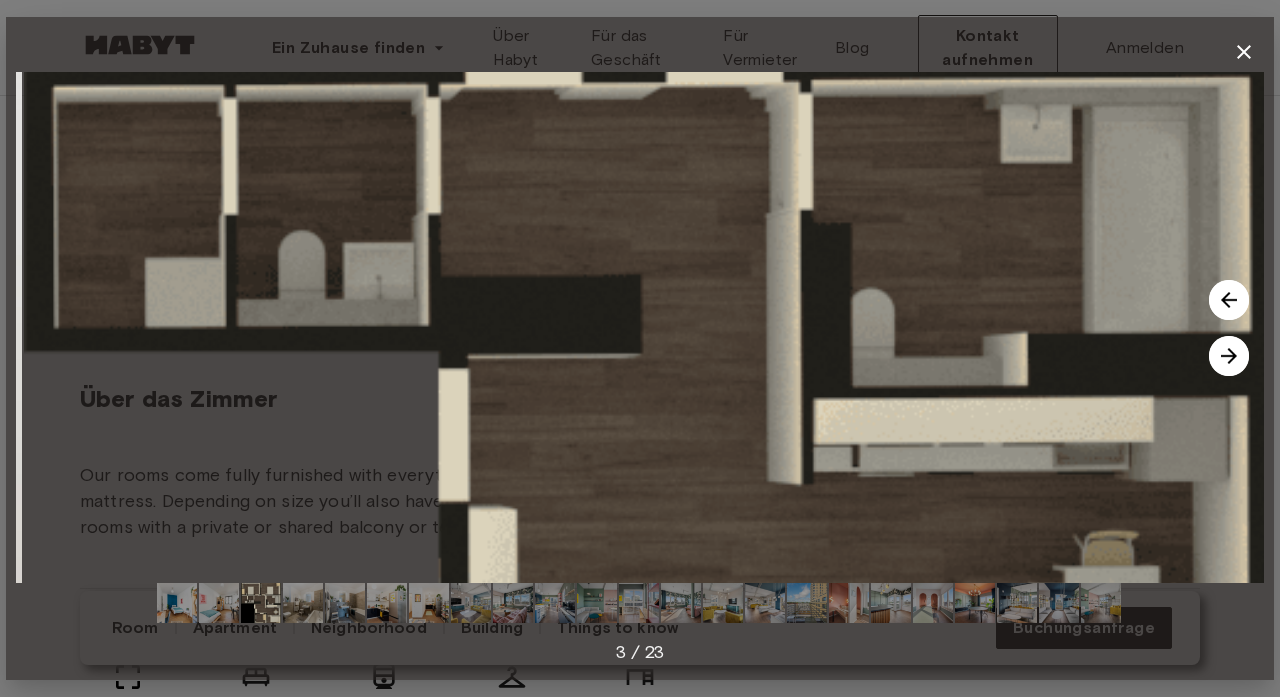 drag, startPoint x: 562, startPoint y: 369, endPoint x: 571, endPoint y: 210, distance: 159.25452 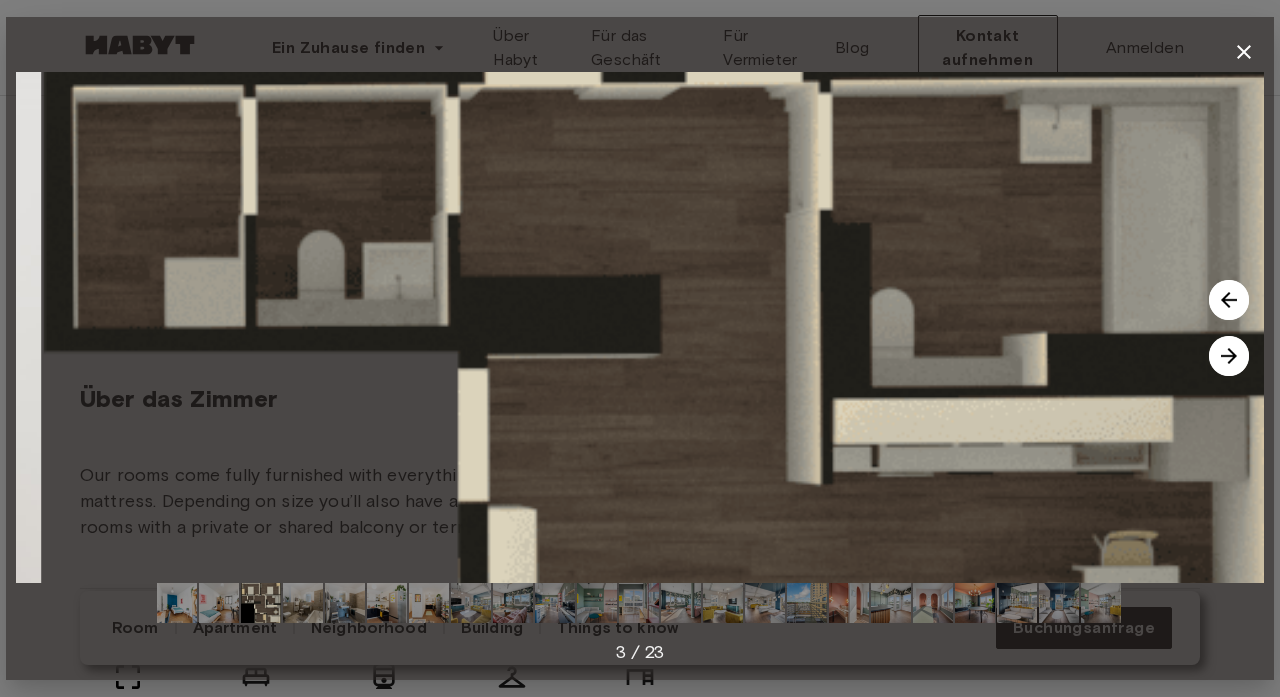 drag, startPoint x: 571, startPoint y: 210, endPoint x: 590, endPoint y: 415, distance: 205.8786 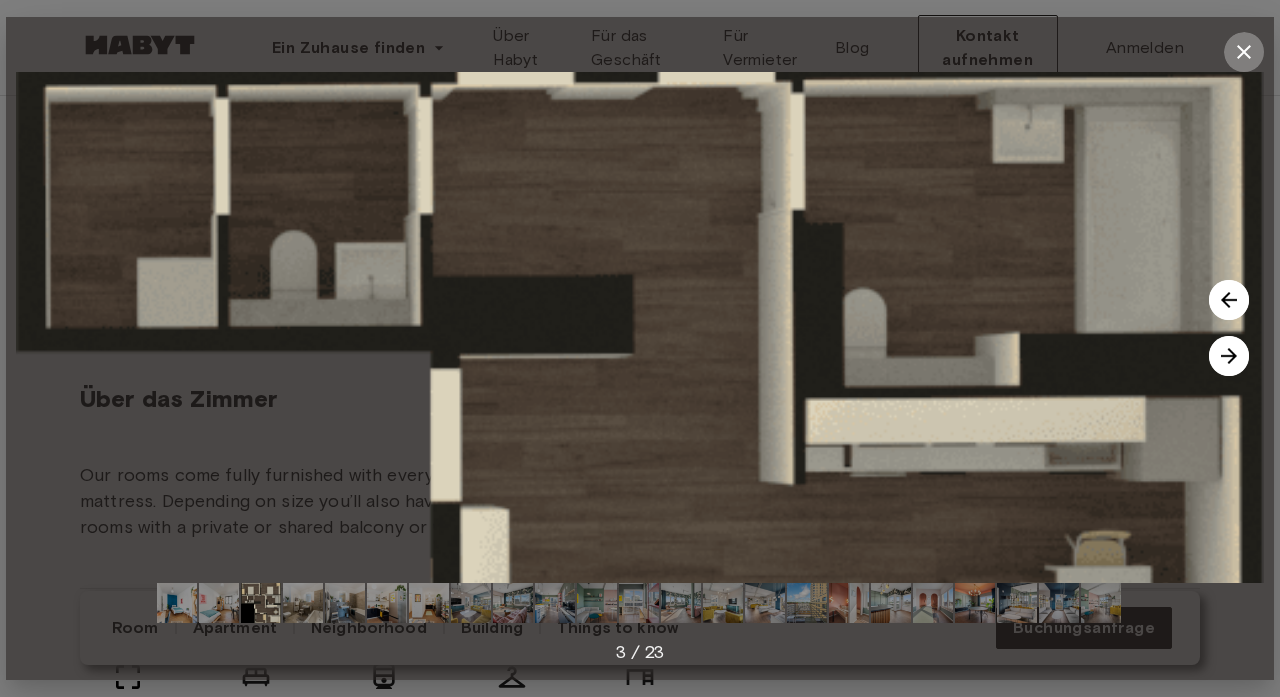 click 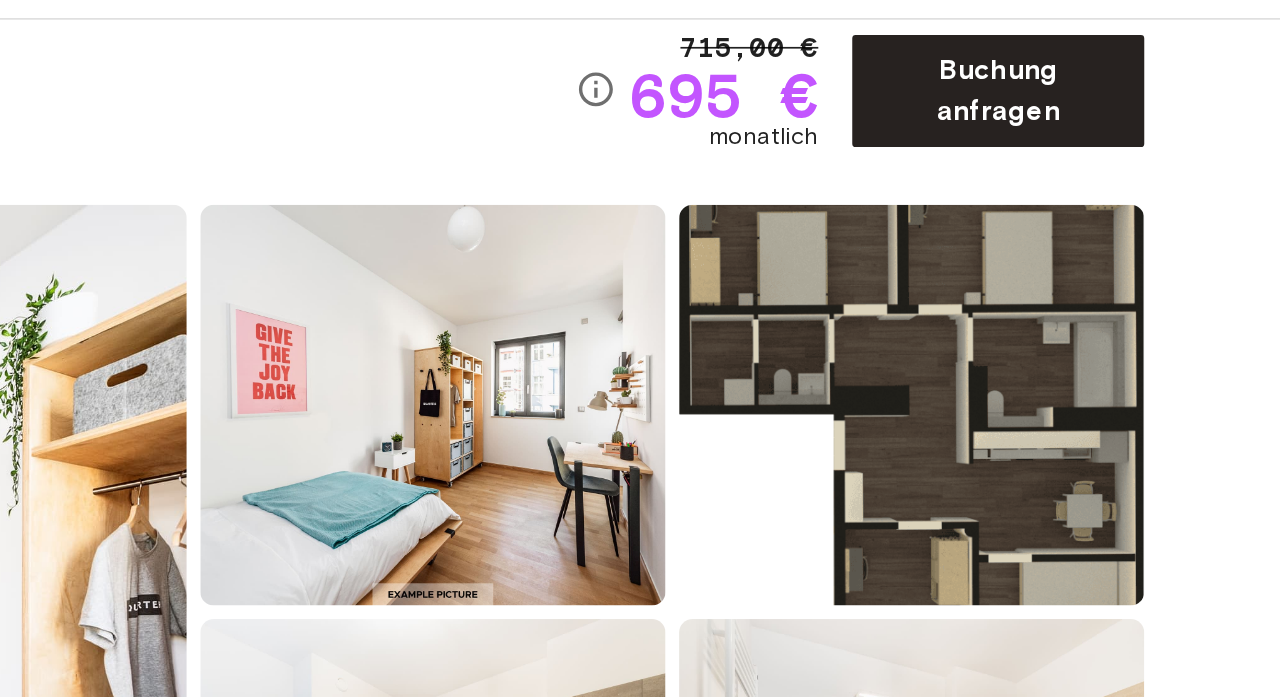 scroll, scrollTop: 0, scrollLeft: 0, axis: both 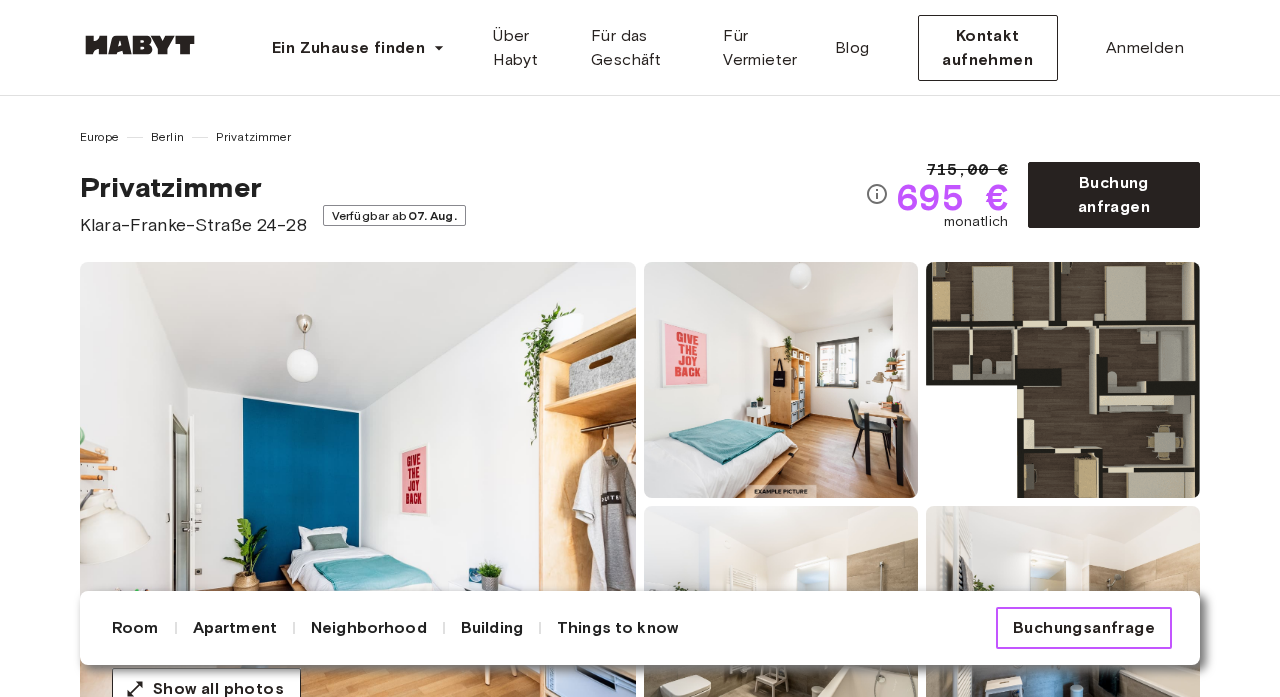 click on "Buchungsanfrage" at bounding box center (1084, 628) 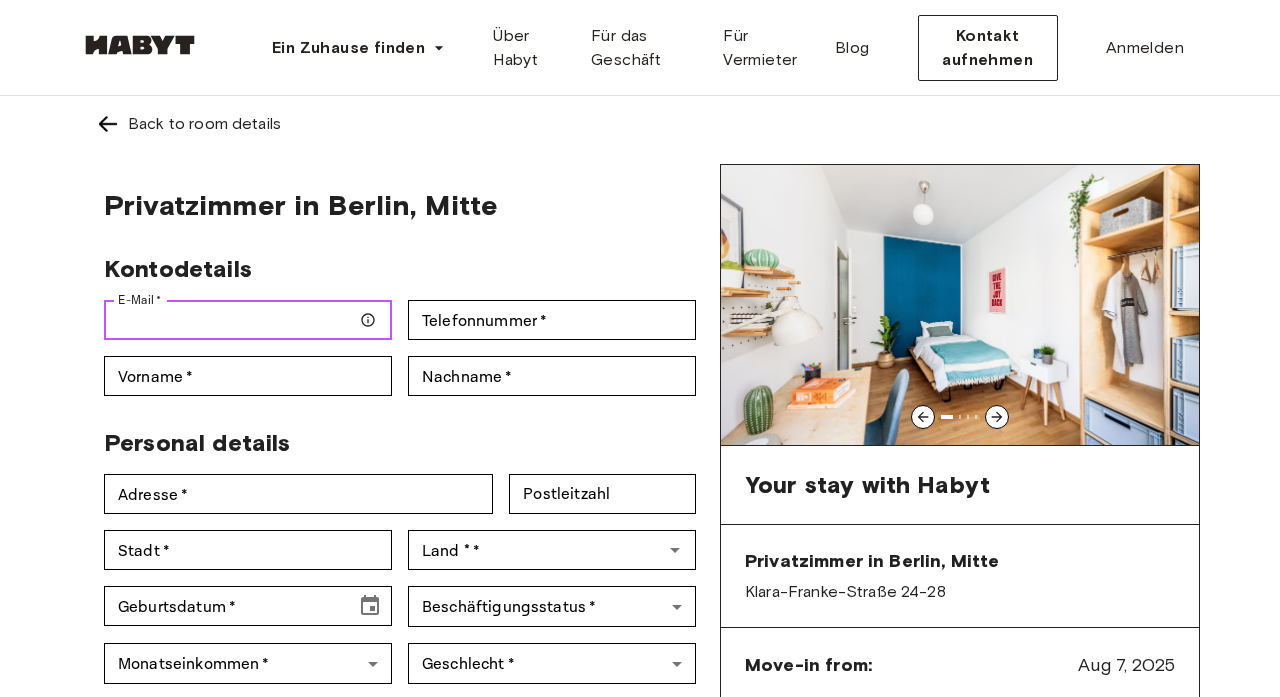 type on "**********" 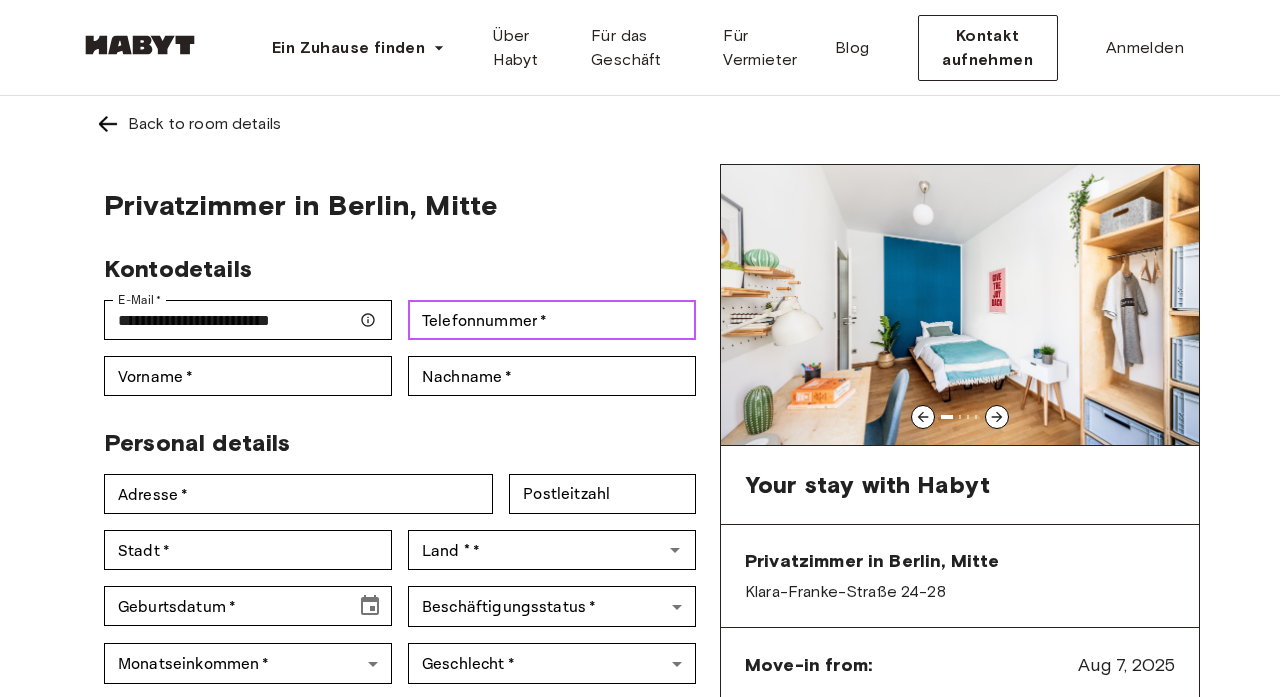 type on "**********" 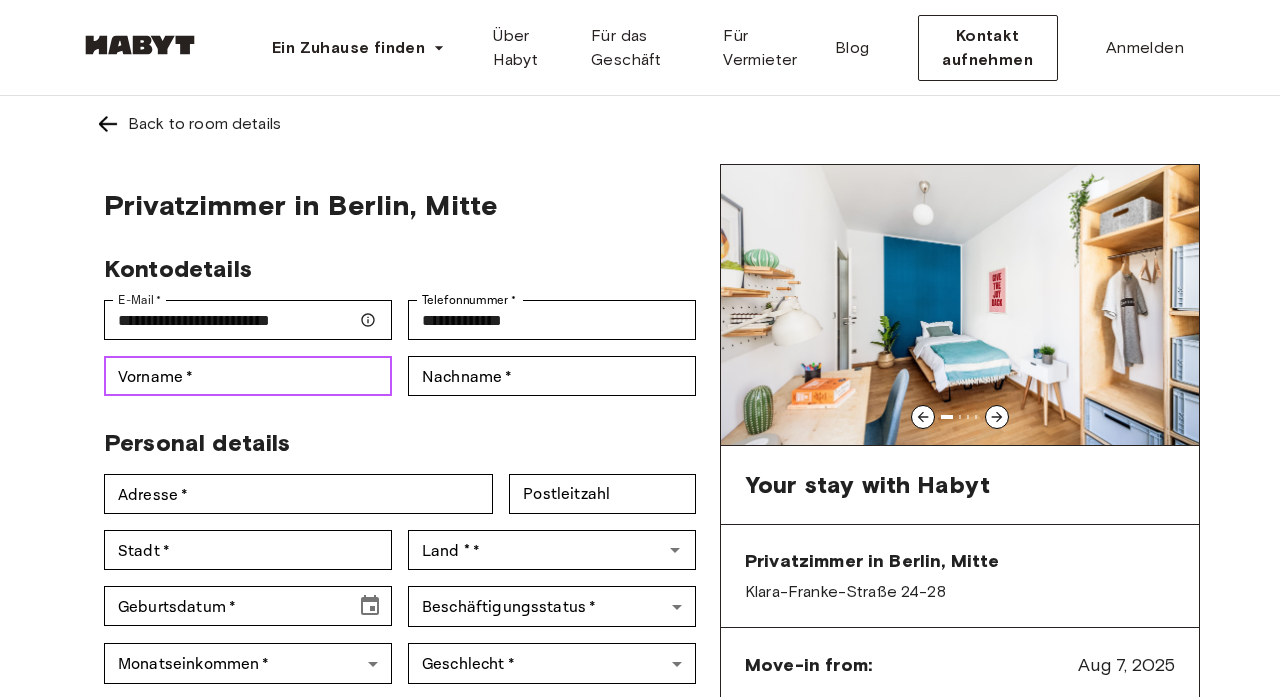 type on "****" 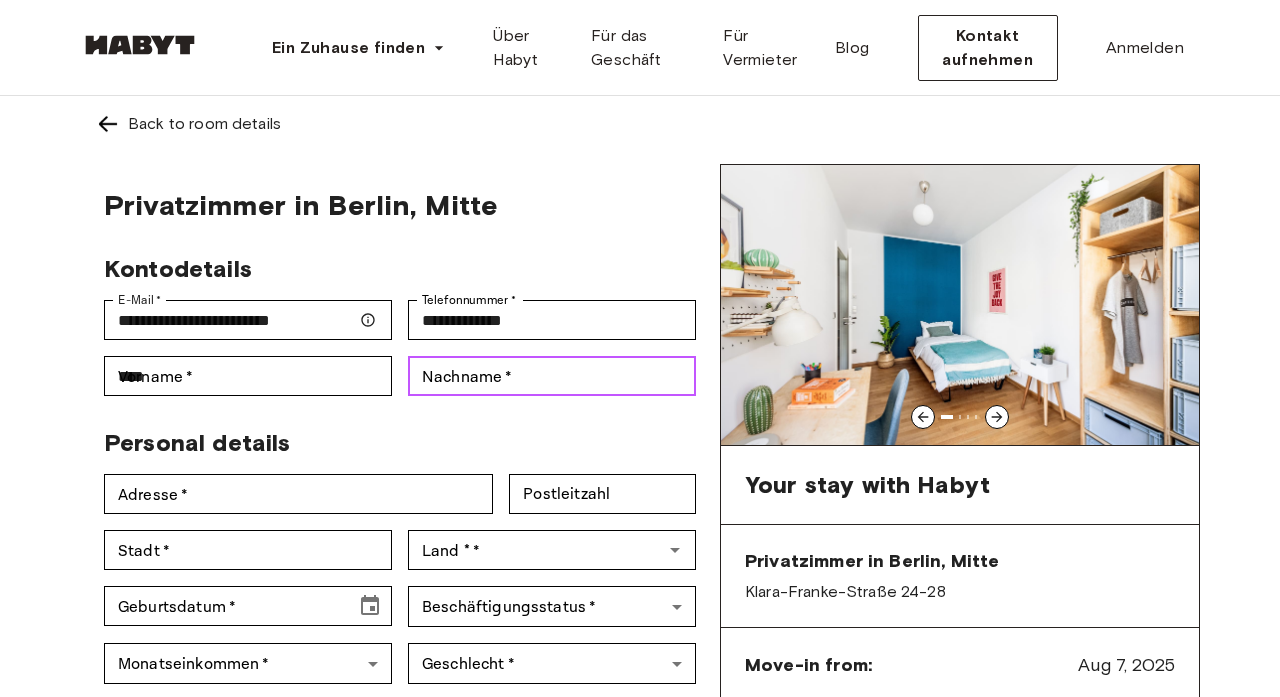 type on "**********" 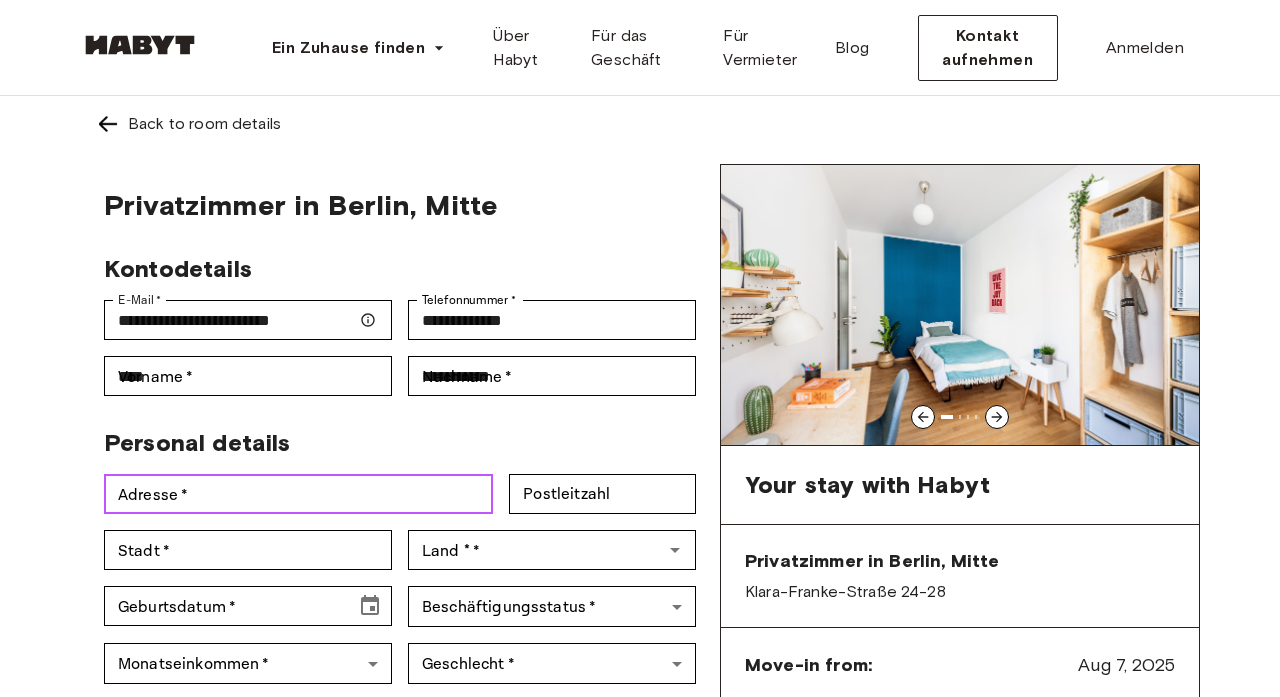 type on "**********" 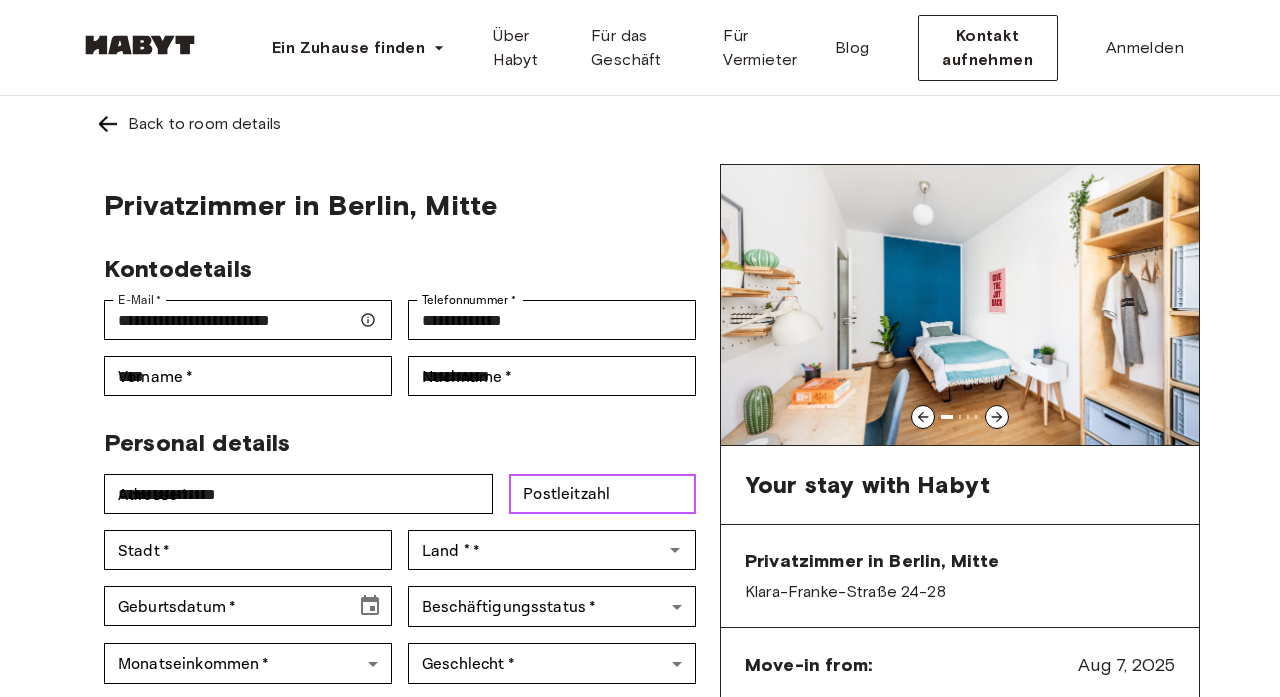 type on "*****" 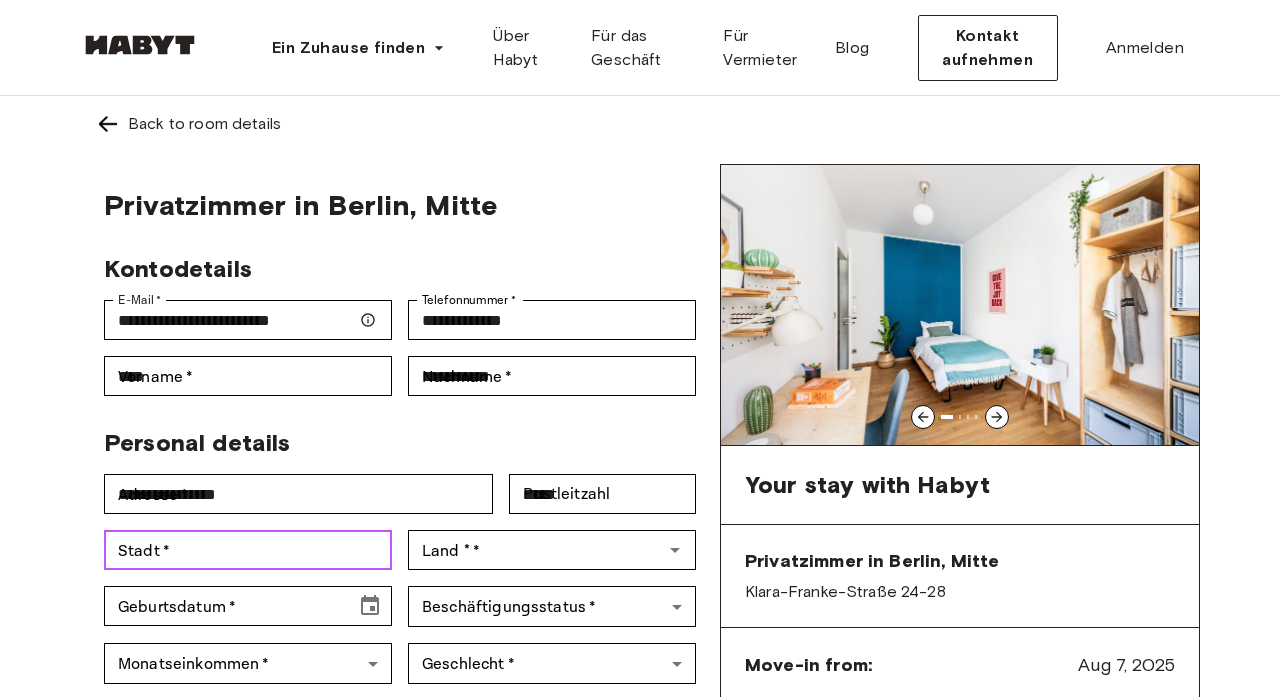 type on "**********" 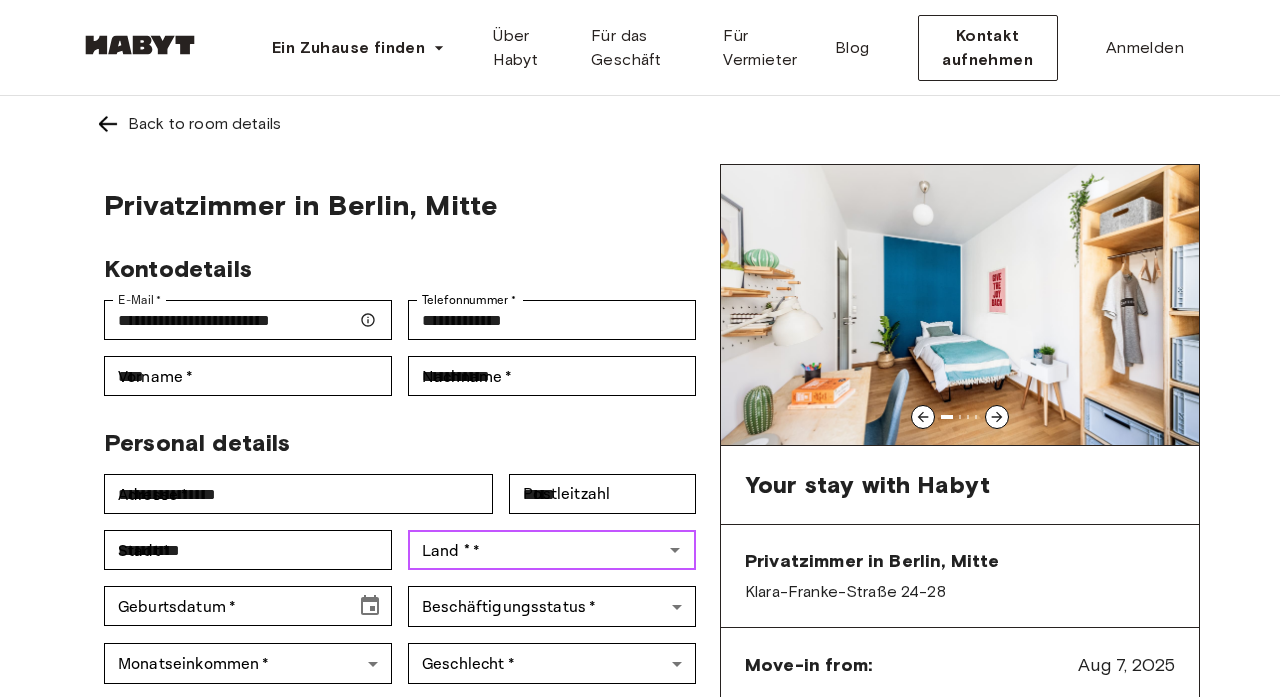 type on "*******" 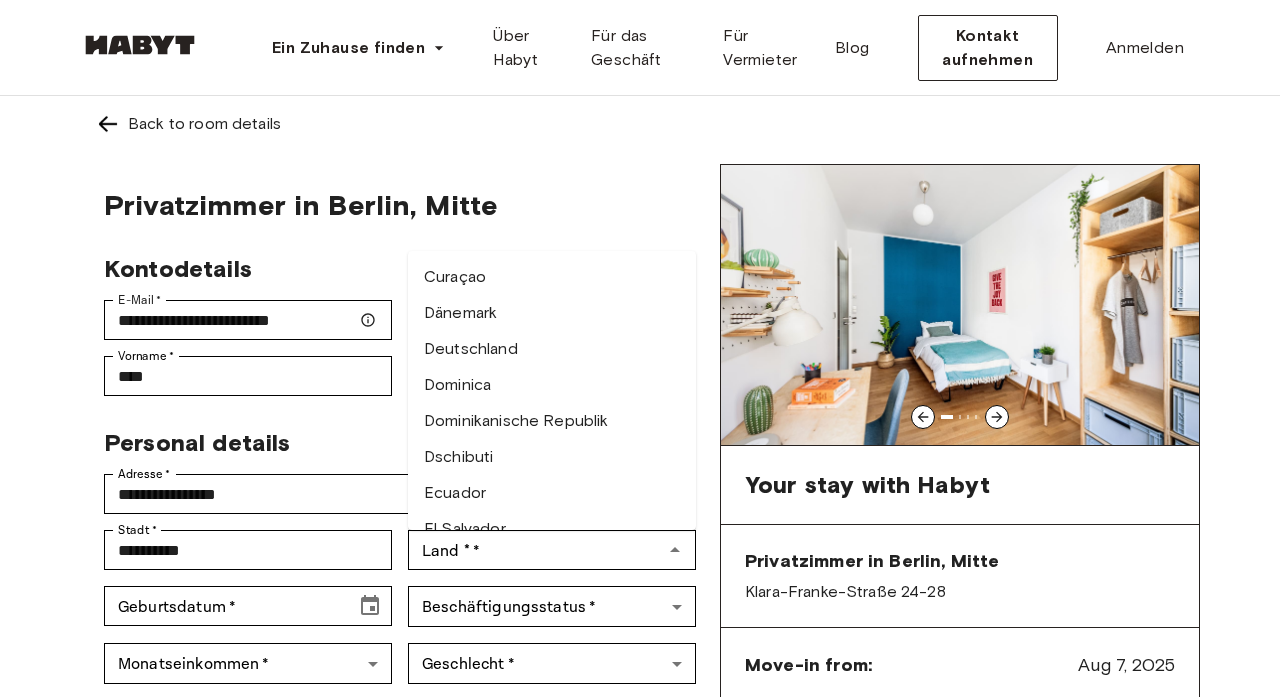 scroll, scrollTop: 1679, scrollLeft: 0, axis: vertical 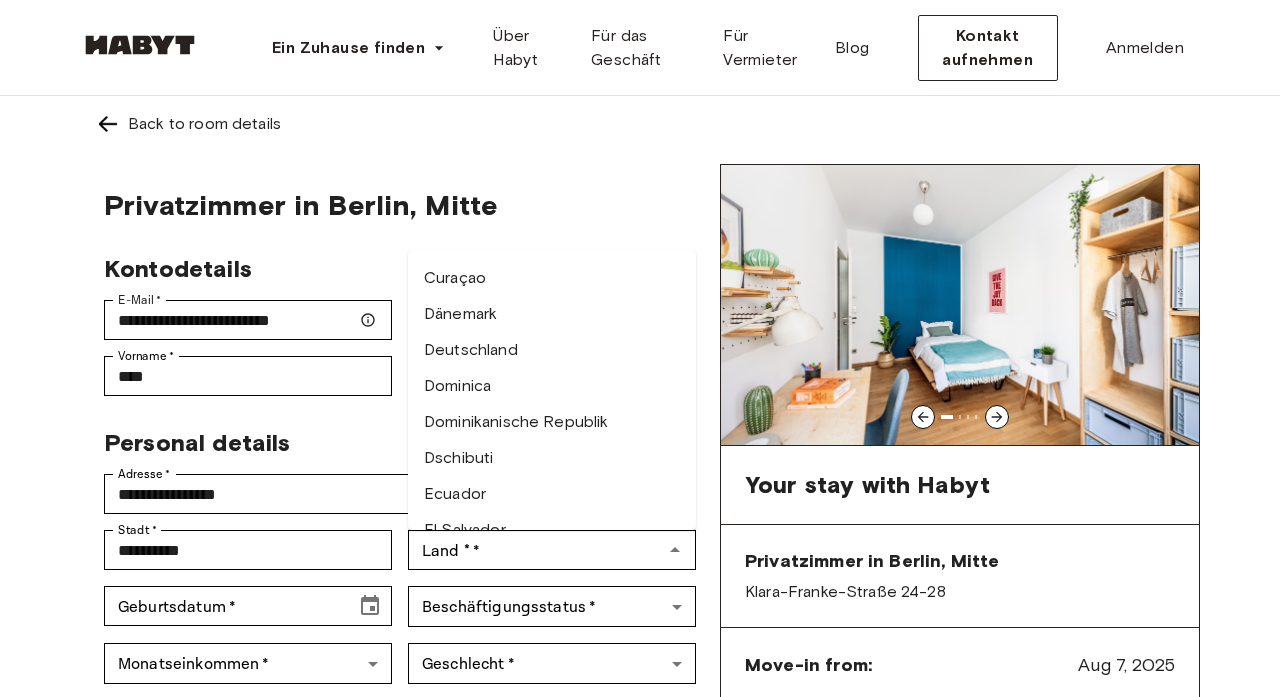 click on "Deutschland" at bounding box center (552, 350) 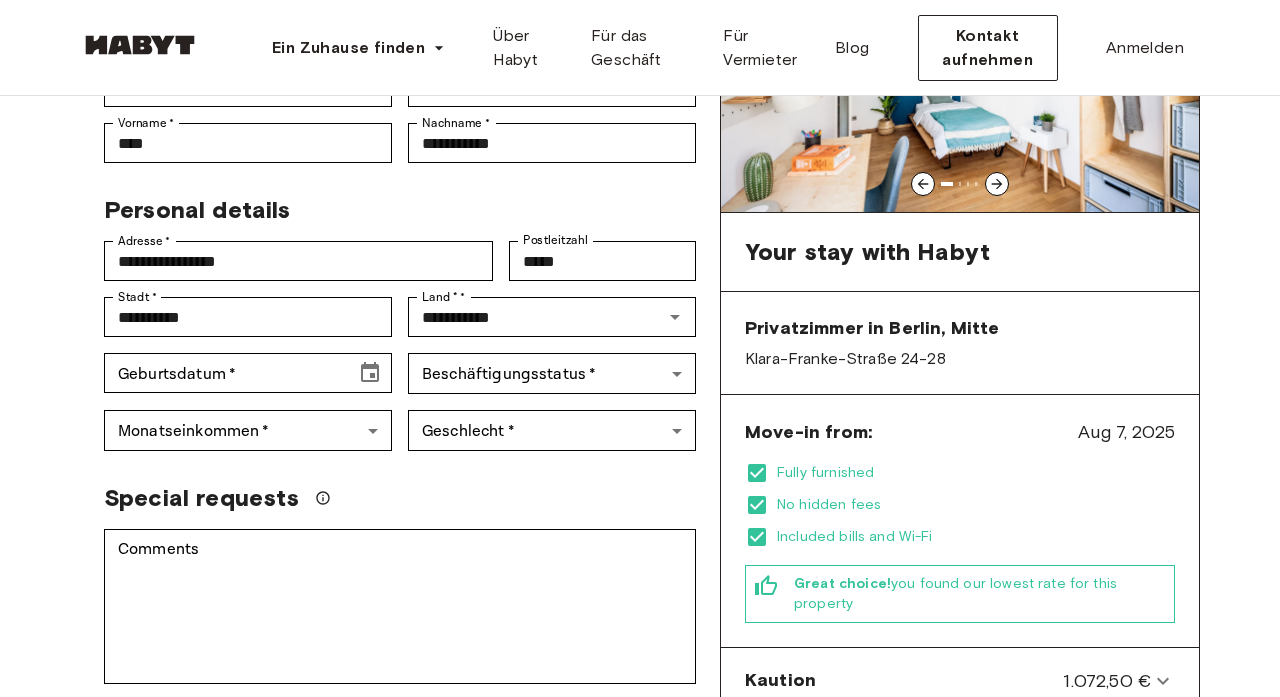 scroll, scrollTop: 237, scrollLeft: 0, axis: vertical 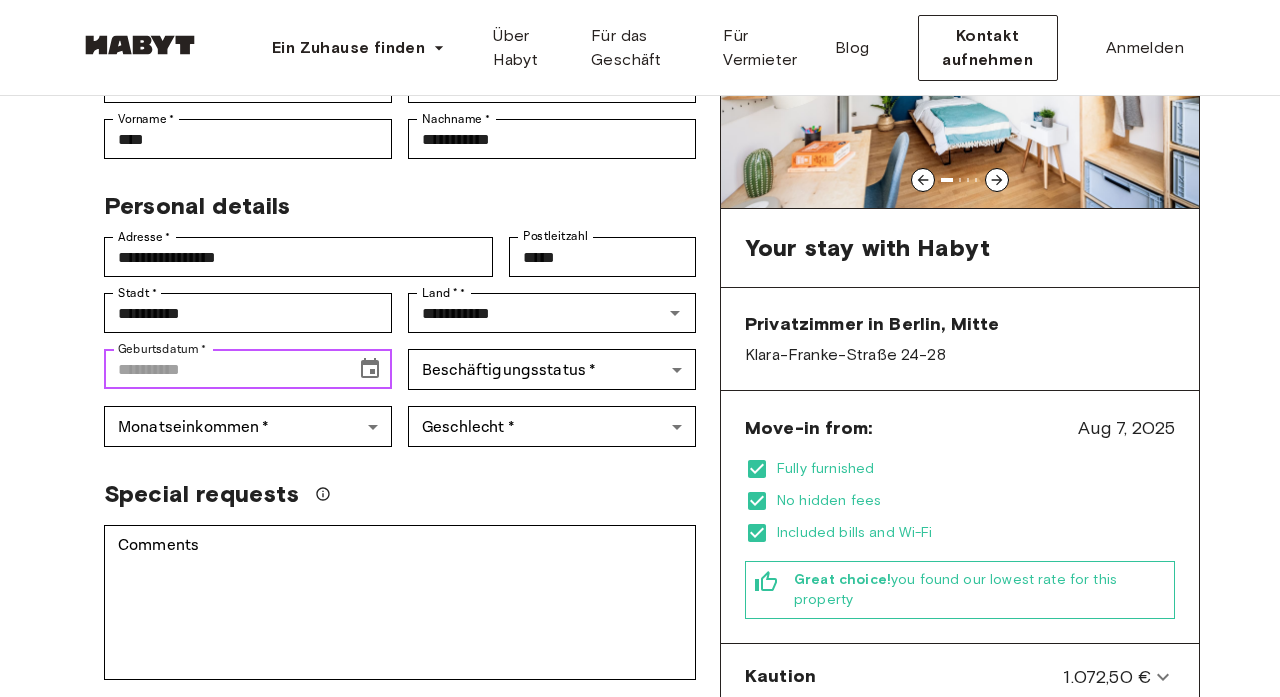 click on "Geburtsdatum   * Geburtsdatum   *" at bounding box center [248, 369] 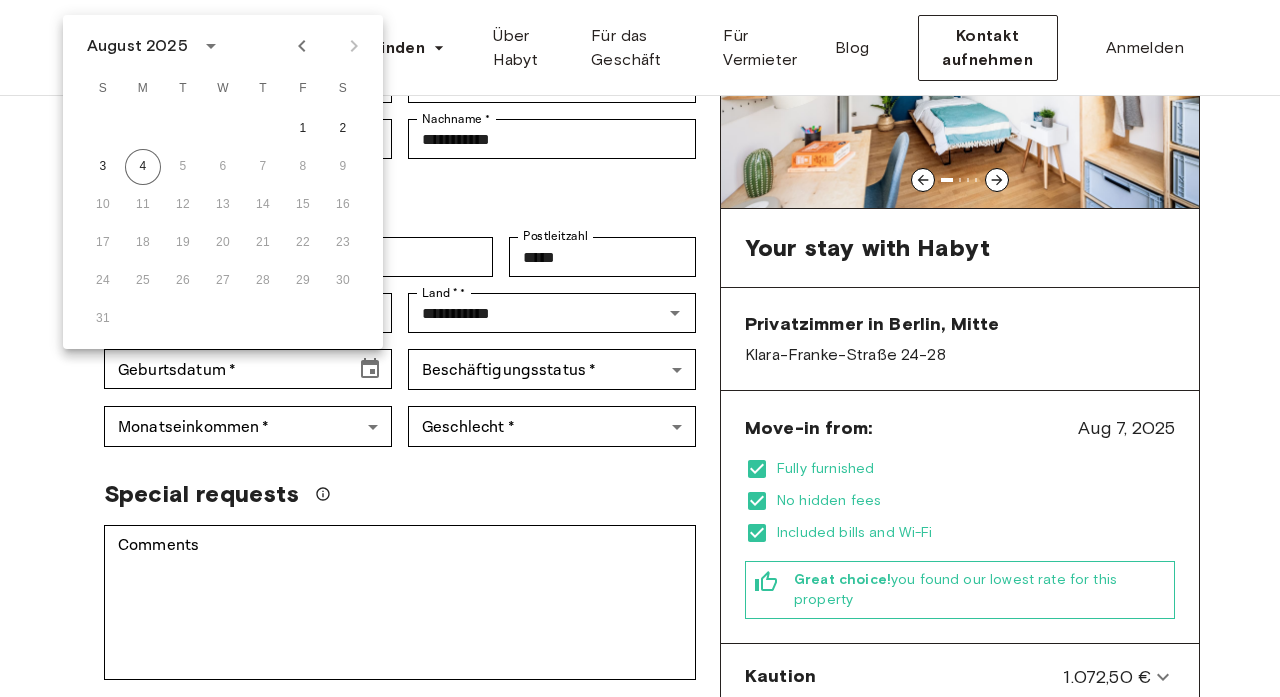 click on "August 2025" at bounding box center (137, 46) 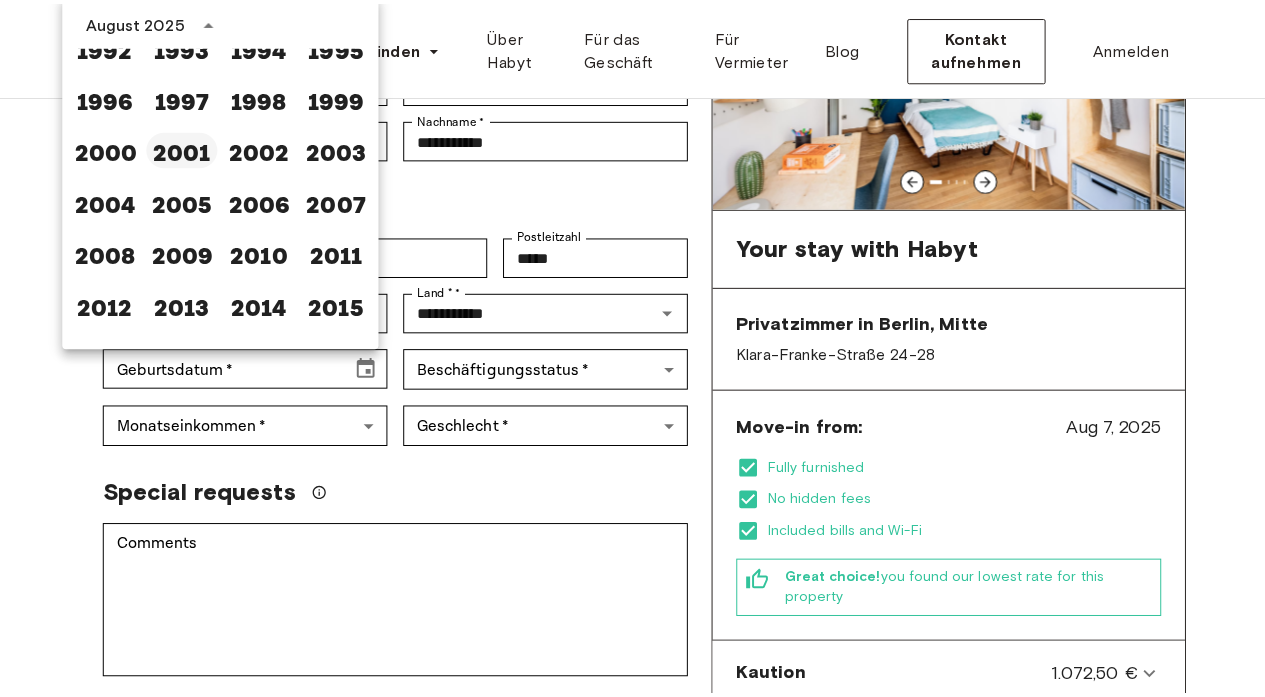 scroll, scrollTop: 1224, scrollLeft: 0, axis: vertical 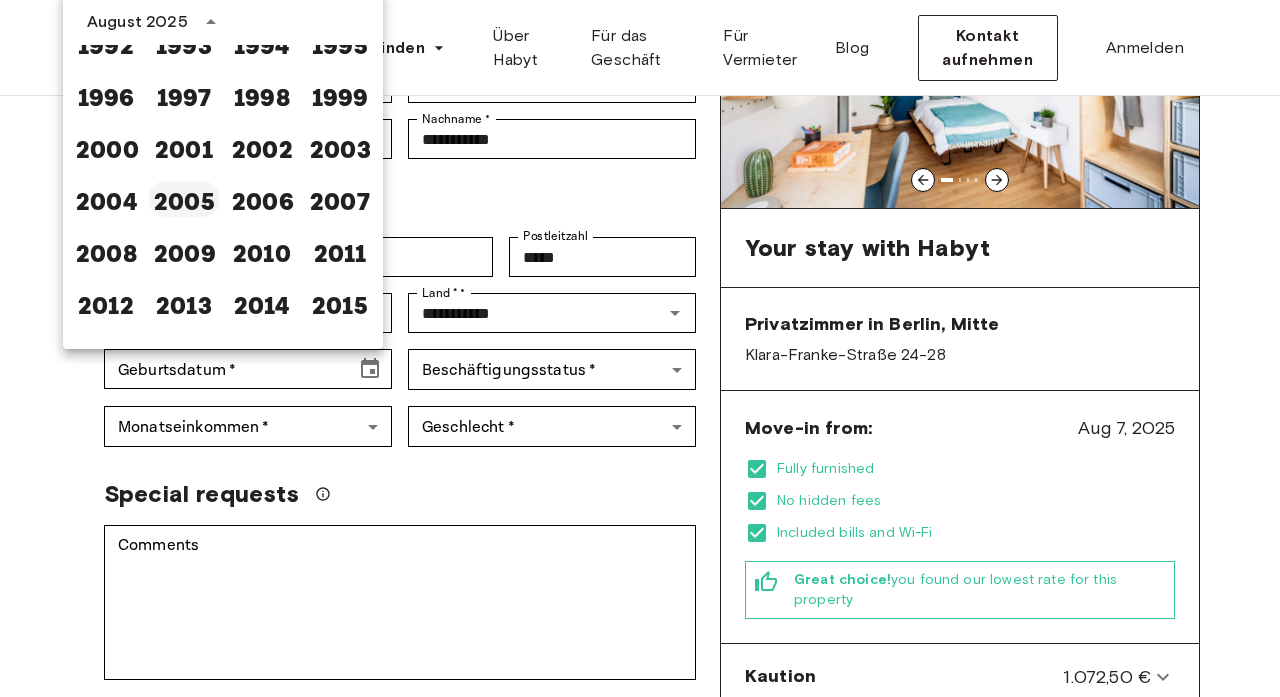 click on "2005" at bounding box center [184, 199] 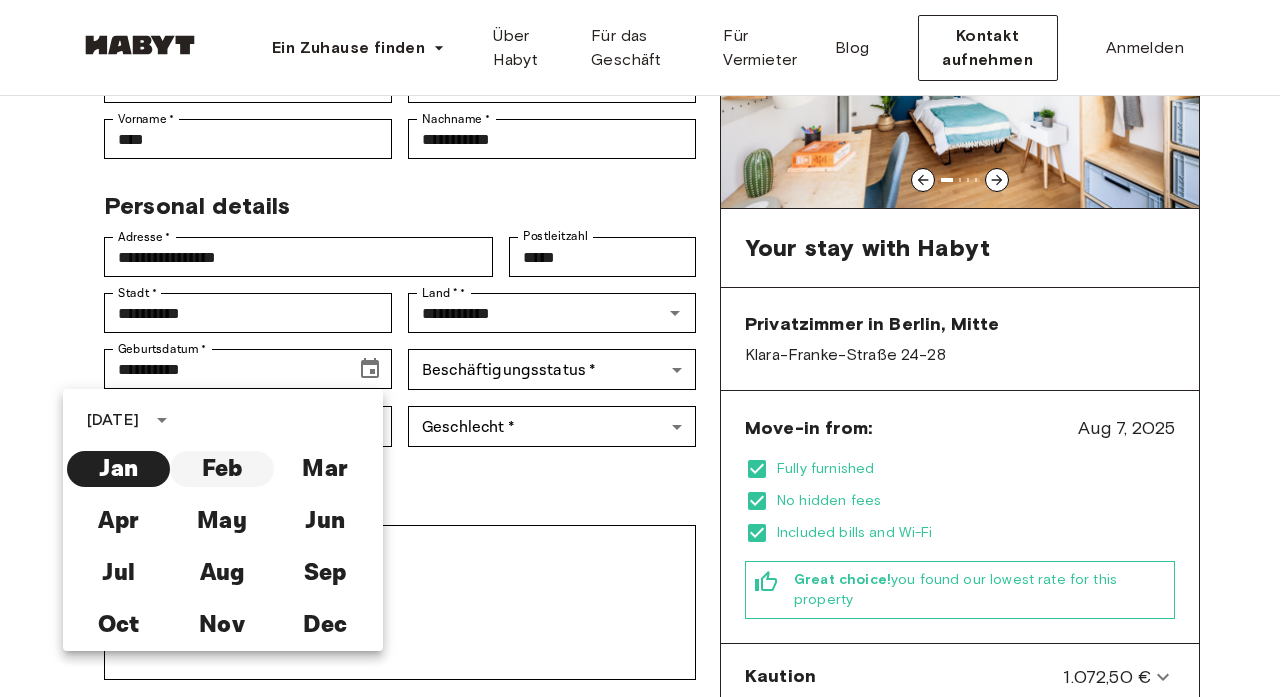 click on "Feb" at bounding box center [221, 469] 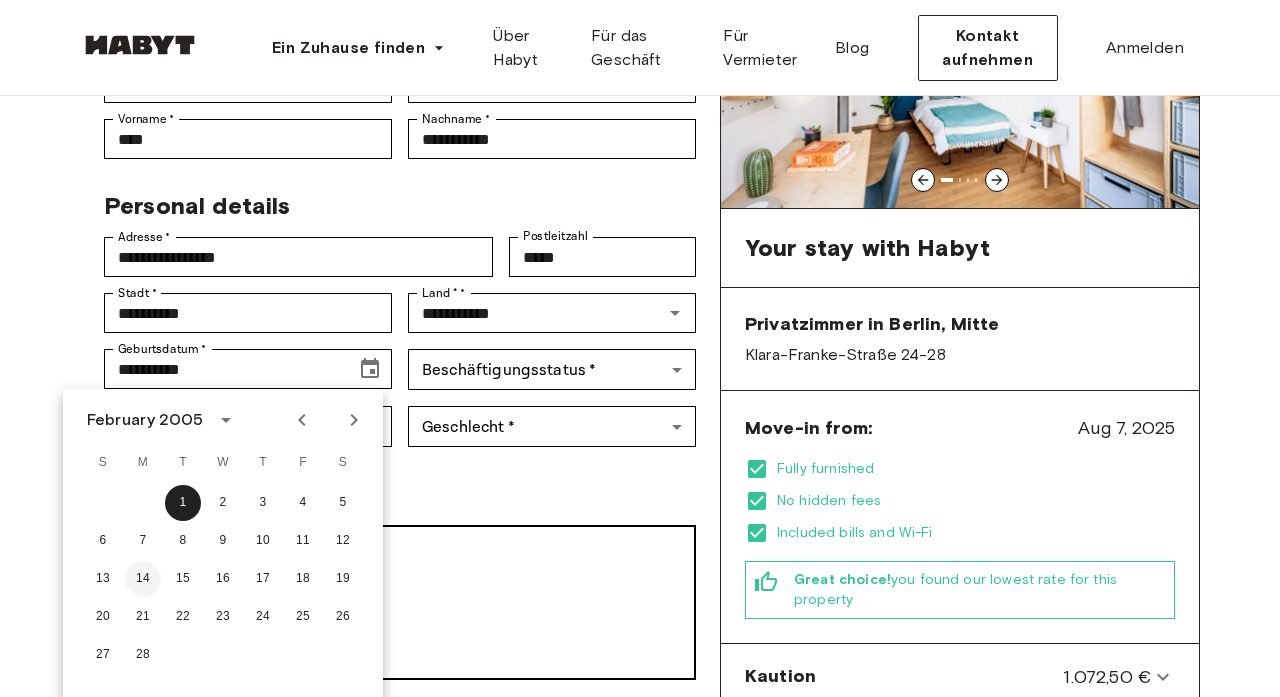 click on "14" at bounding box center [143, 579] 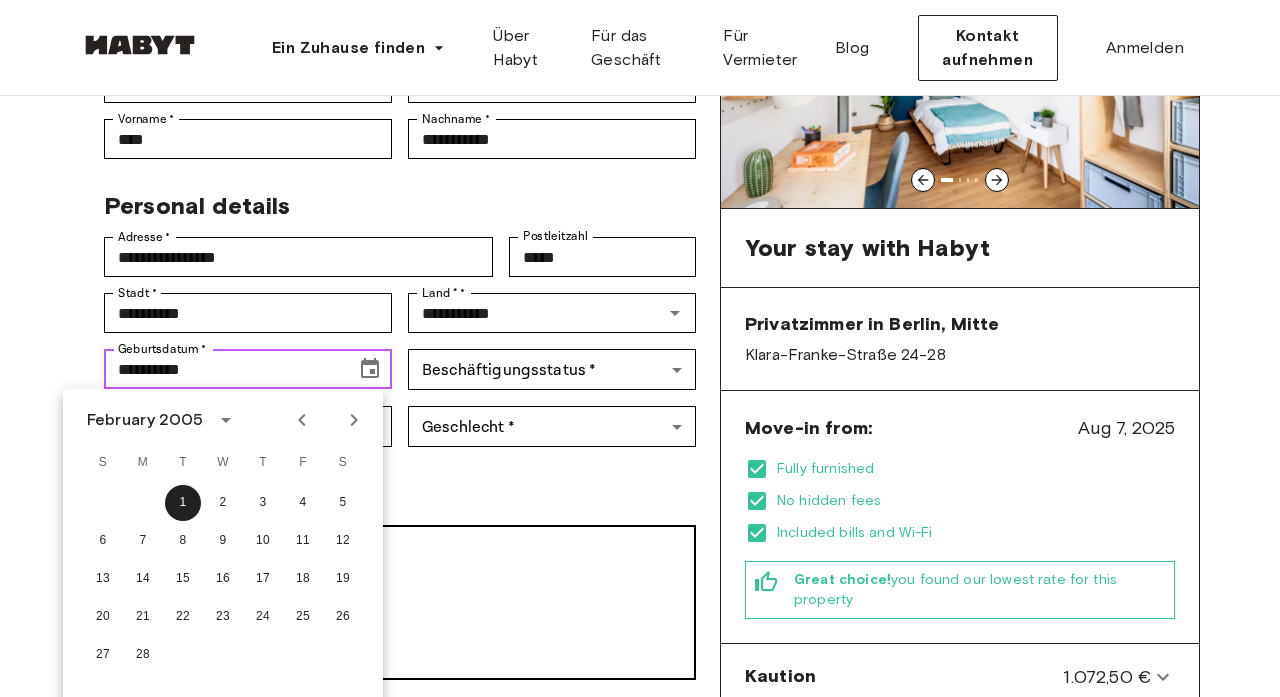 type on "**********" 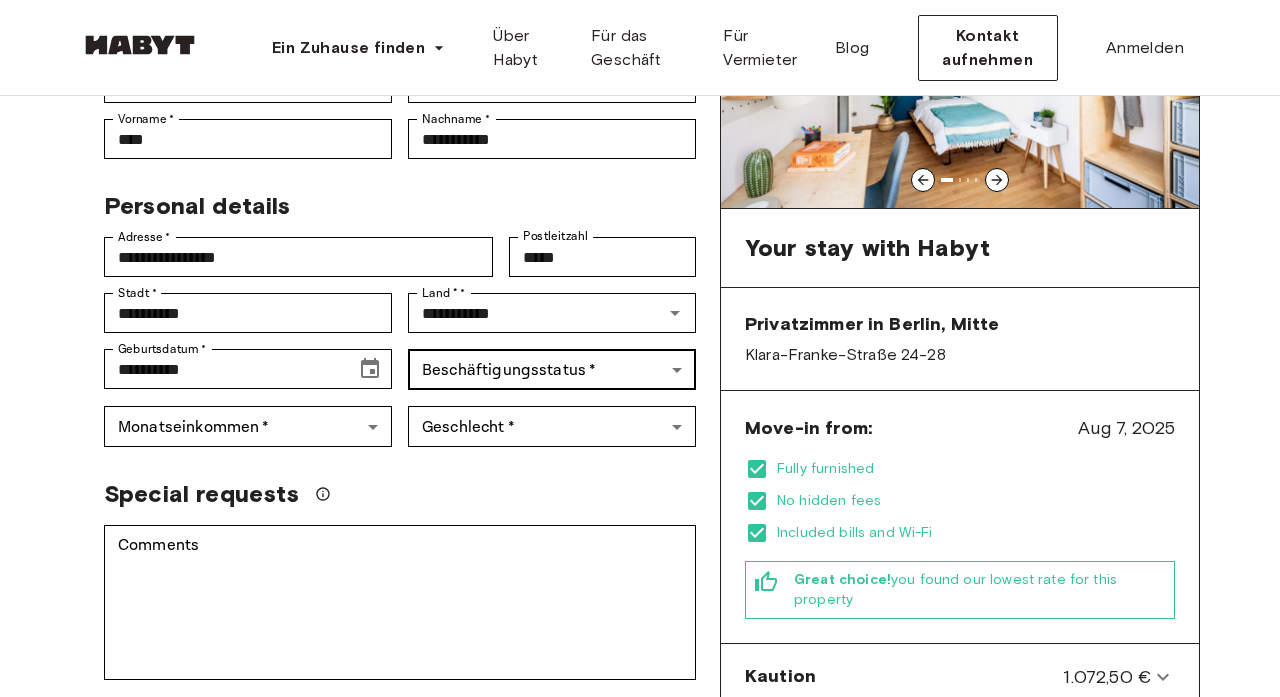 click on "**********" at bounding box center (640, 946) 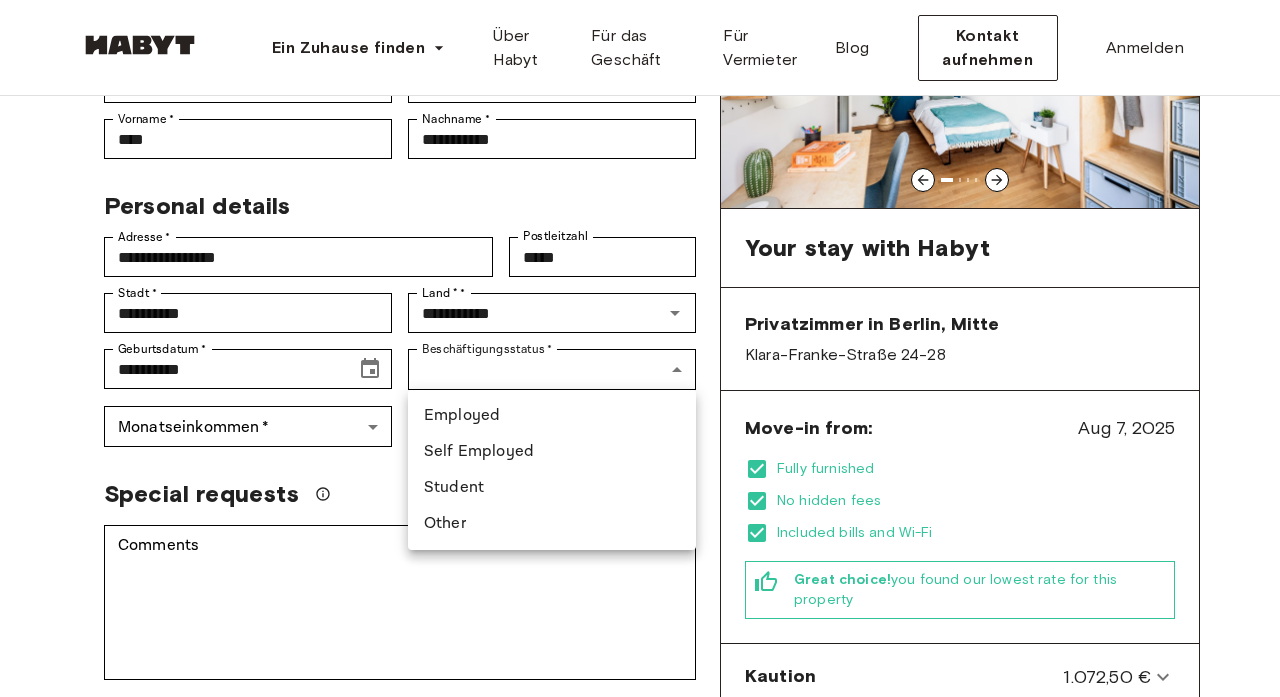 click on "Student" at bounding box center (552, 488) 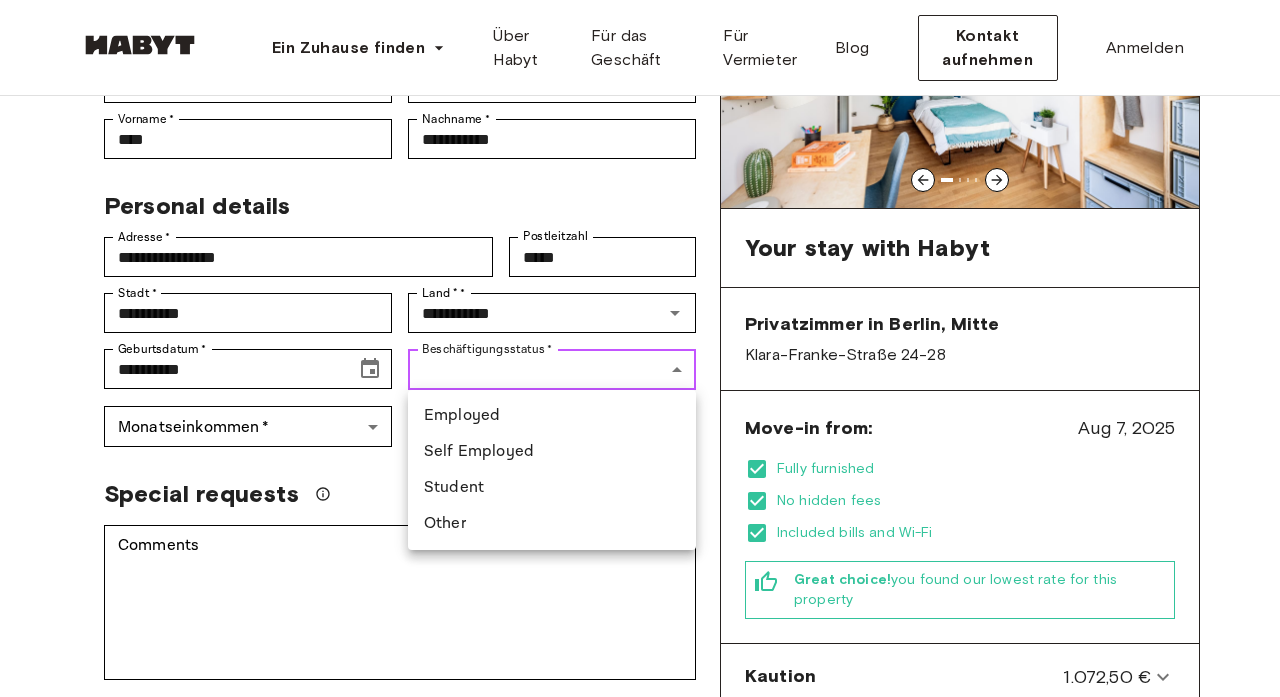 type on "*******" 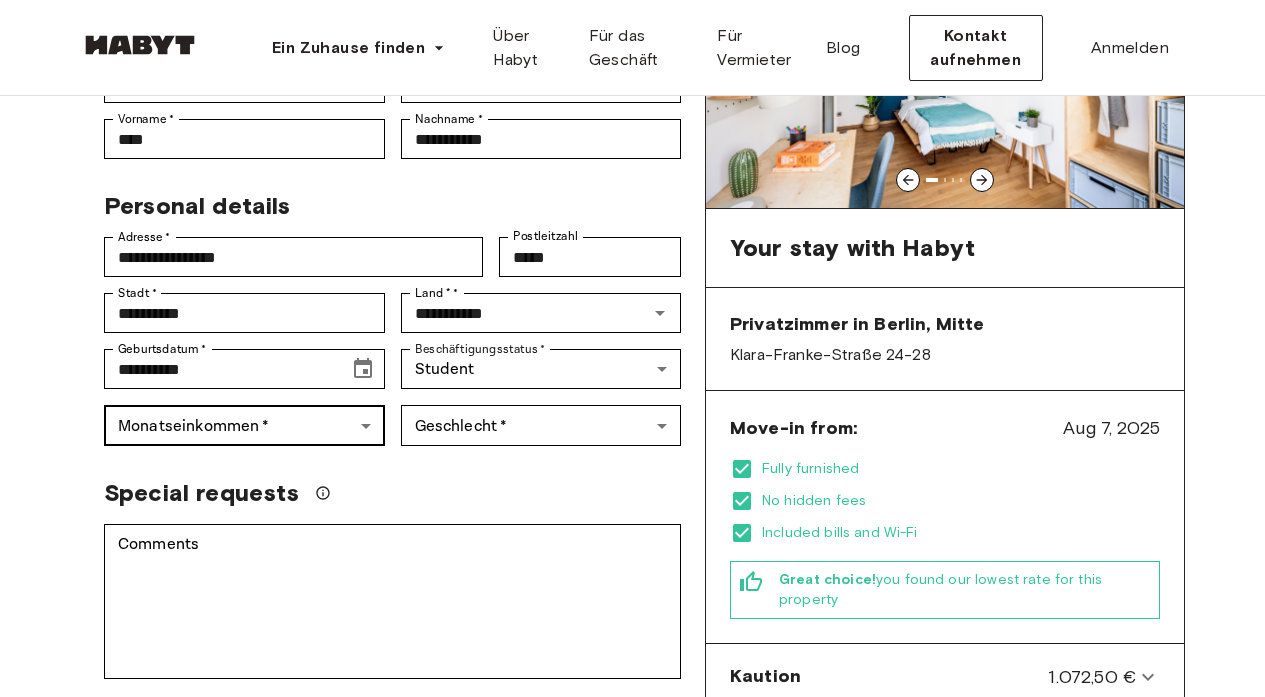 click on "**********" at bounding box center (632, 945) 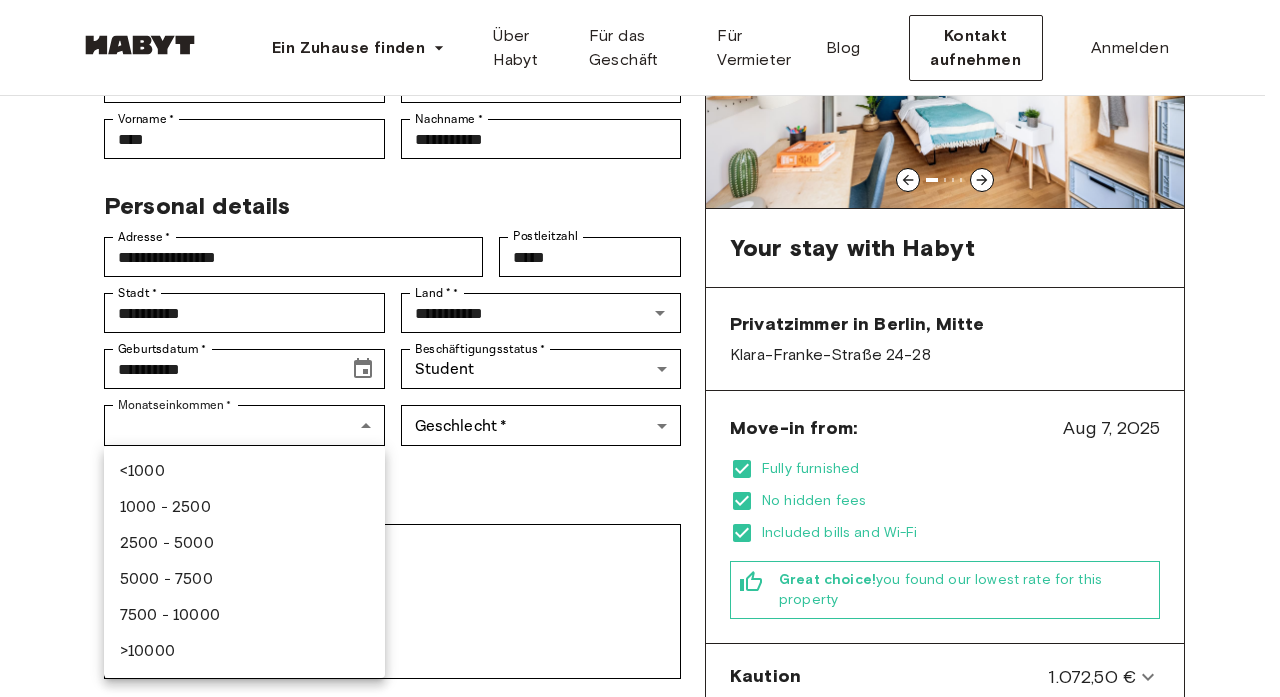 click on "7500 - 10000" at bounding box center (244, 616) 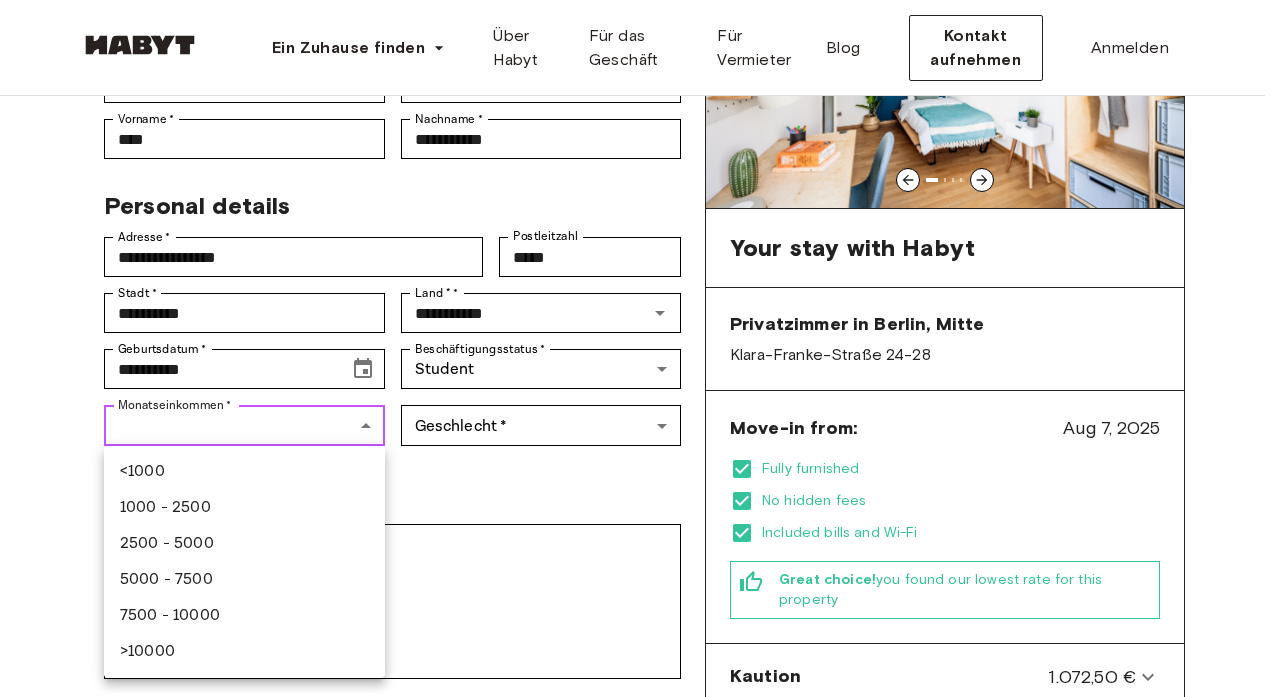 type on "********" 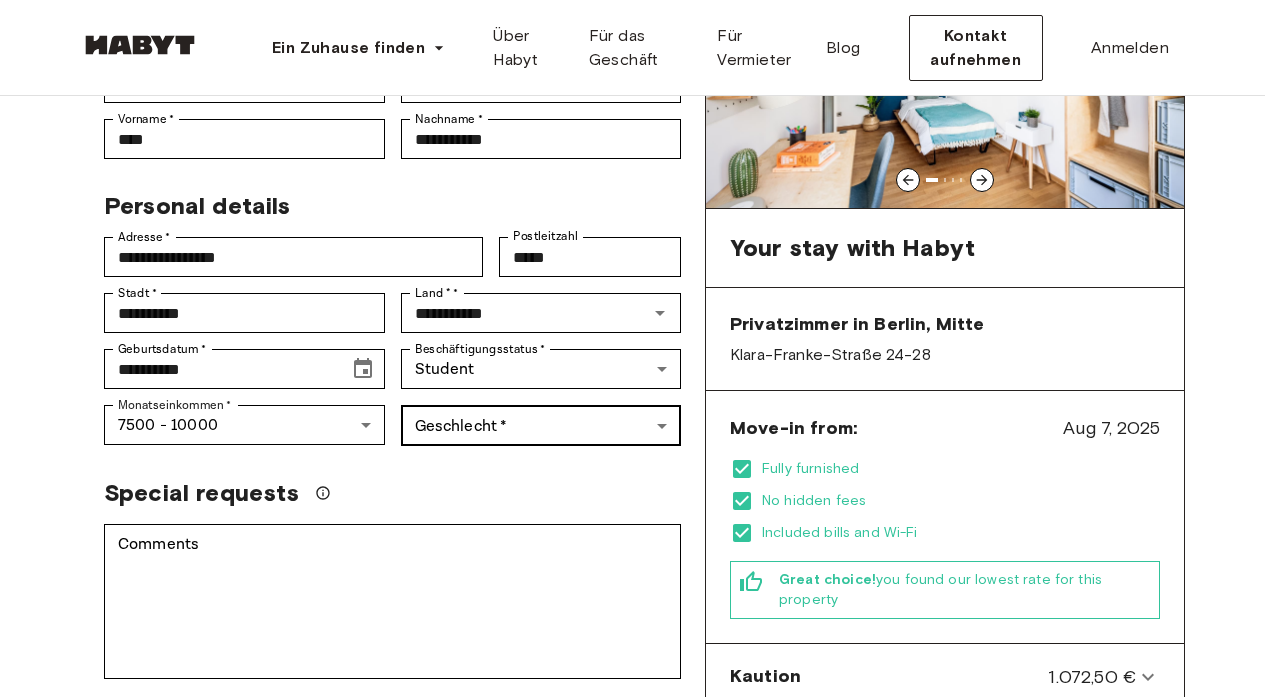 click on "**********" at bounding box center (632, 945) 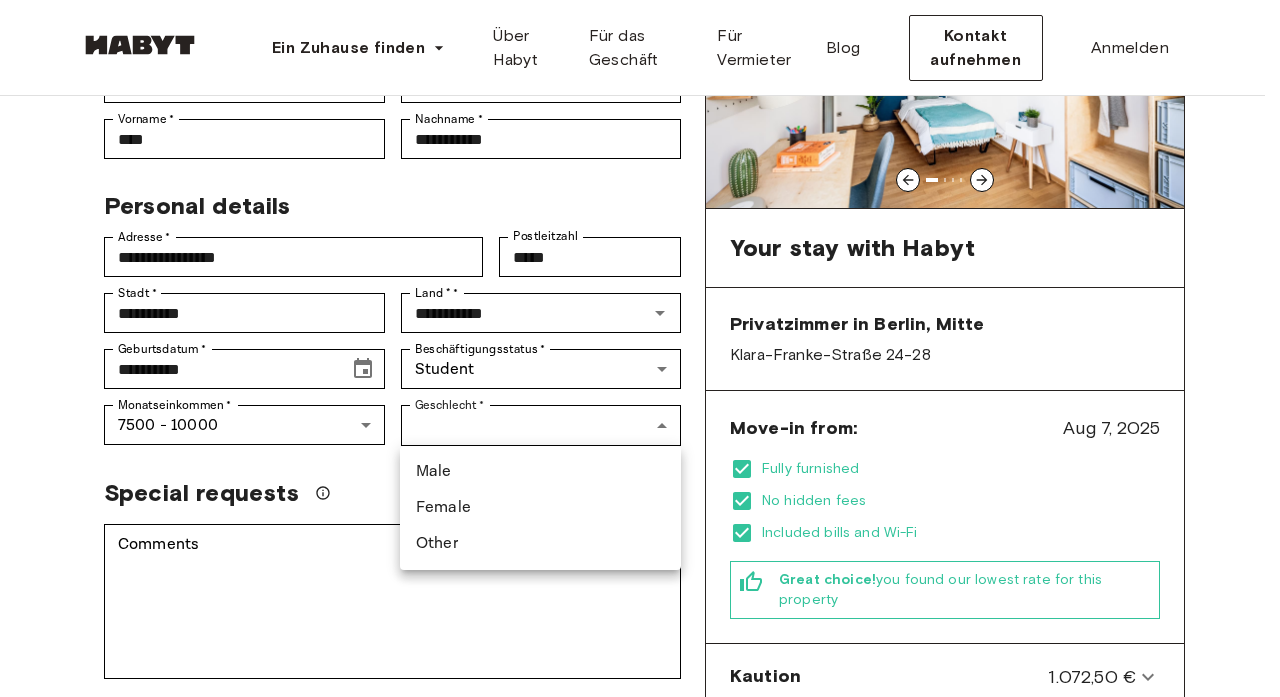 click on "Female" at bounding box center [540, 508] 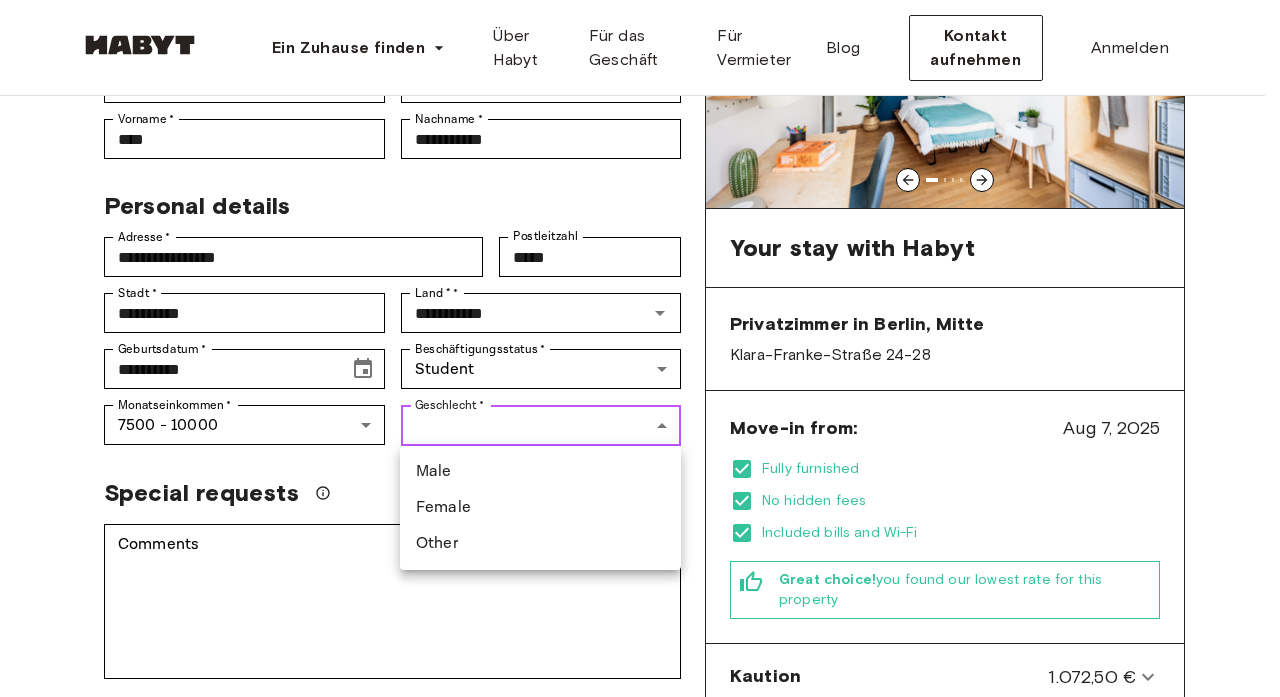 type on "******" 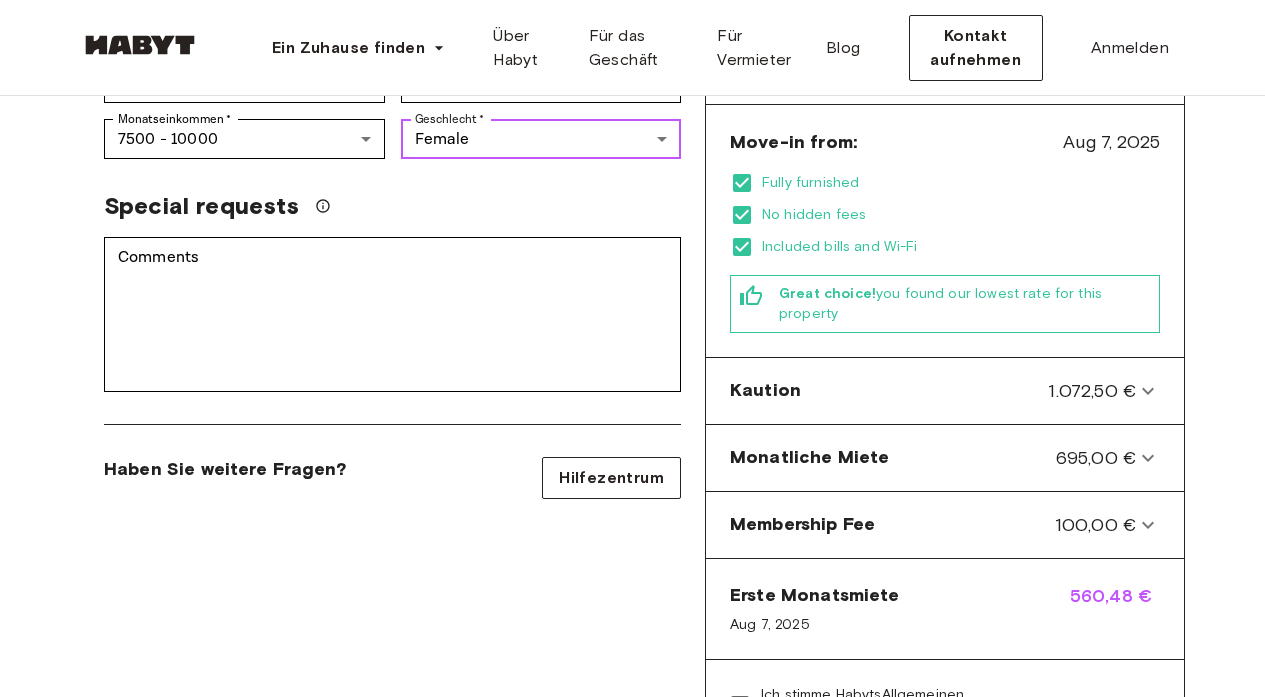 scroll, scrollTop: 600, scrollLeft: 0, axis: vertical 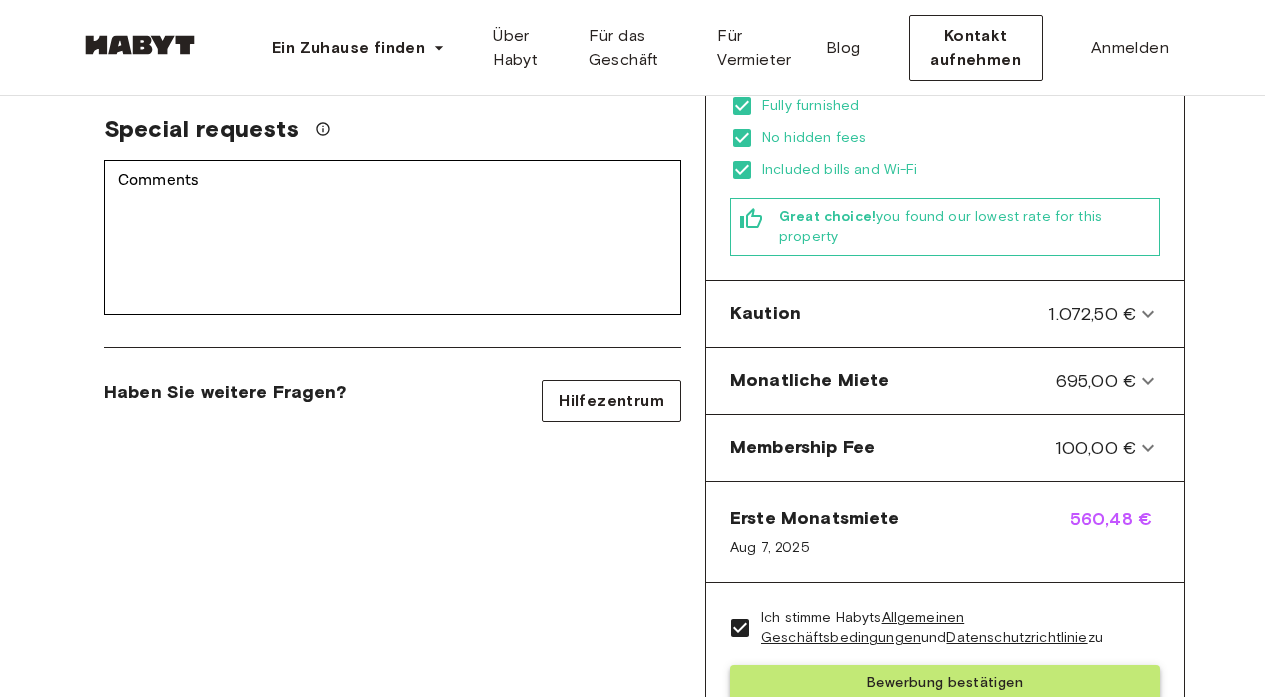 click on "Bewerbung bestätigen" at bounding box center (945, 683) 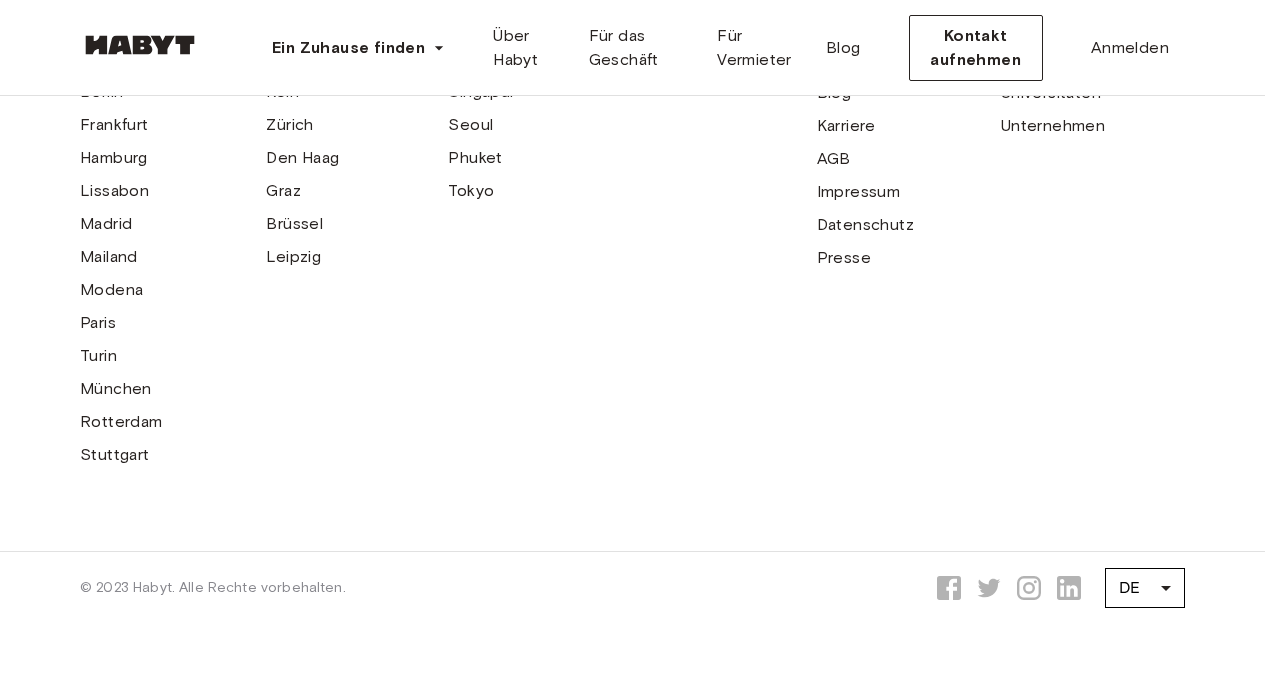 scroll, scrollTop: 0, scrollLeft: 0, axis: both 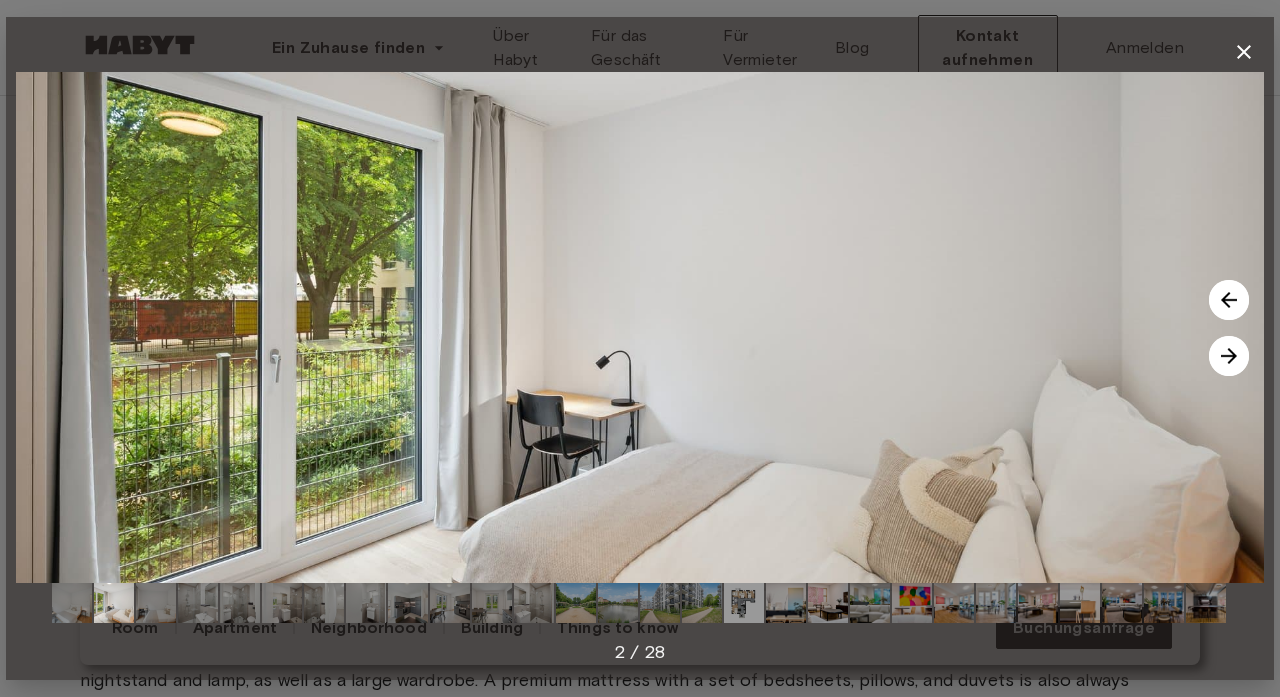 click at bounding box center [366, 603] 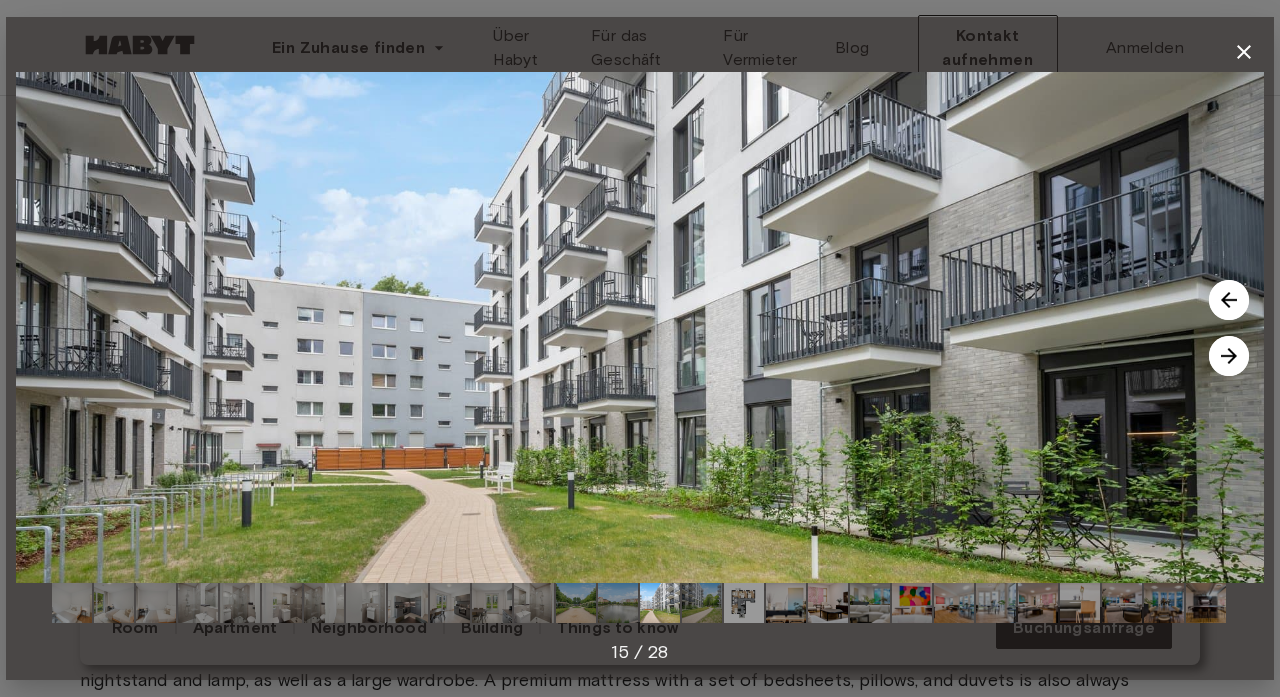 click at bounding box center (744, 603) 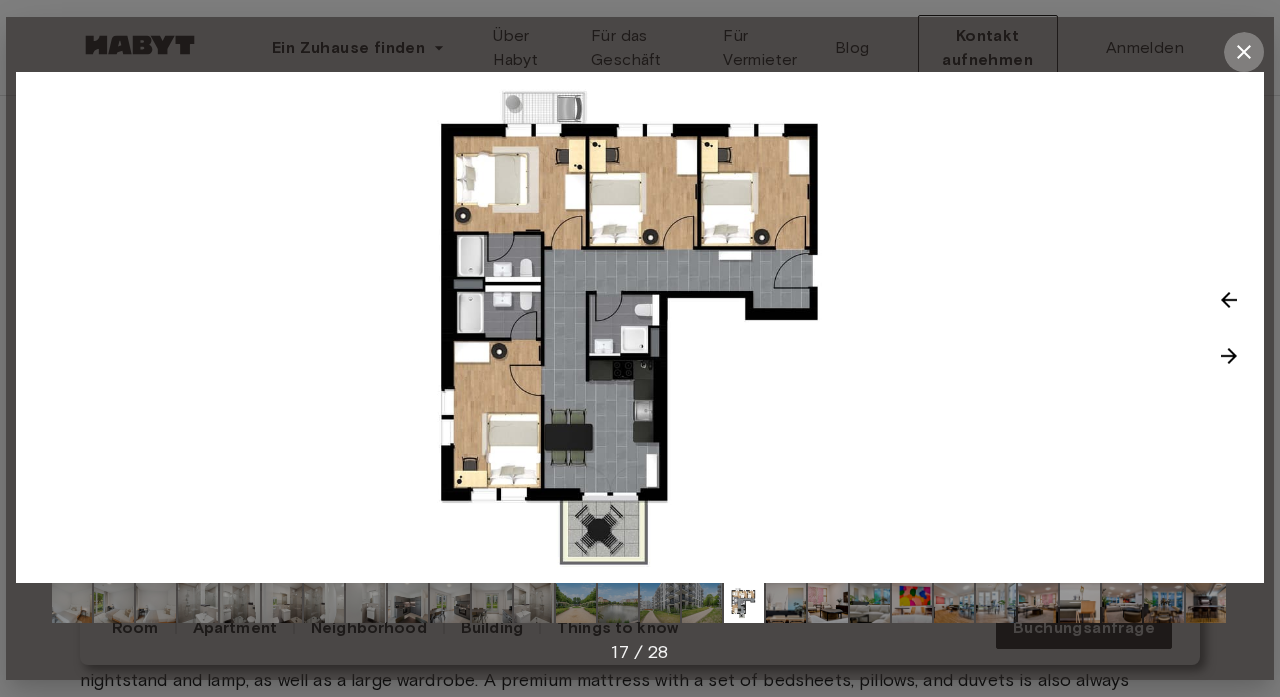 click 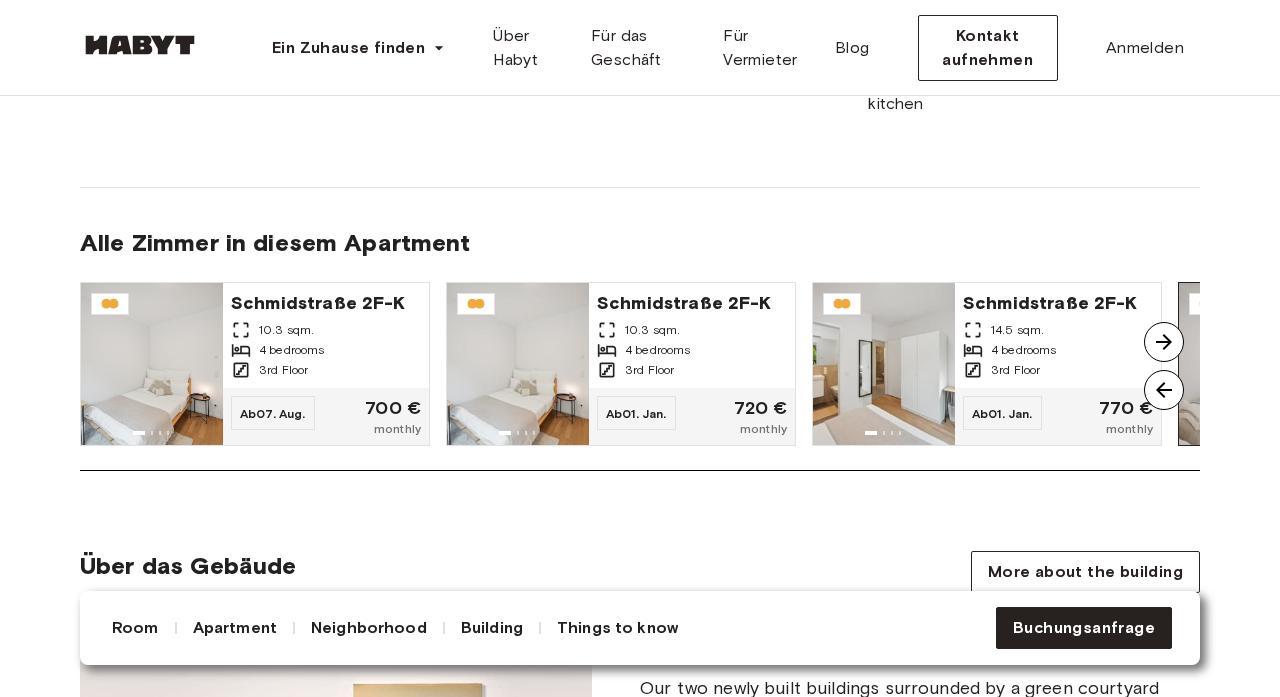 scroll, scrollTop: 1469, scrollLeft: 0, axis: vertical 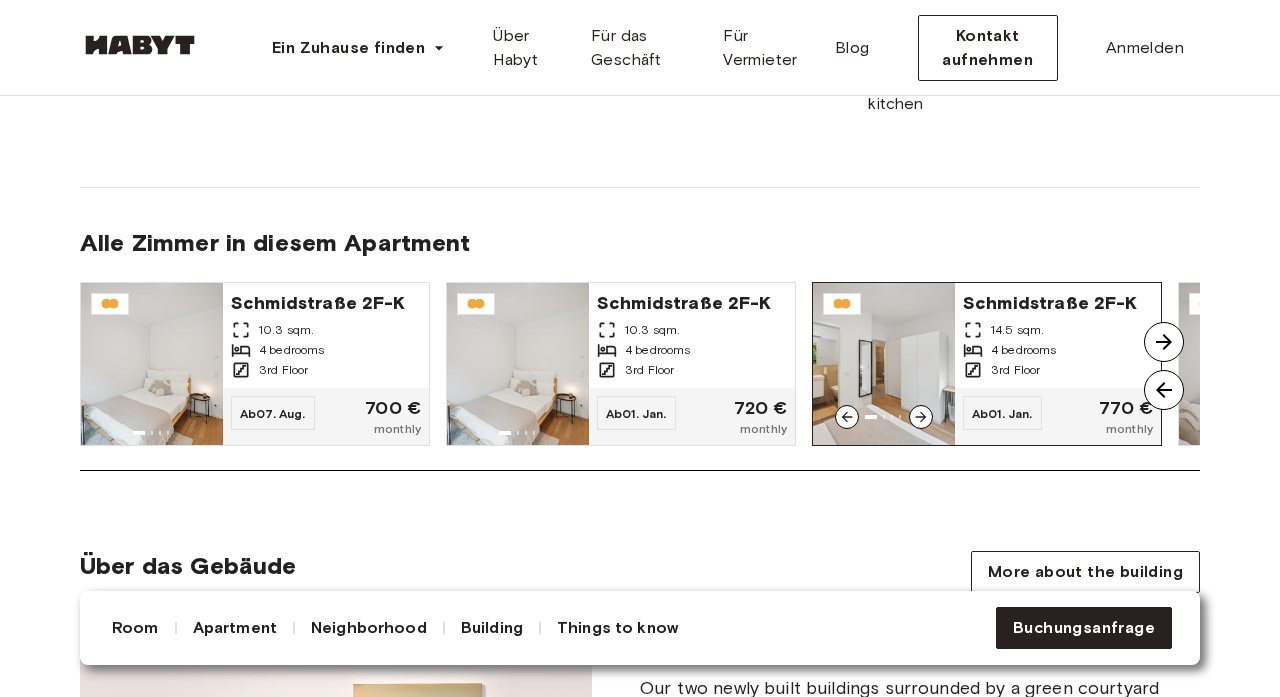 click 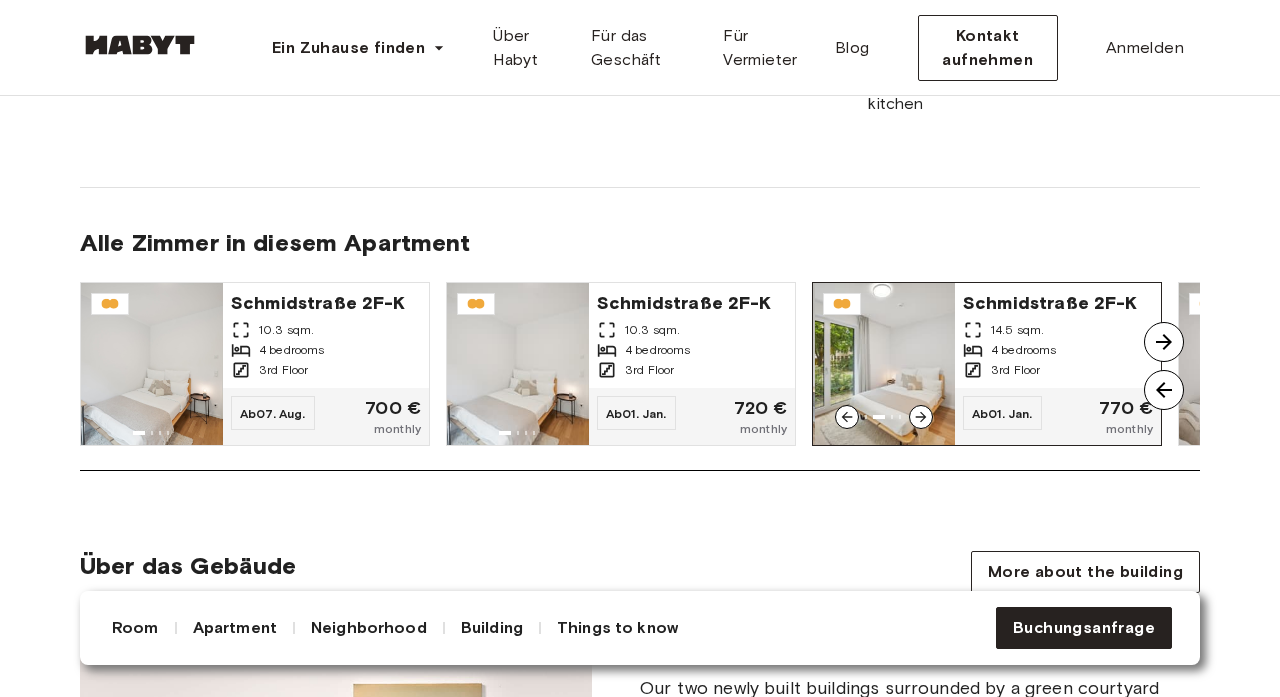 click 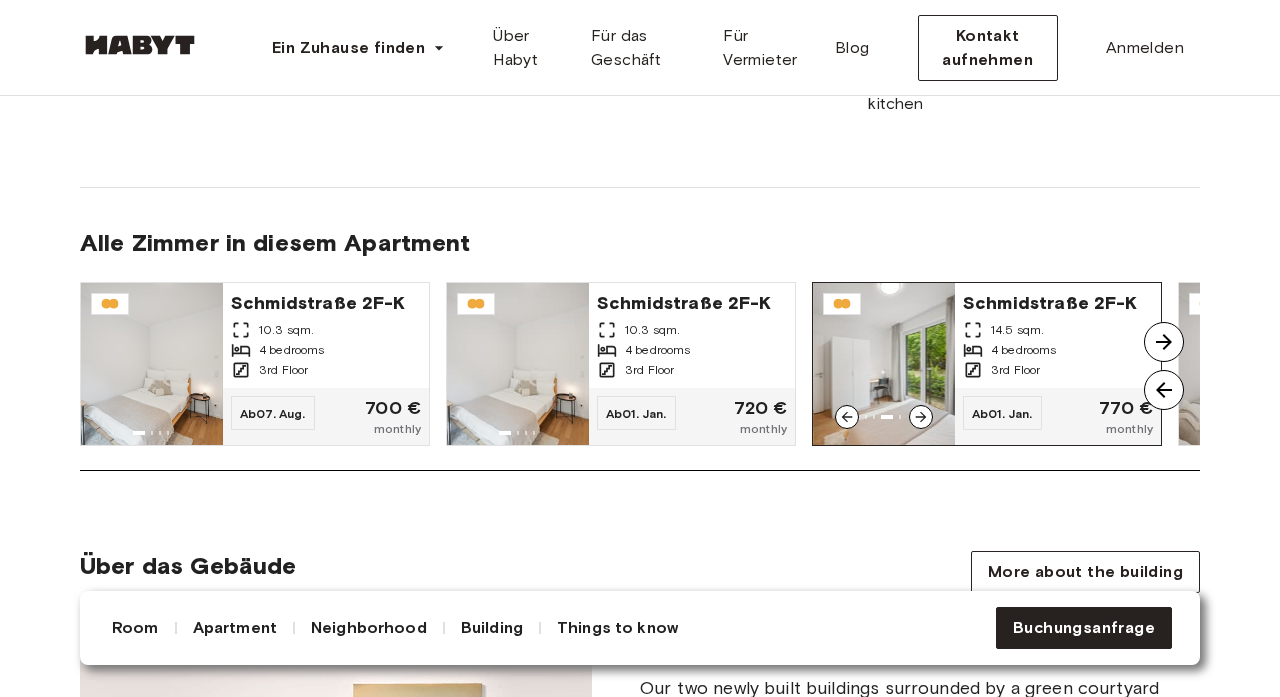 click 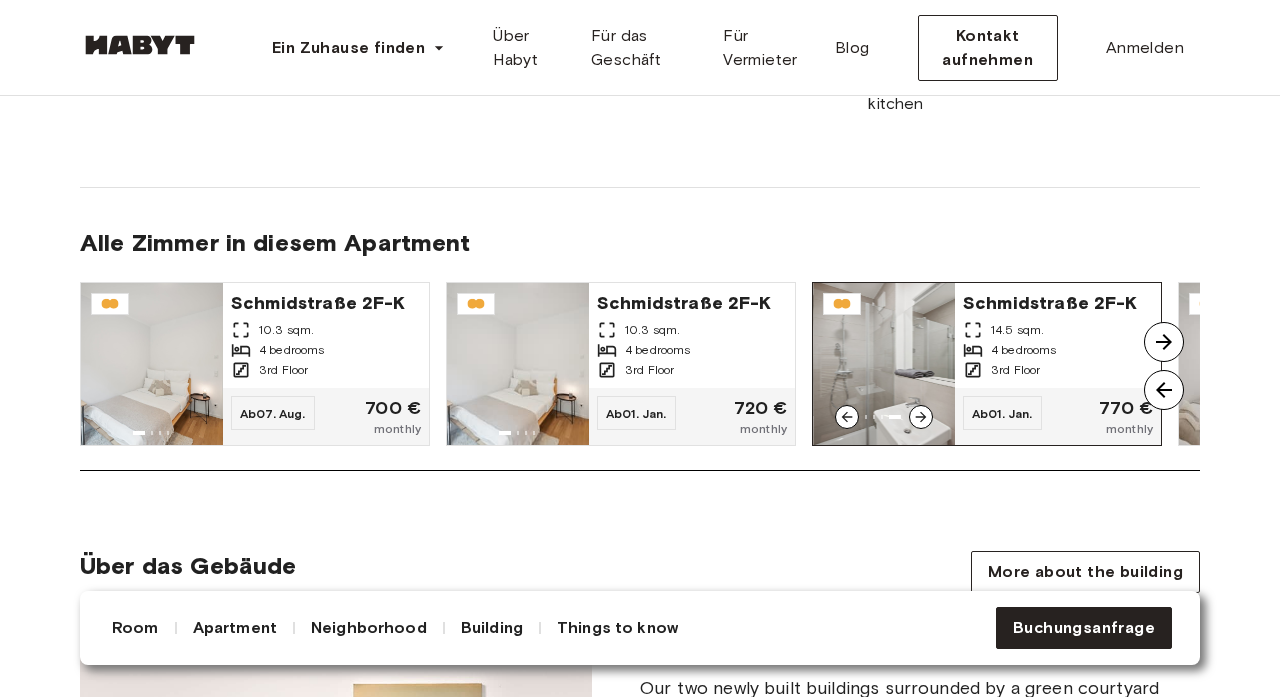 click 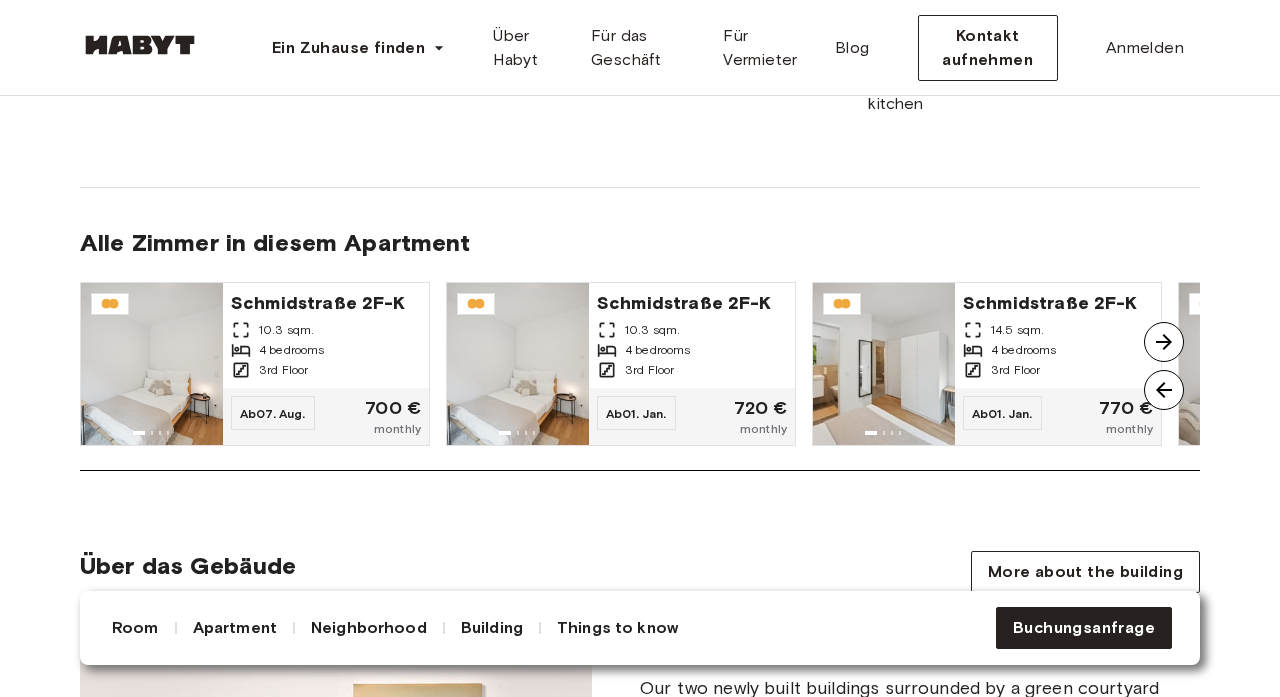 click at bounding box center [1164, 342] 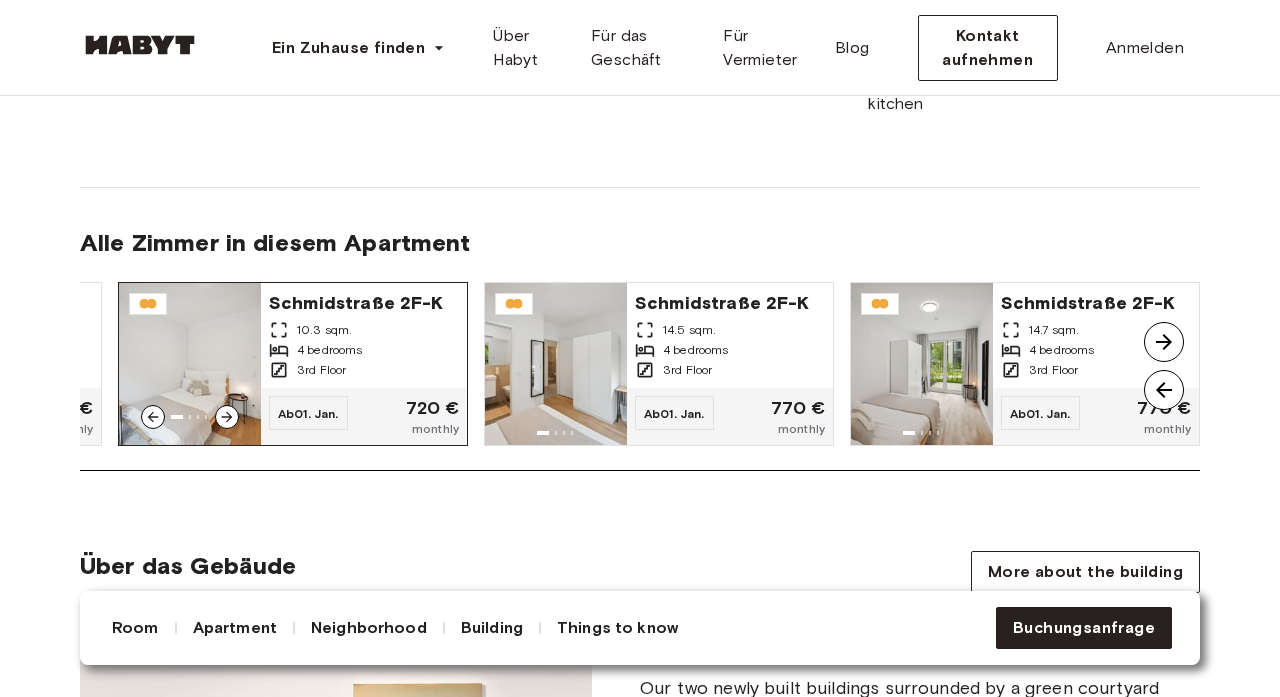 click 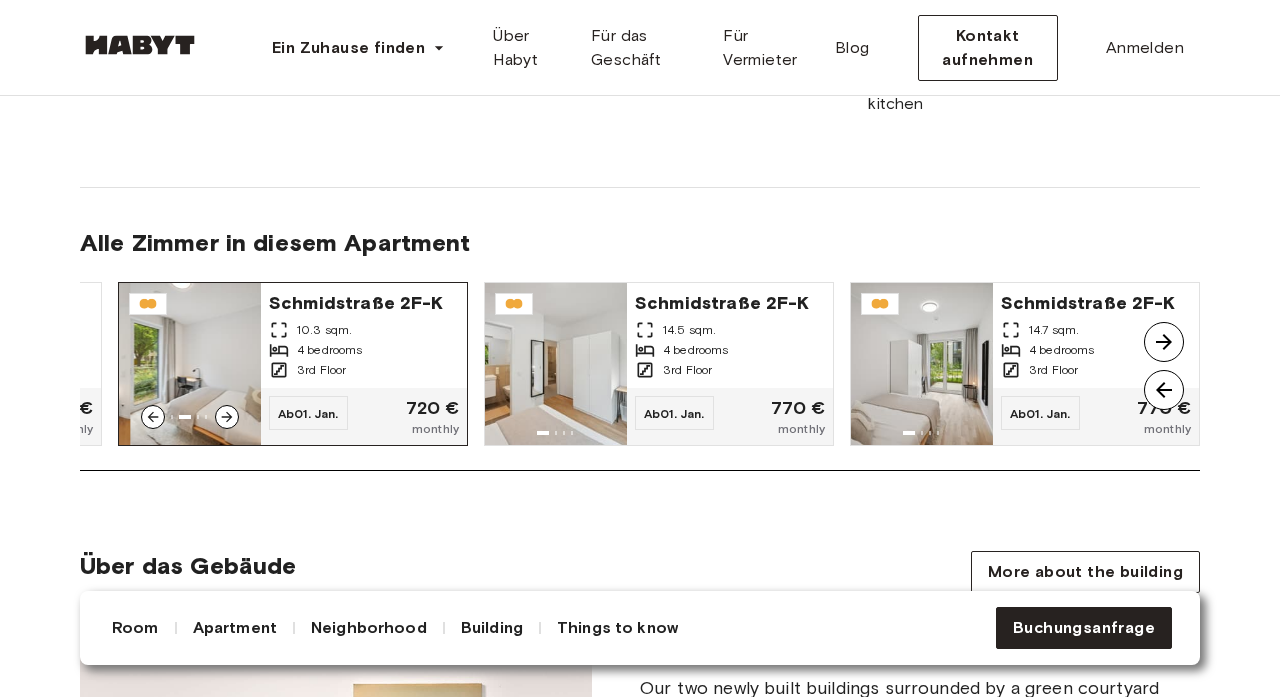 click 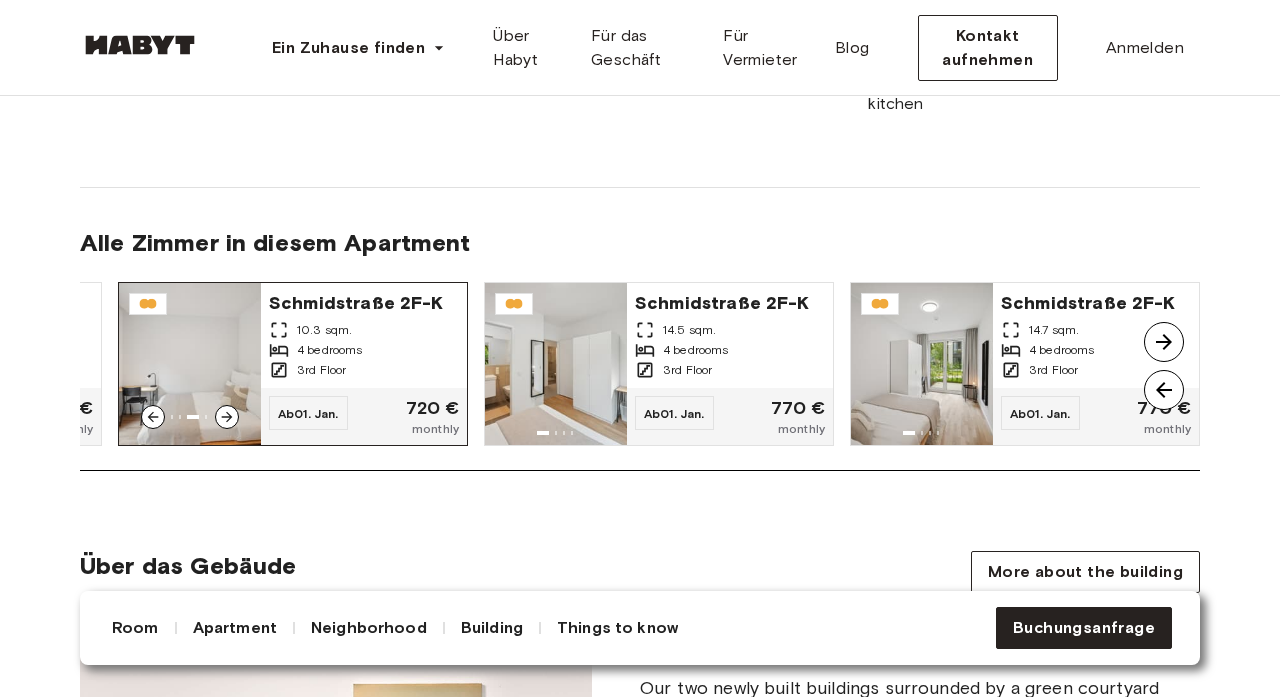 click 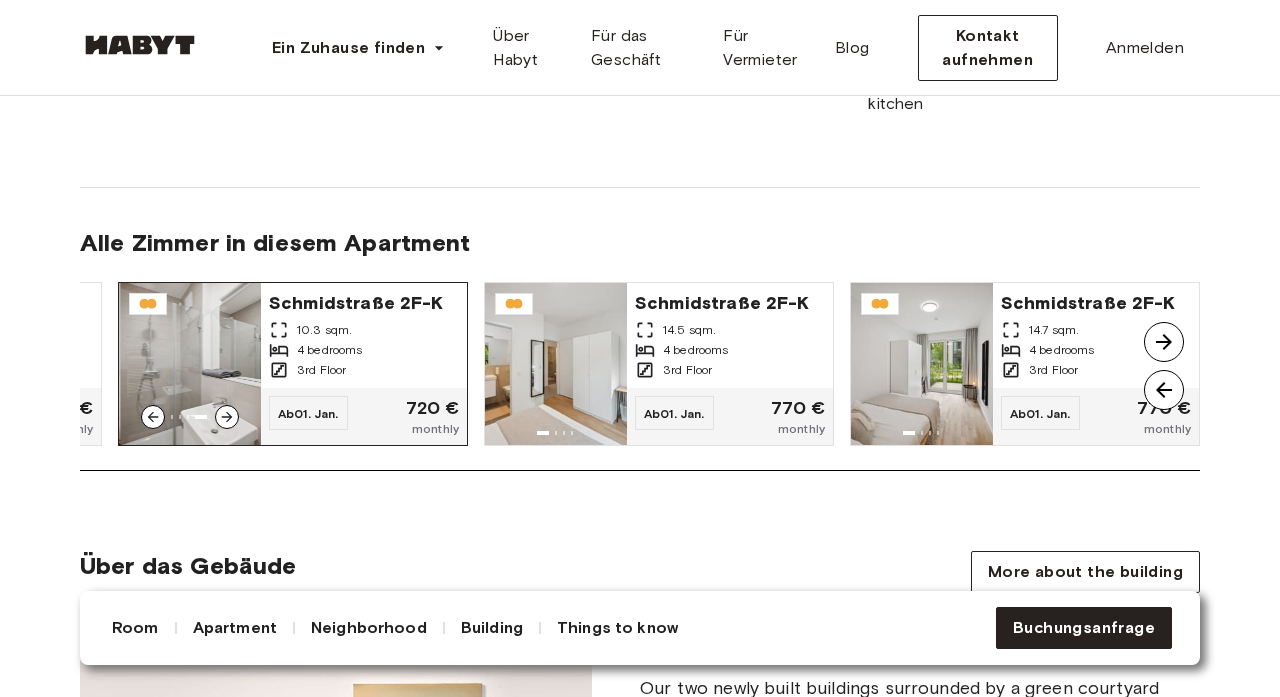 click 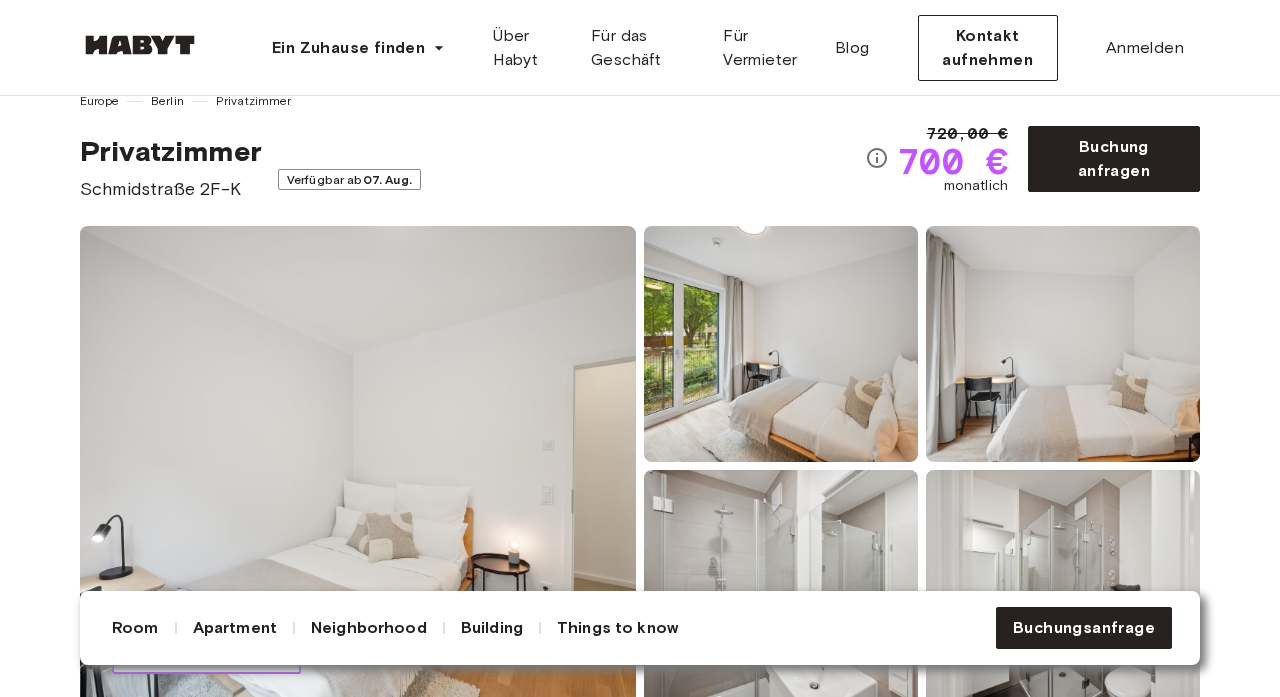 scroll, scrollTop: 24, scrollLeft: 0, axis: vertical 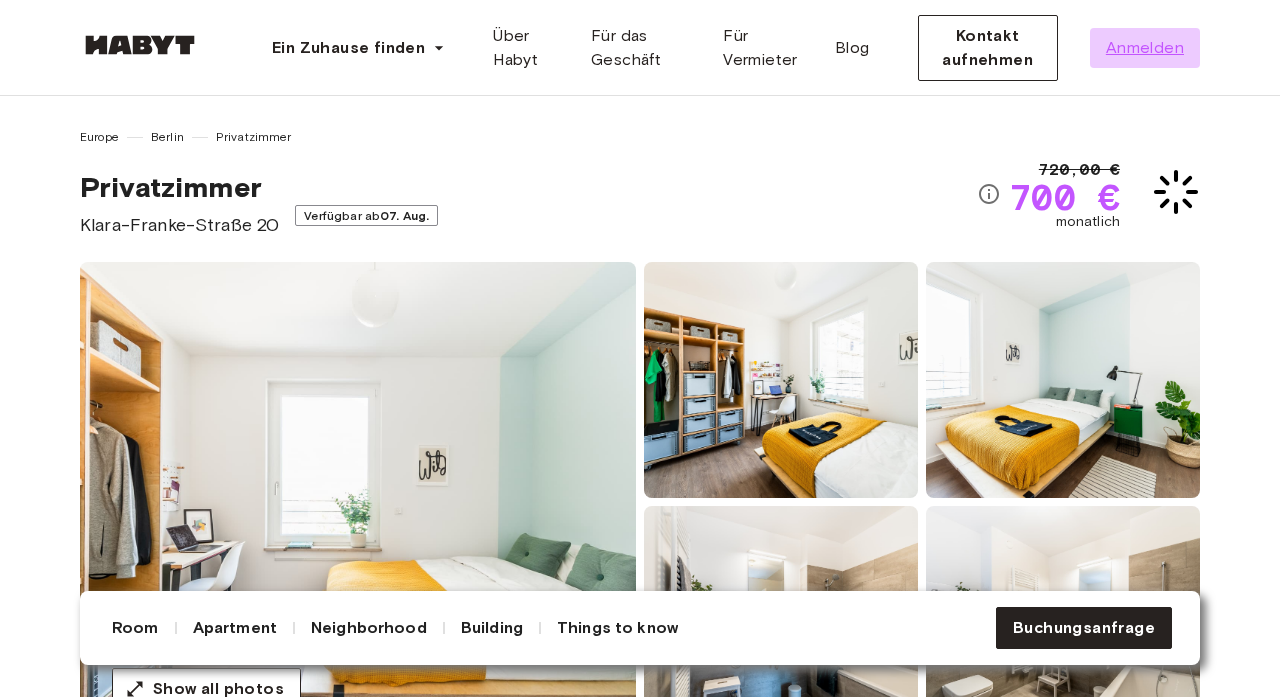 click on "Anmelden" at bounding box center (1145, 48) 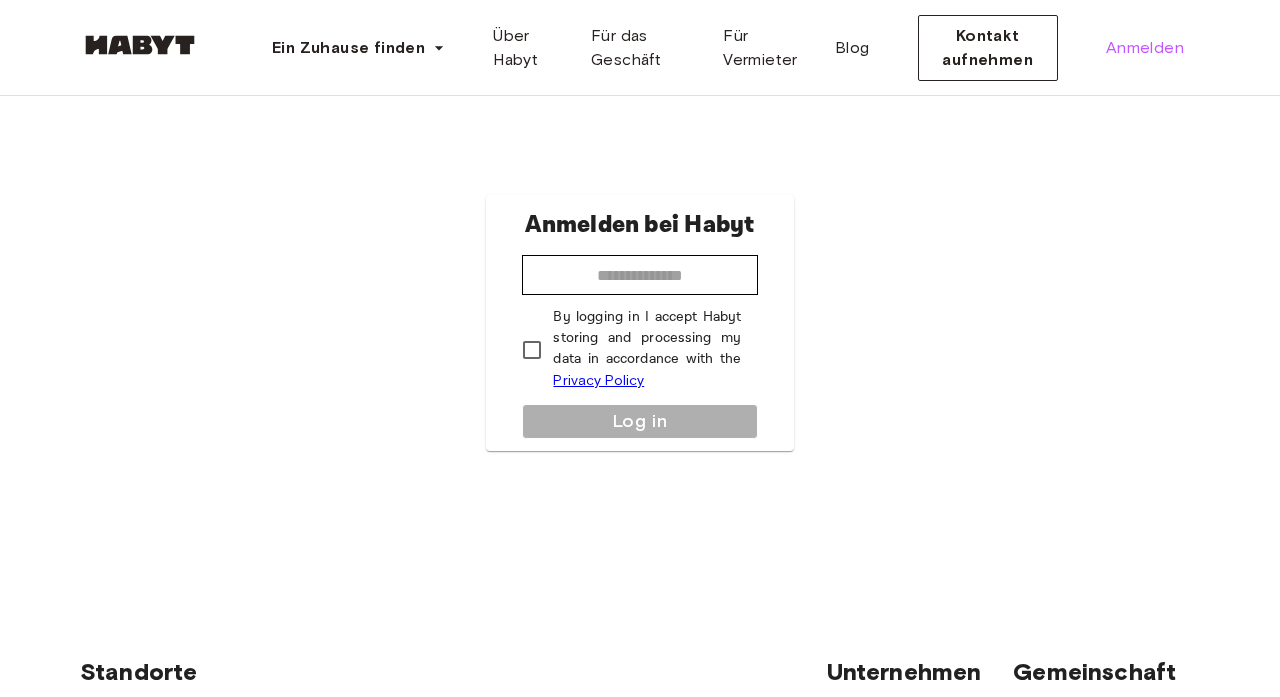 scroll, scrollTop: 31, scrollLeft: 0, axis: vertical 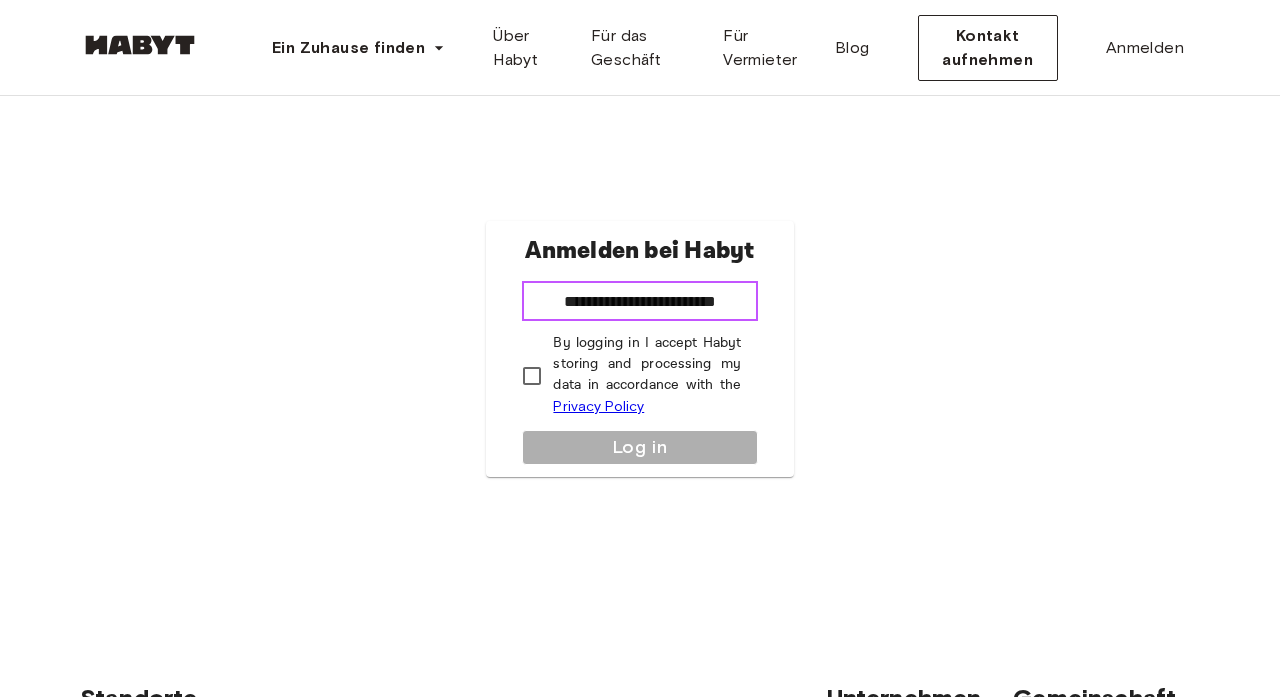type on "**********" 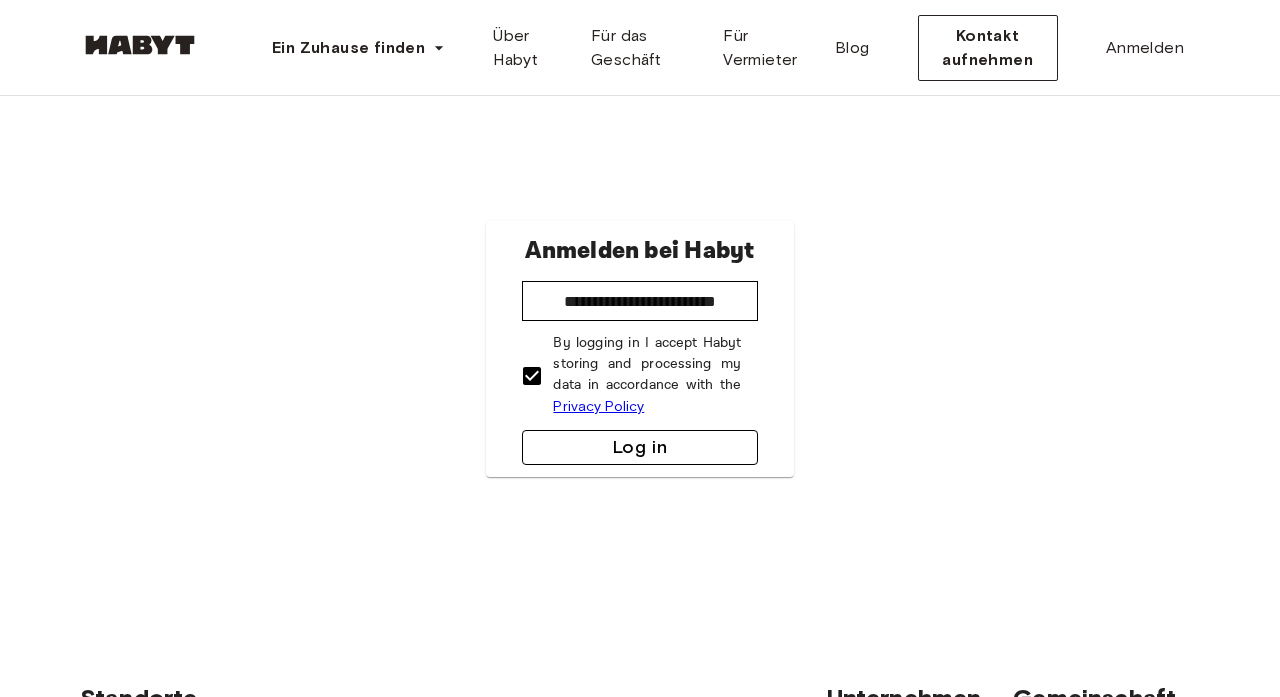 click on "Log in" at bounding box center (639, 447) 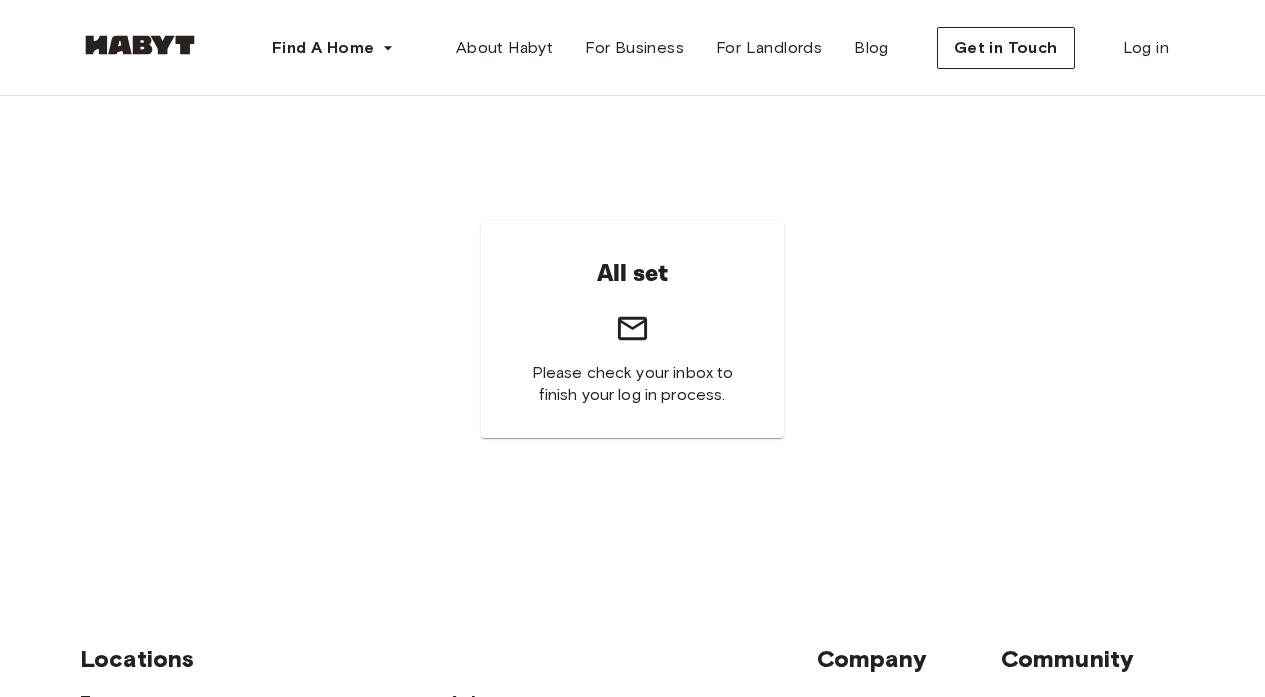scroll, scrollTop: 0, scrollLeft: 0, axis: both 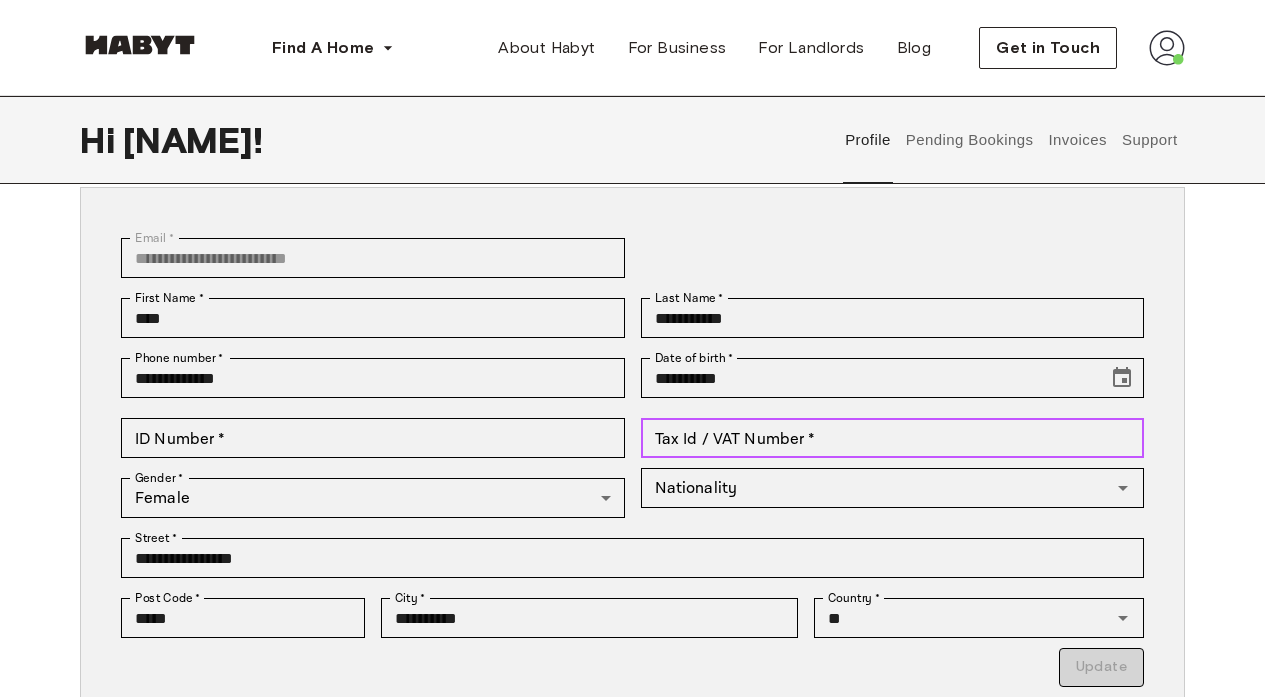 click on "Tax Id / VAT Number   *" at bounding box center (893, 438) 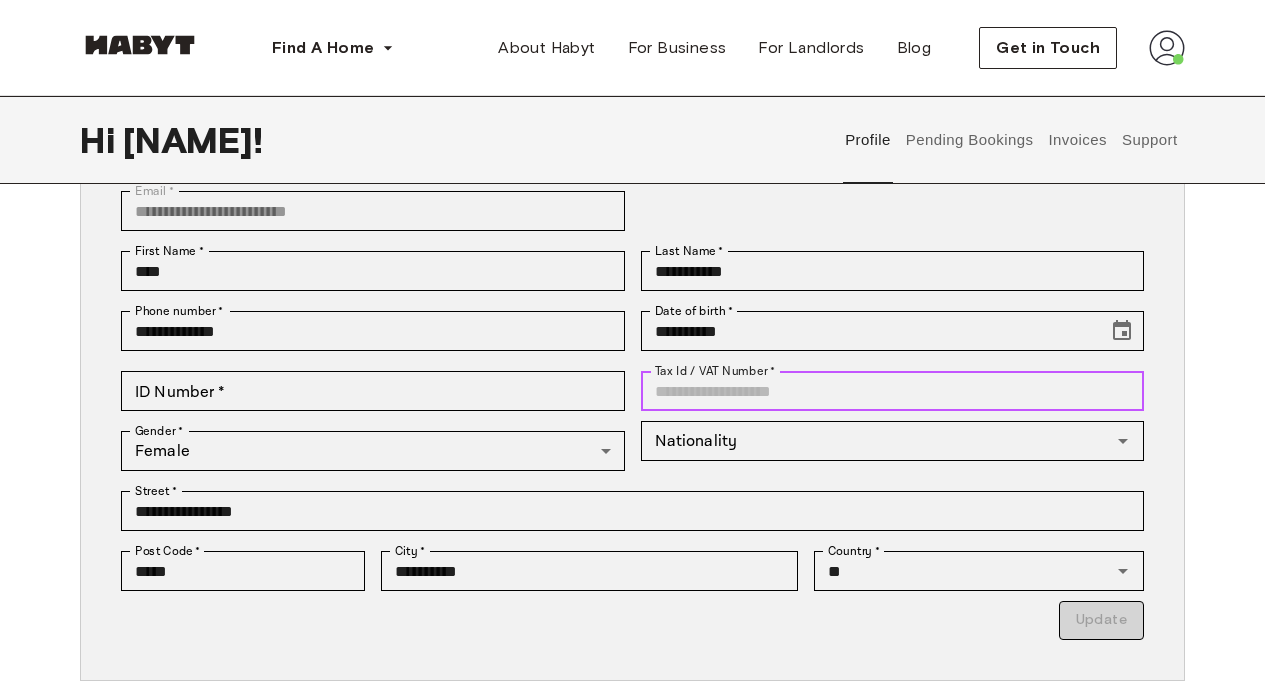 scroll, scrollTop: 166, scrollLeft: 0, axis: vertical 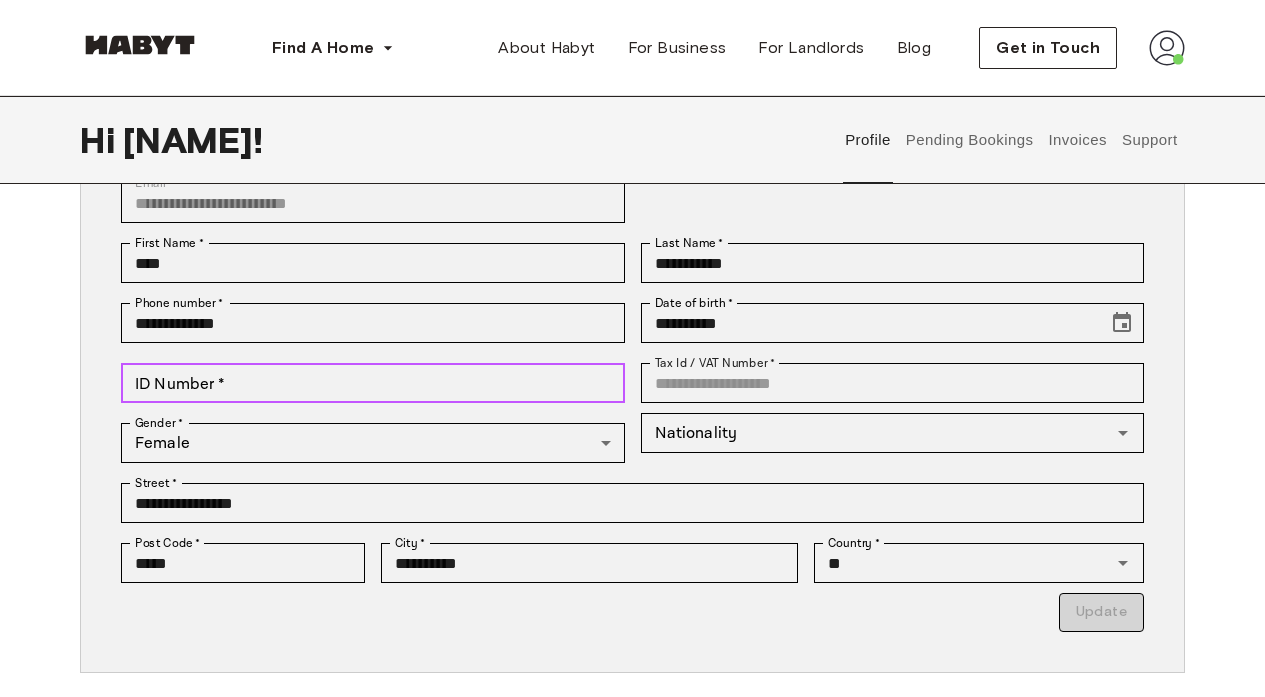 click on "ID Number   *" at bounding box center (373, 383) 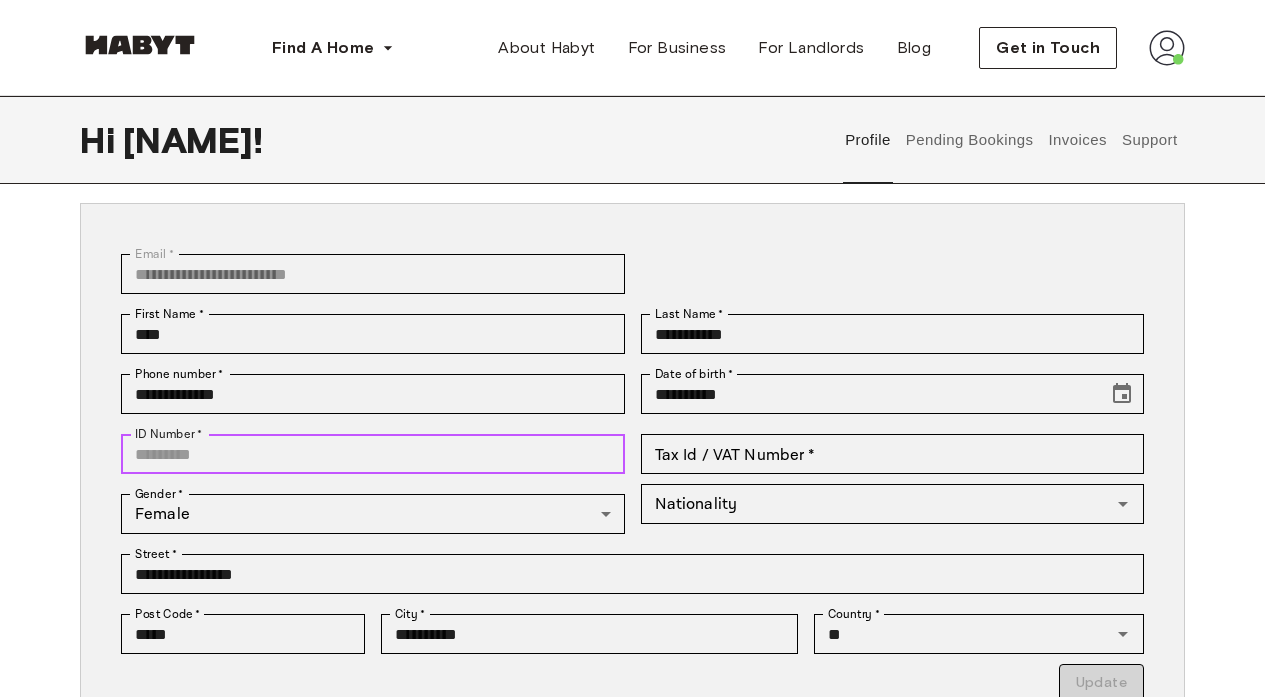 scroll, scrollTop: 92, scrollLeft: 0, axis: vertical 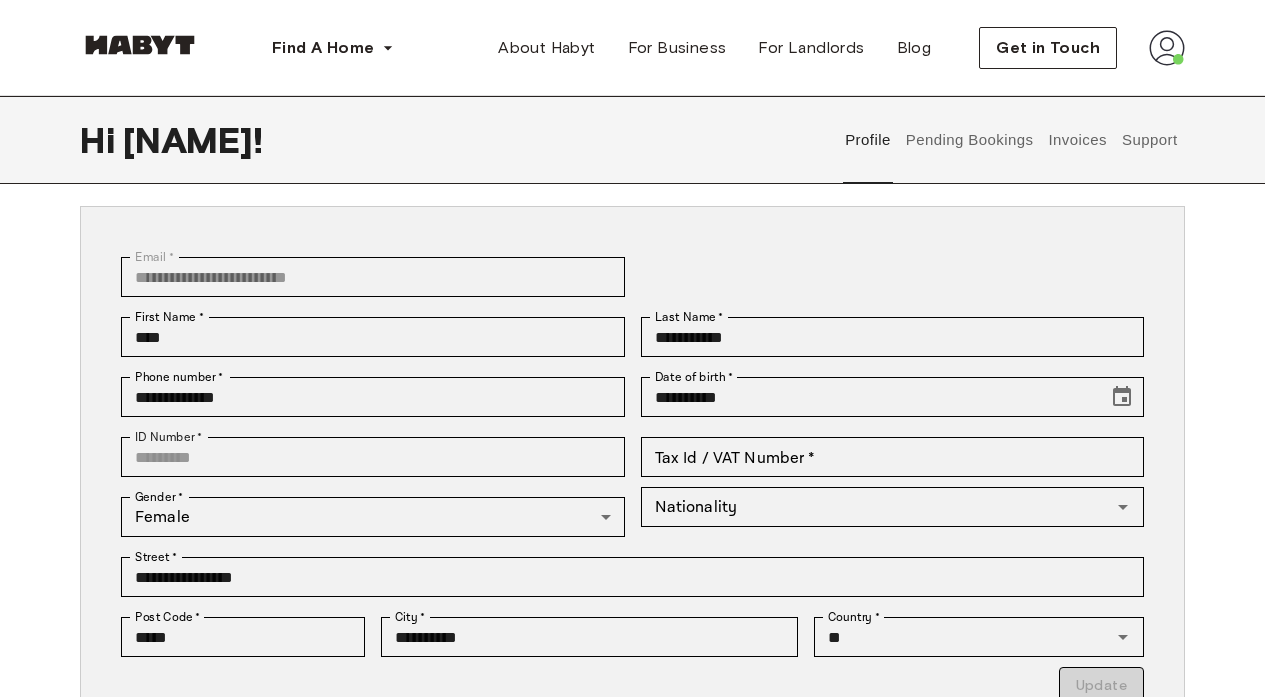 click on "Pending Bookings" at bounding box center [969, 140] 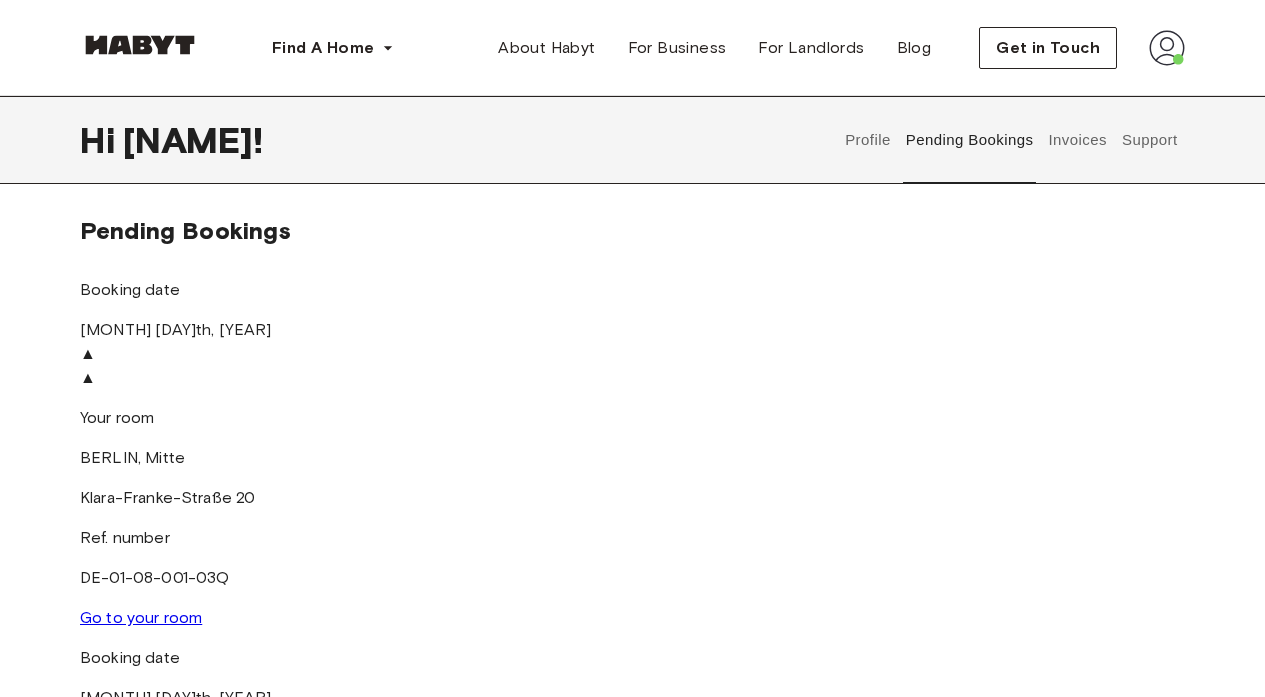 scroll, scrollTop: 0, scrollLeft: 0, axis: both 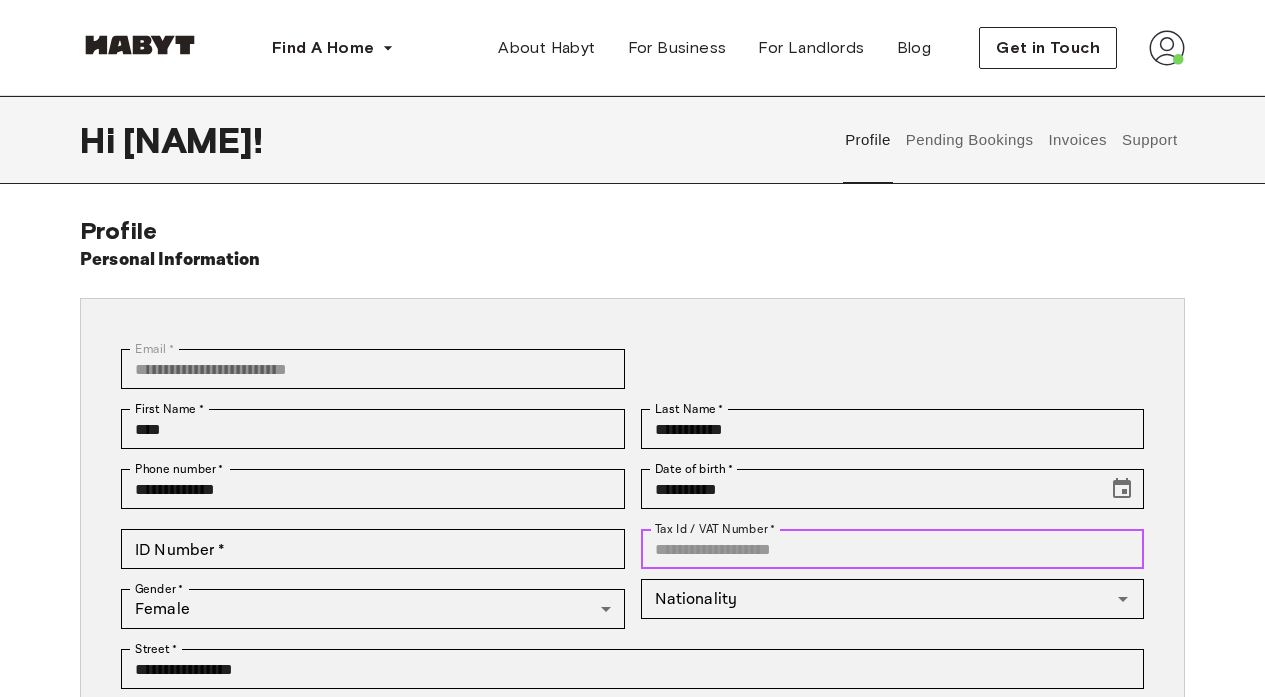click on "Tax Id / VAT Number   *" at bounding box center (893, 549) 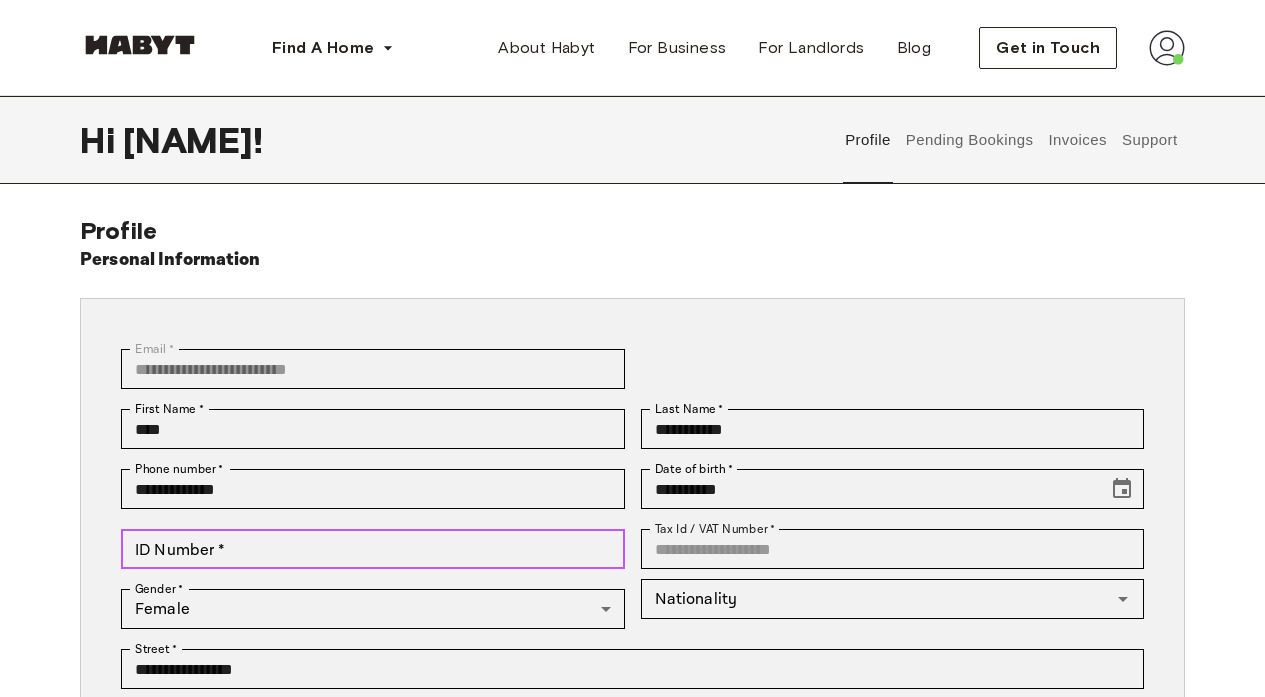 click on "ID Number   *" at bounding box center [373, 549] 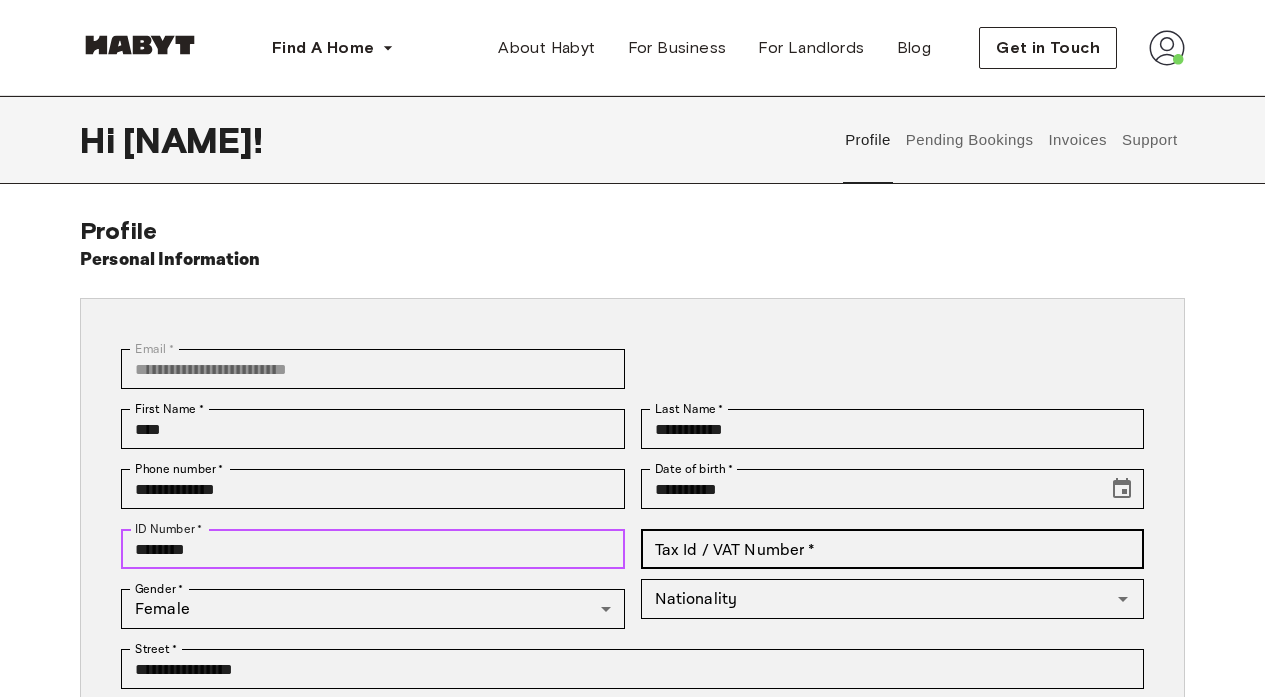 type on "********" 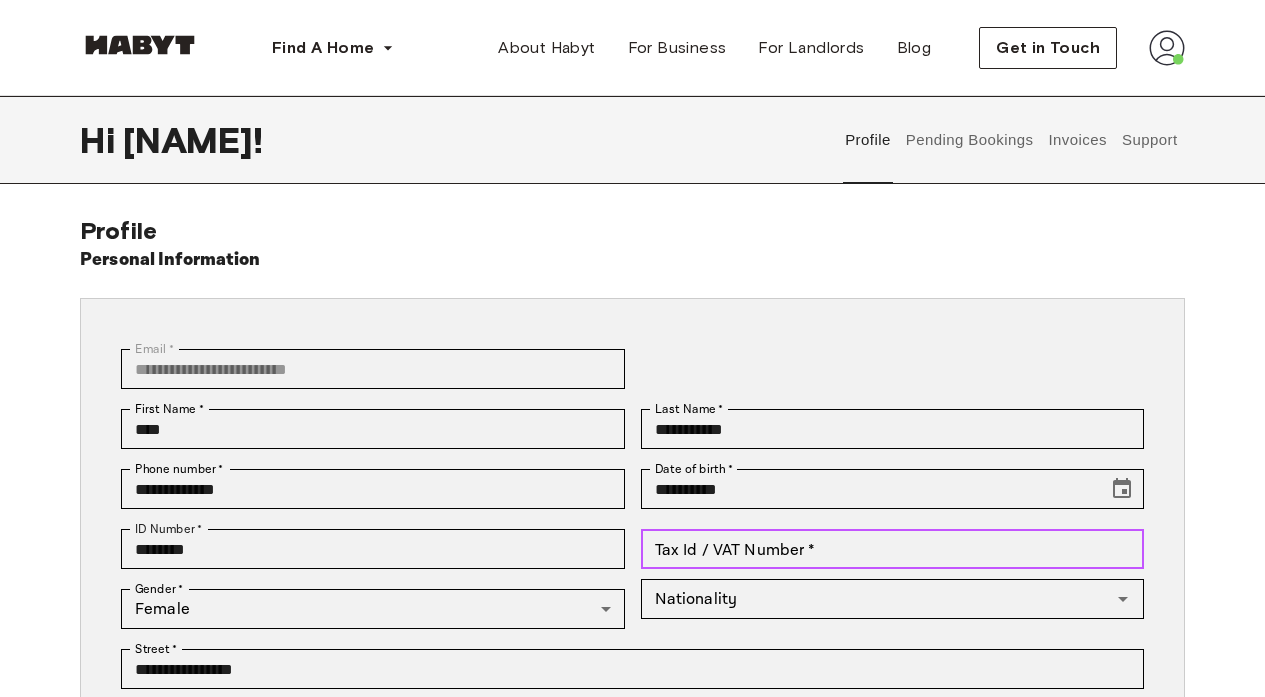 click on "Tax Id / VAT Number   *" at bounding box center (893, 549) 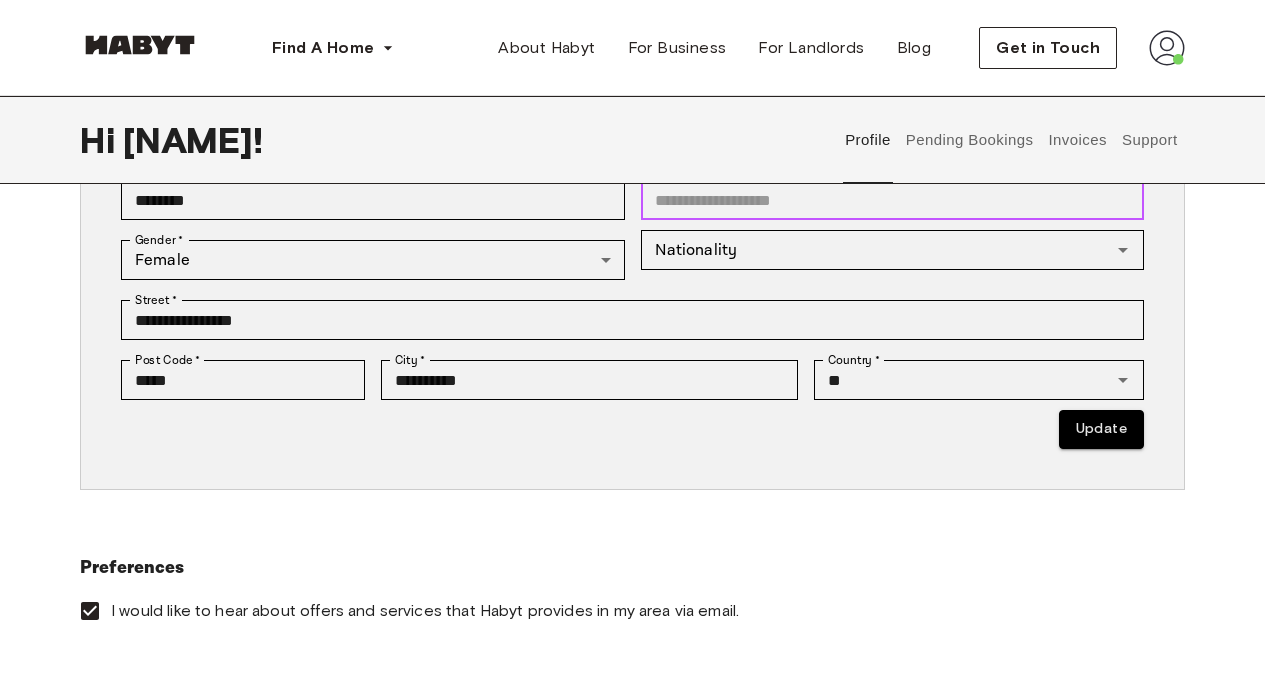 scroll, scrollTop: 409, scrollLeft: 0, axis: vertical 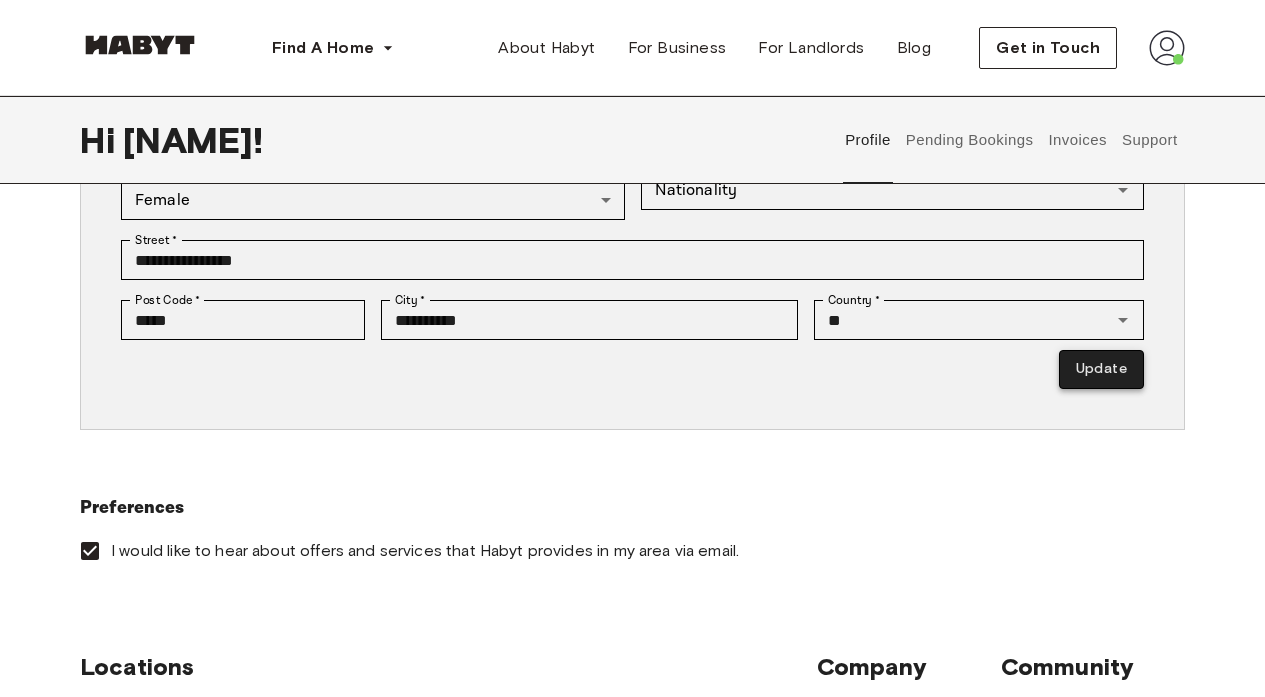 click on "Update" at bounding box center (1101, 369) 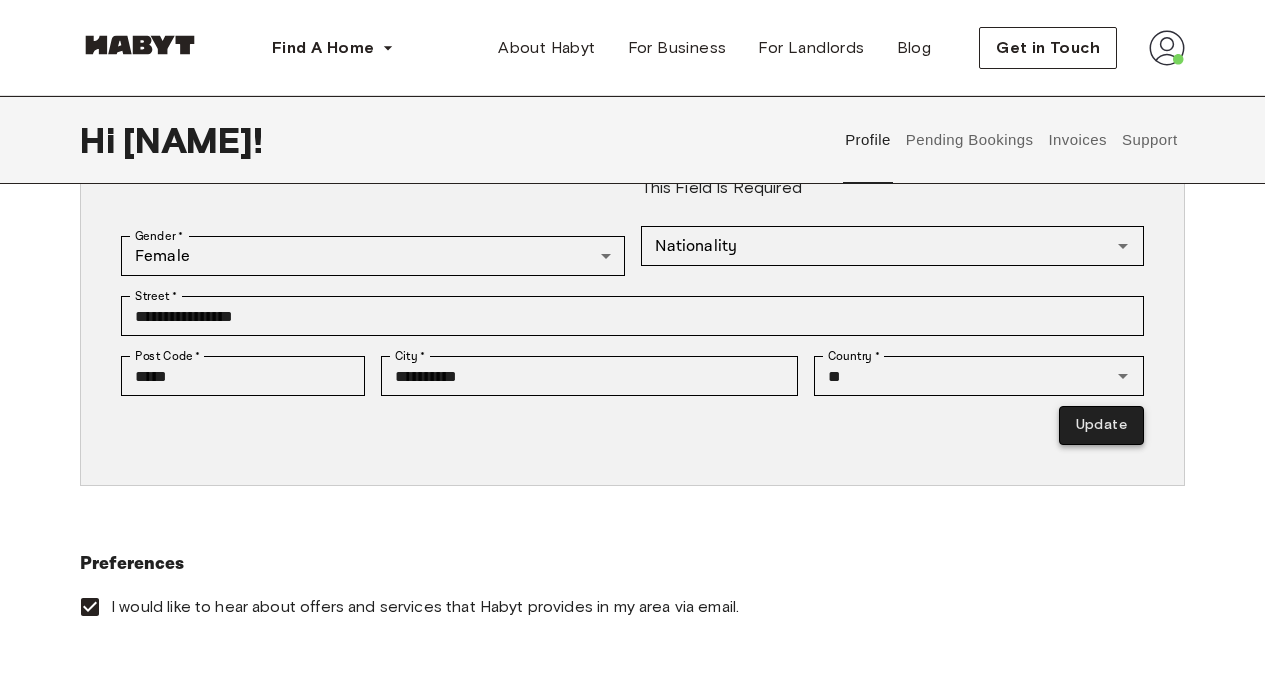 click on "Update" at bounding box center (1101, 425) 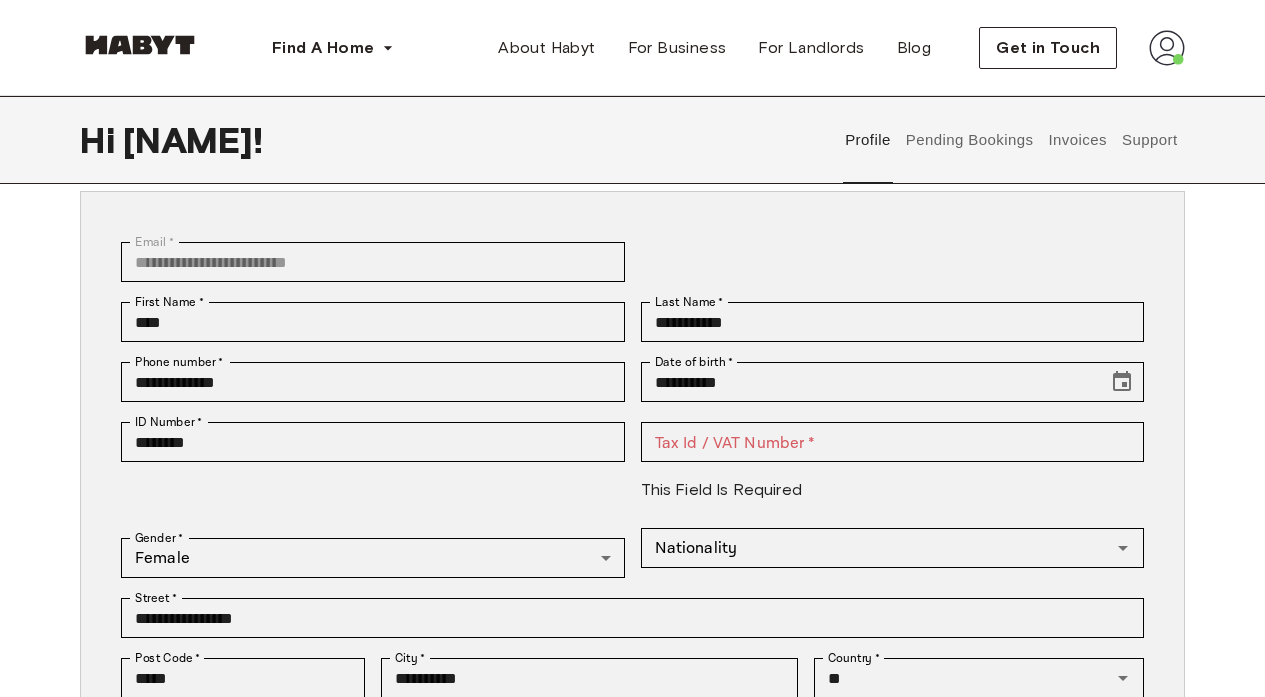 scroll, scrollTop: 108, scrollLeft: 0, axis: vertical 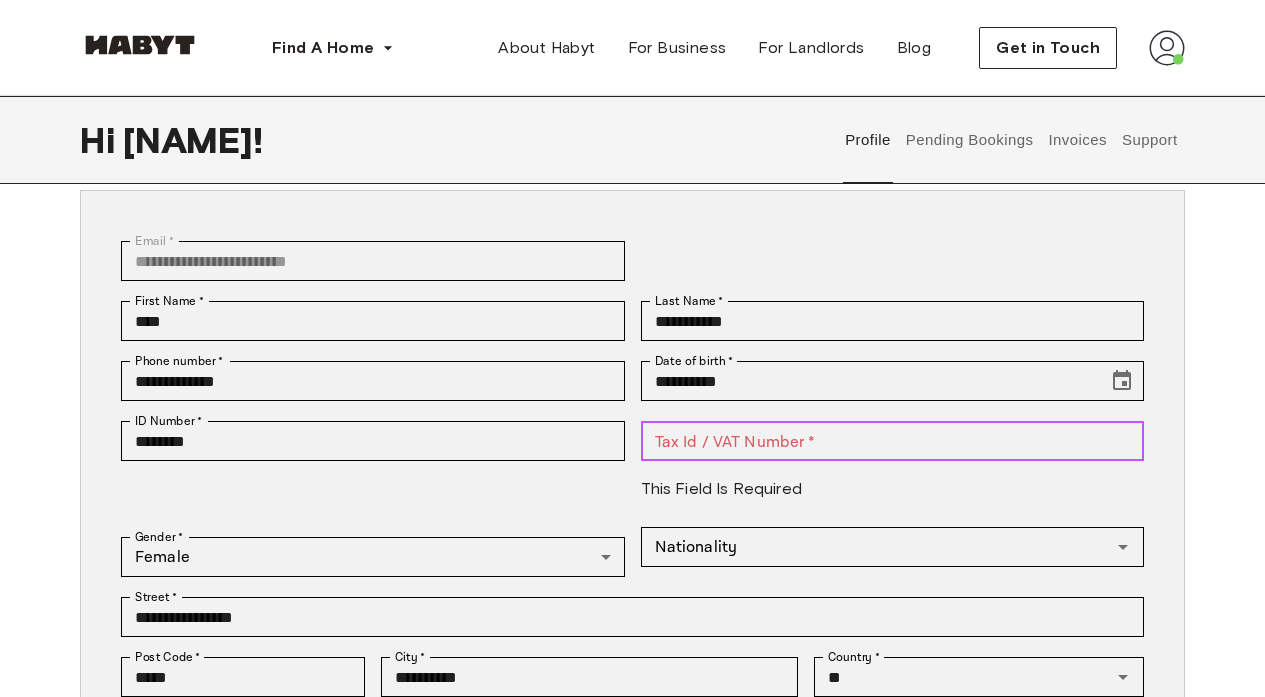 click on "Tax Id / VAT Number   *" at bounding box center [893, 441] 